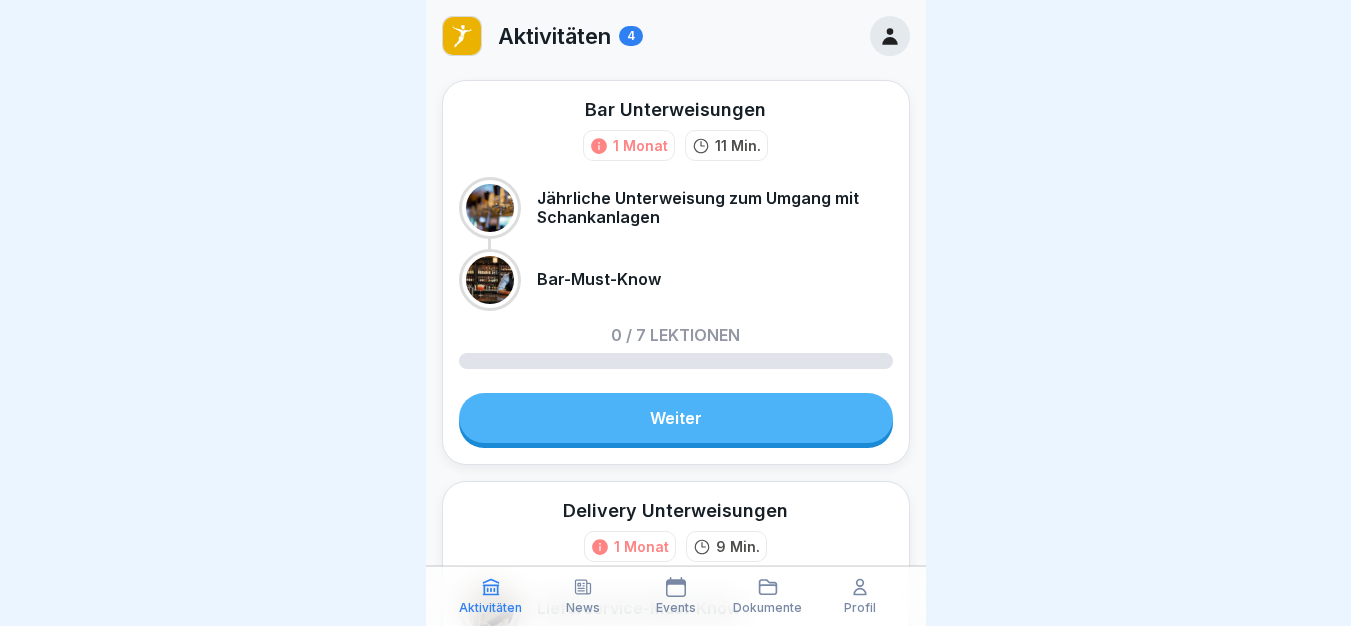 scroll, scrollTop: 0, scrollLeft: 0, axis: both 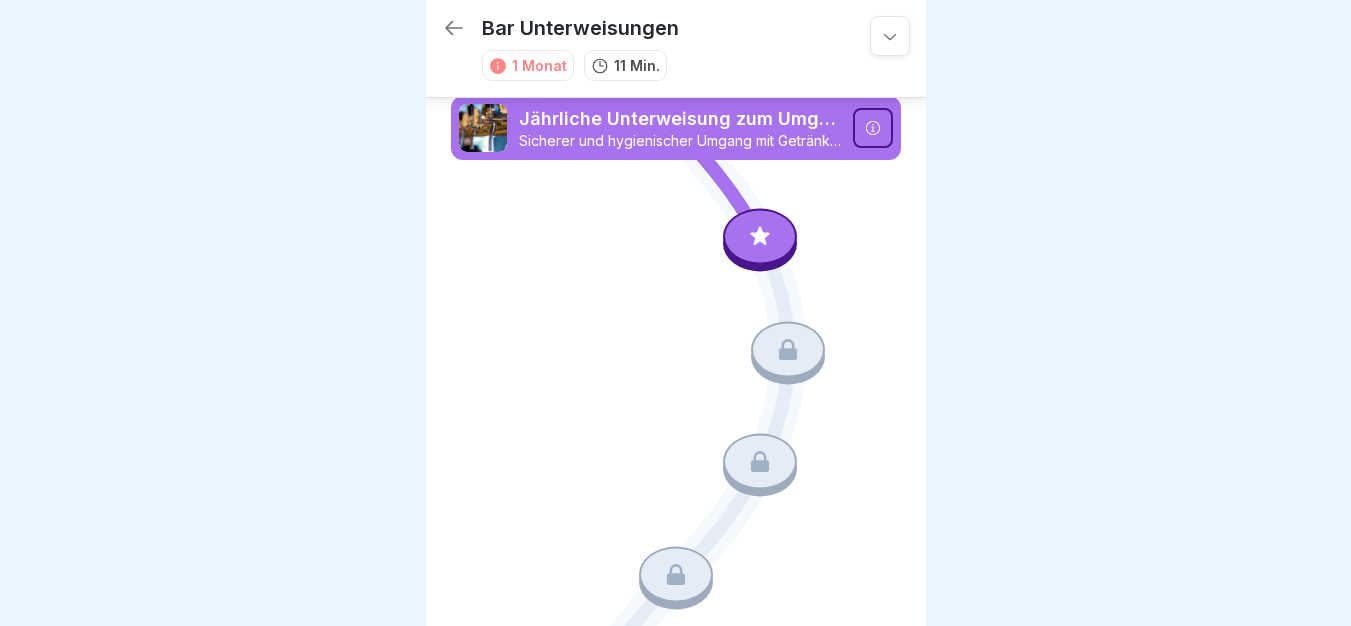 click 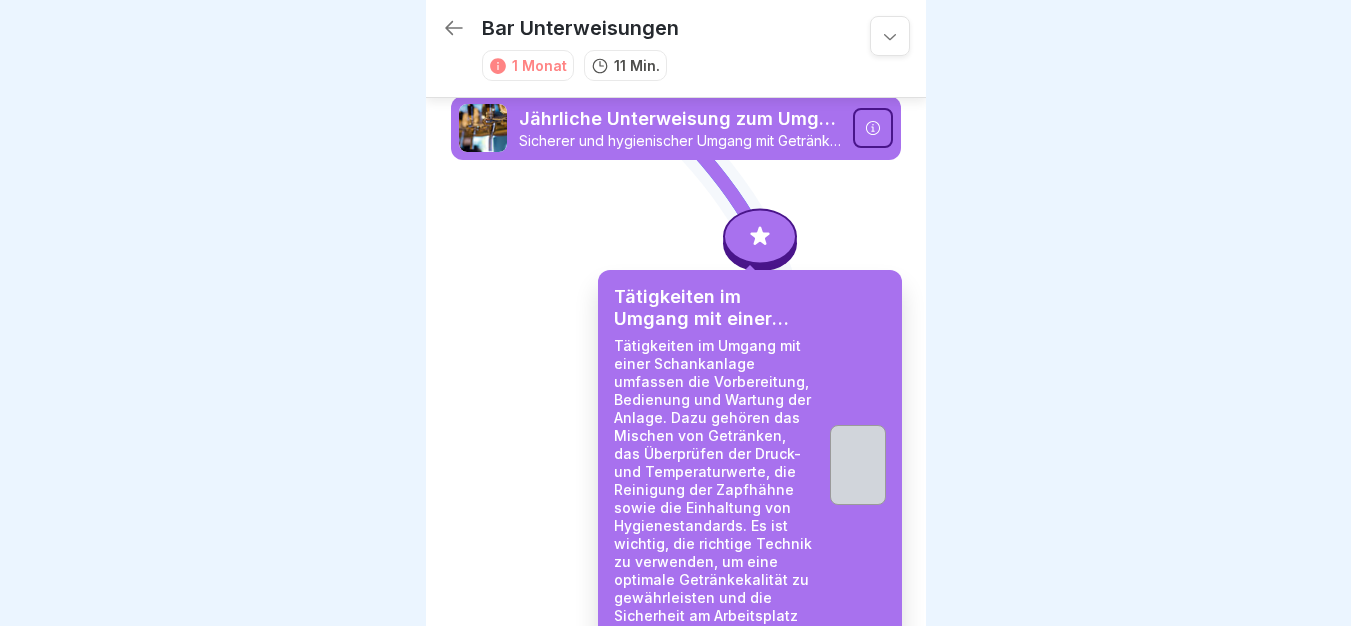scroll, scrollTop: 15, scrollLeft: 0, axis: vertical 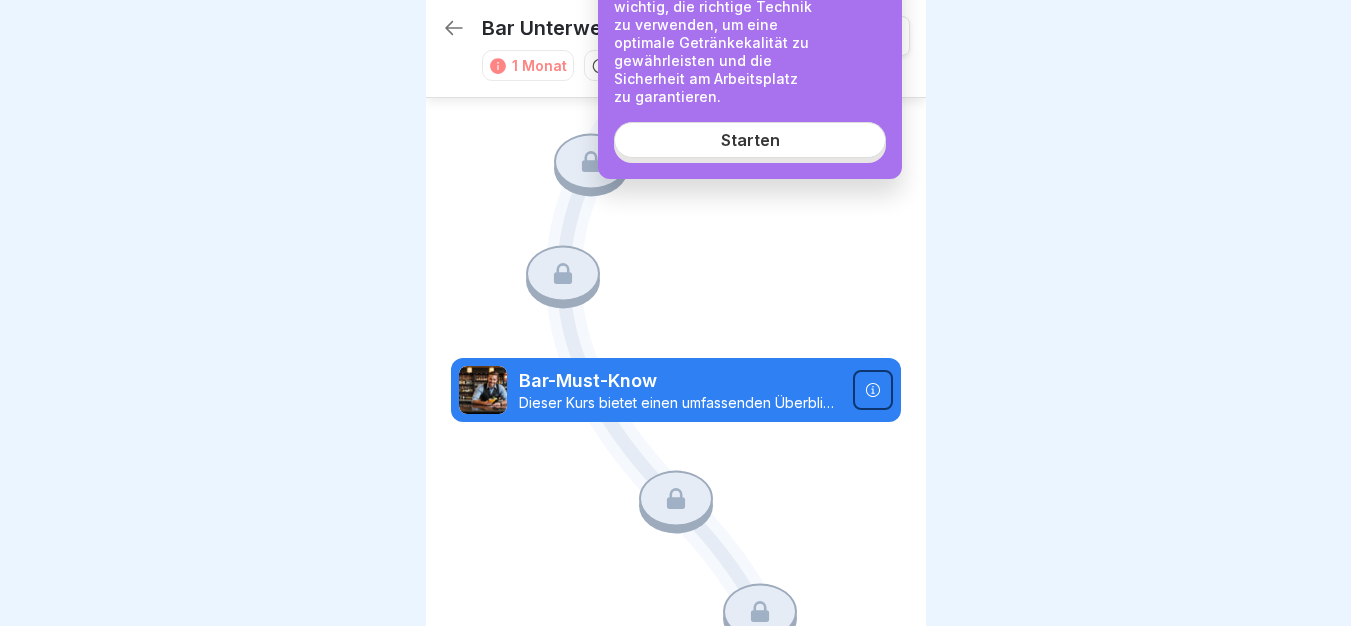 click on "Starten" at bounding box center (750, 140) 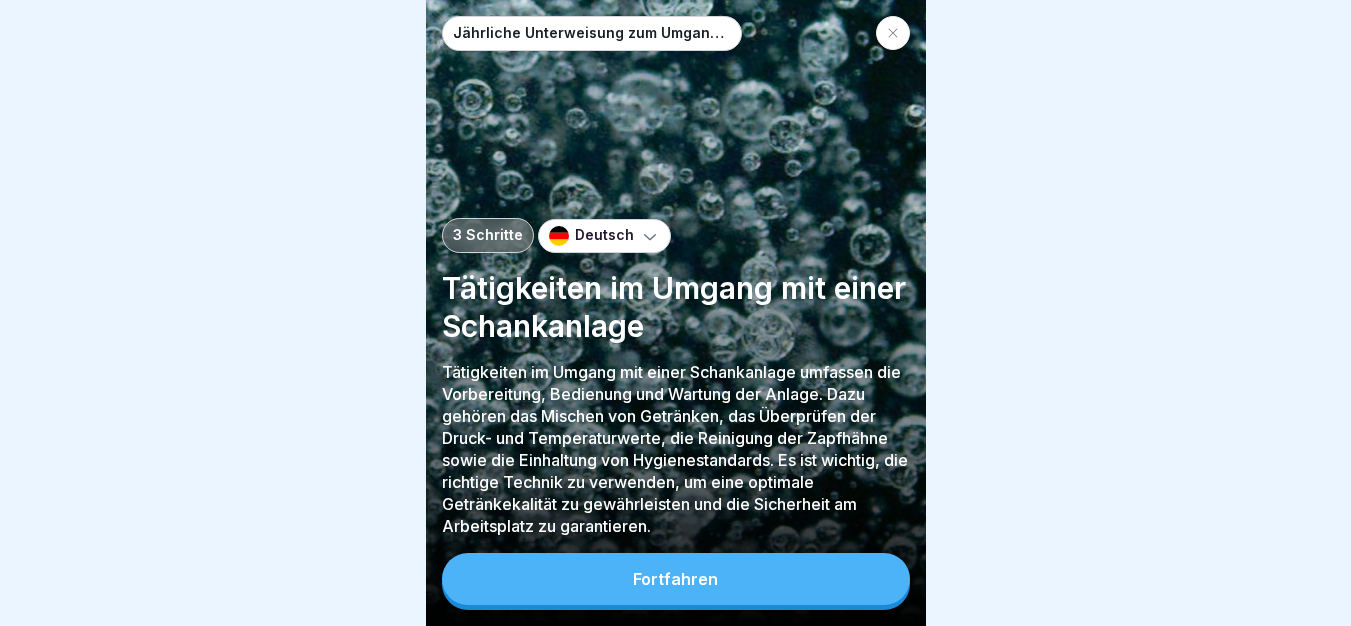 scroll, scrollTop: 0, scrollLeft: 0, axis: both 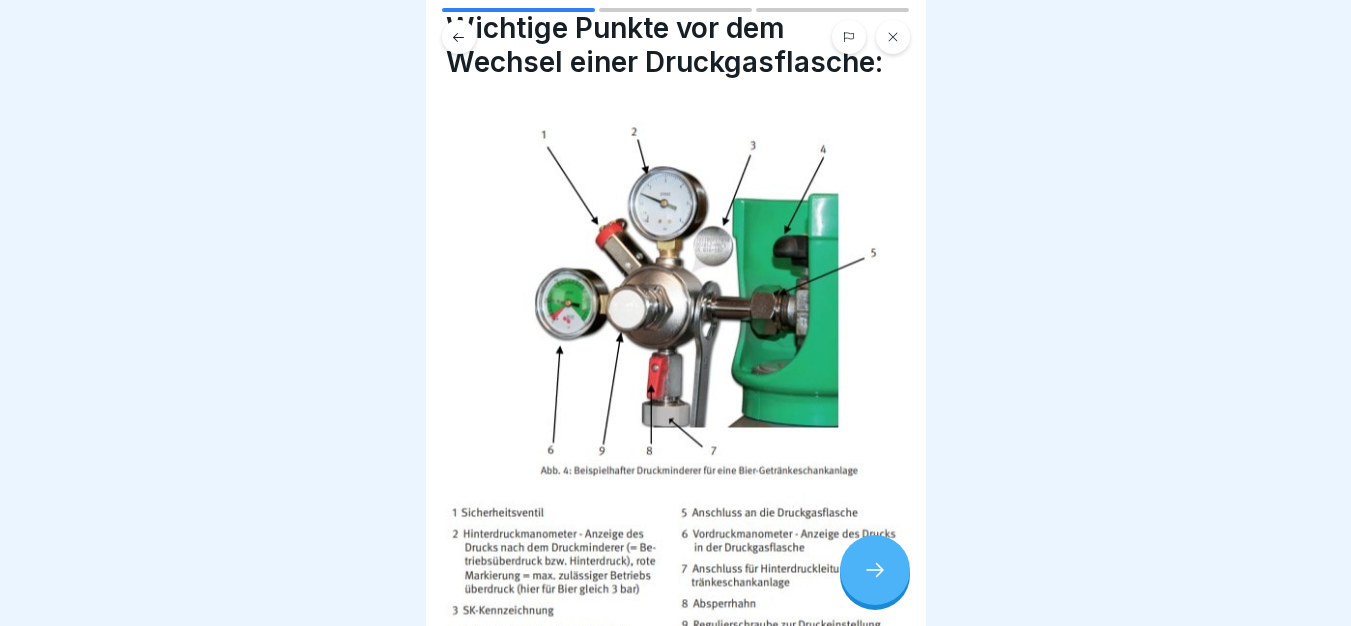 click at bounding box center [875, 570] 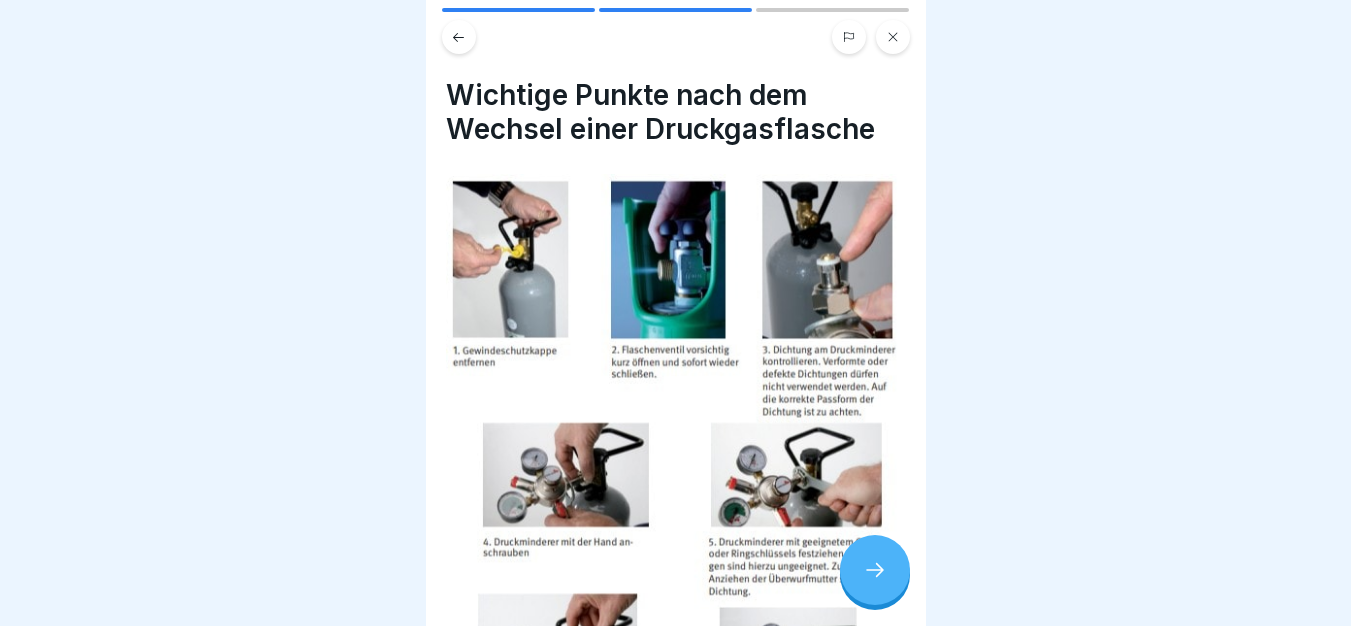 click at bounding box center (875, 570) 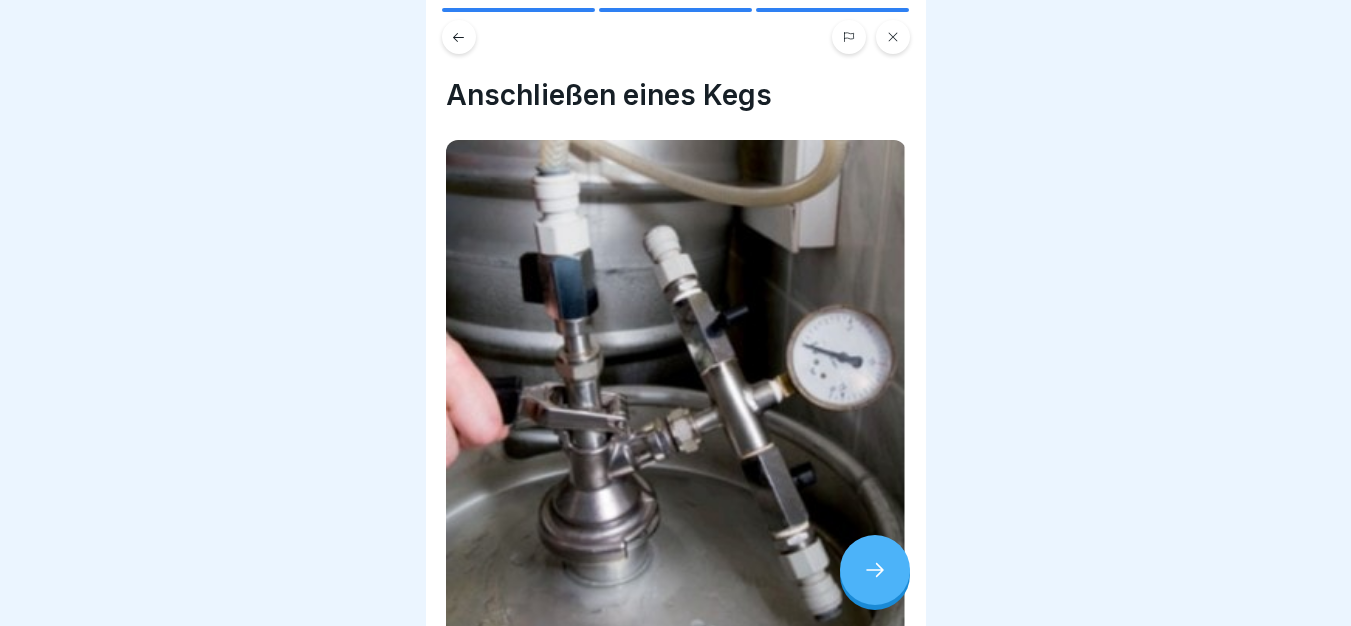 click at bounding box center [875, 570] 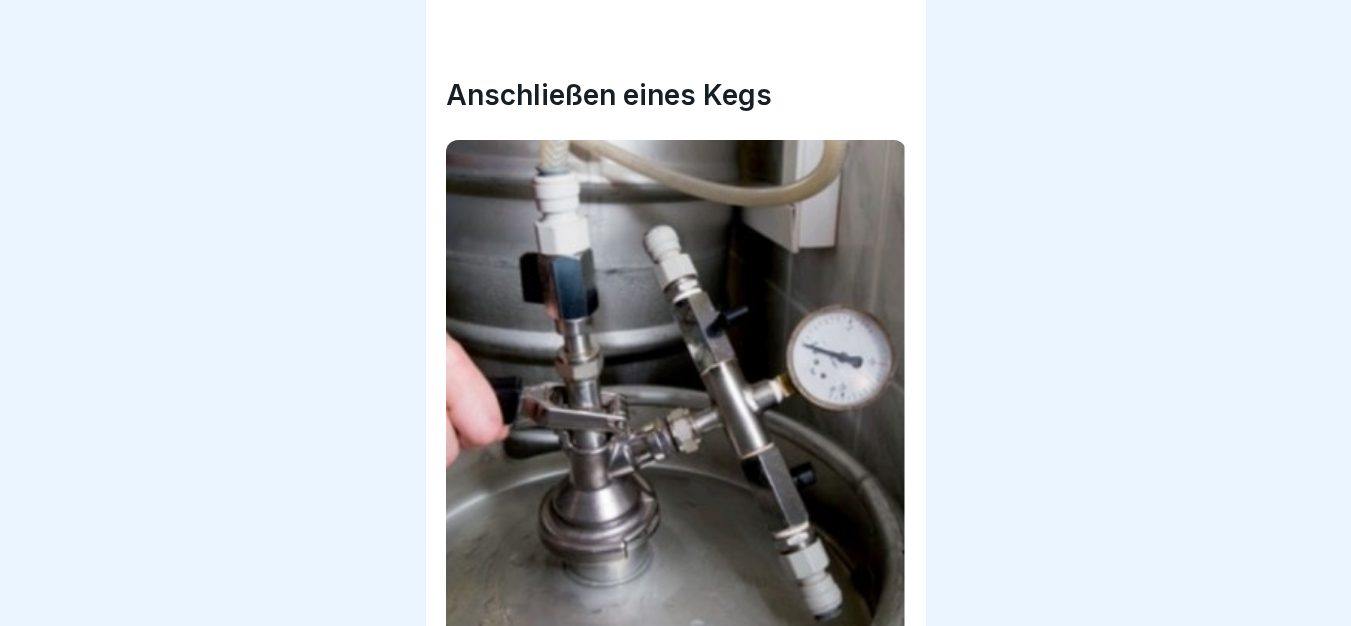 click on "Fortfahren" at bounding box center (1176, 580) 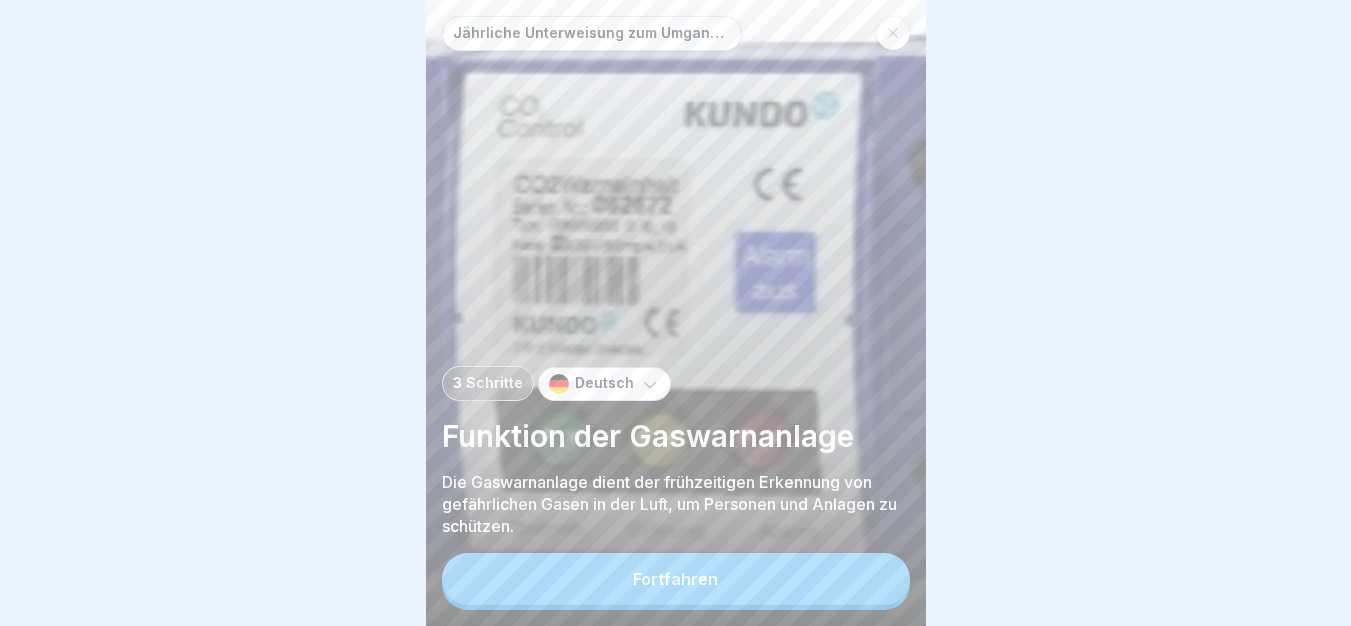 click on "Fortfahren" at bounding box center [676, 581] 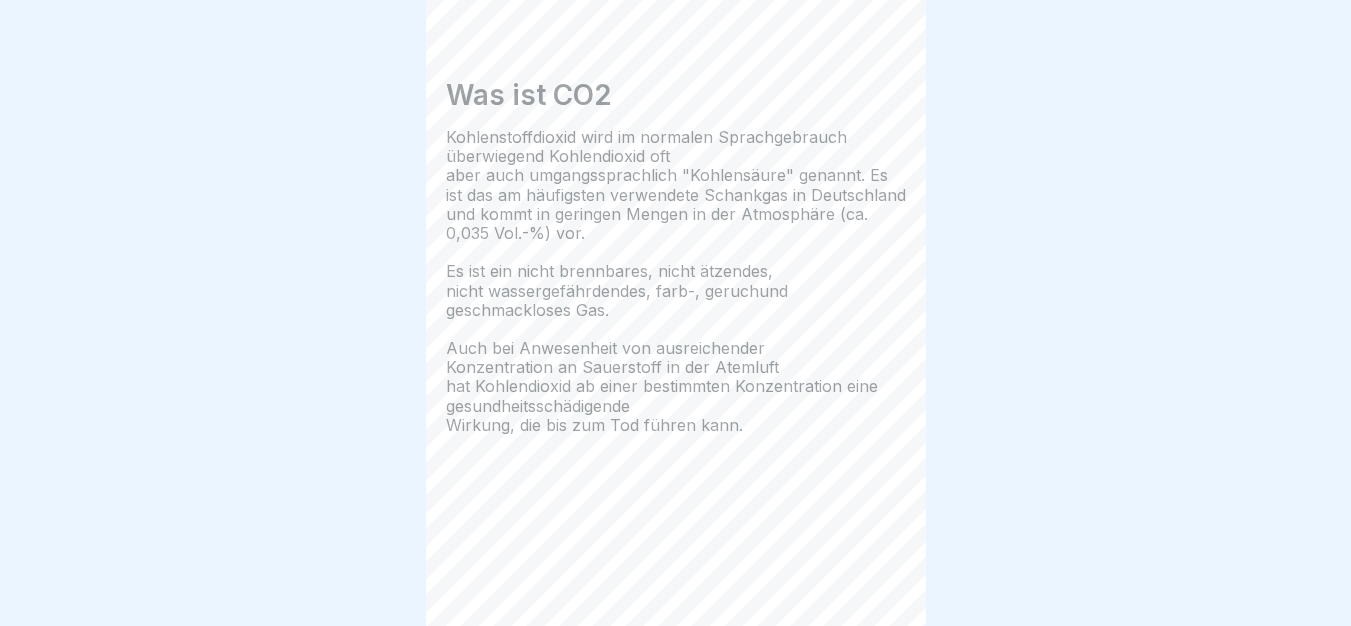 click 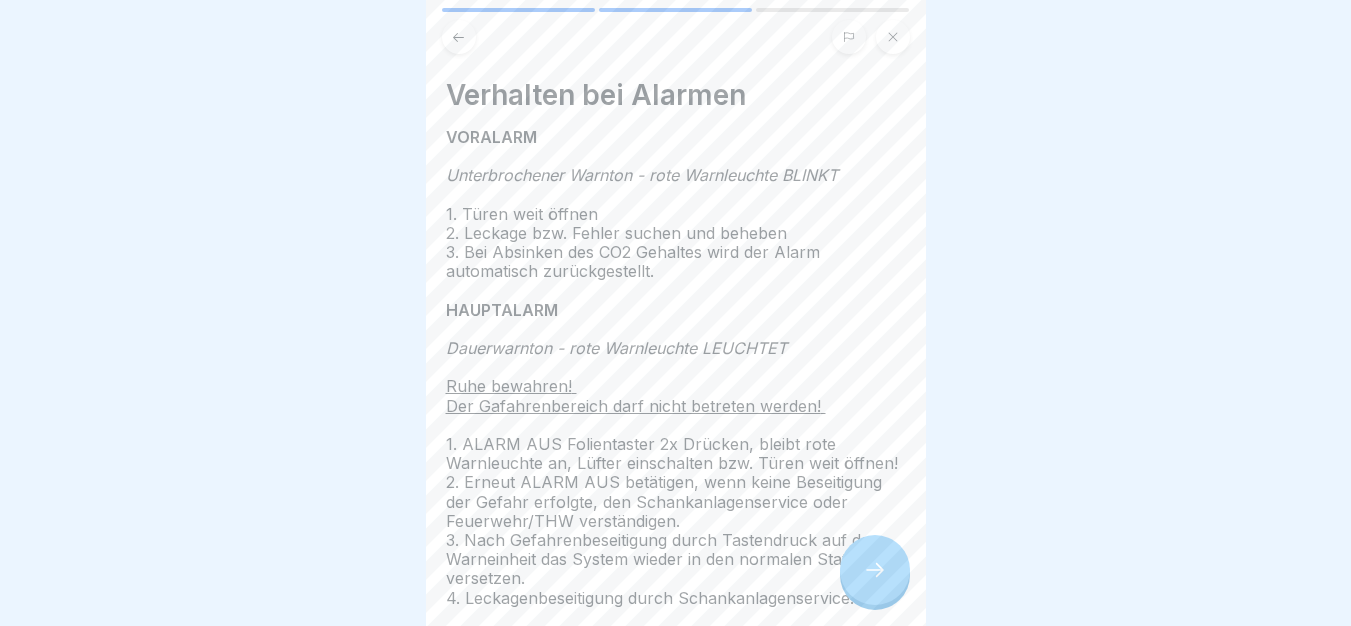 click 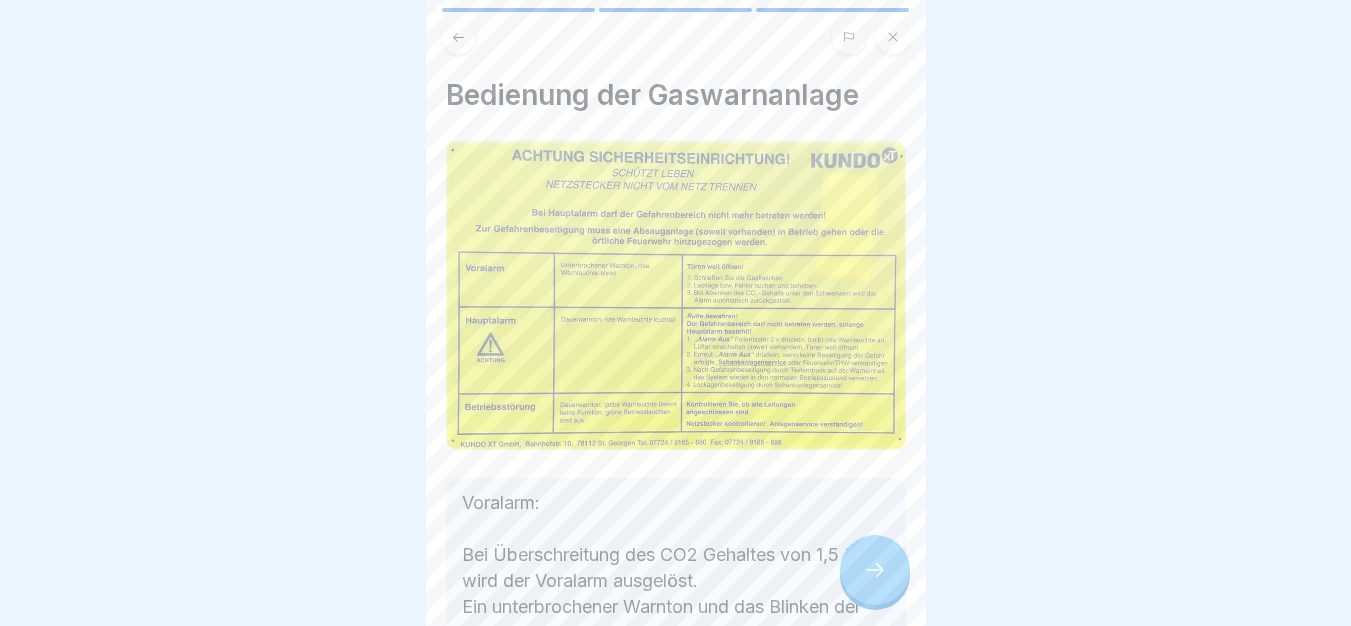 click 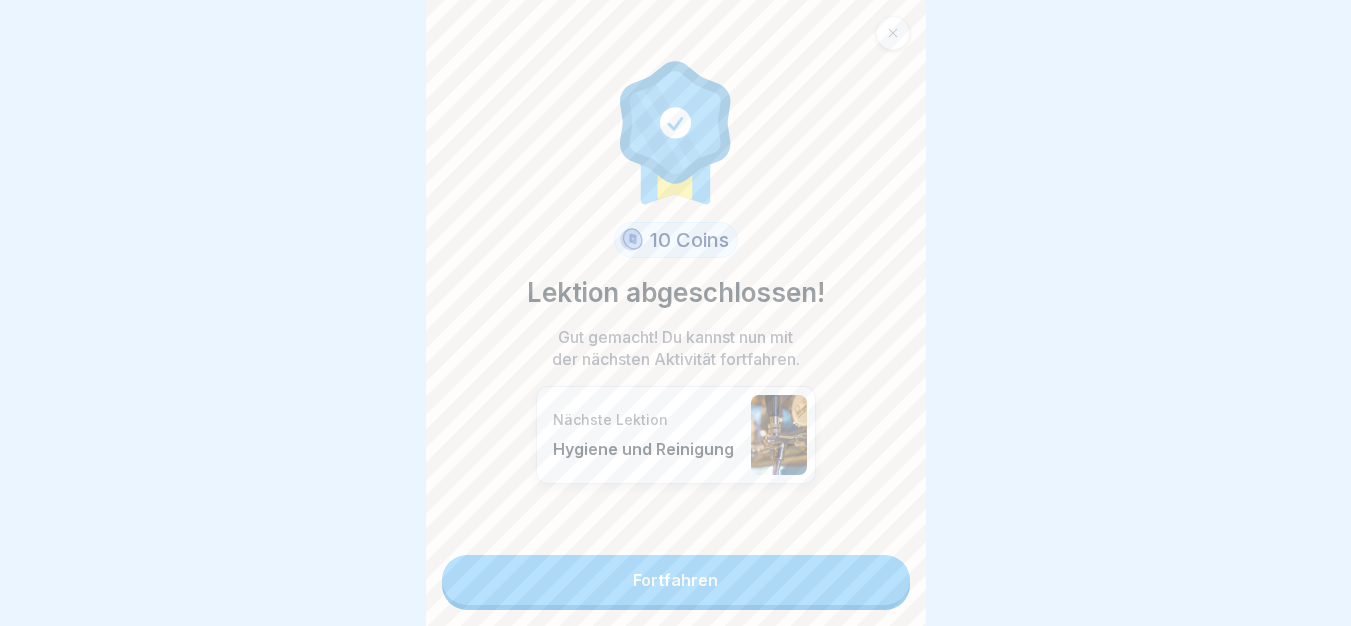 click on "Fortfahren" at bounding box center [676, 580] 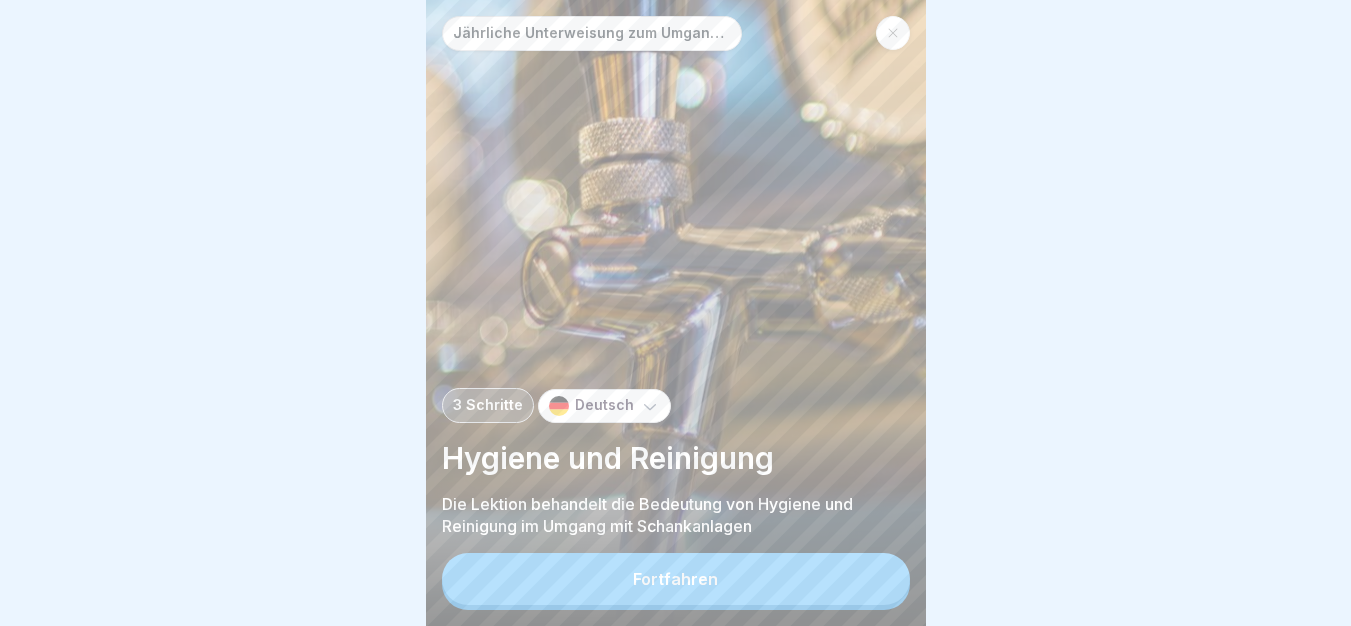 click on "Fortfahren" at bounding box center [676, 579] 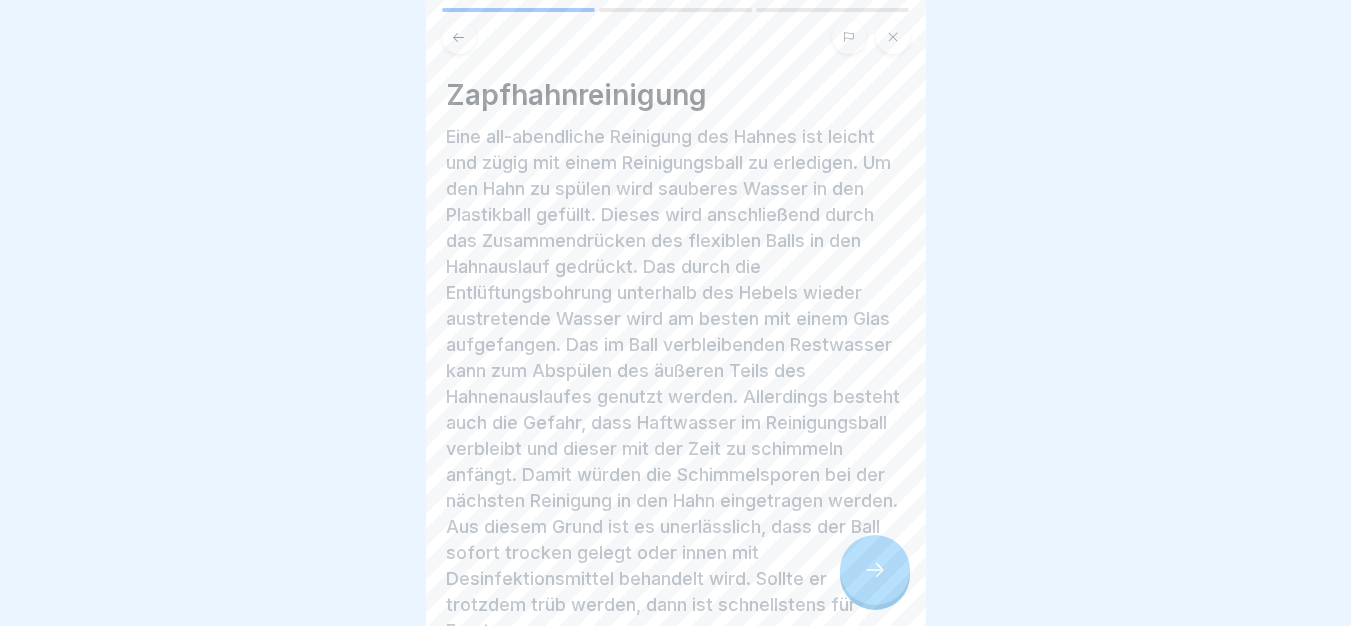 click 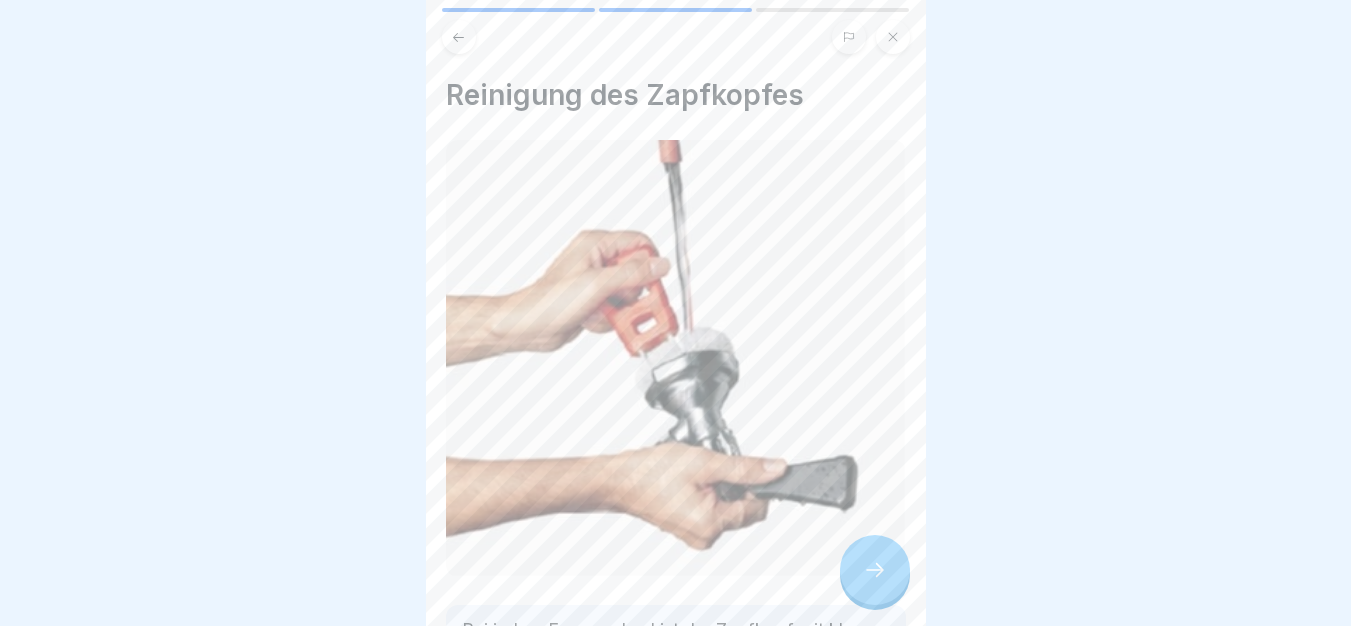 click 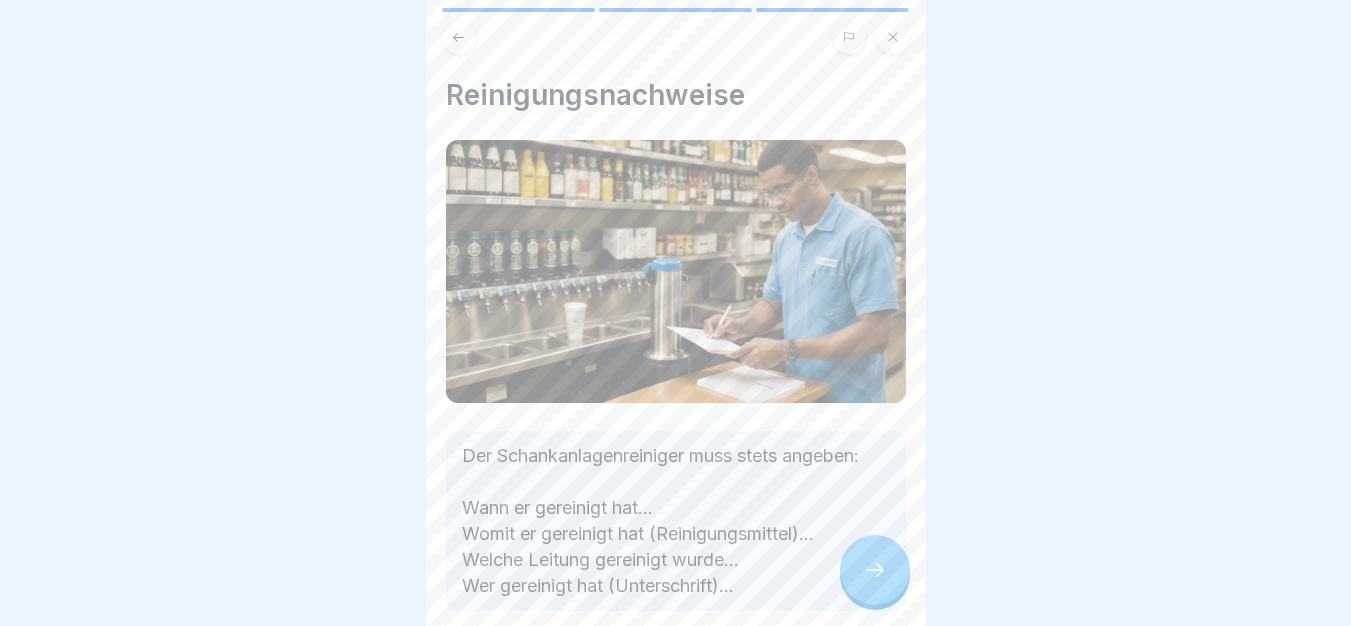click 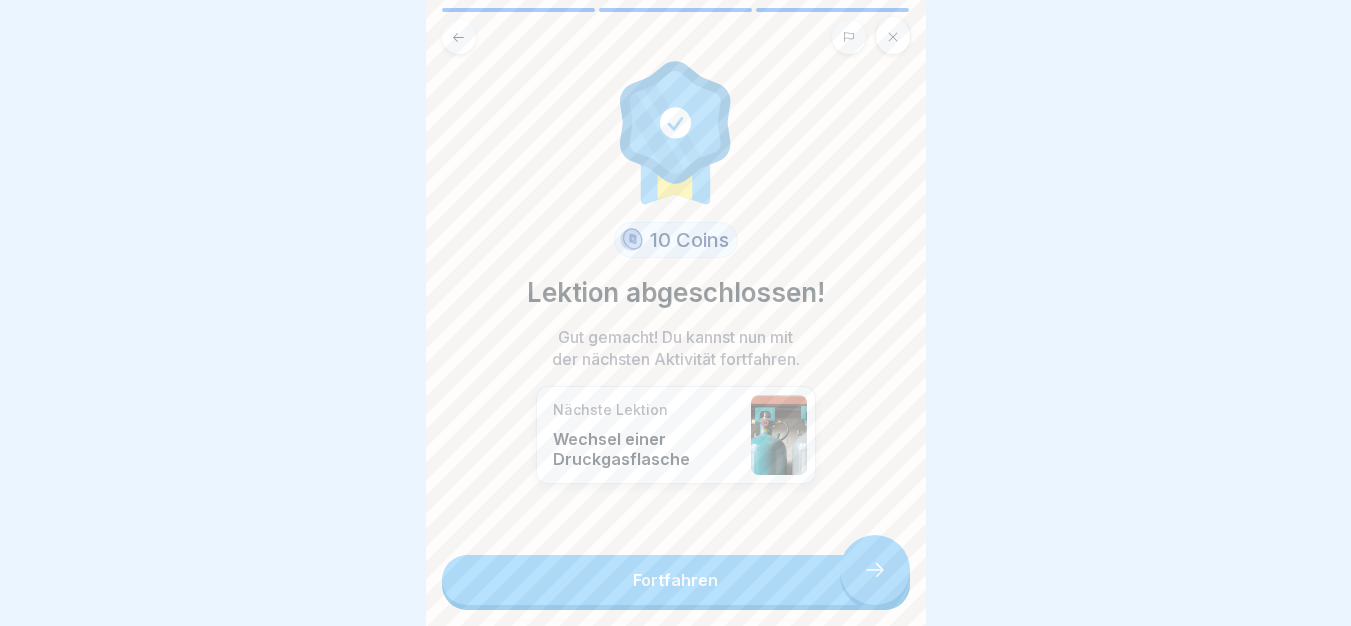 click on "Fortfahren" at bounding box center (676, 580) 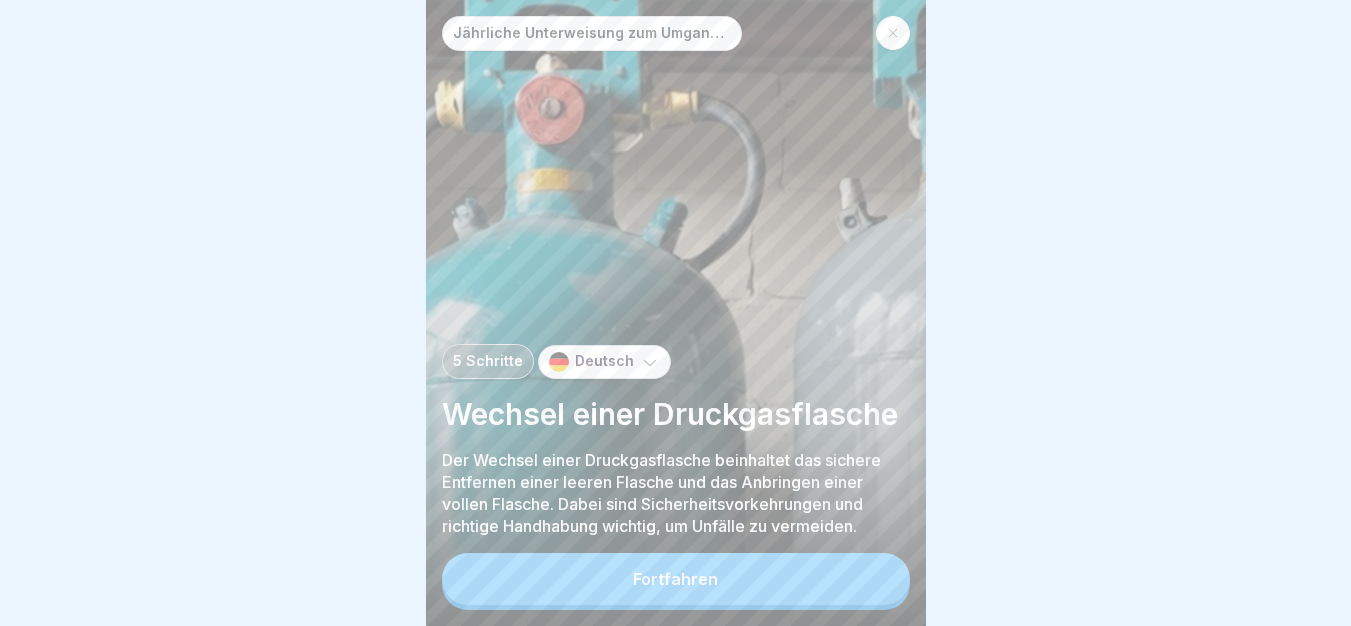 click on "Fortfahren" at bounding box center (676, 579) 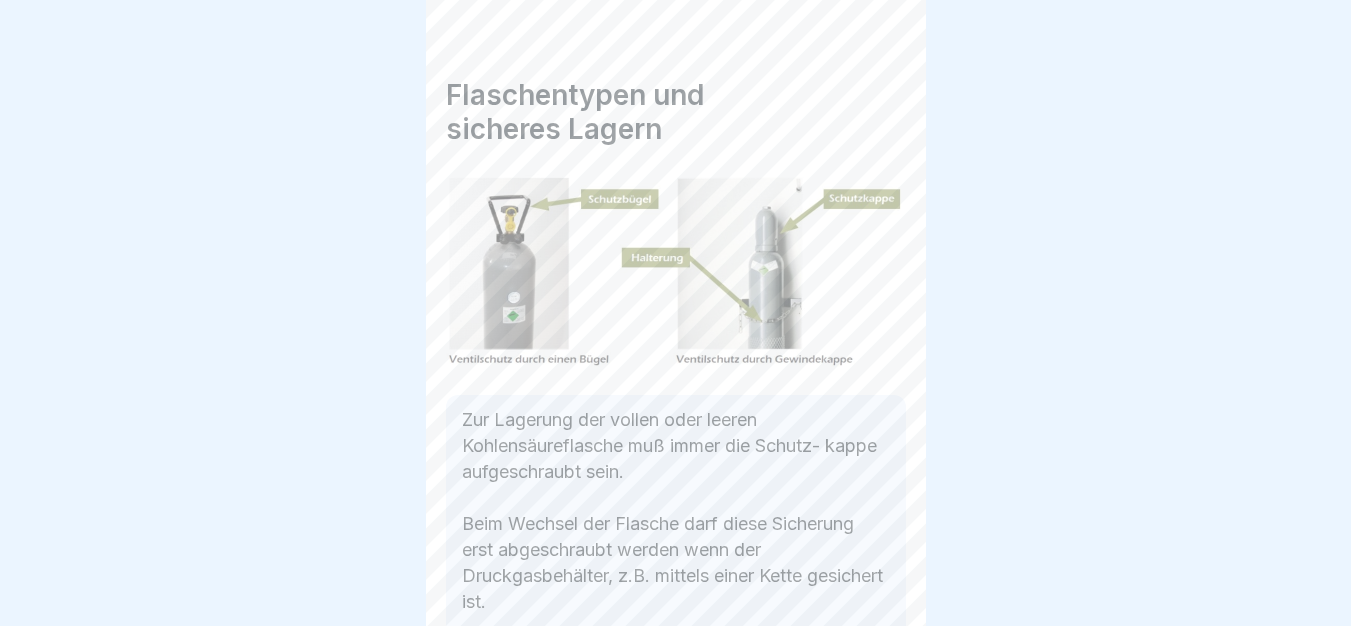 click on "Jährliche Unterweisung zum Umgang mit Schankanlagen  5 Schritte Deutsch Wechsel einer Druckgasflasche Der Wechsel einer Druckgasflasche beinhaltet das sichere Entfernen einer leeren Flasche und das Anbringen einer vollen Flasche. Dabei sind Sicherheitsvorkehrungen und richtige Handhabung wichtig, um Unfälle zu vermeiden.  Fortfahren Flaschentypen und sicheres Lagern Zur Lagerung der vollen oder leeren Kohlensäureflasche muß immer die Schutz- kappe aufgeschraubt sein.
Beim Wechsel der Flasche darf diese Sicherung erst abgeschraubt werden wenn der Druckgasbehälter, z.B. mittels einer Kette gesichert ist.
Druckgasflaschen müssen stets vor dem Umfallen gesichert sein. Druckminderer Der Druckminderer reduziert den Druck der CO2-Flasche von ca. 60 bar auf den Betriebsdruck von unter 3 bar.
Dieses Bauteil ist für die Arbeitssicherheit enorm wichtig und muß deshalb sehr sorgsam behandelt werden. Wechseln der CO2 Flasche Festschrauben Druckminderer Dichtigkeitsprüfung 10 Coins Lektion abgeschlossen!" at bounding box center [676, 313] 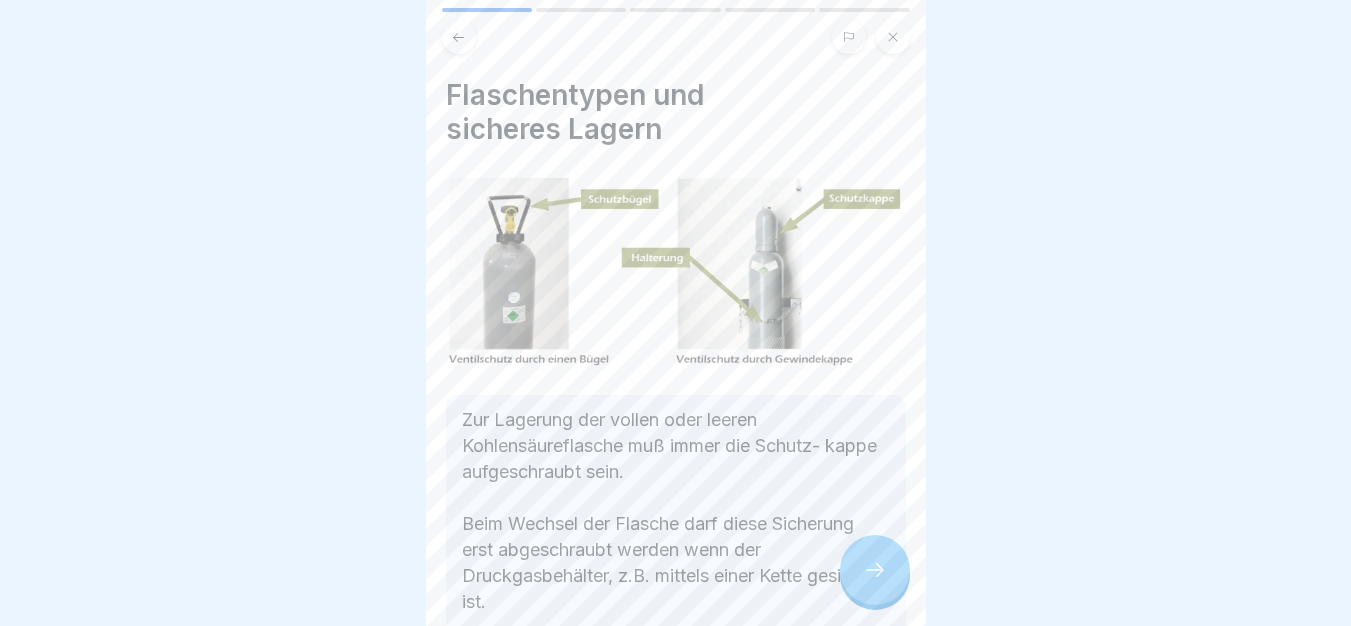 click 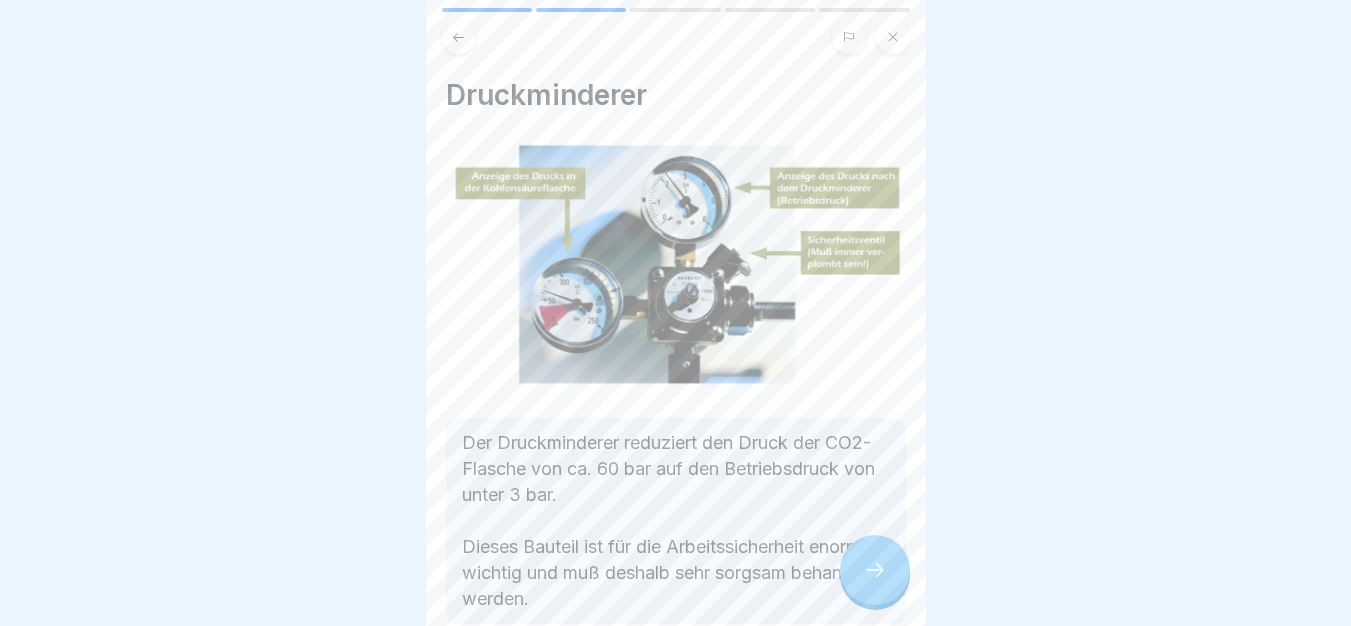 click 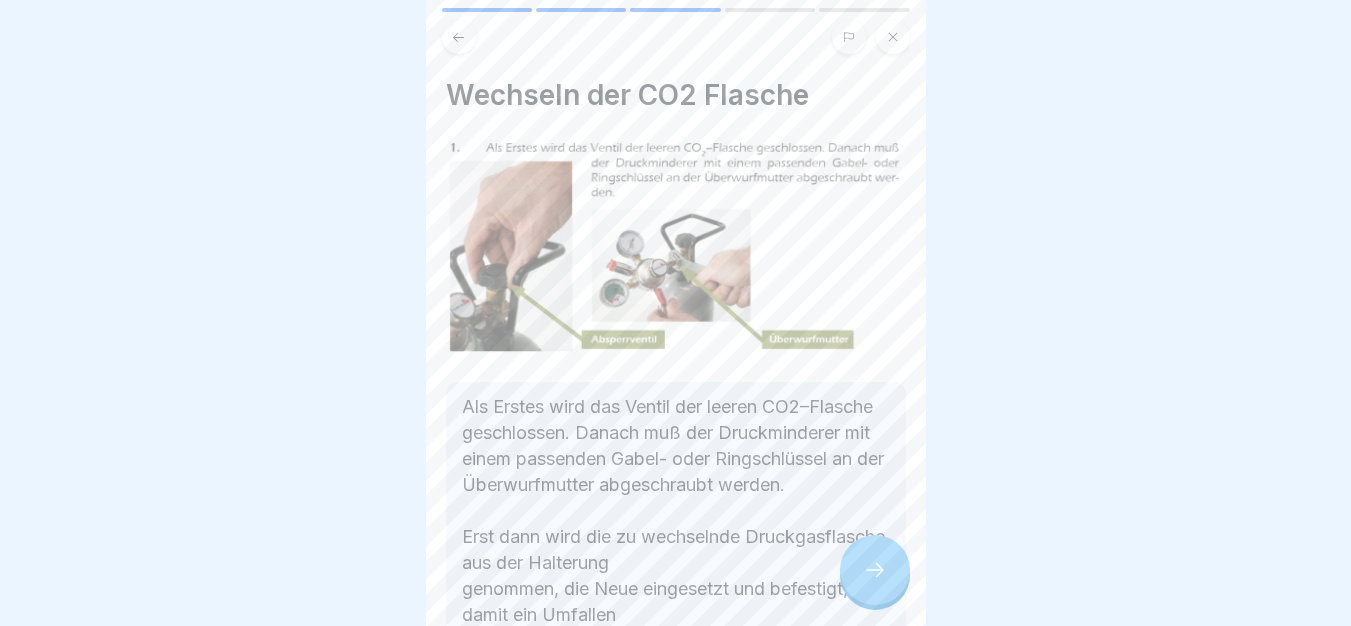 click 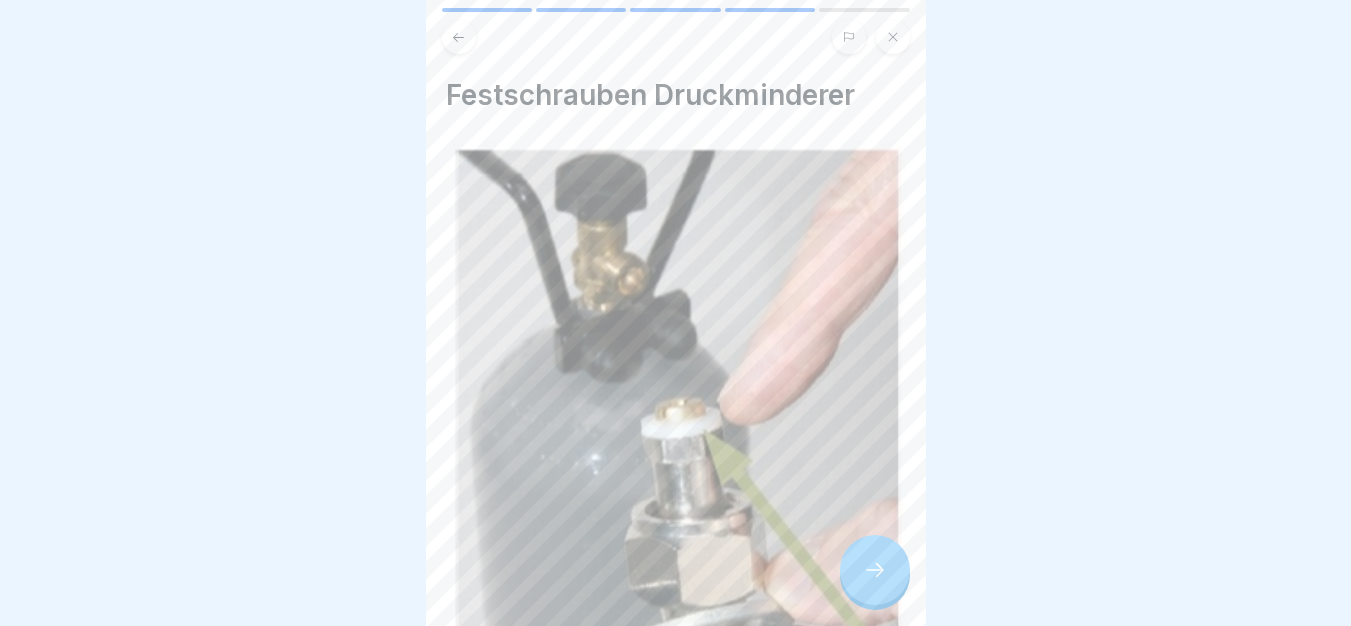 click 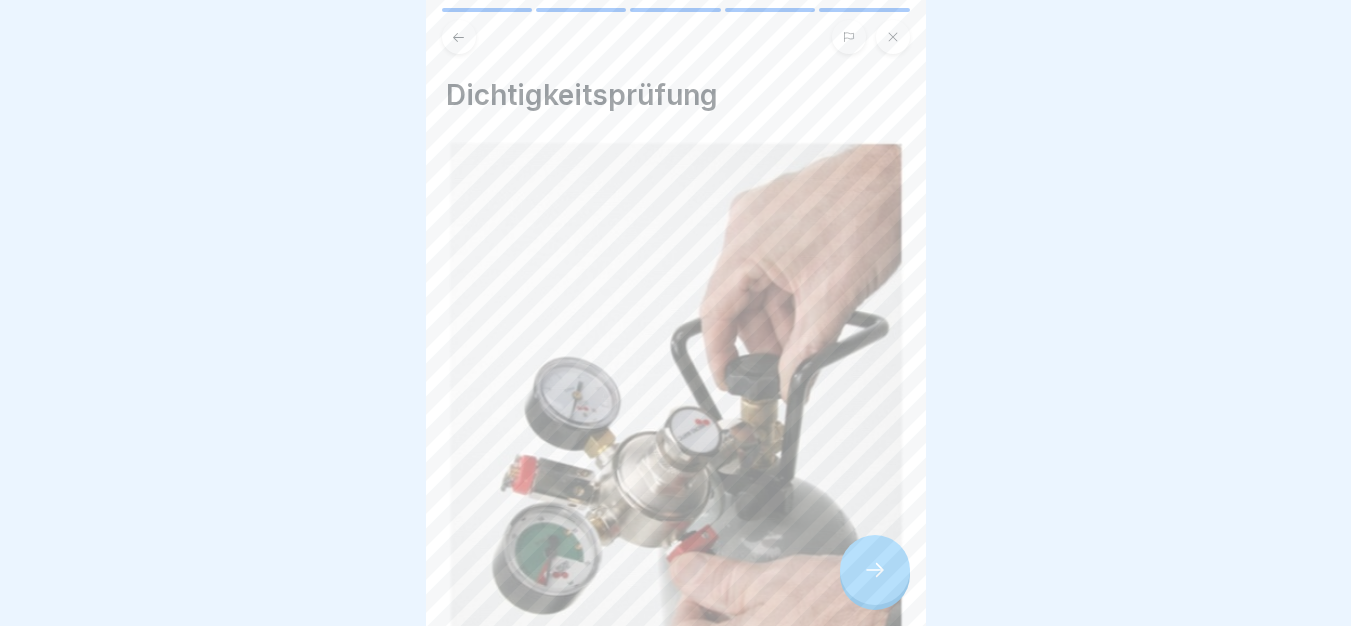 click 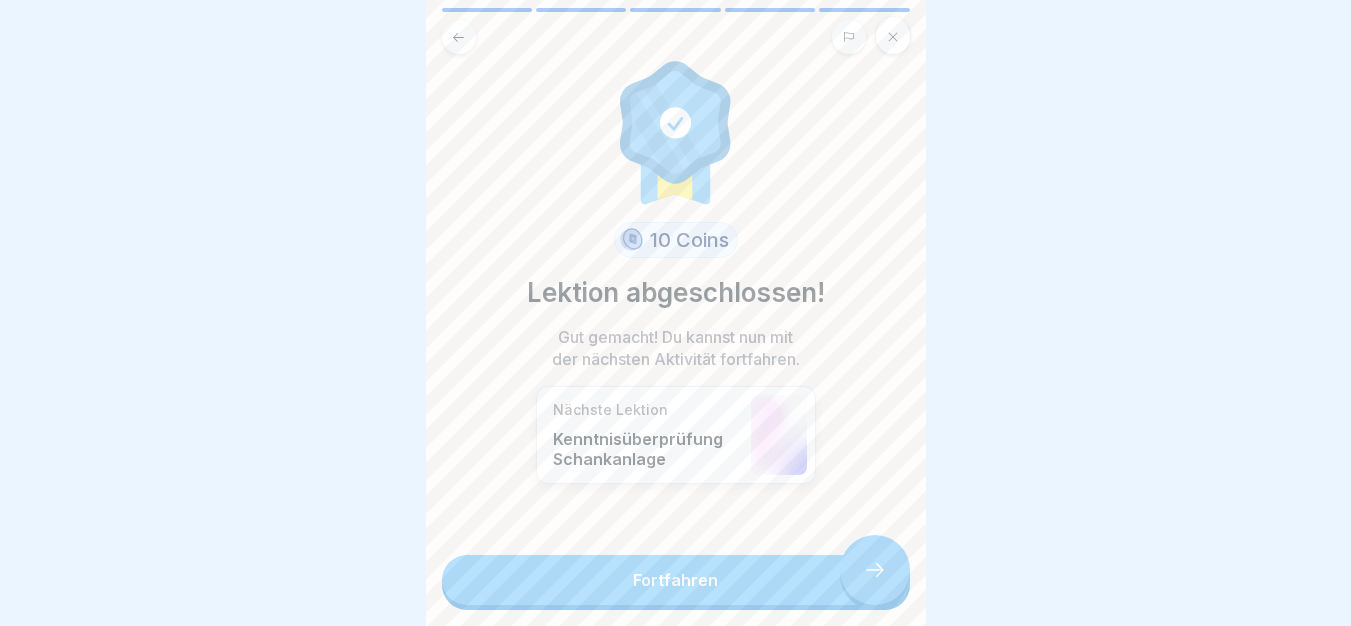 click on "Fortfahren" at bounding box center [676, 580] 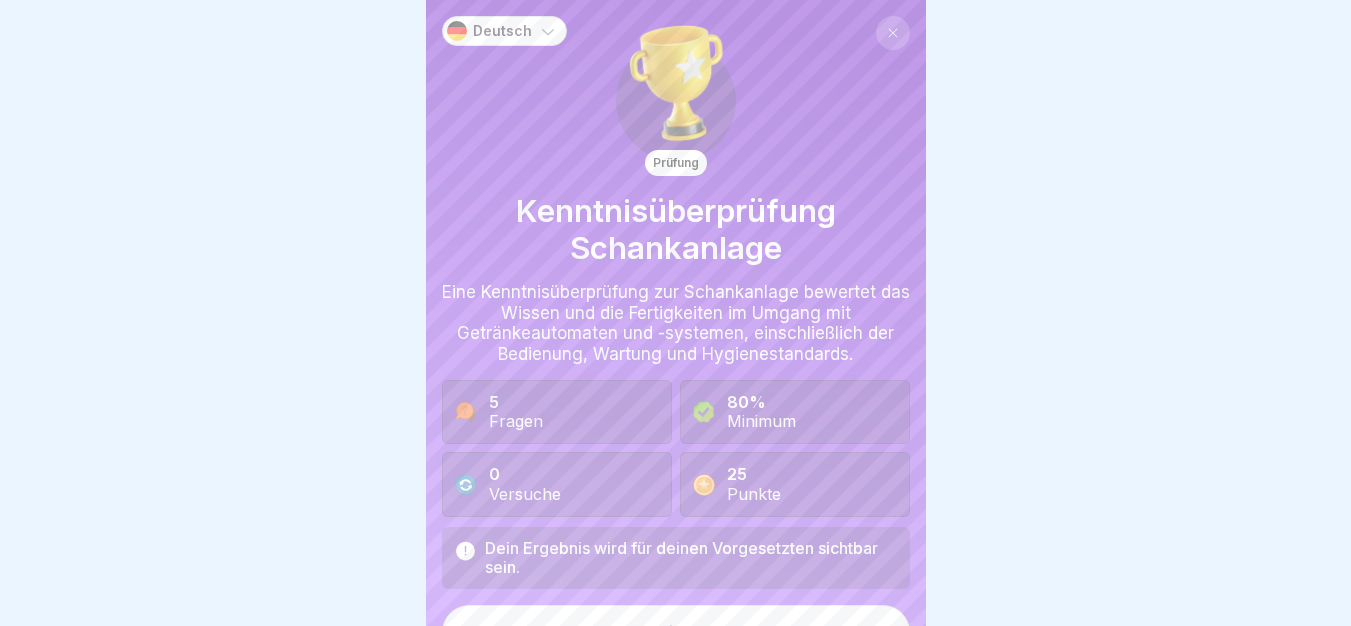 click on "Beginnen" at bounding box center [676, 632] 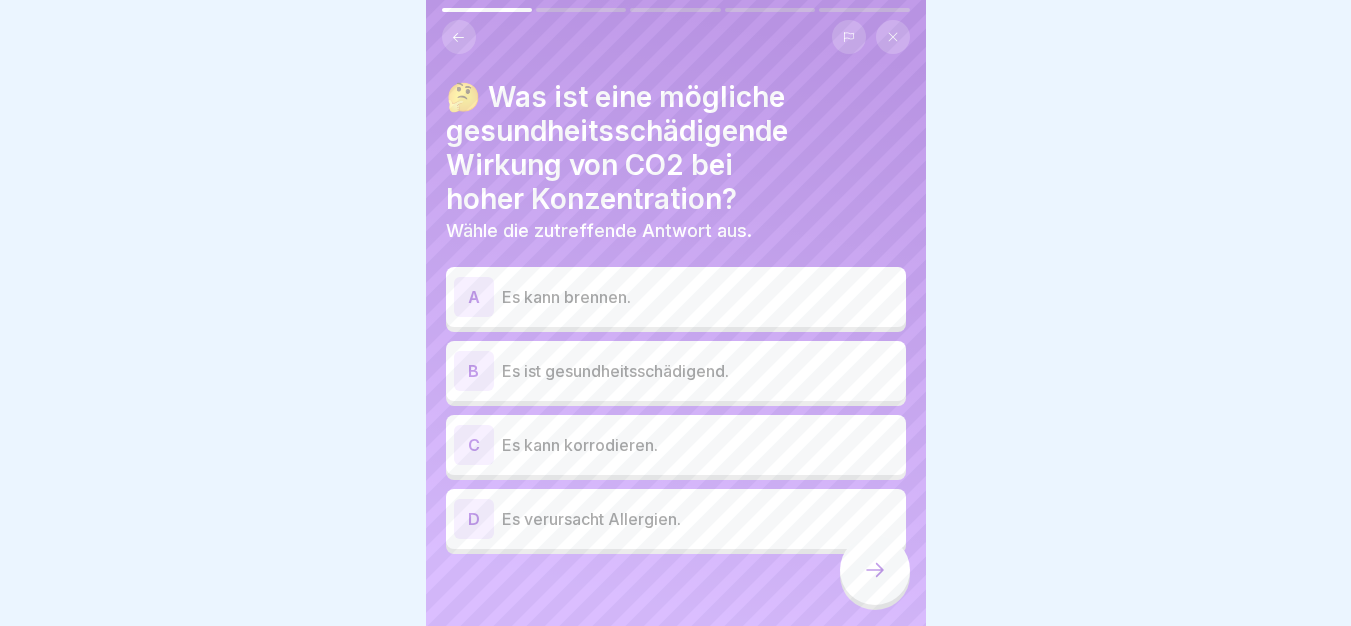 click on "Es ist gesundheitsschädigend." at bounding box center (700, 371) 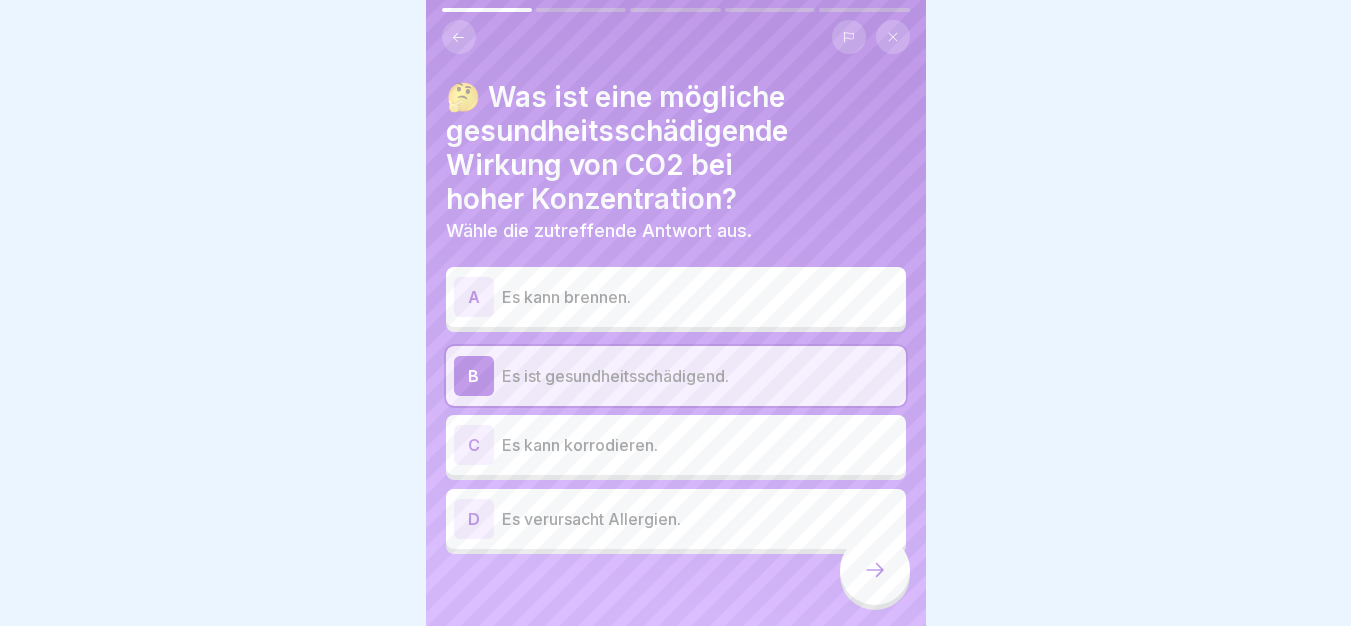 click 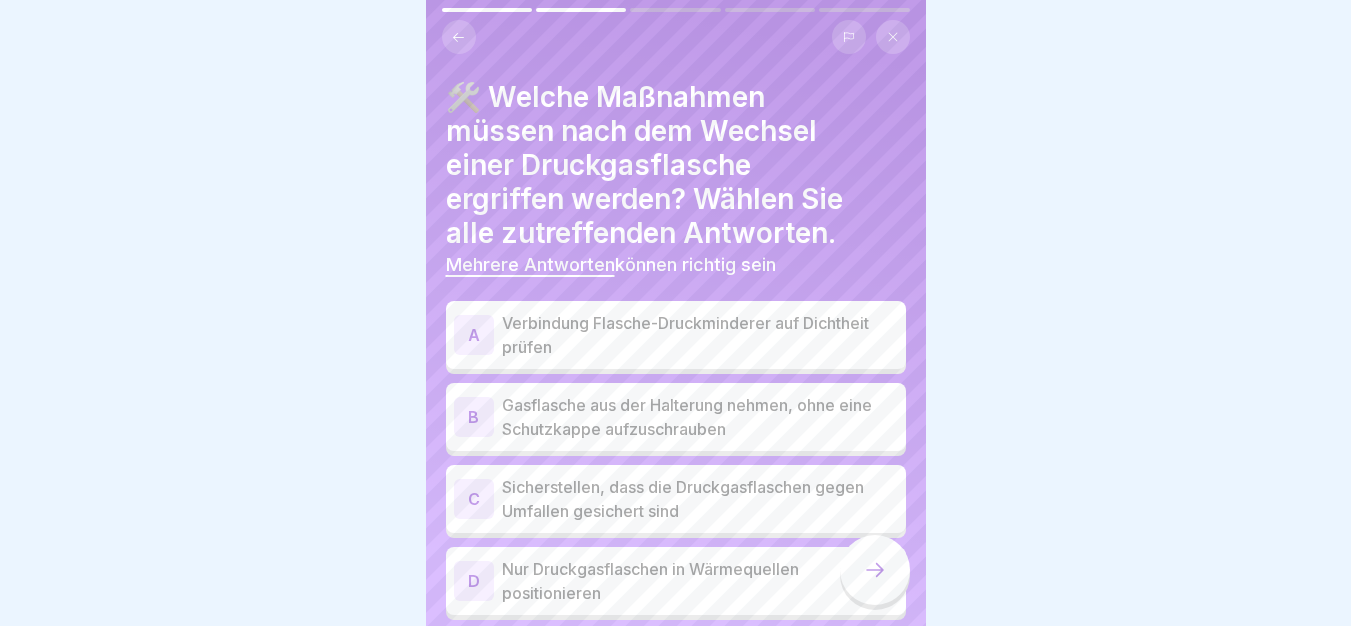 scroll, scrollTop: 74, scrollLeft: 0, axis: vertical 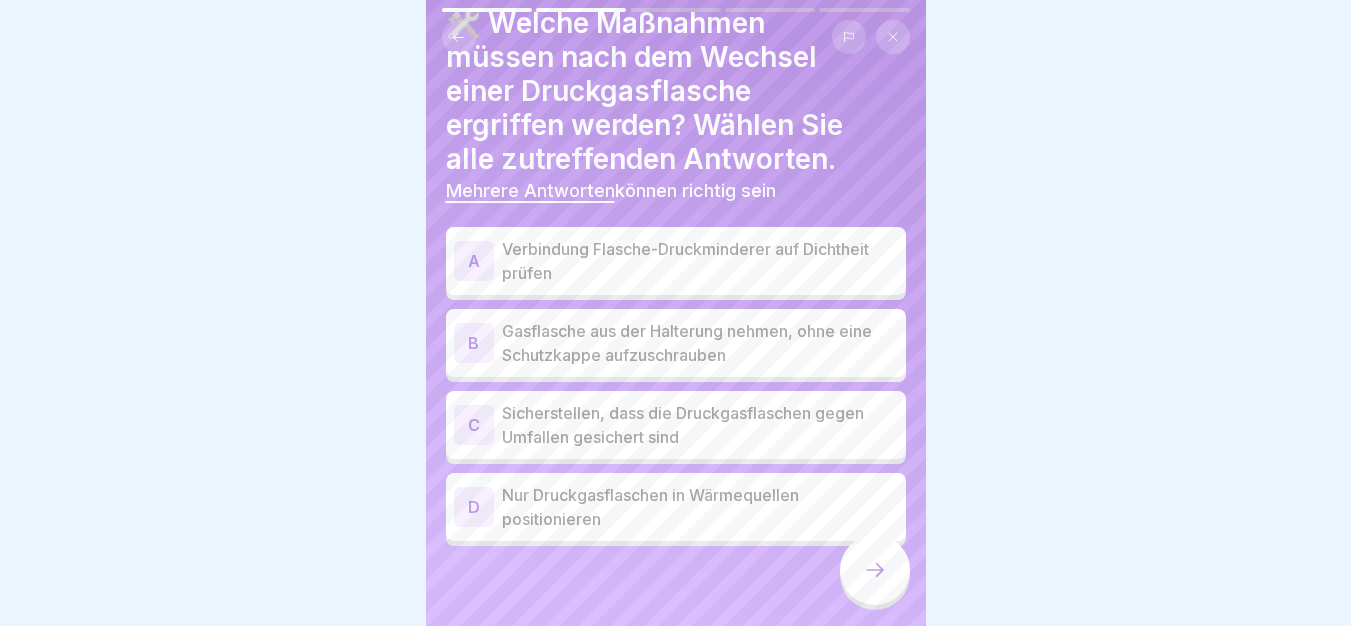 click on "Sicherstellen, dass die Druckgasflaschen gegen Umfallen gesichert sind" at bounding box center (700, 425) 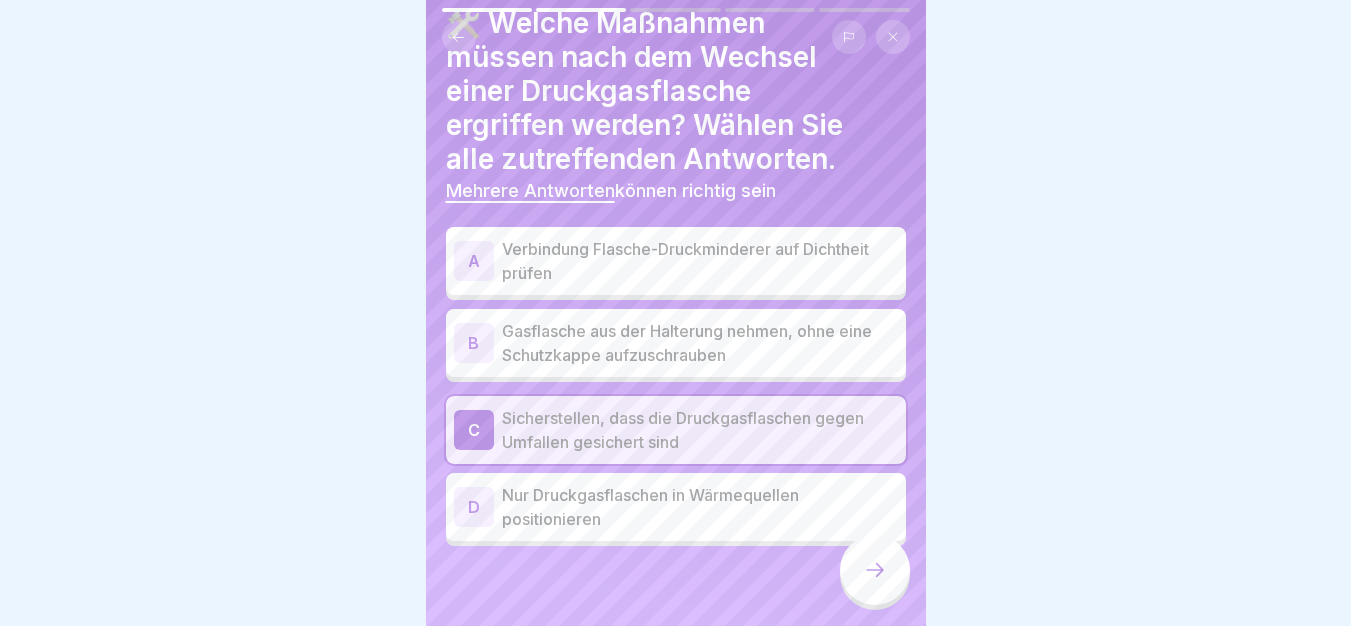 click at bounding box center (875, 570) 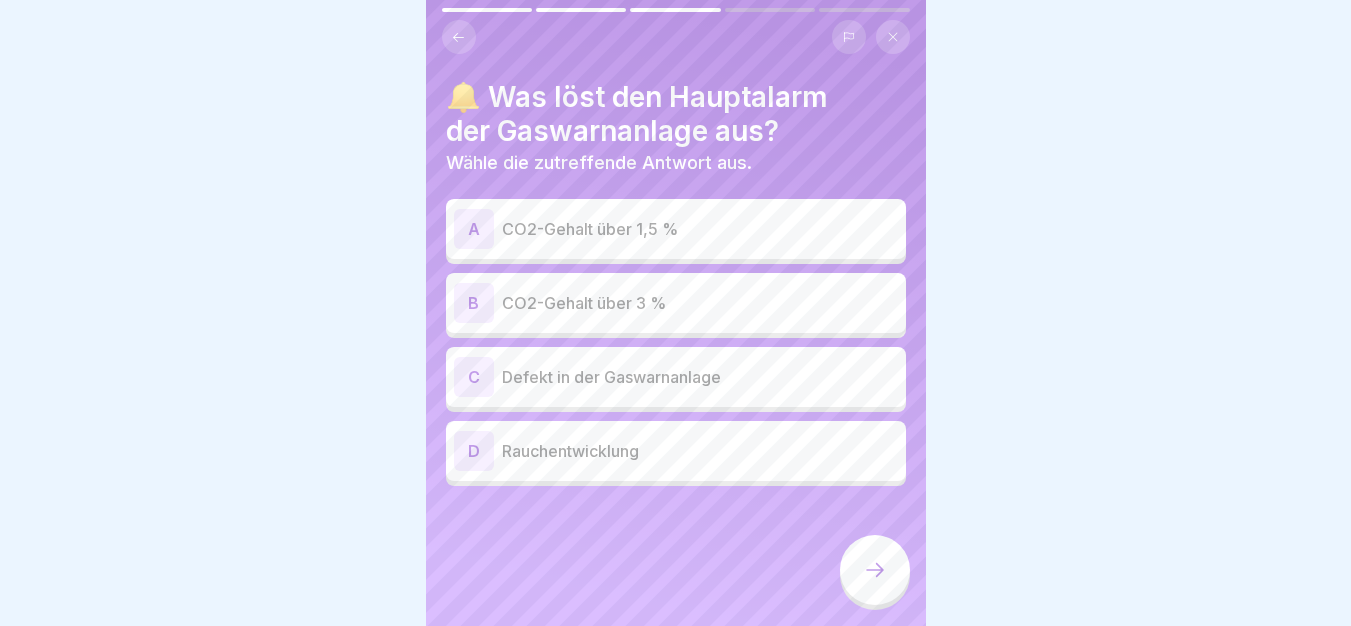 click on "CO2-Gehalt über 1,5 %" at bounding box center (700, 229) 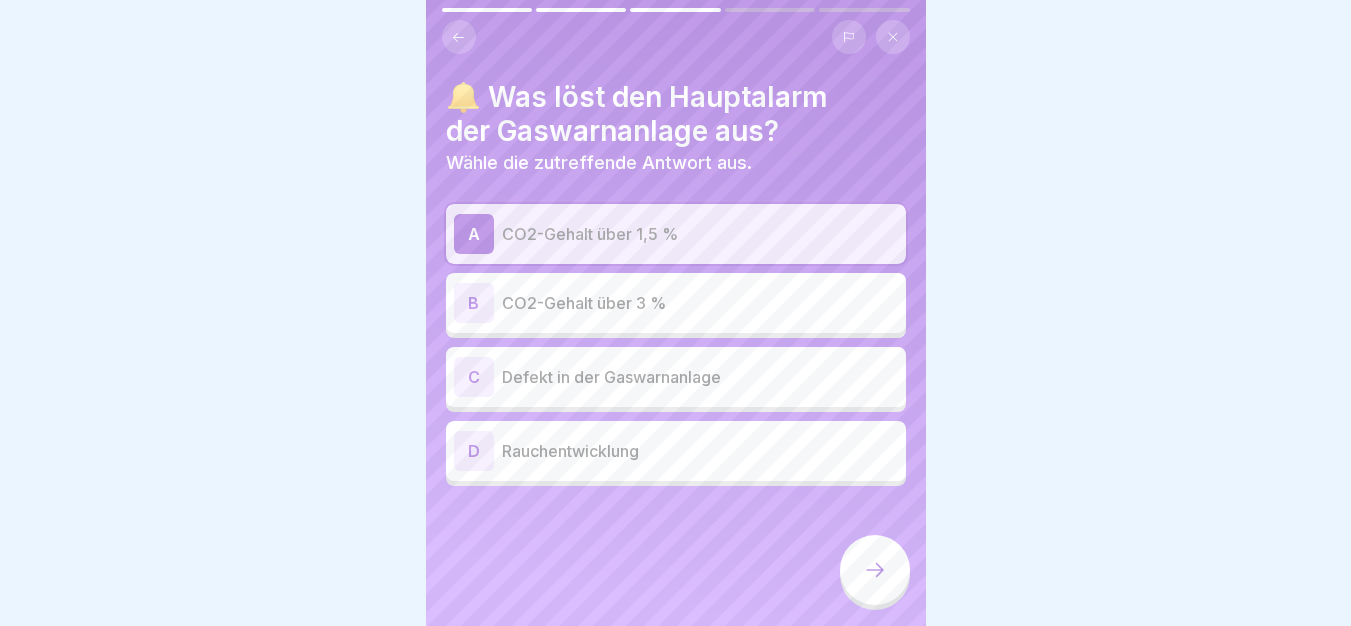 click at bounding box center [875, 570] 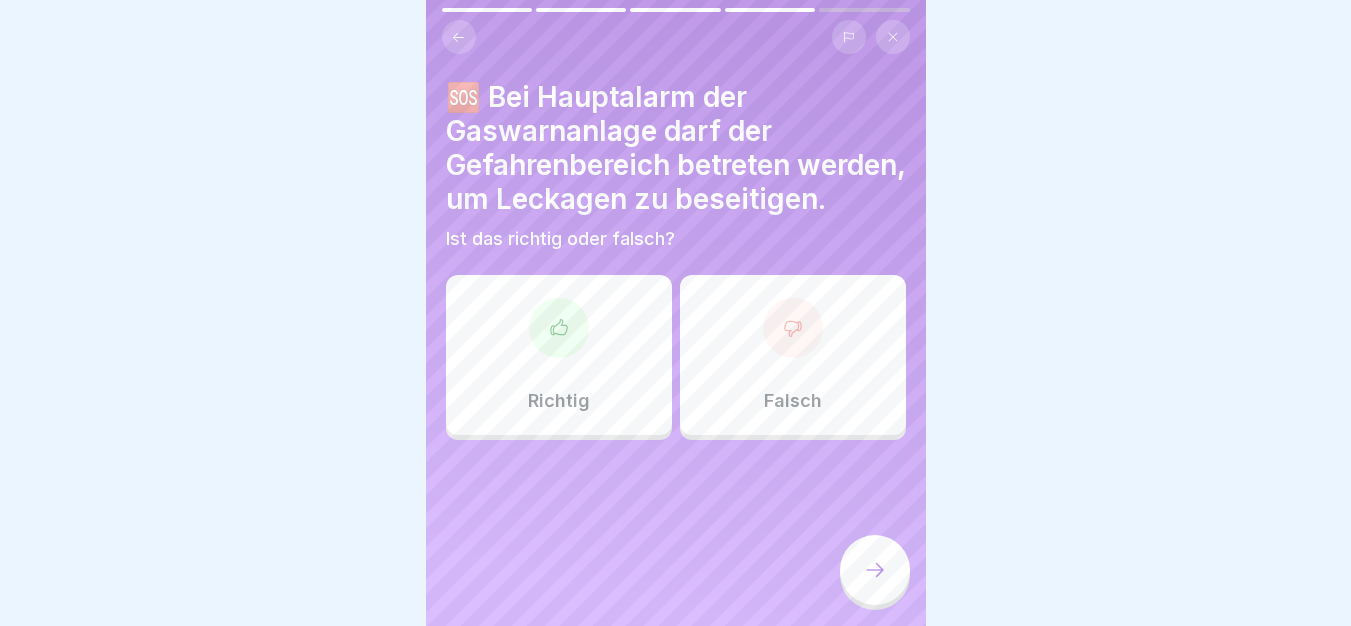 click on "Richtig" at bounding box center (559, 355) 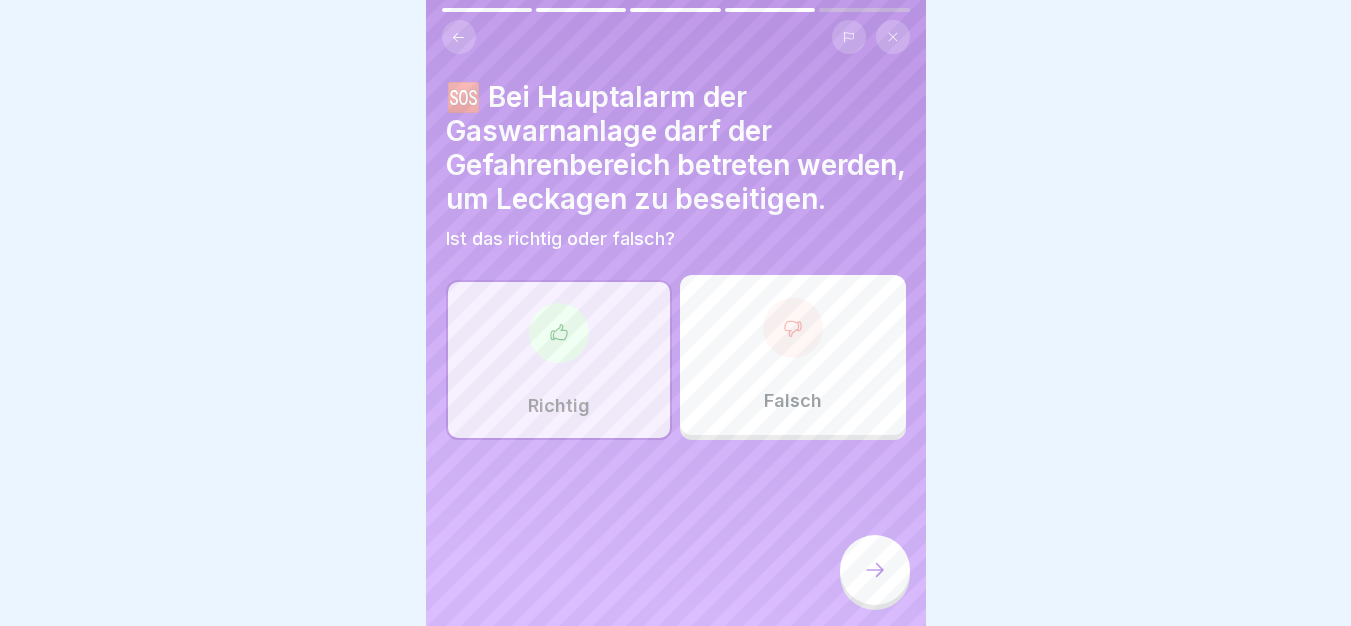 click on "Falsch" at bounding box center [793, 355] 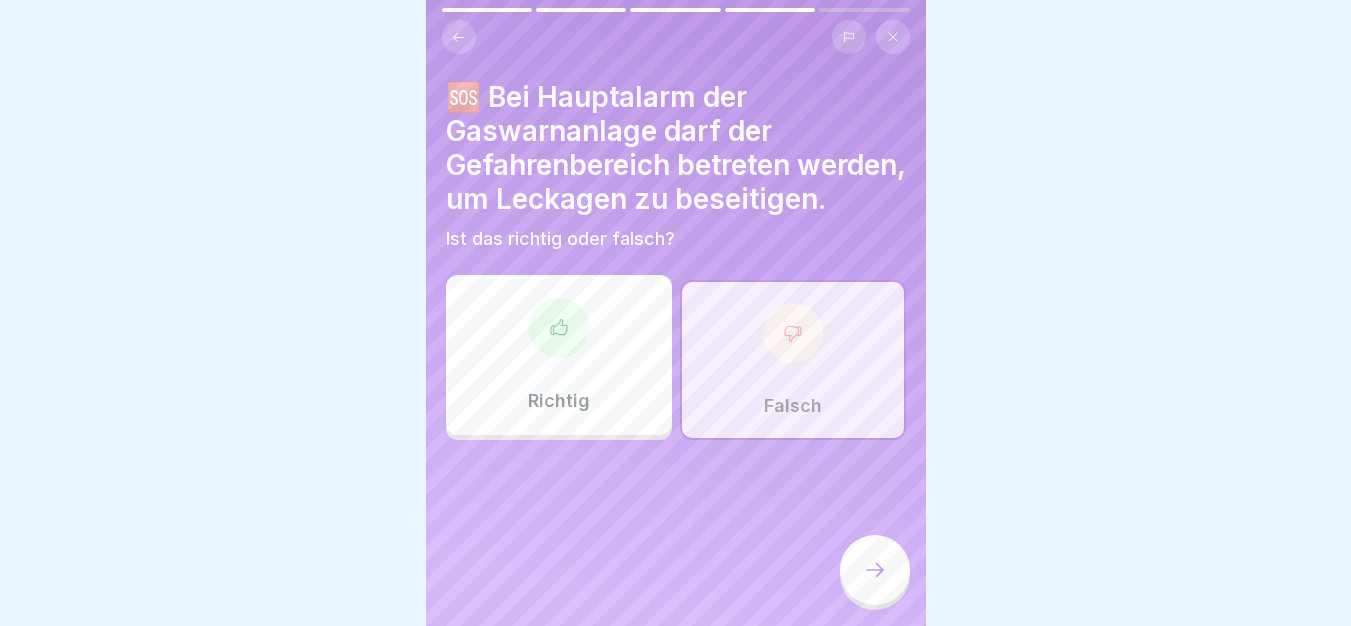 click 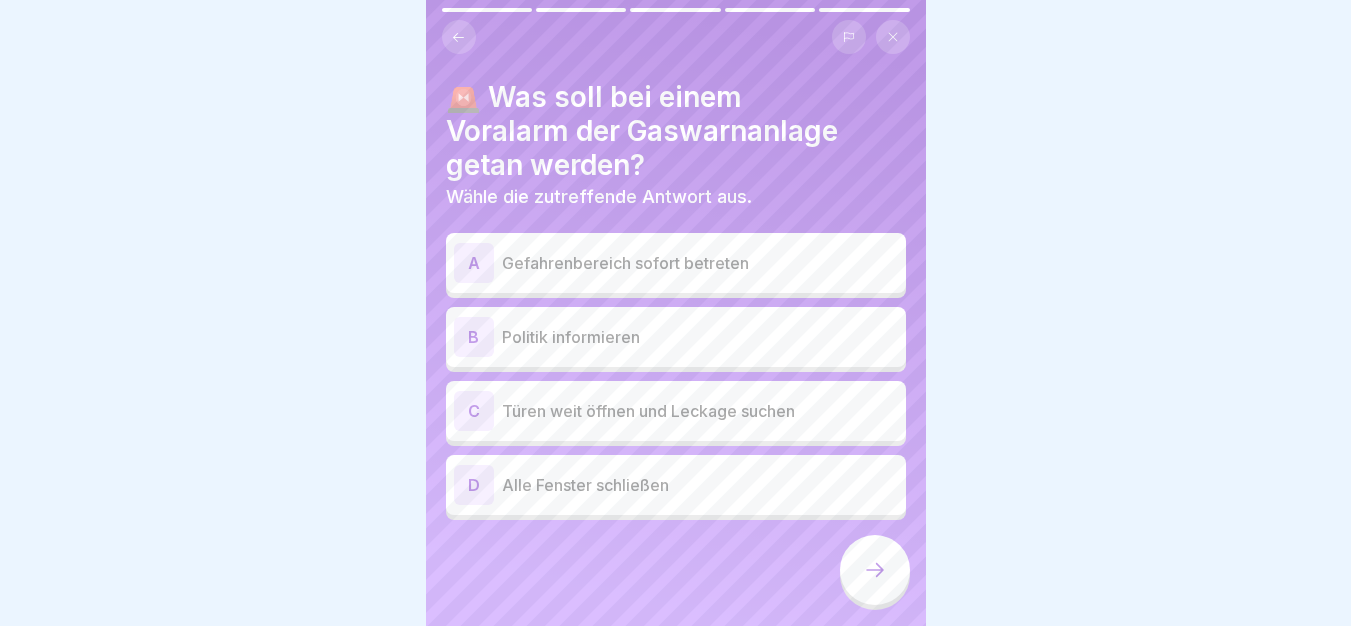 click on "Türen weit öffnen und Leckage suchen" at bounding box center (700, 411) 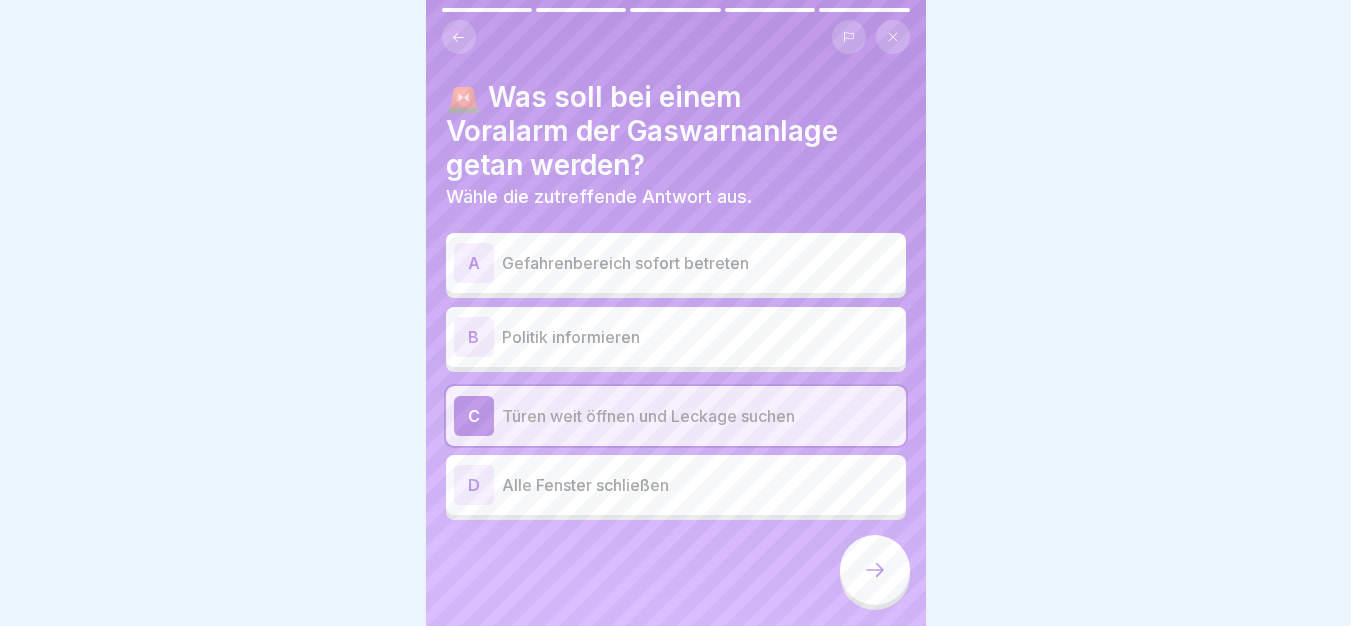 click at bounding box center (875, 570) 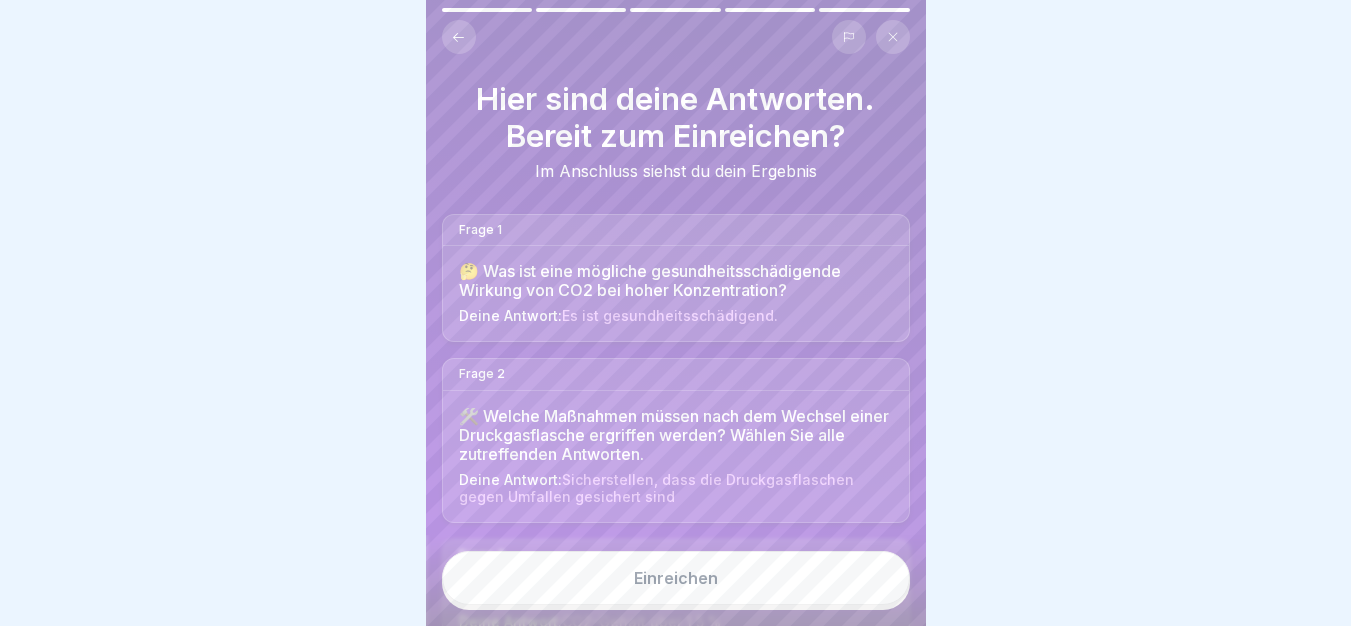 click on "Einreichen" at bounding box center [676, 578] 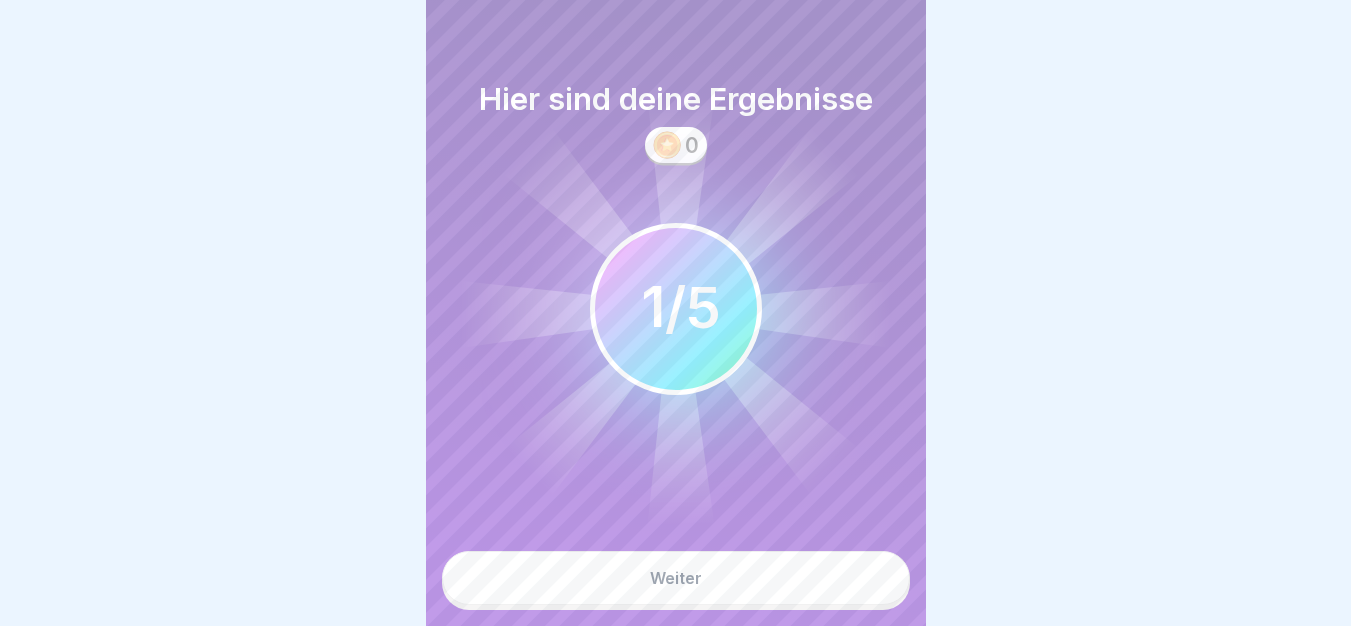 click on "Weiter" at bounding box center [676, 578] 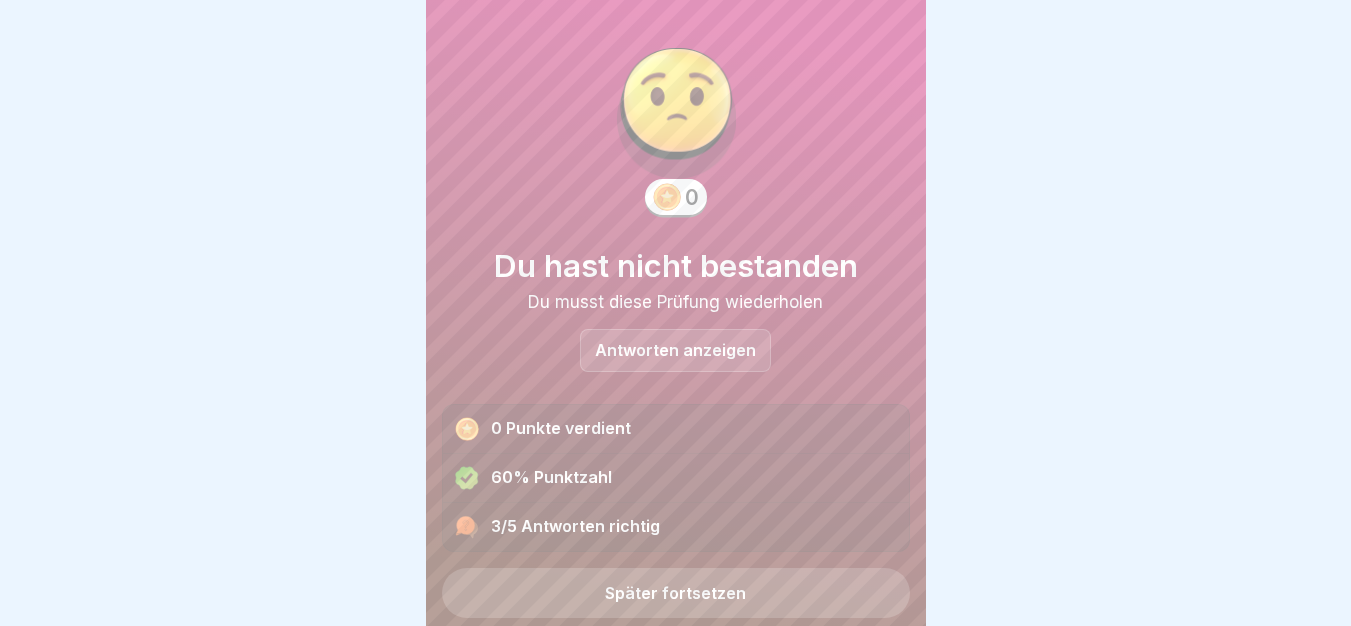 scroll, scrollTop: 58, scrollLeft: 0, axis: vertical 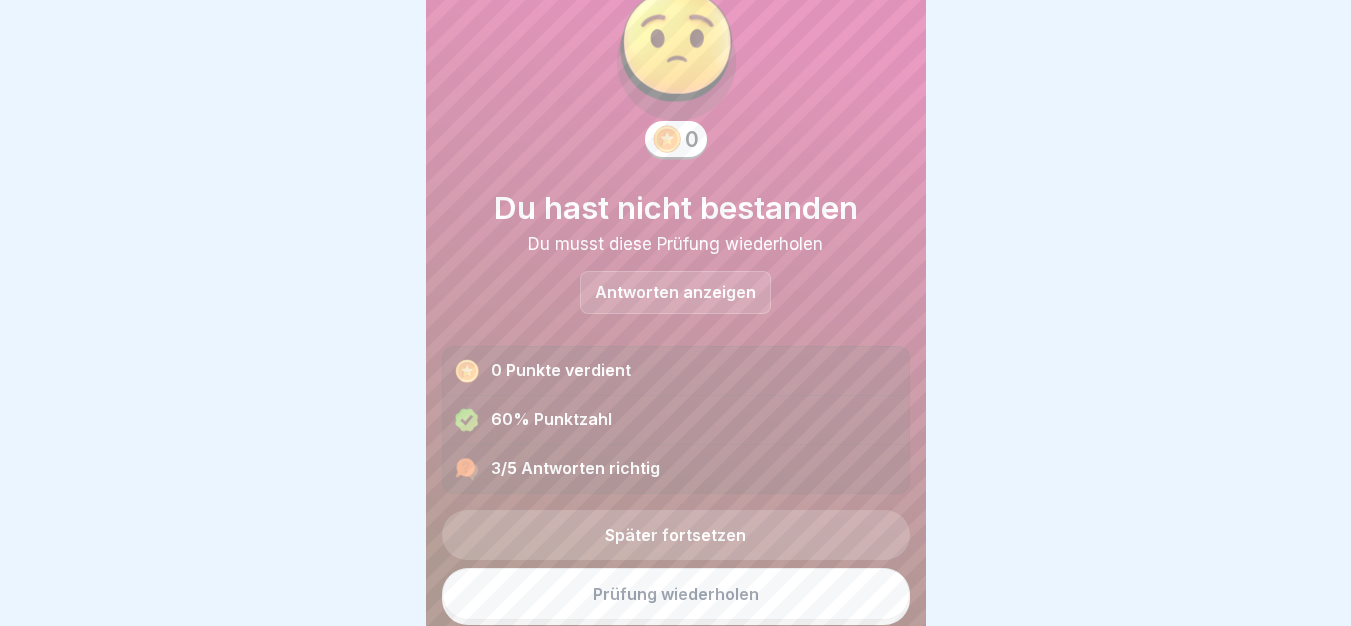 click on "Prüfung wiederholen" at bounding box center [676, 594] 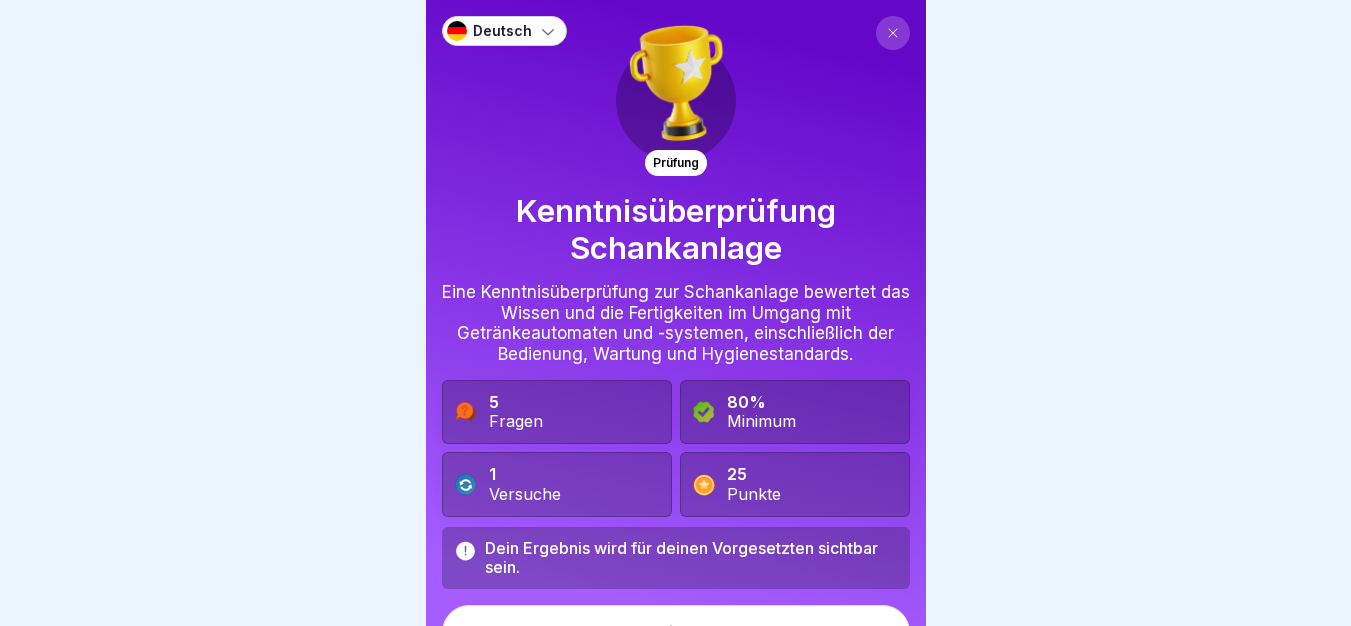scroll, scrollTop: 0, scrollLeft: 0, axis: both 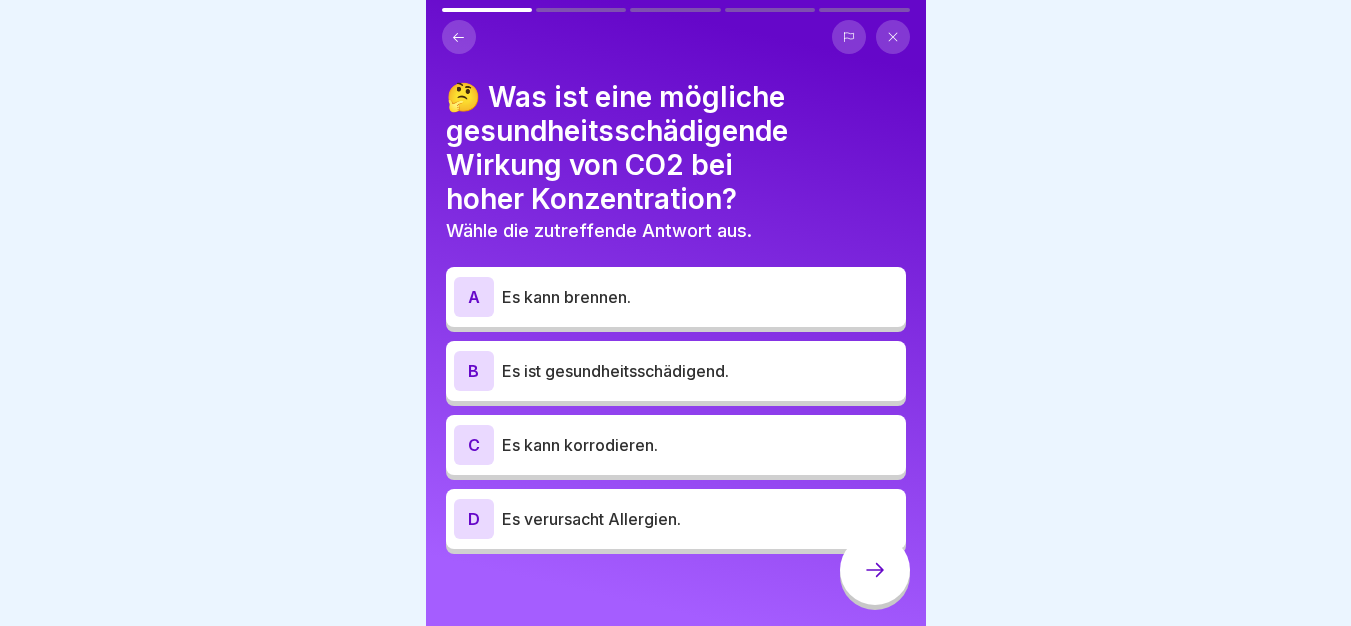 click on "Es ist gesundheitsschädigend." at bounding box center [700, 371] 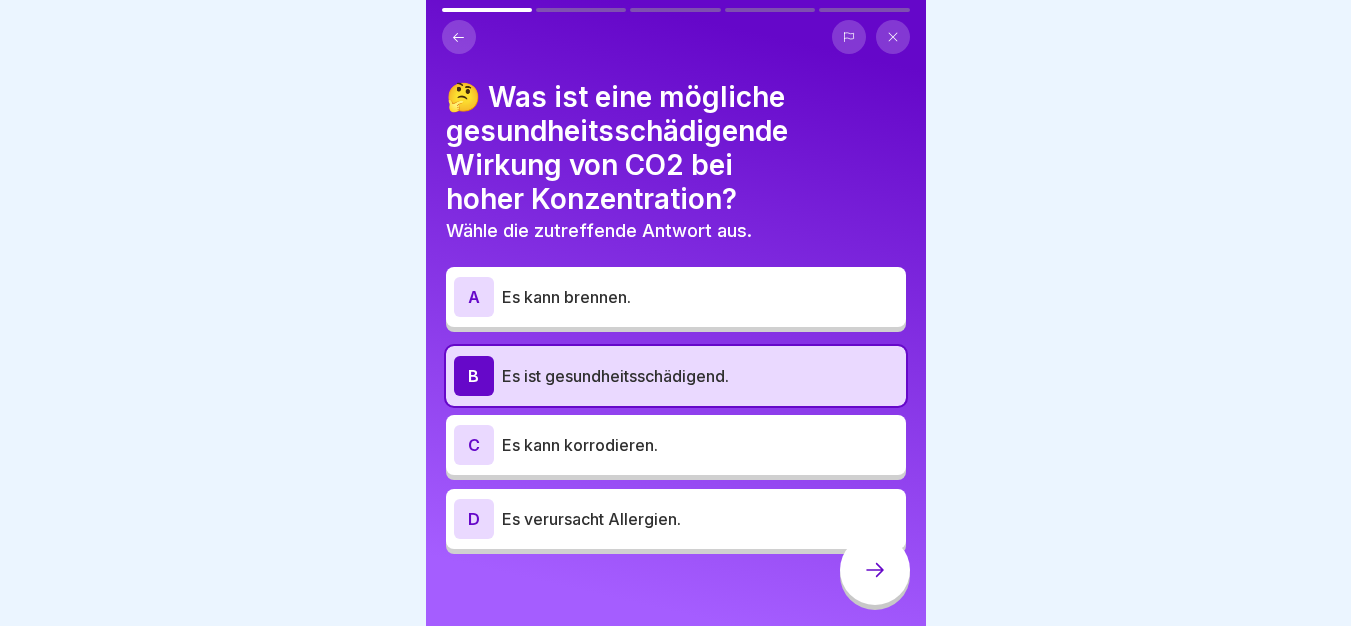 click at bounding box center [875, 570] 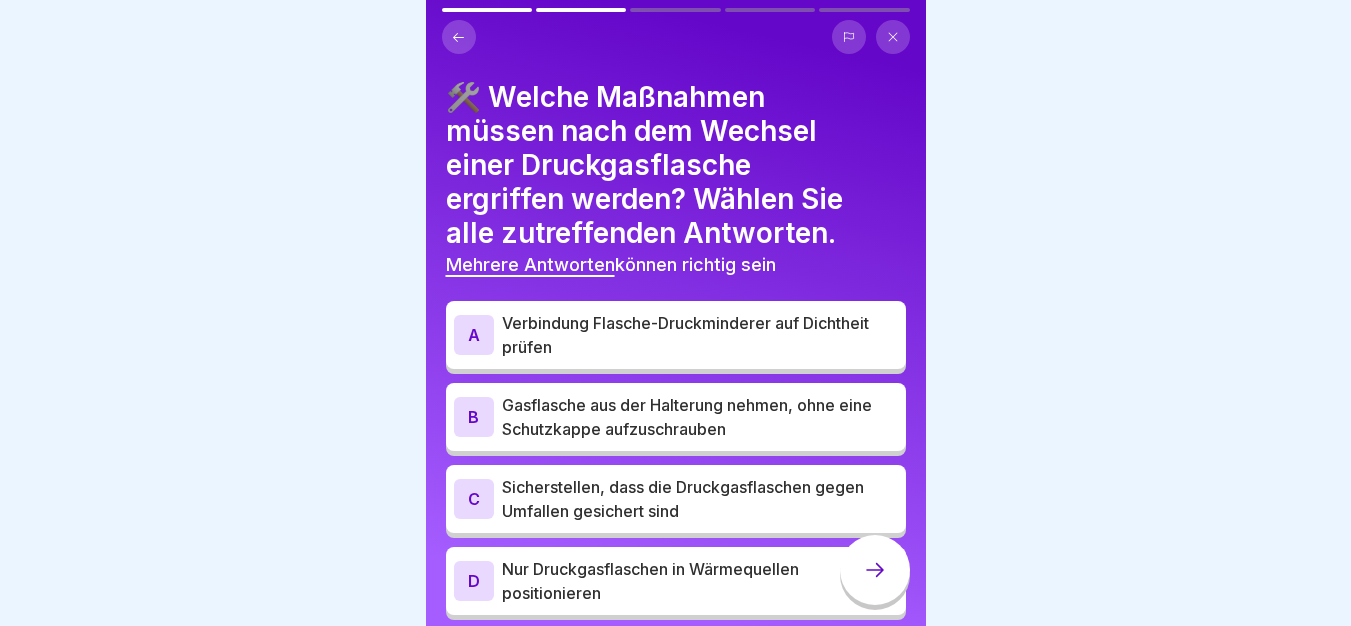 click on "Verbindung Flasche-Druckminderer auf Dichtheit prüfen" at bounding box center (700, 335) 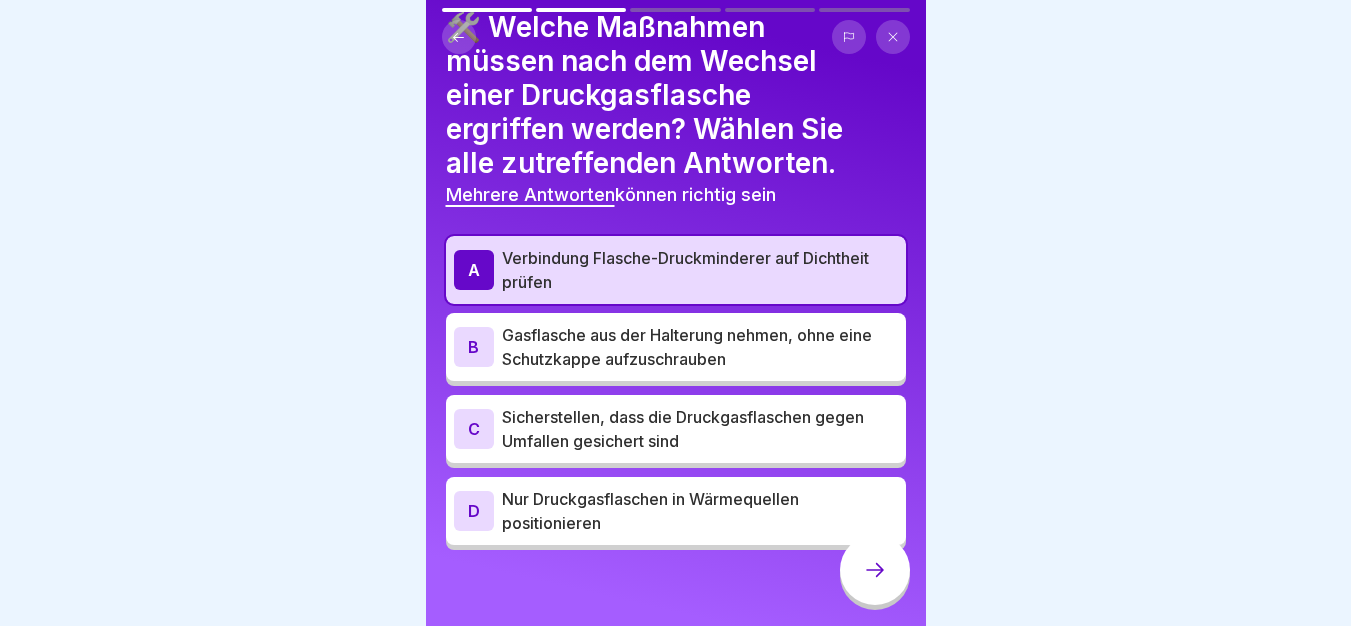 scroll, scrollTop: 73, scrollLeft: 0, axis: vertical 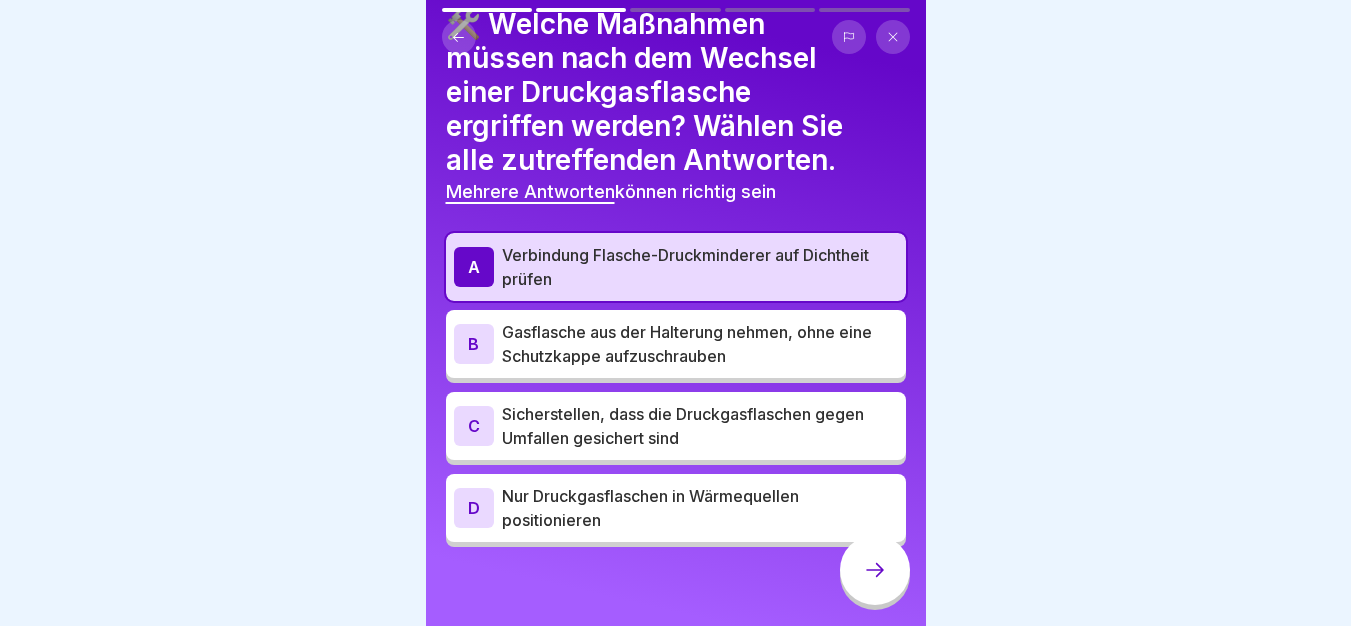 click on "Sicherstellen, dass die Druckgasflaschen gegen Umfallen gesichert sind" at bounding box center (700, 426) 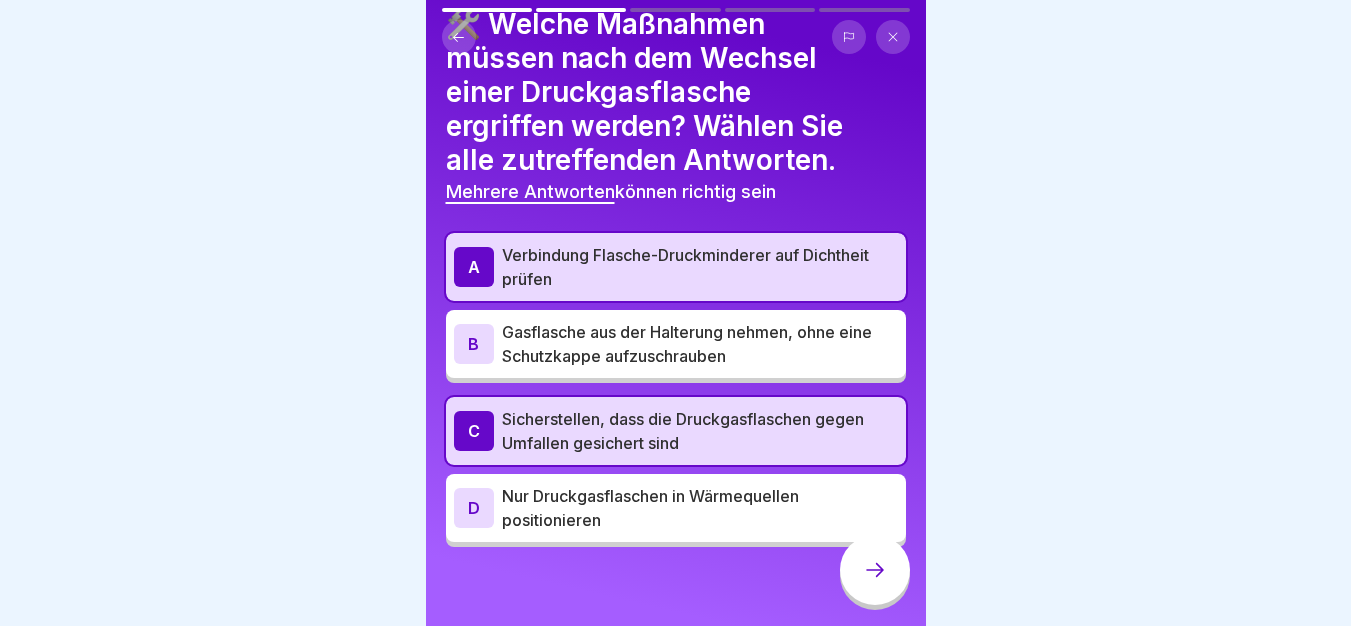 click at bounding box center (875, 570) 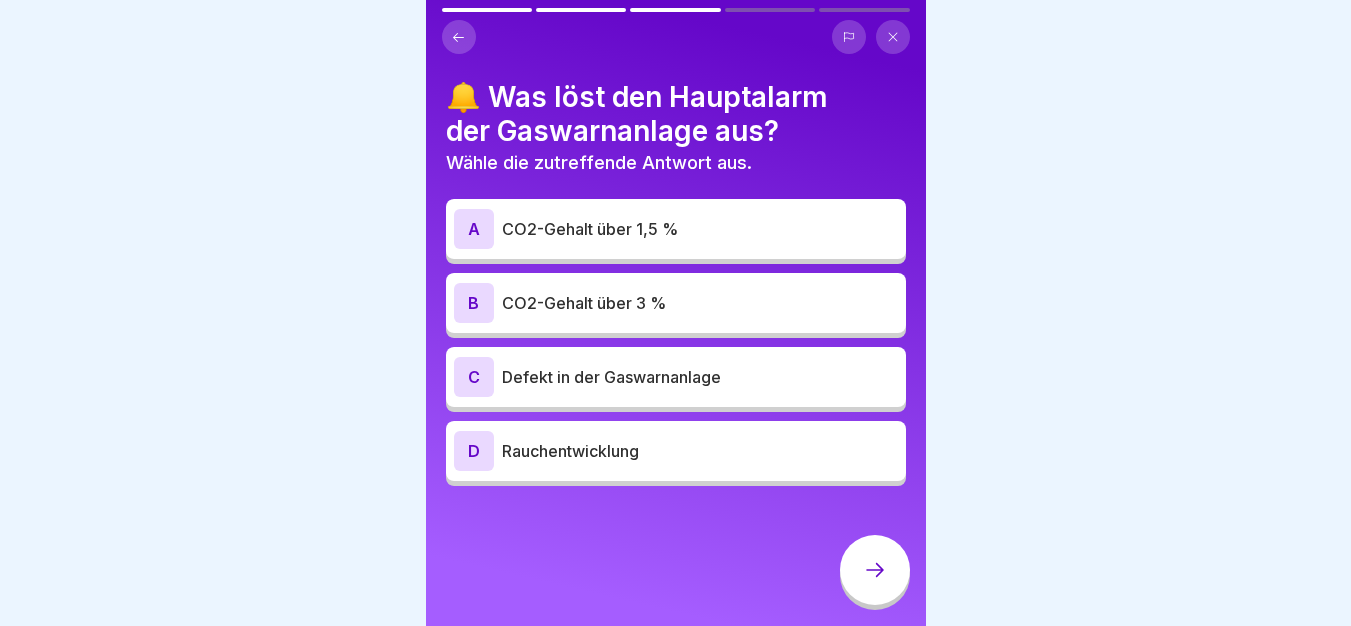 click on "B CO2-Gehalt über 3 %" at bounding box center [676, 303] 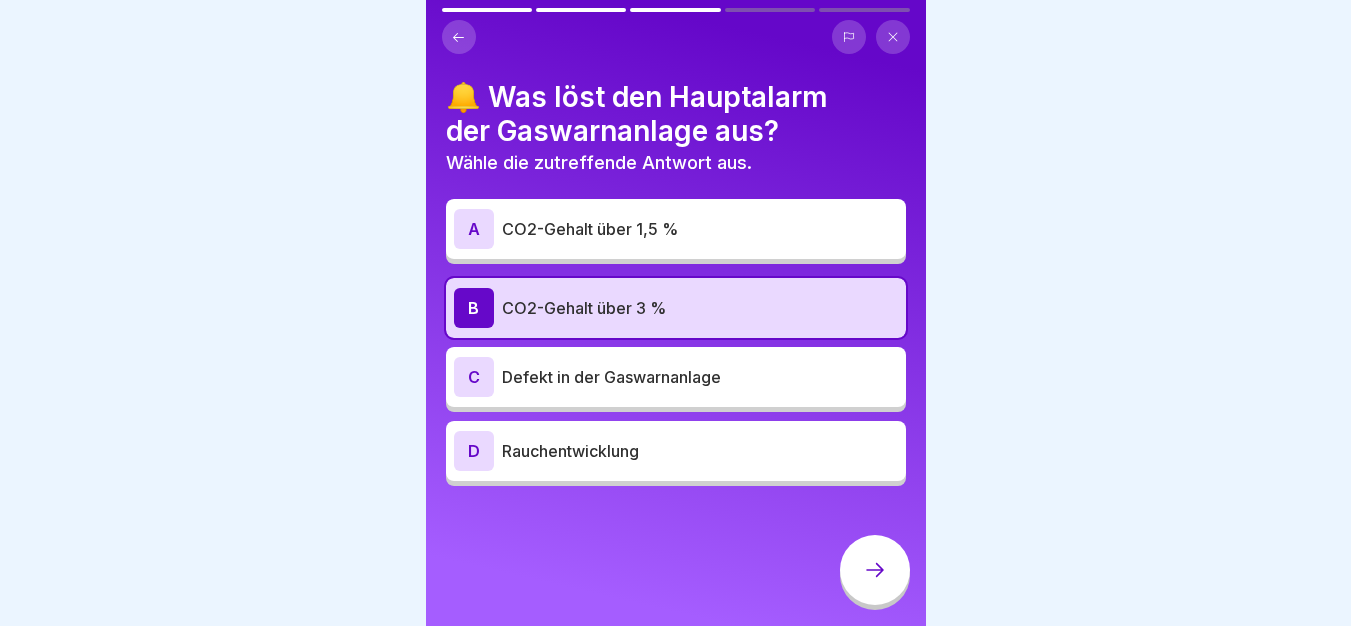click 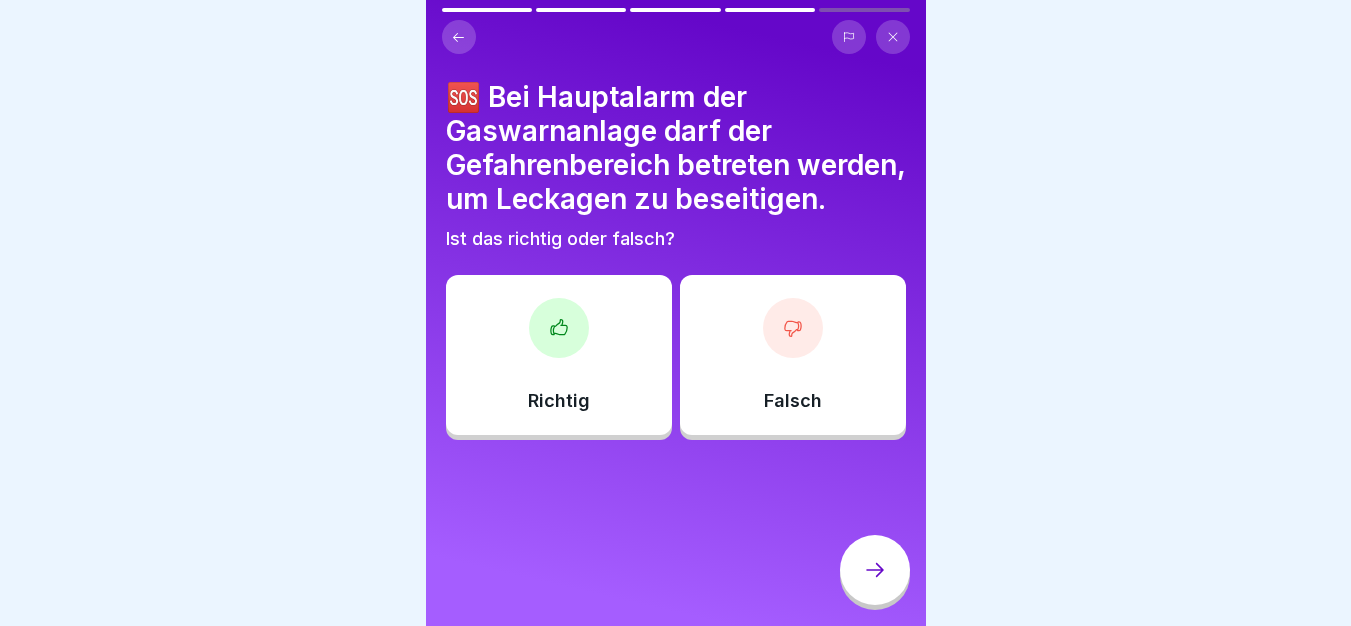 click on "Falsch" at bounding box center [793, 355] 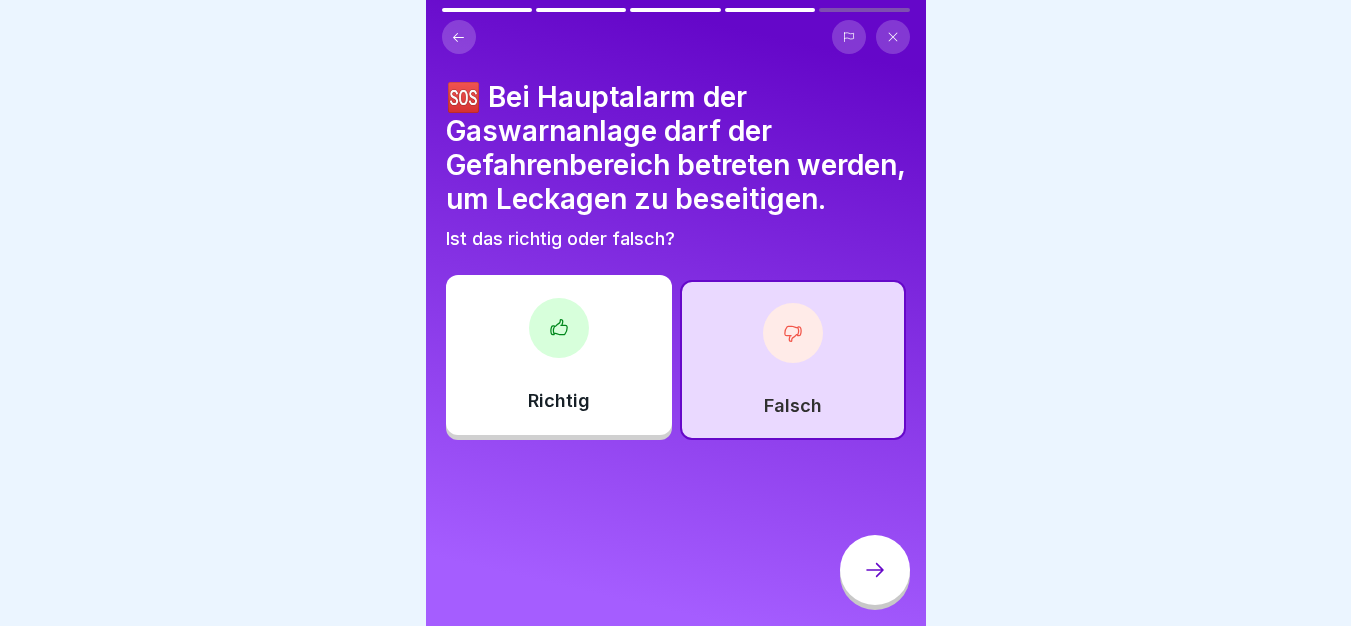 click at bounding box center (875, 570) 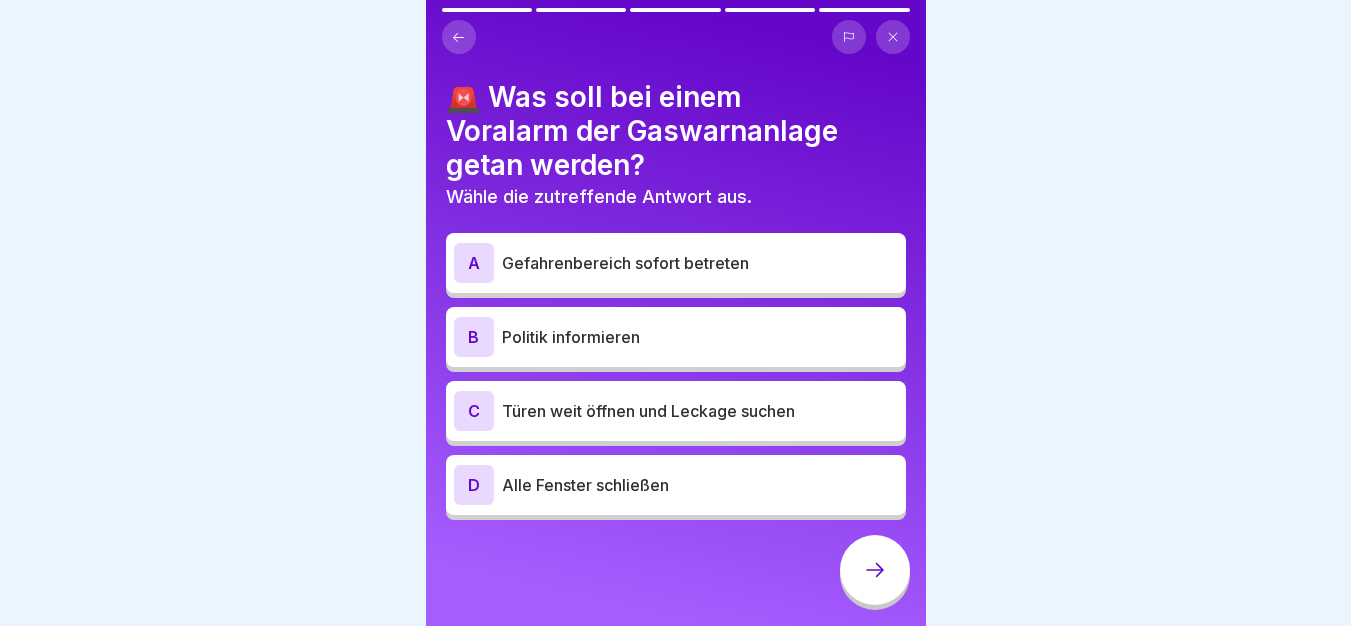 click on "Türen weit öffnen und Leckage suchen" at bounding box center (700, 411) 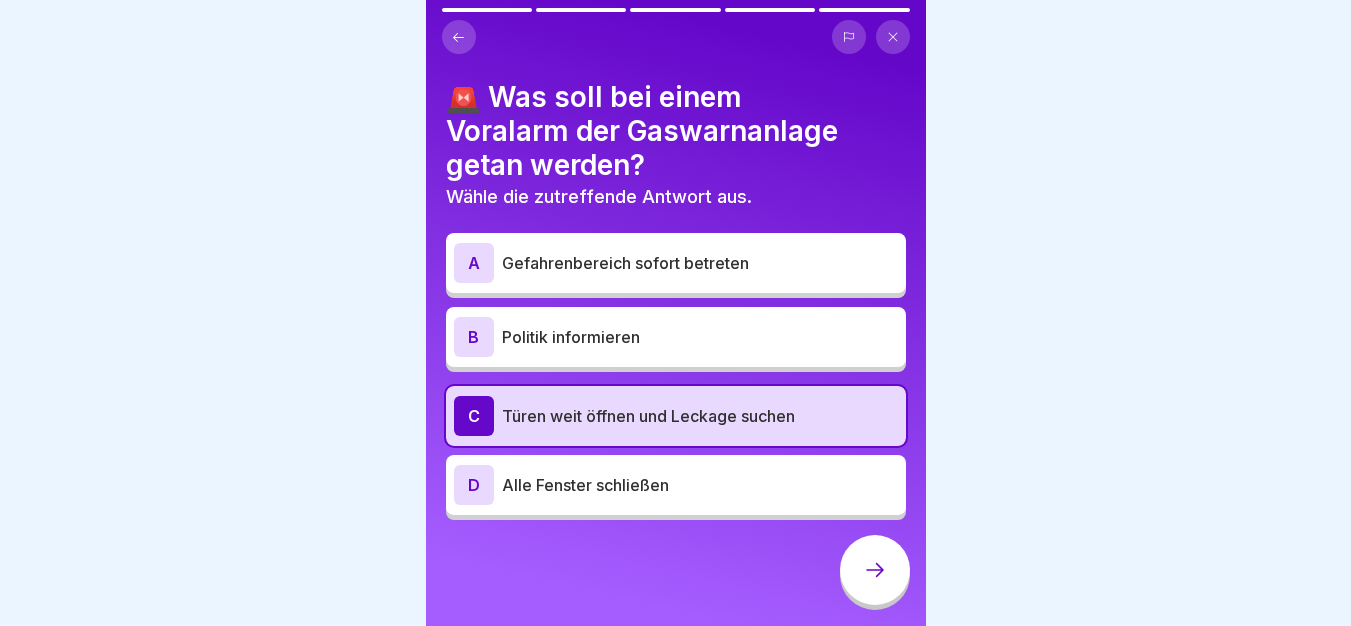 click 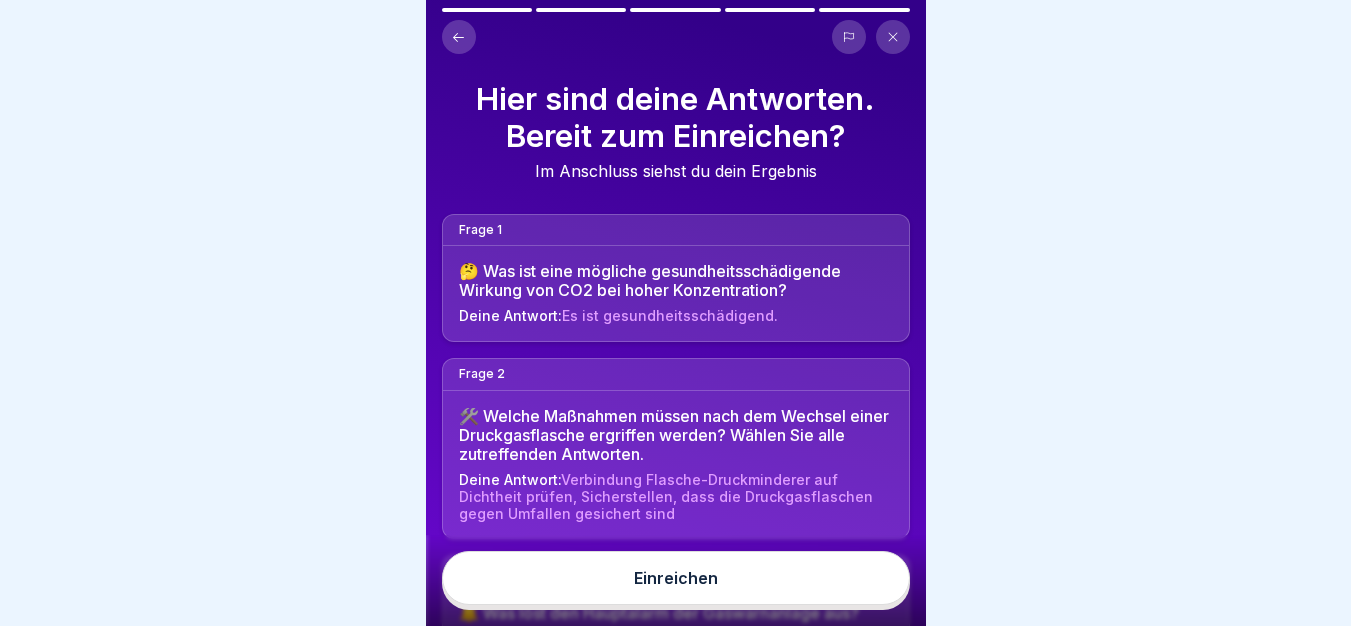click on "Einreichen" at bounding box center [676, 578] 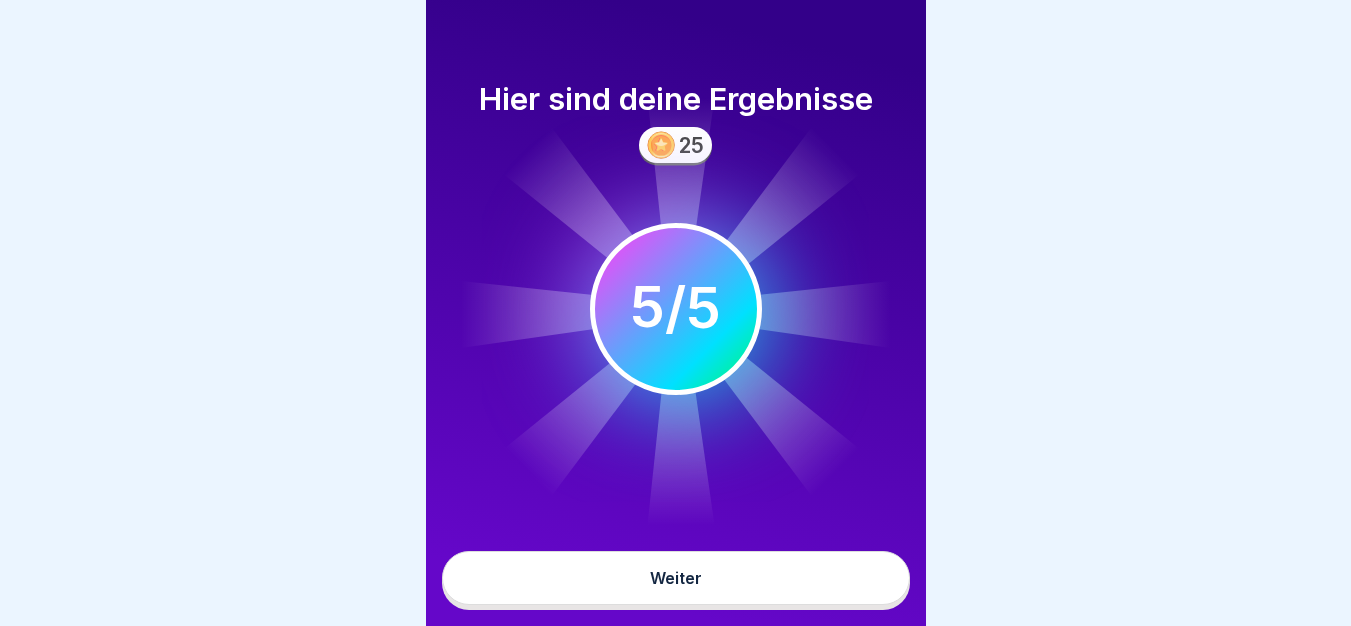 click on "Weiter" at bounding box center (676, 578) 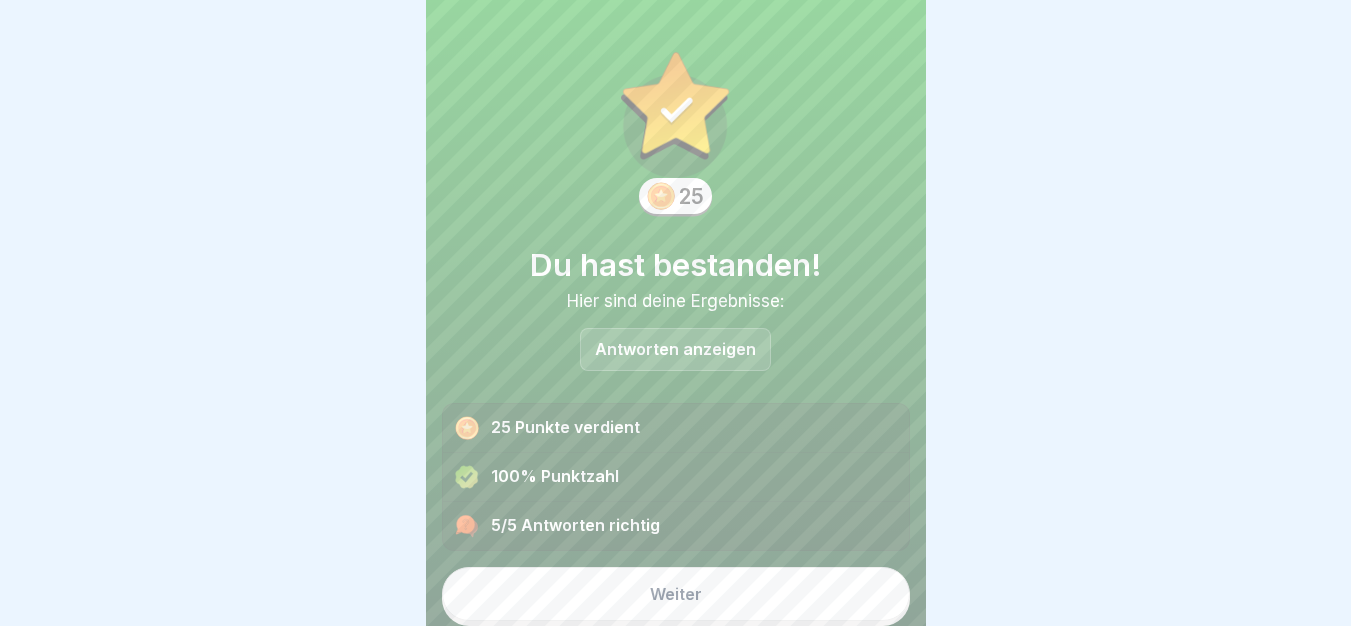 click on "Weiter" at bounding box center (676, 594) 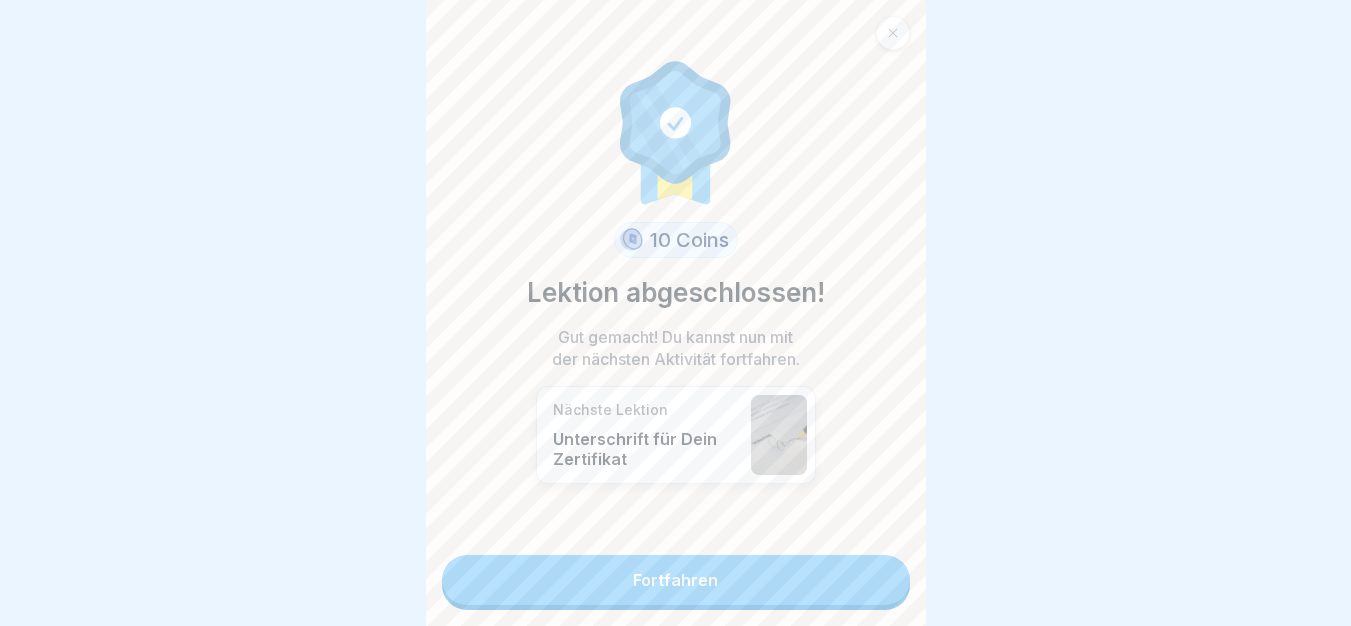 click on "Fortfahren" at bounding box center (676, 580) 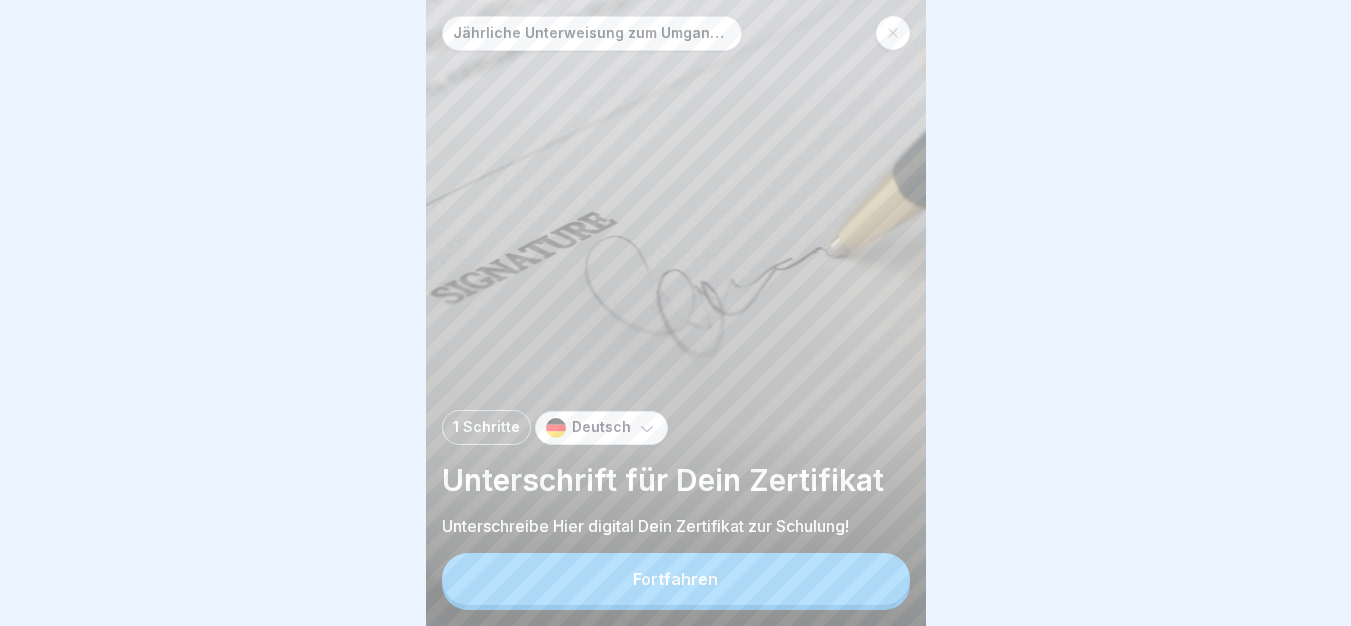 click on "Fortfahren" at bounding box center (676, 579) 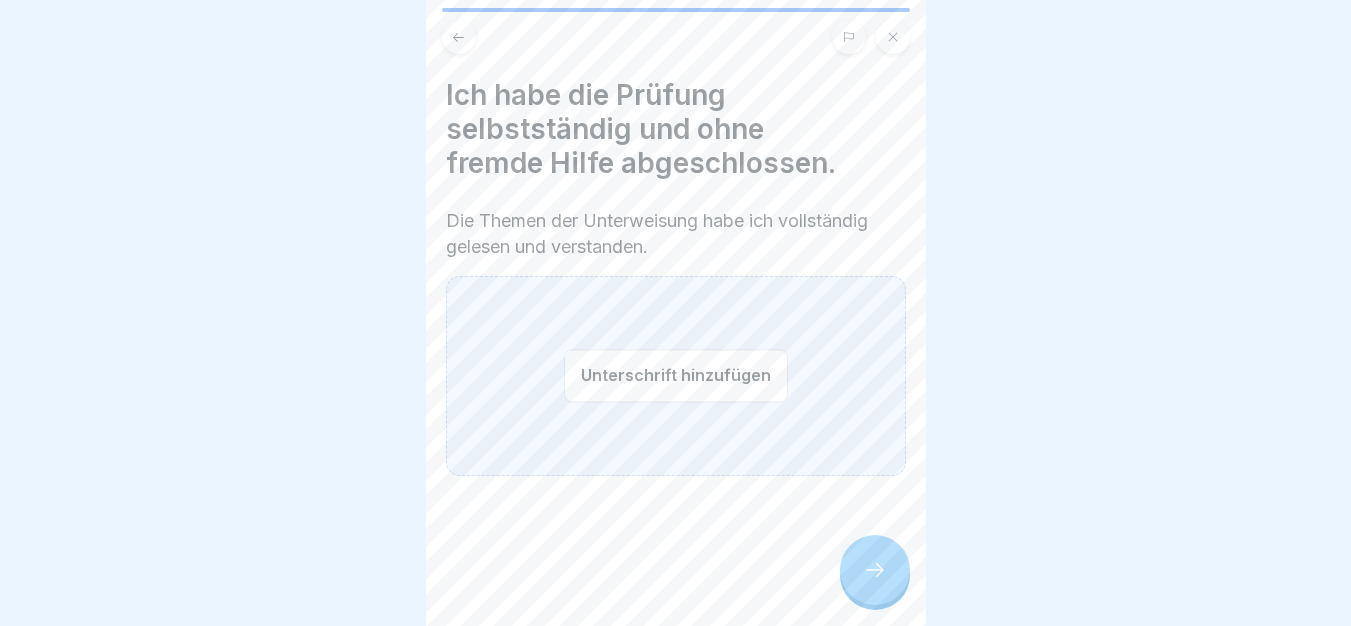 click on "Unterschrift hinzufügen" at bounding box center [676, 375] 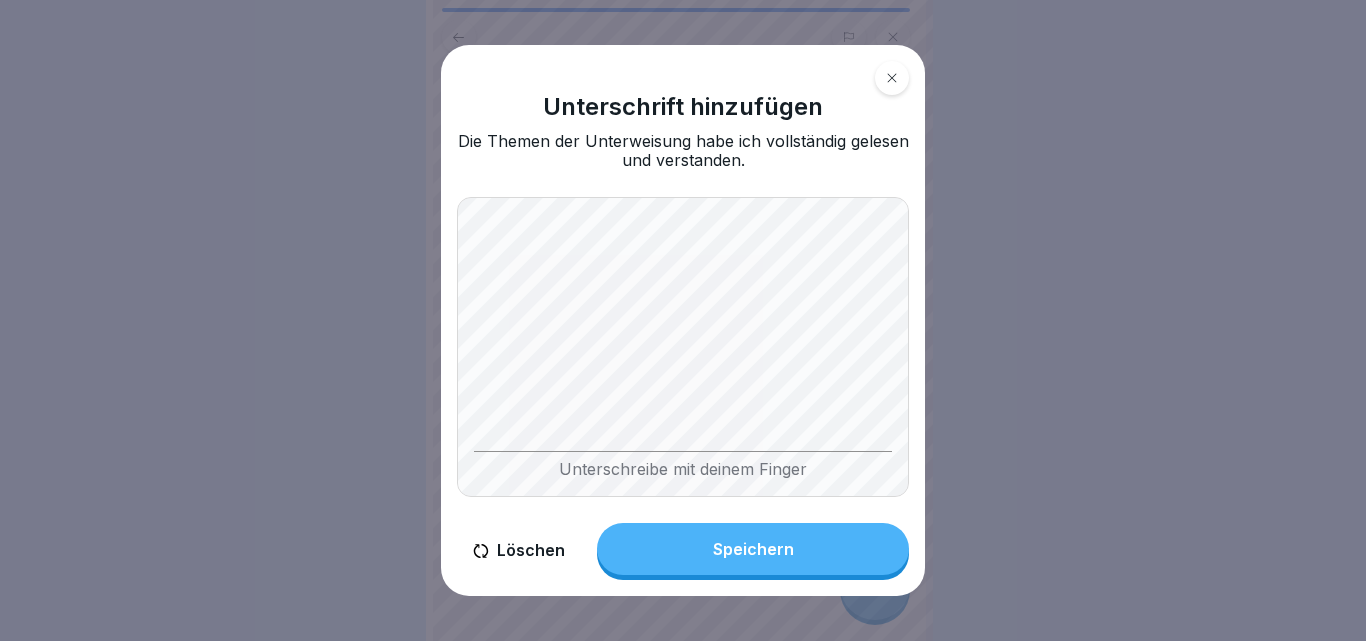 click on "Speichern" at bounding box center [753, 549] 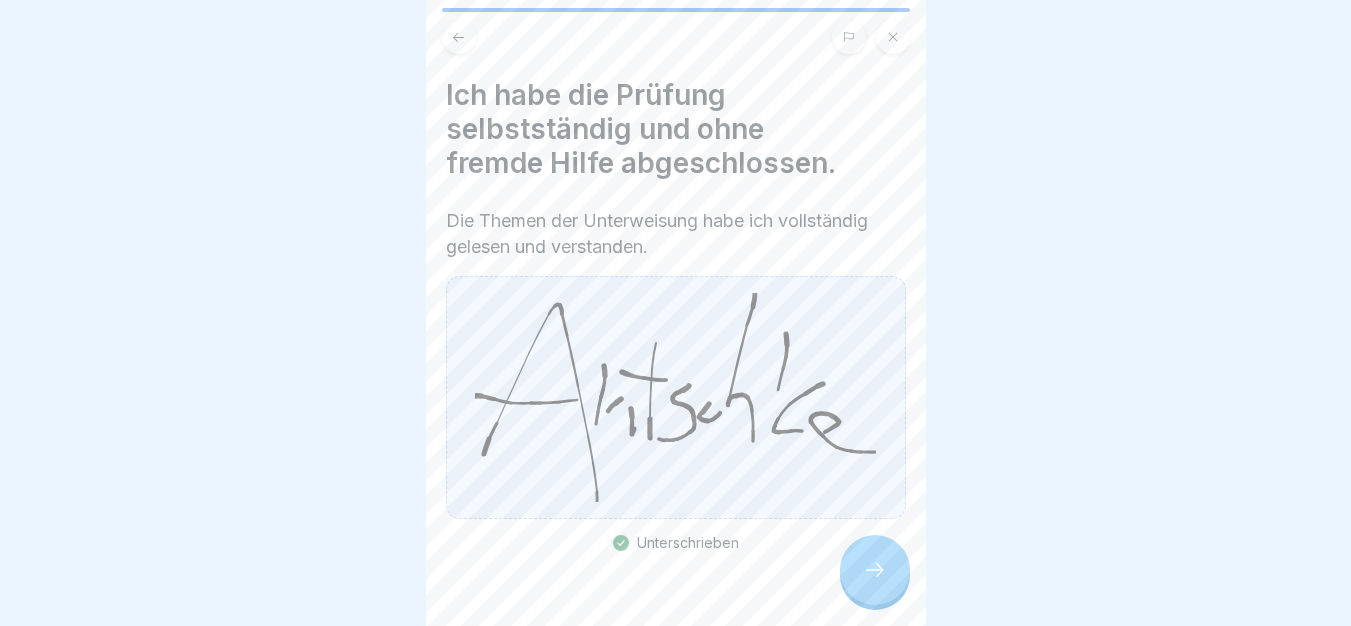 click at bounding box center (875, 570) 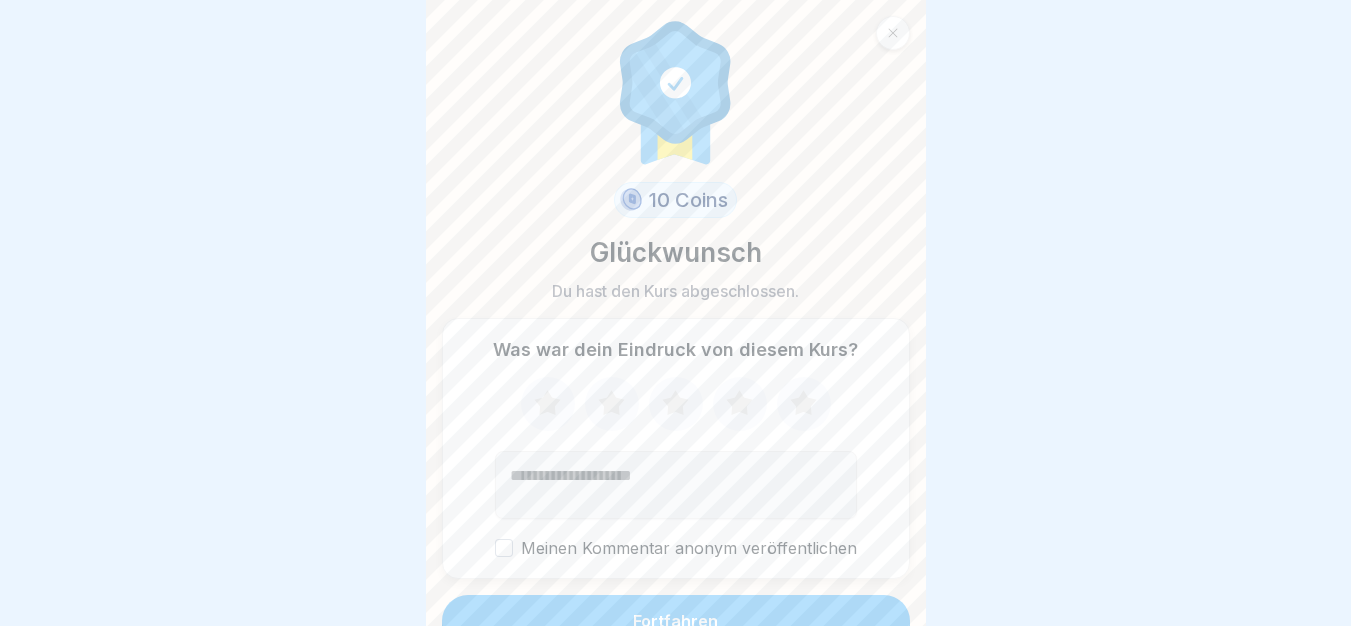 click on "Fortfahren" at bounding box center [676, 621] 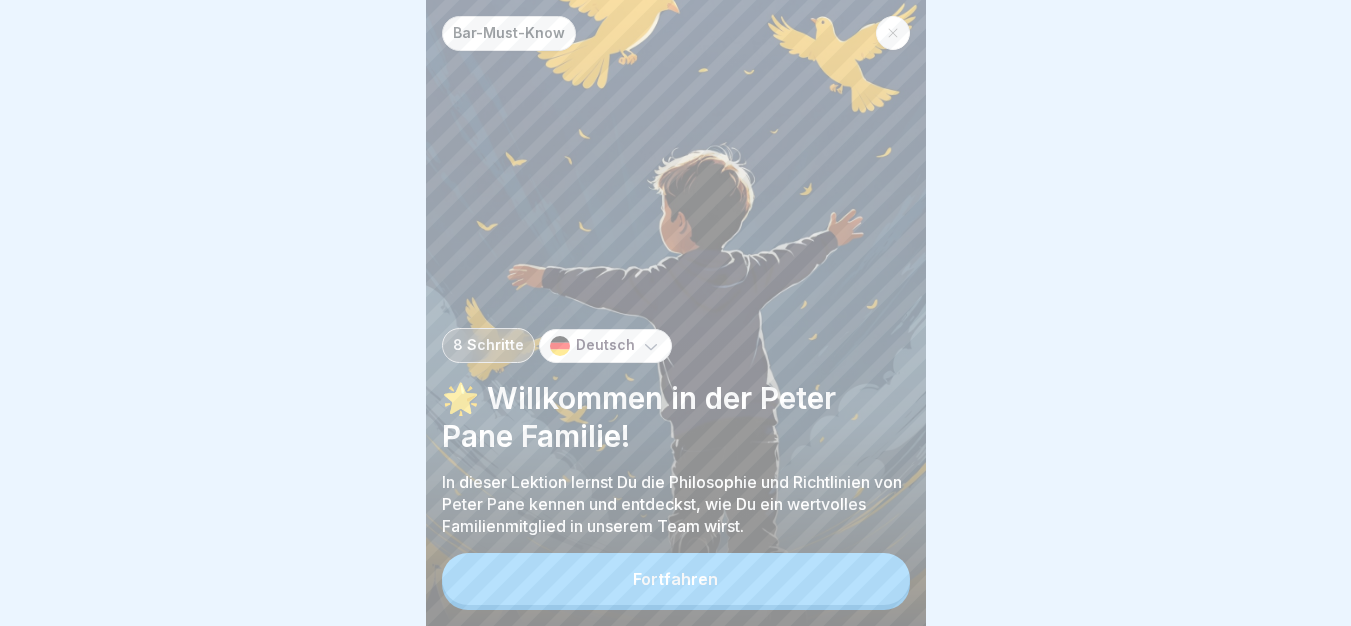 click on "Fortfahren" at bounding box center [676, 579] 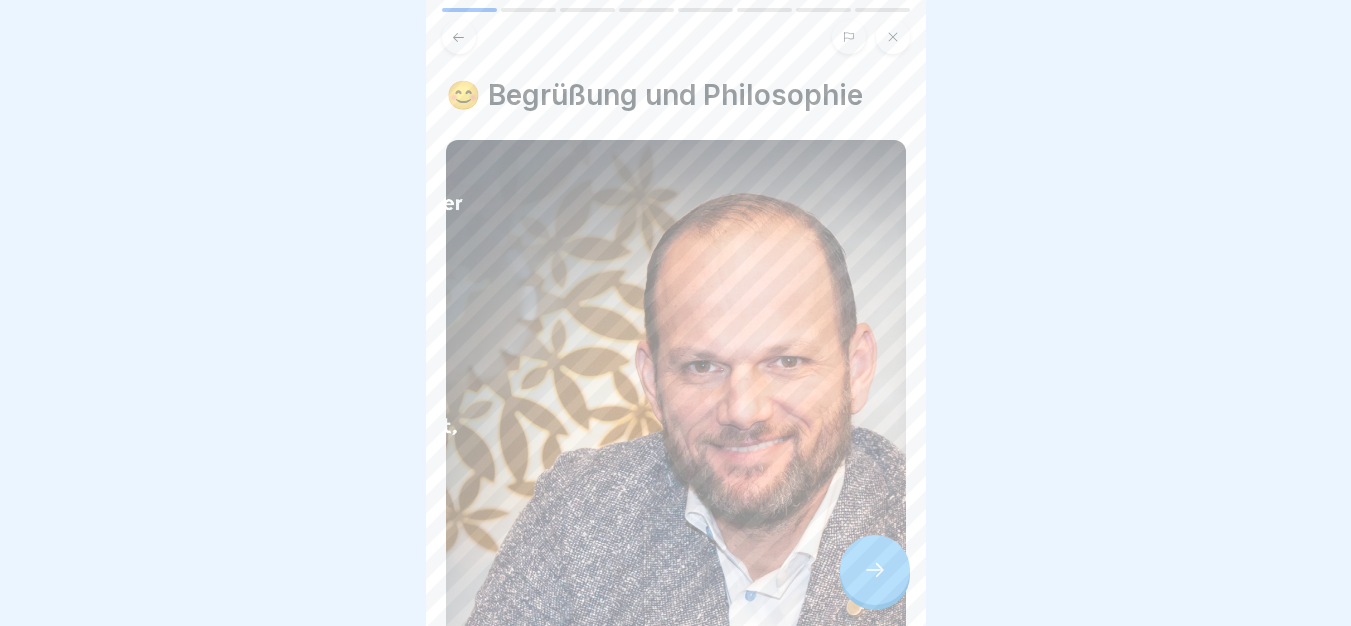 click 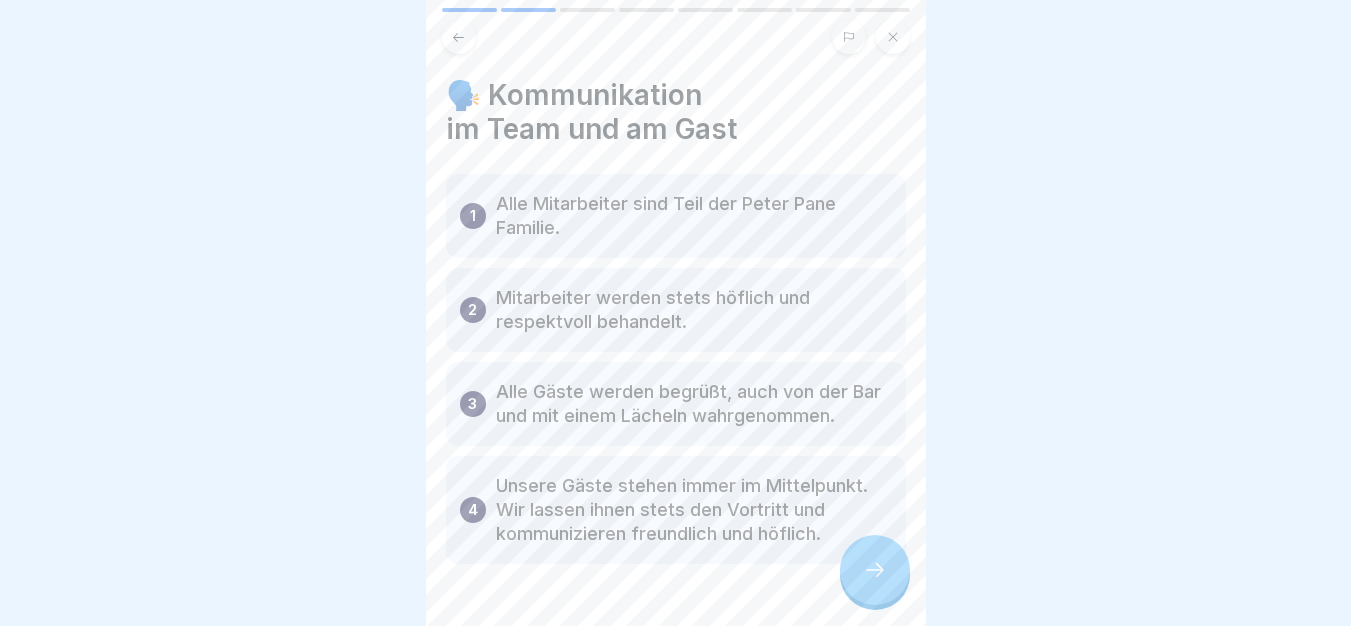 click 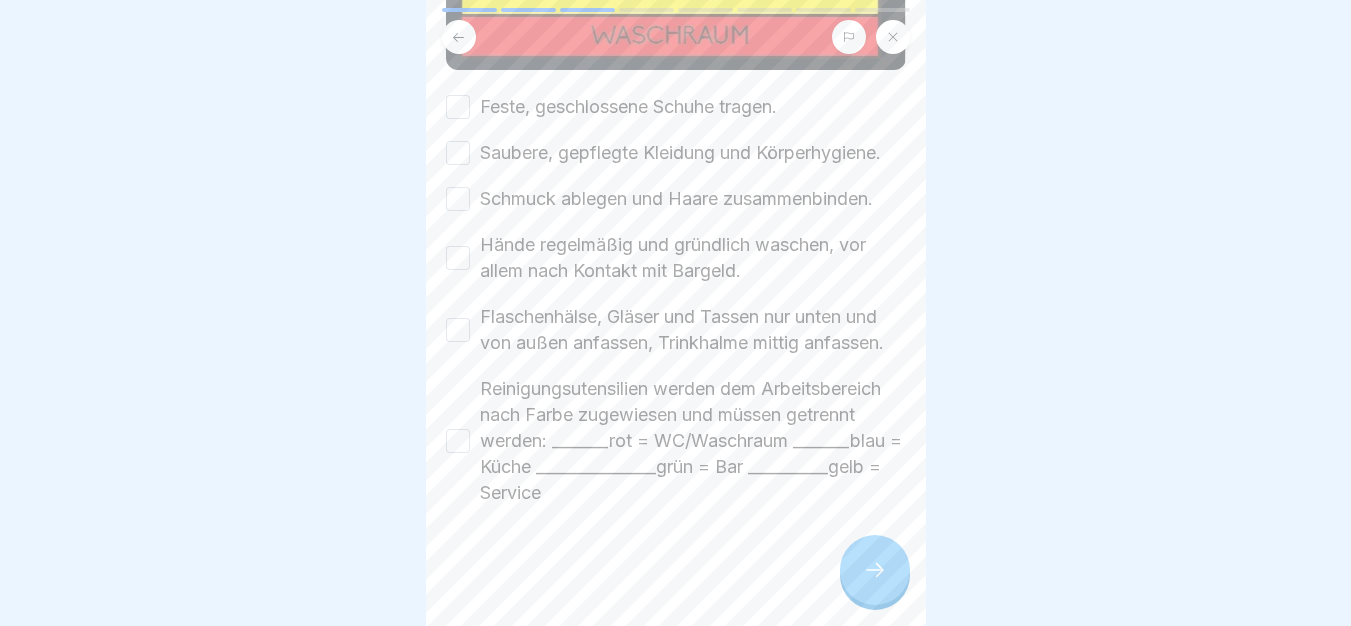 scroll, scrollTop: 388, scrollLeft: 0, axis: vertical 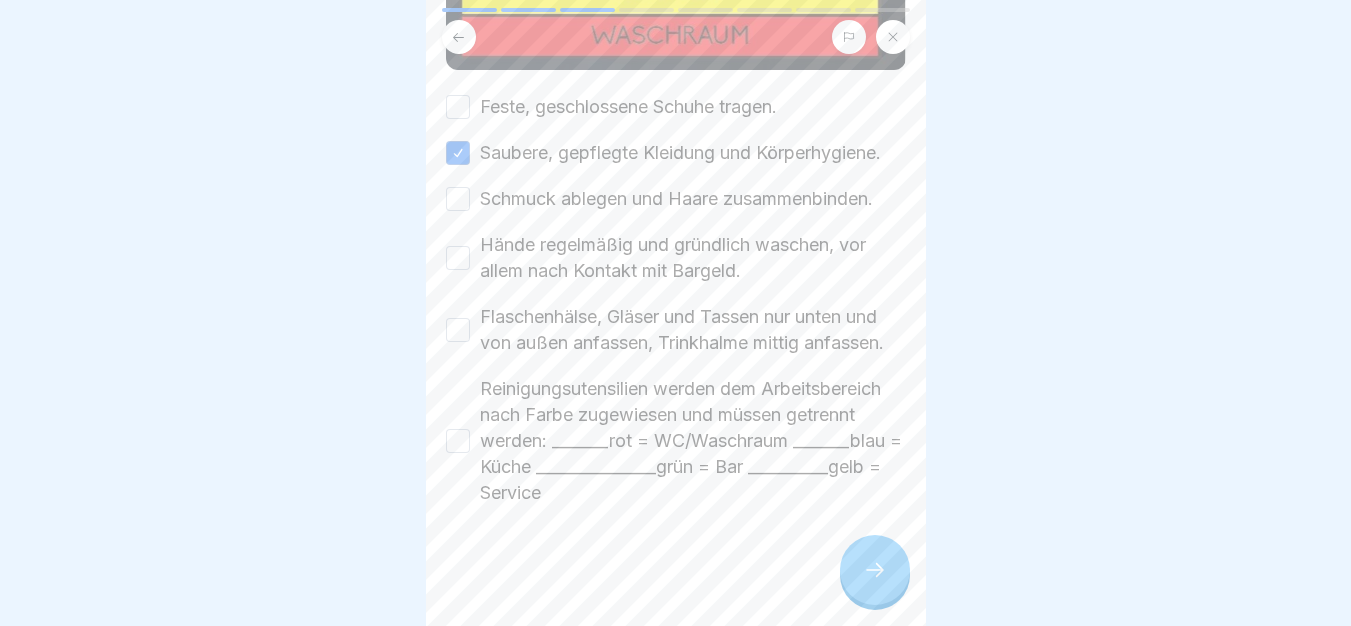 click on "Feste, geschlossene Schuhe tragen." at bounding box center (628, 107) 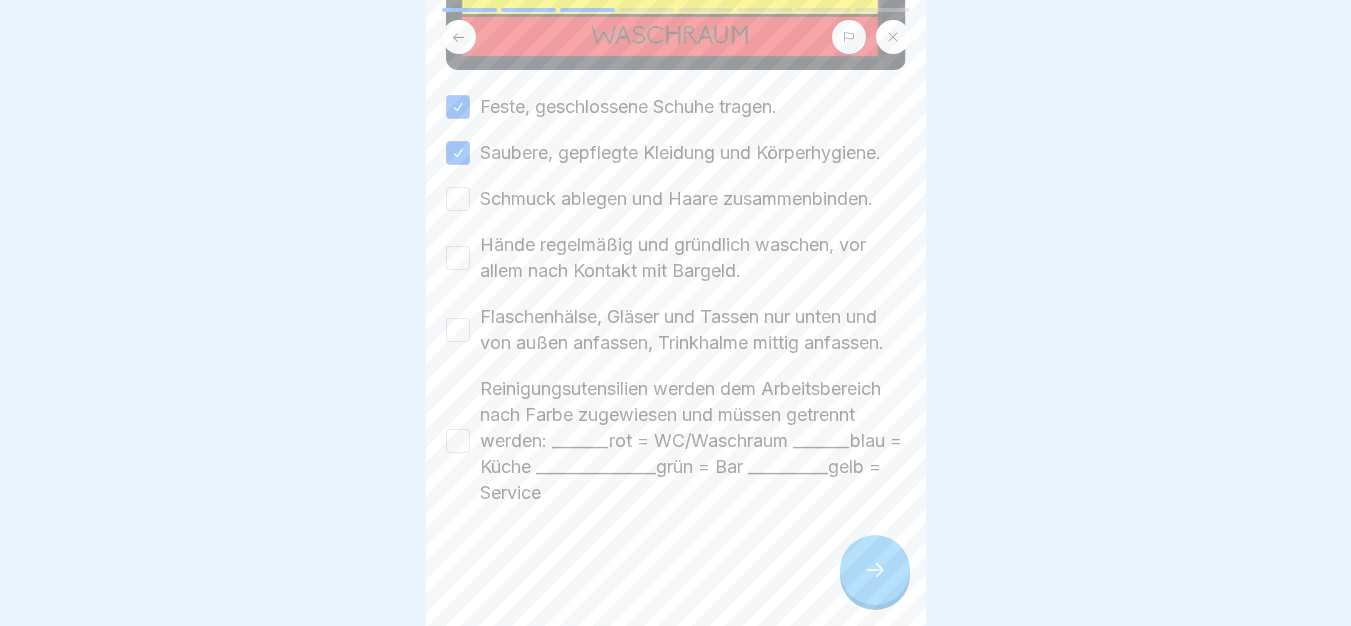 click on "Schmuck ablegen und Haare zusammenbinden." at bounding box center [676, 199] 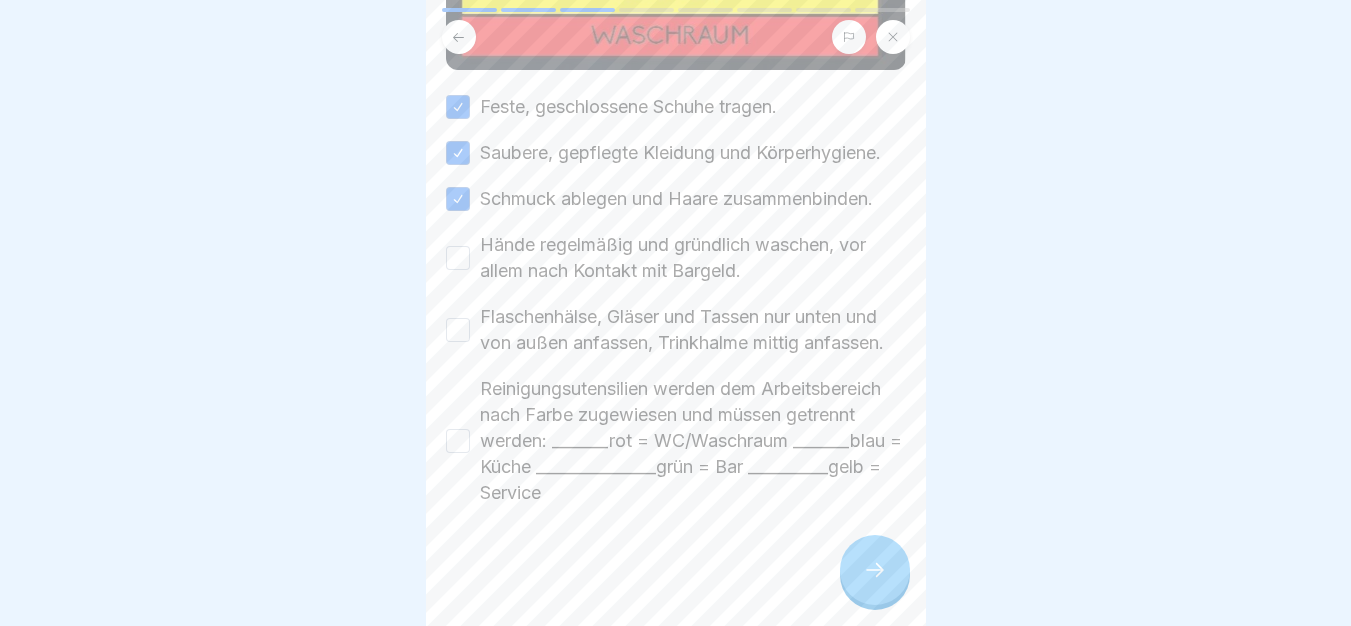 click on "Hände regelmäßig und gründlich waschen, vor allem nach Kontakt mit Bargeld." at bounding box center [693, 258] 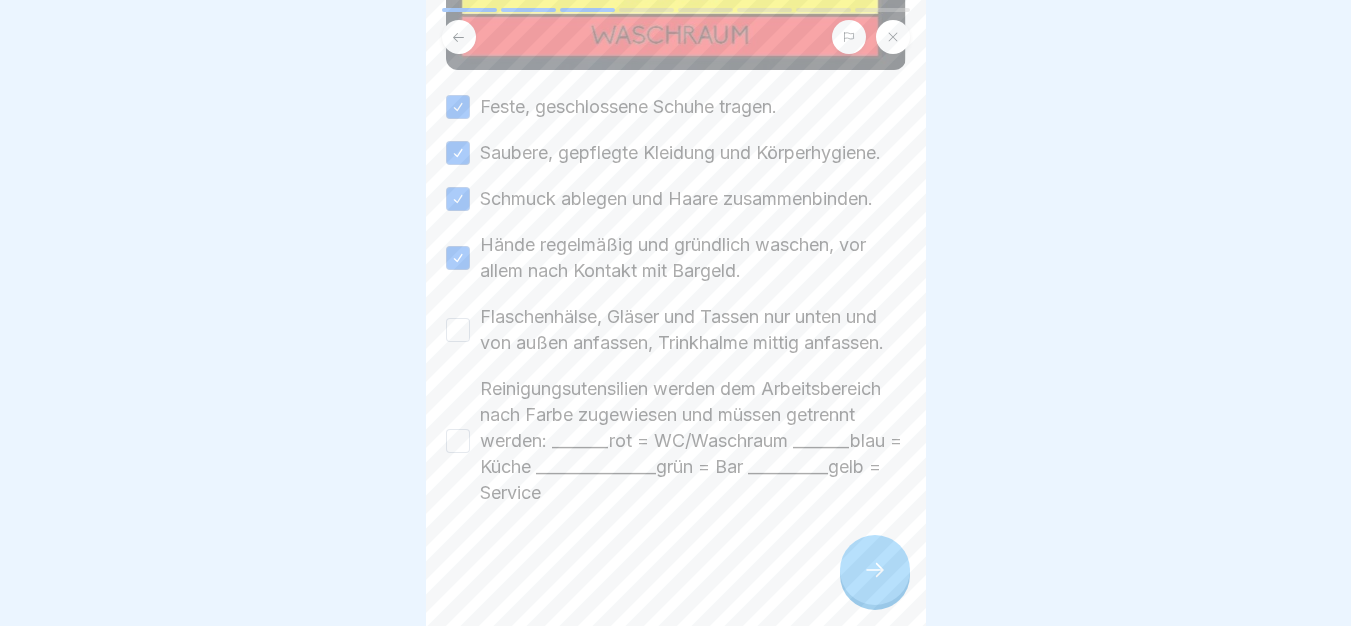 click on "Flaschenhälse, Gläser und Tassen nur unten und von außen anfassen, Trinkhalme mittig anfassen." at bounding box center [693, 330] 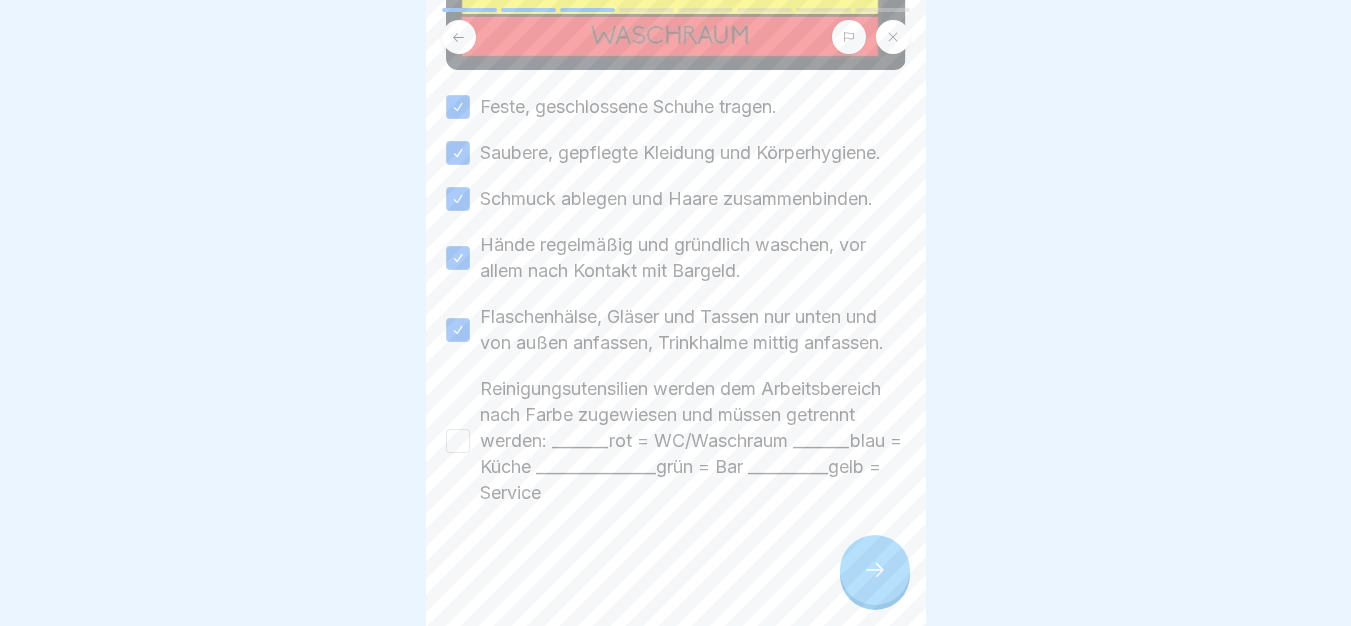 click on "Reinigungsutensilien werden dem Arbeitsbereich nach Farbe zugewiesen und müssen getrennt werden: _______rot = WC/Waschraum _______blau = Küche _______________grün = Bar __________gelb = Service" at bounding box center [693, 441] 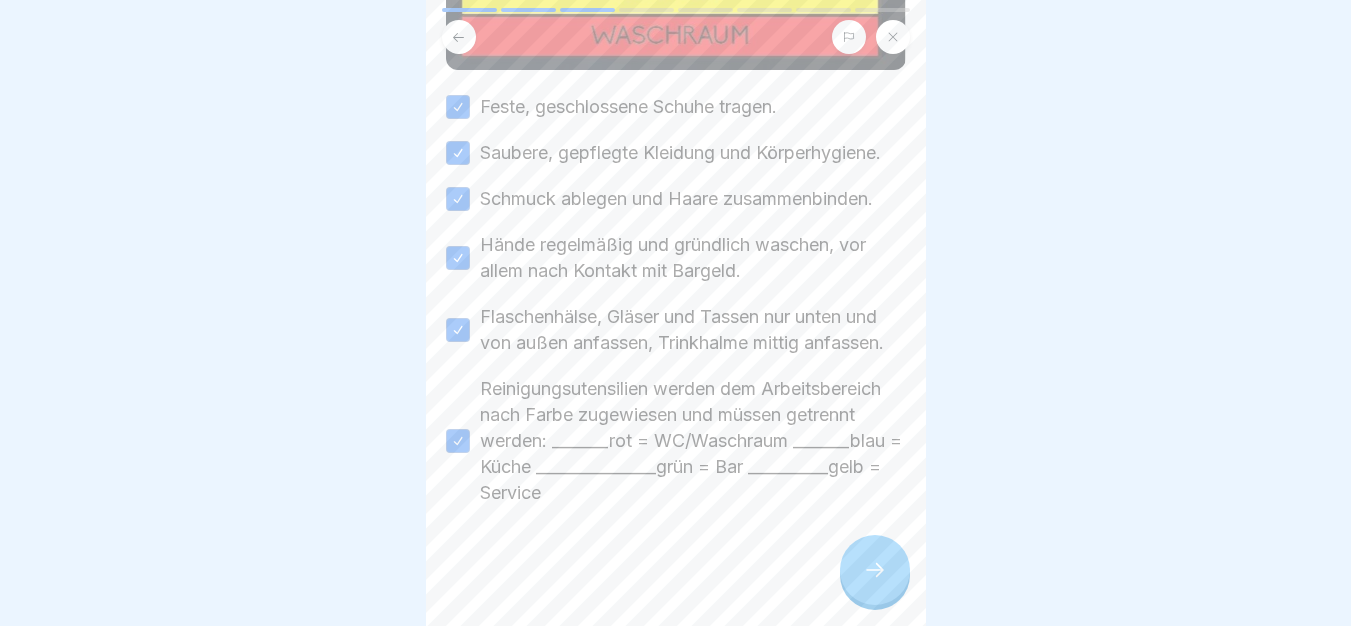 scroll, scrollTop: 455, scrollLeft: 0, axis: vertical 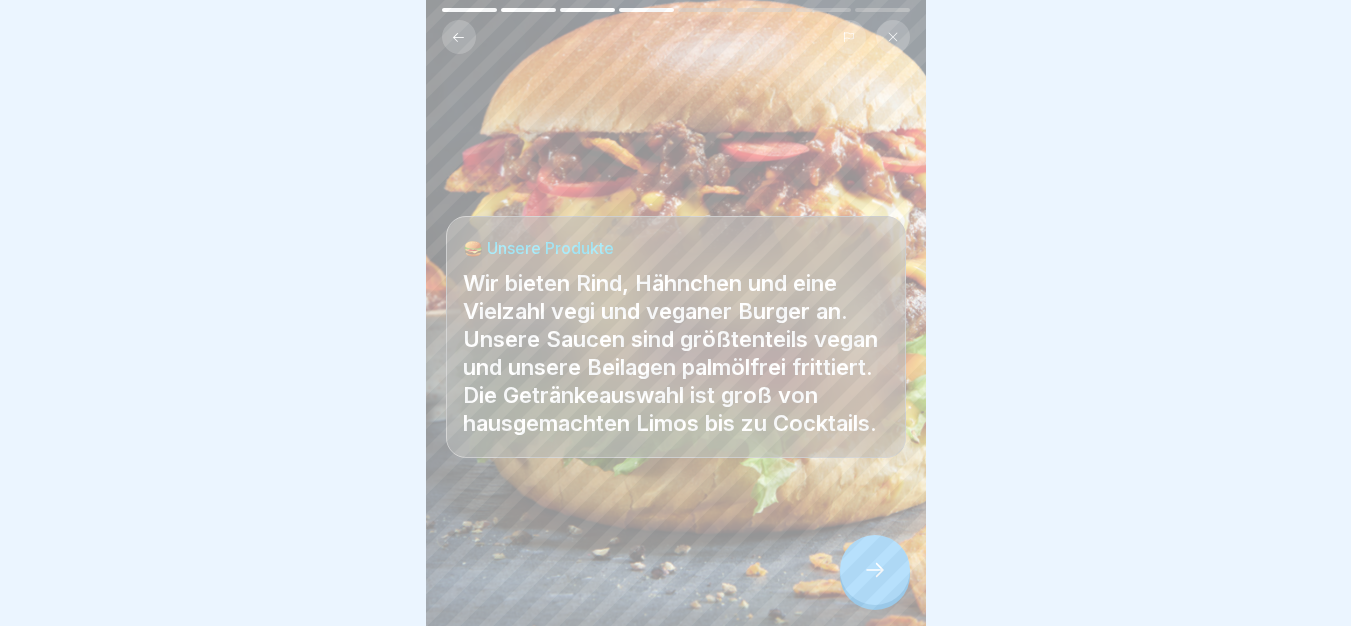 click at bounding box center [875, 570] 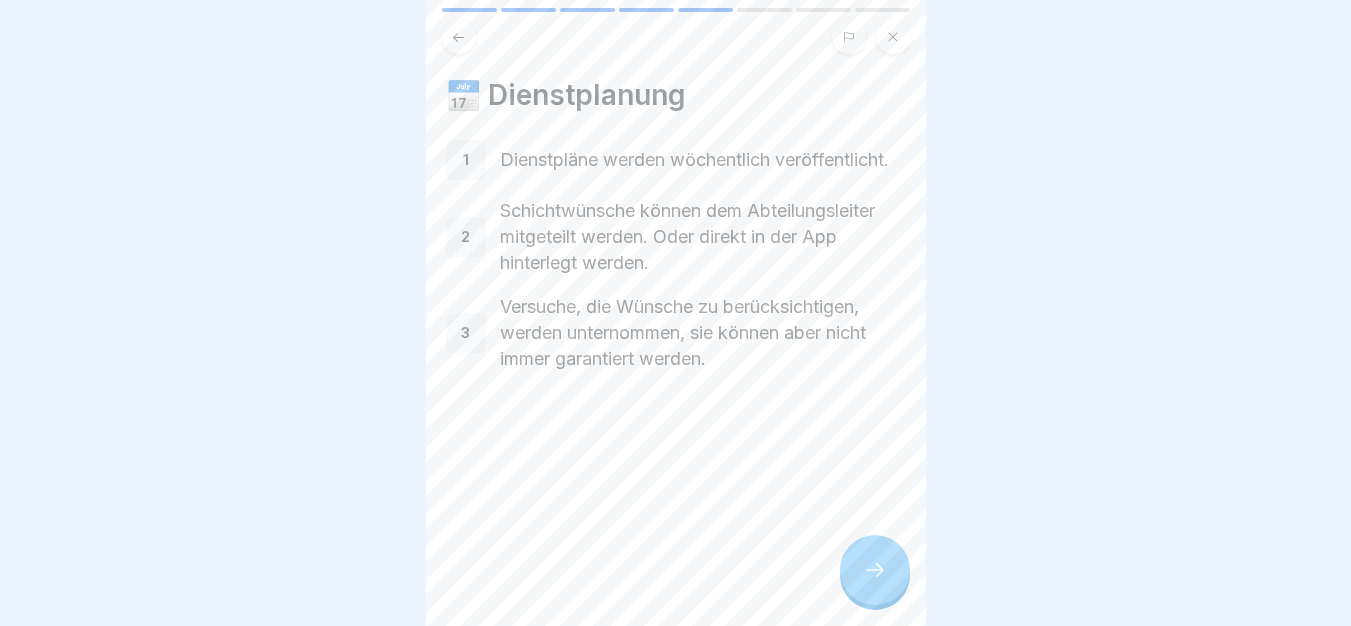 click at bounding box center [875, 570] 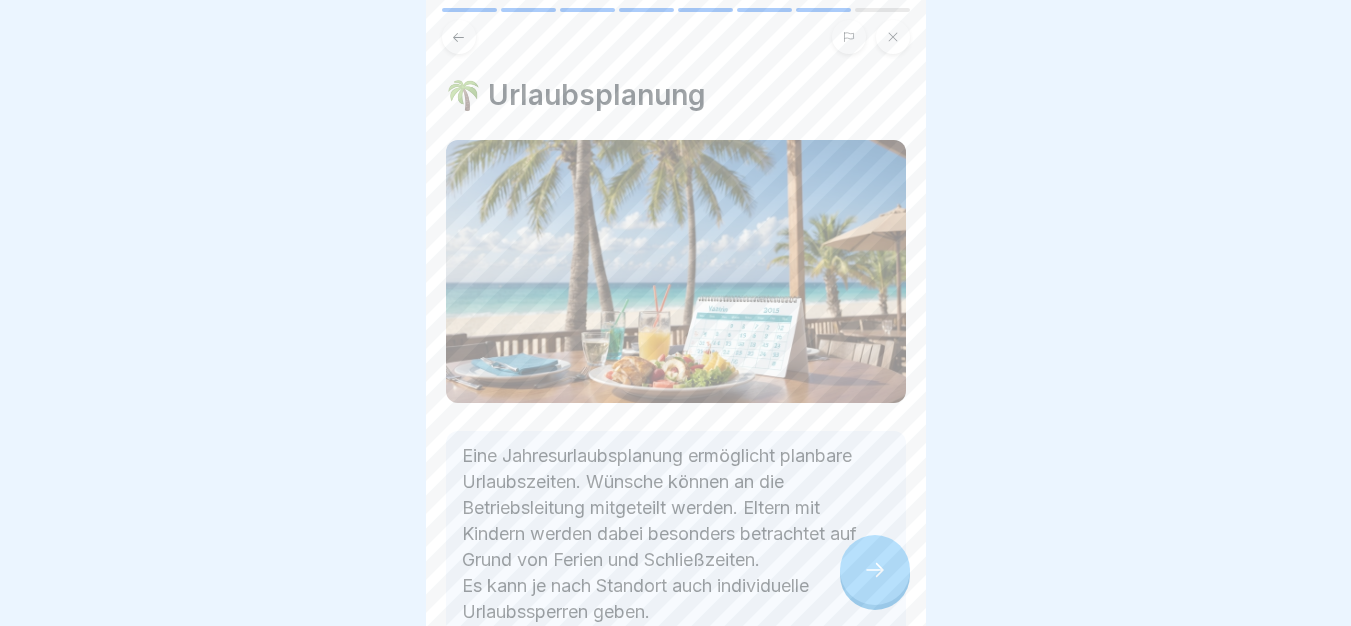 click at bounding box center [875, 570] 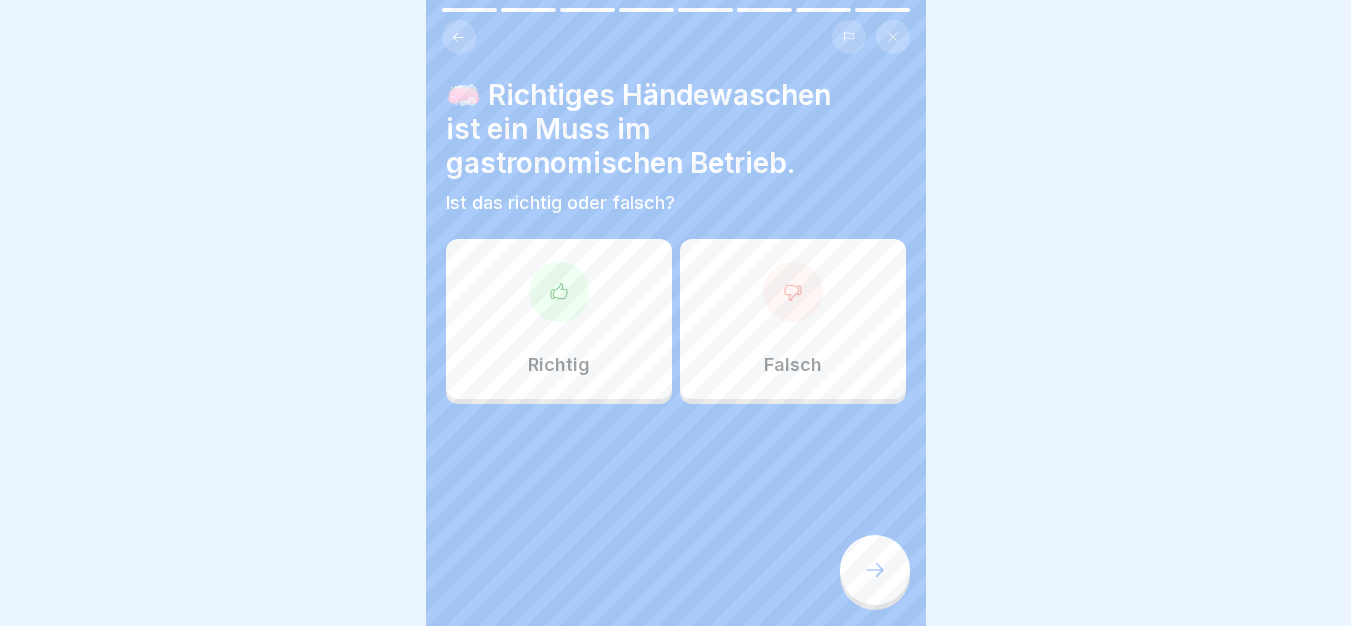 click on "Richtig" at bounding box center [559, 319] 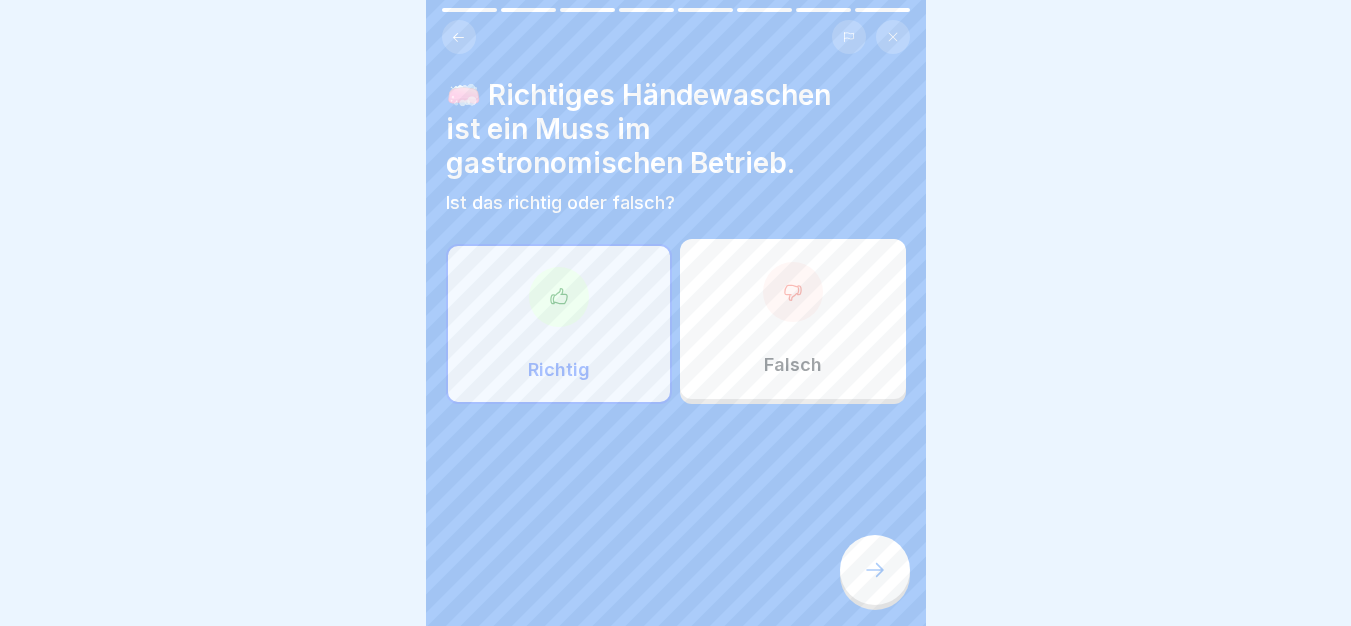 click 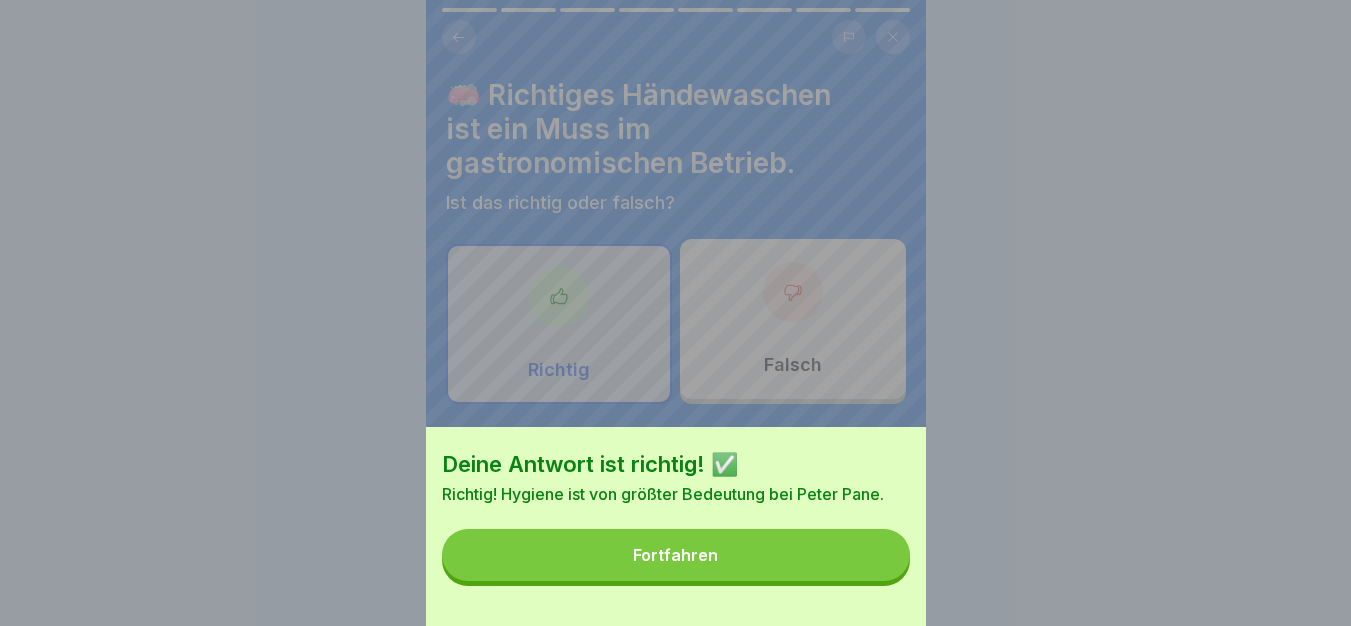 click on "Fortfahren" at bounding box center (676, 555) 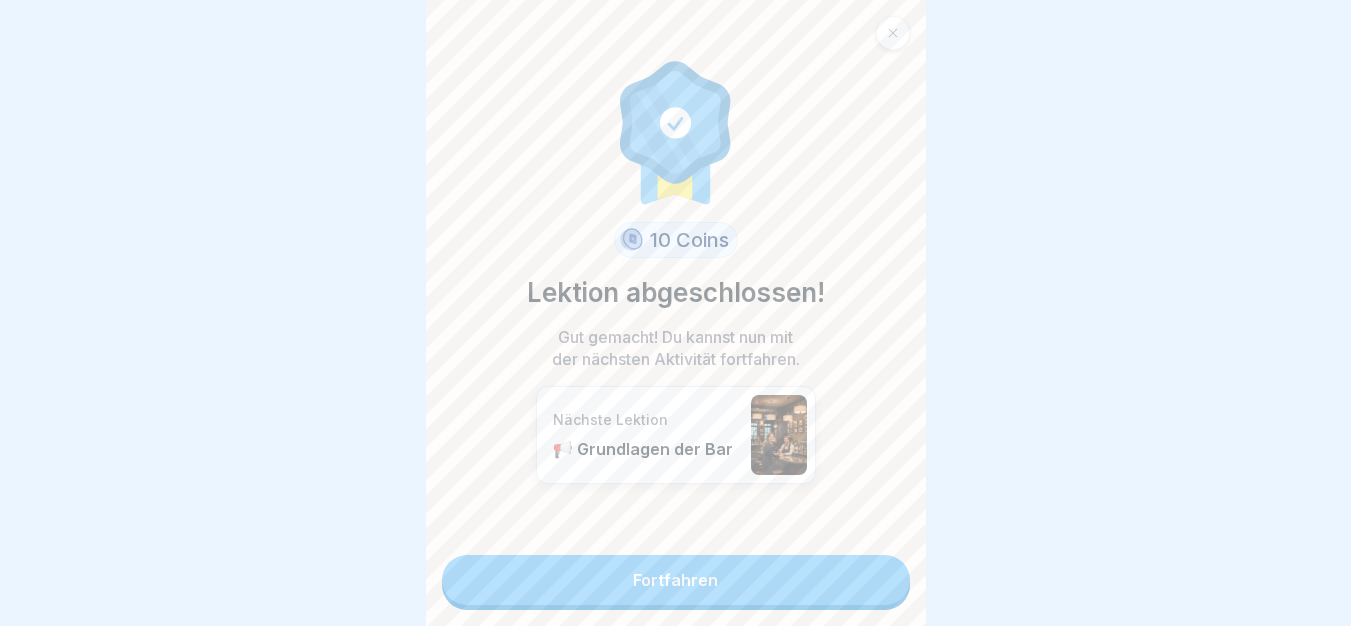 click on "Fortfahren" at bounding box center (676, 580) 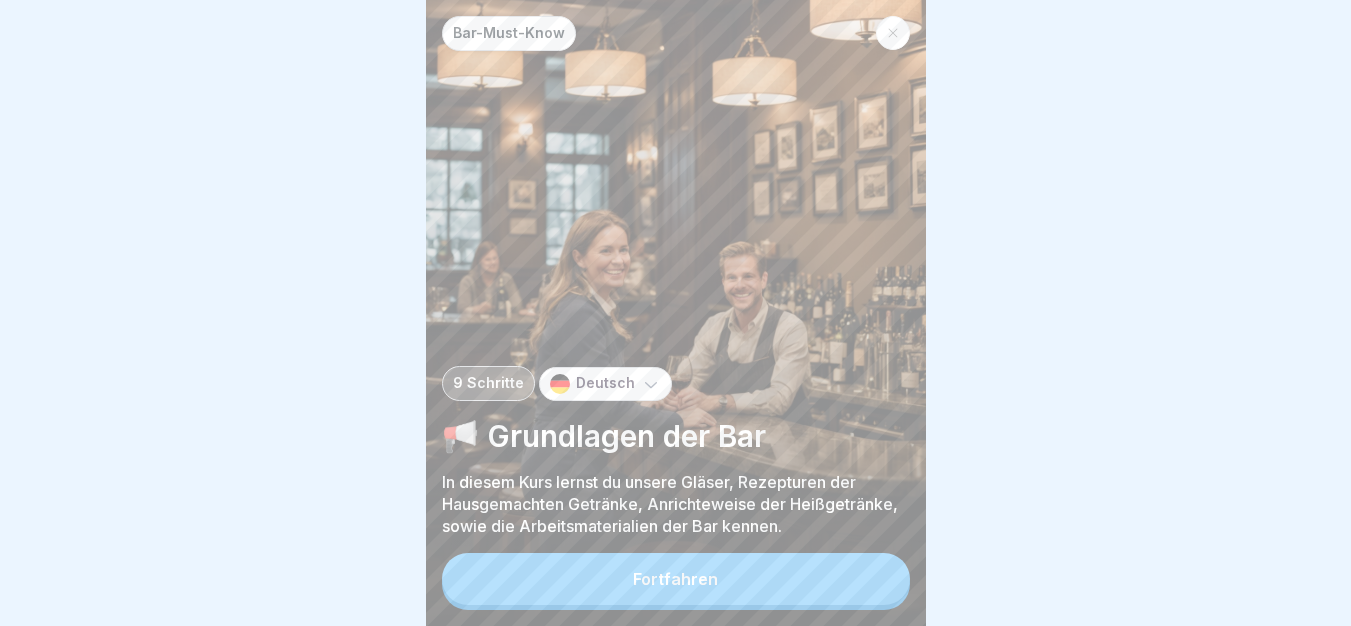 click on "Fortfahren" at bounding box center [676, 579] 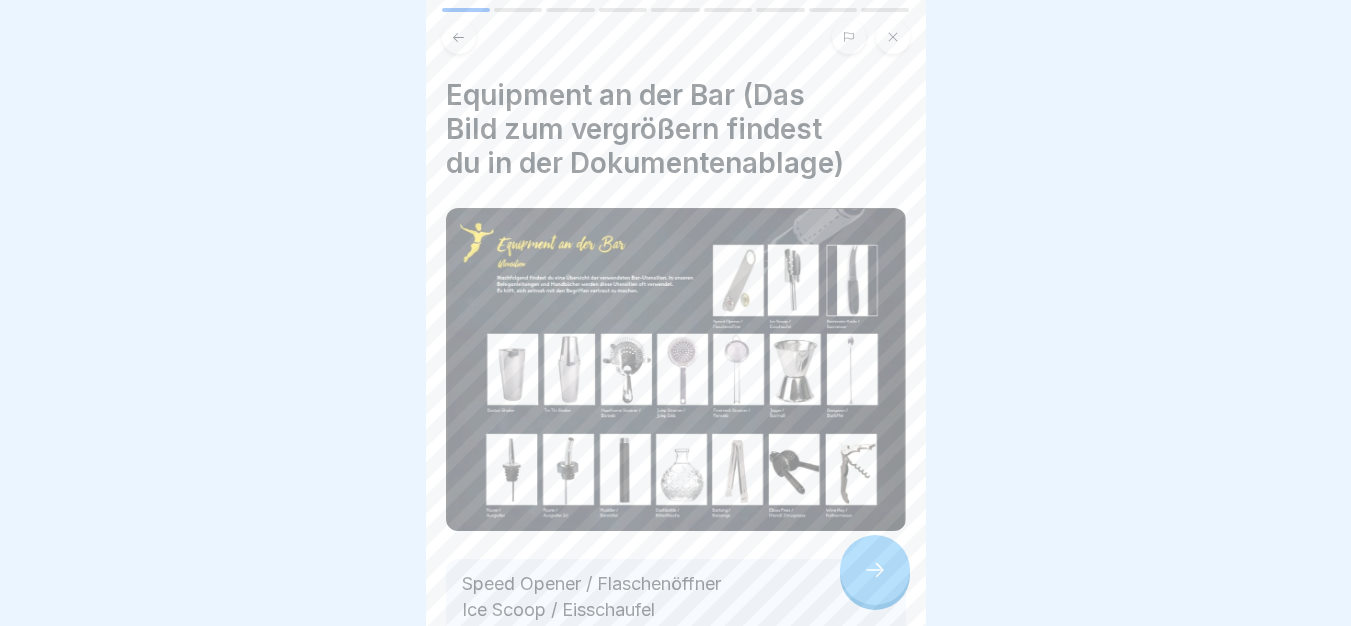 click 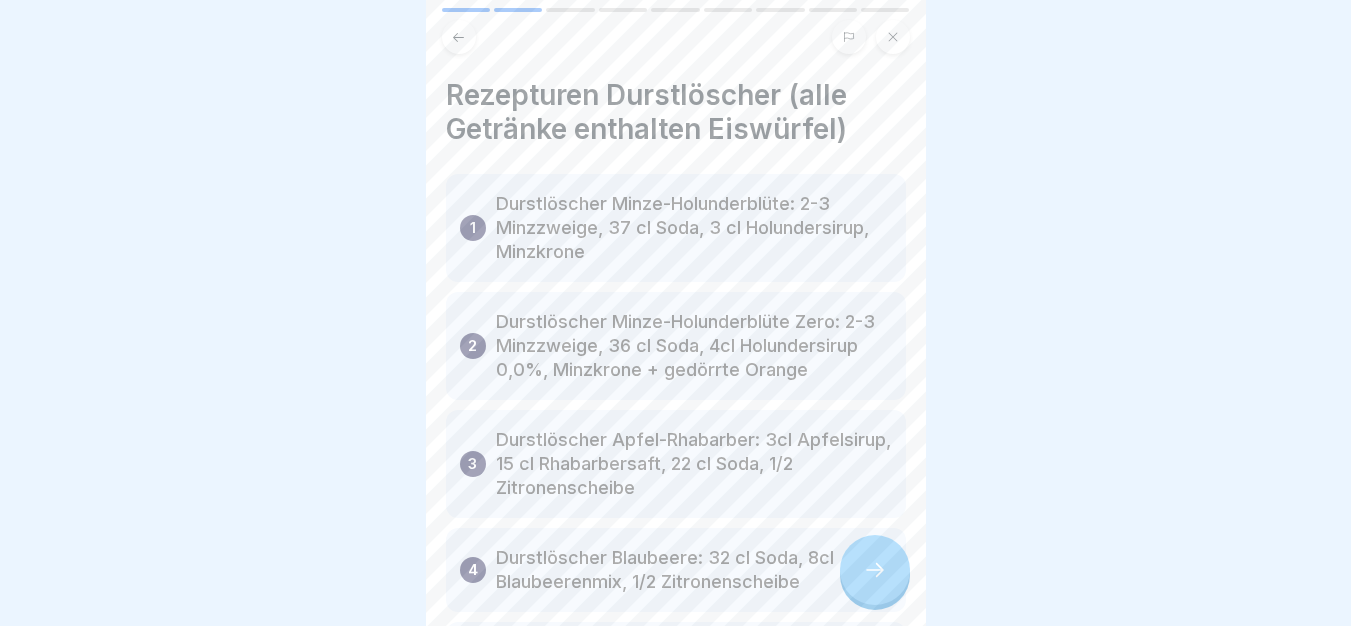 click 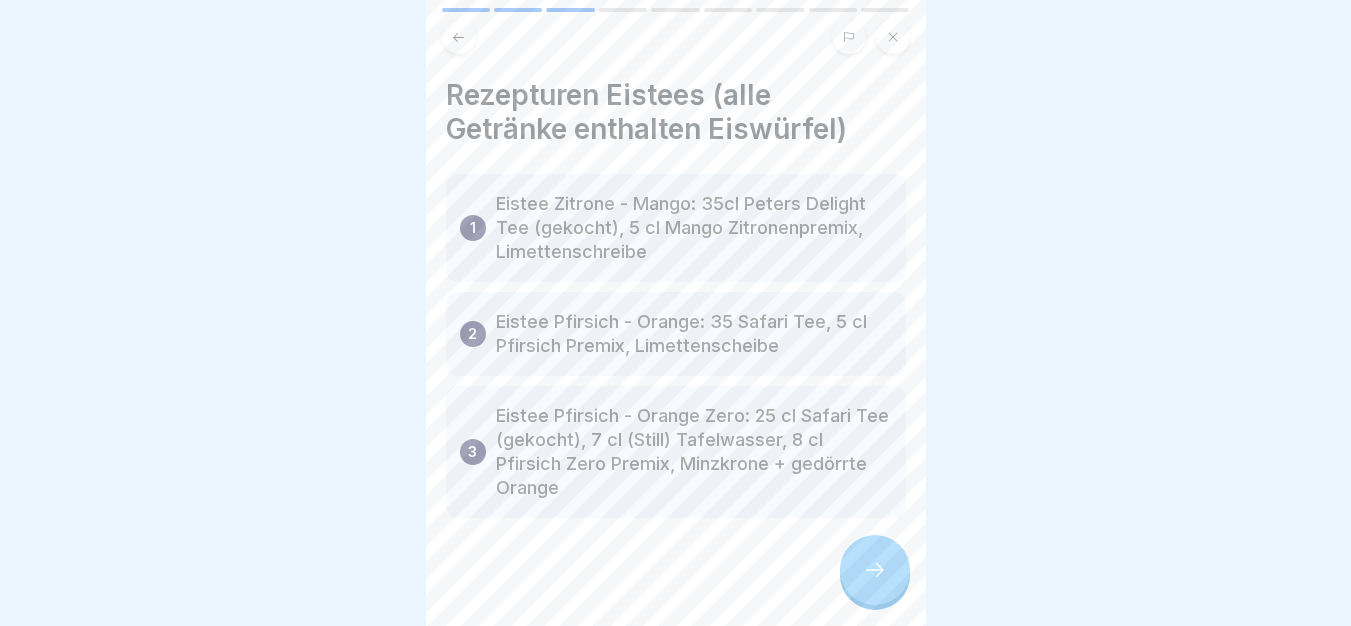 click 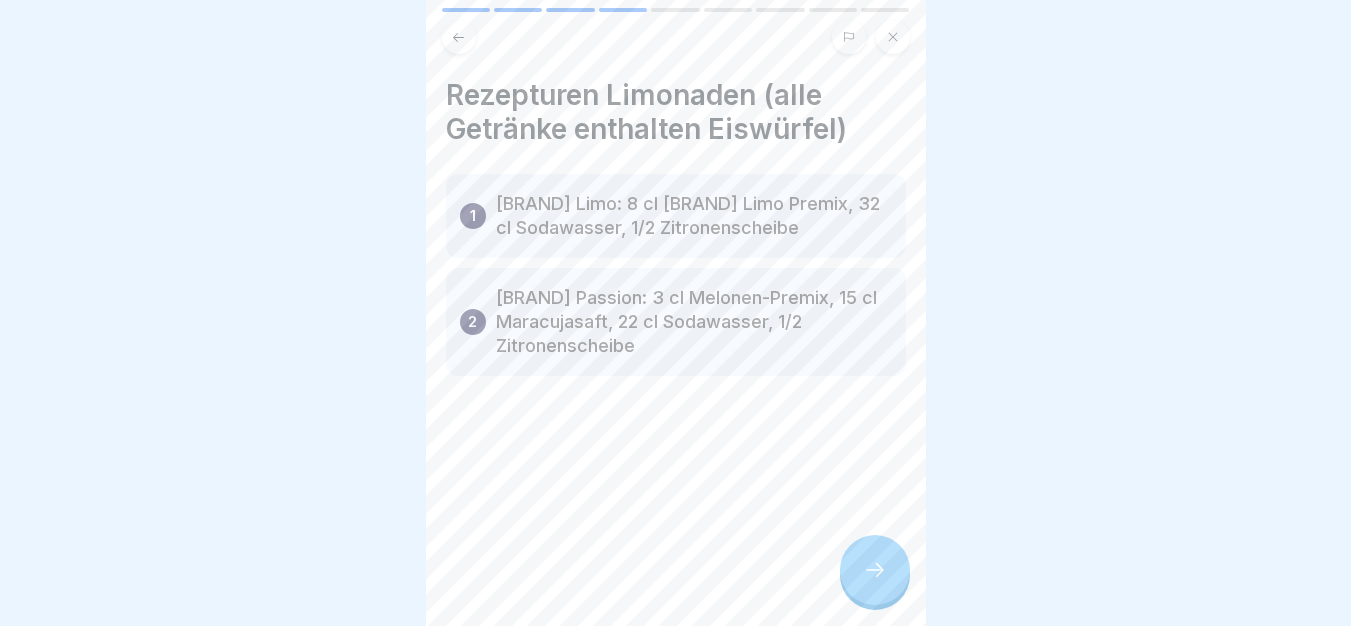 click 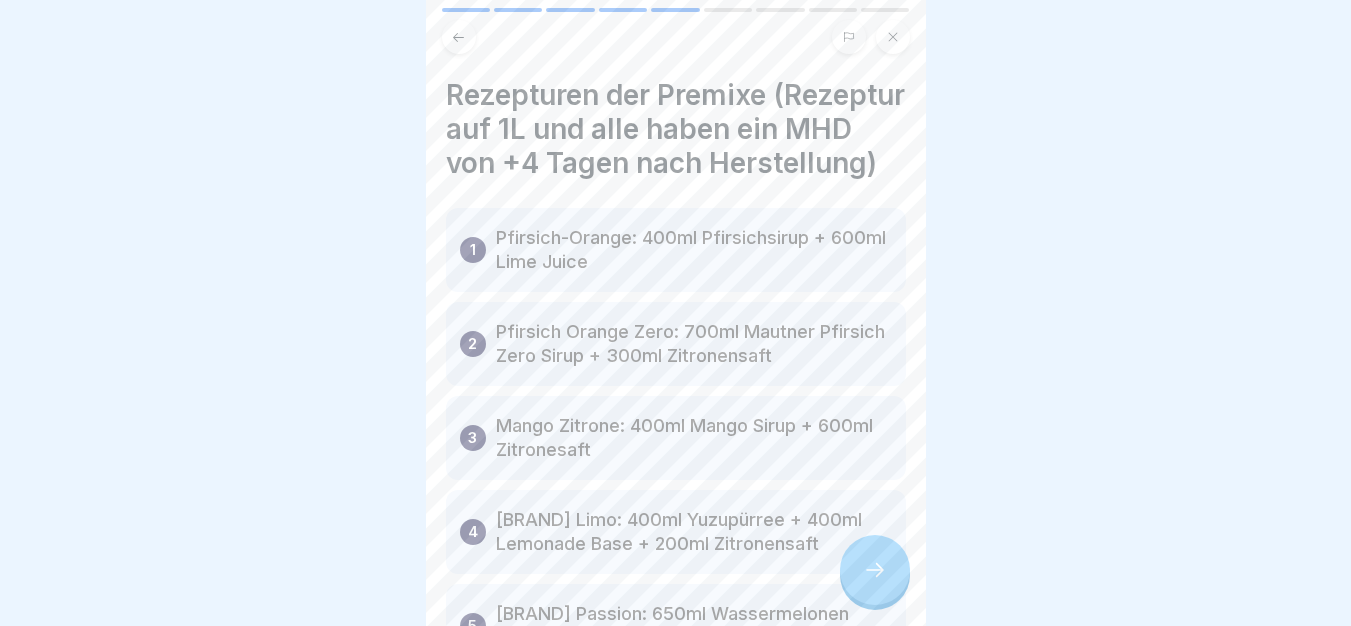 click 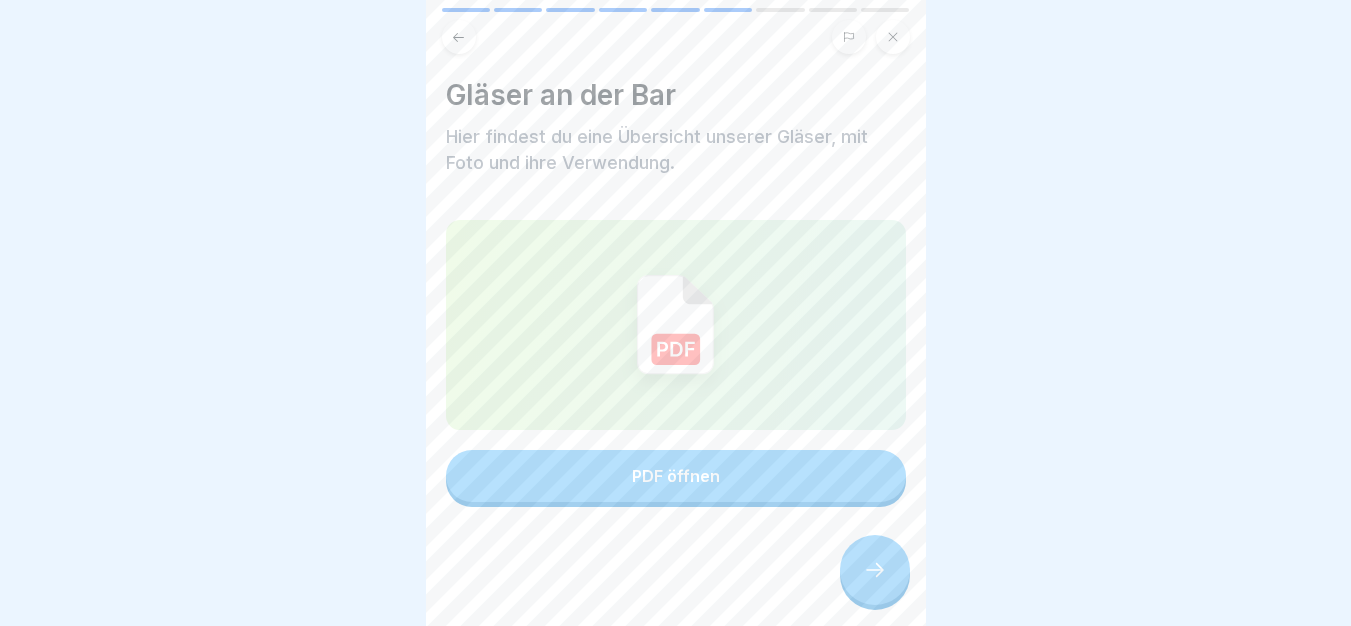 click at bounding box center [875, 570] 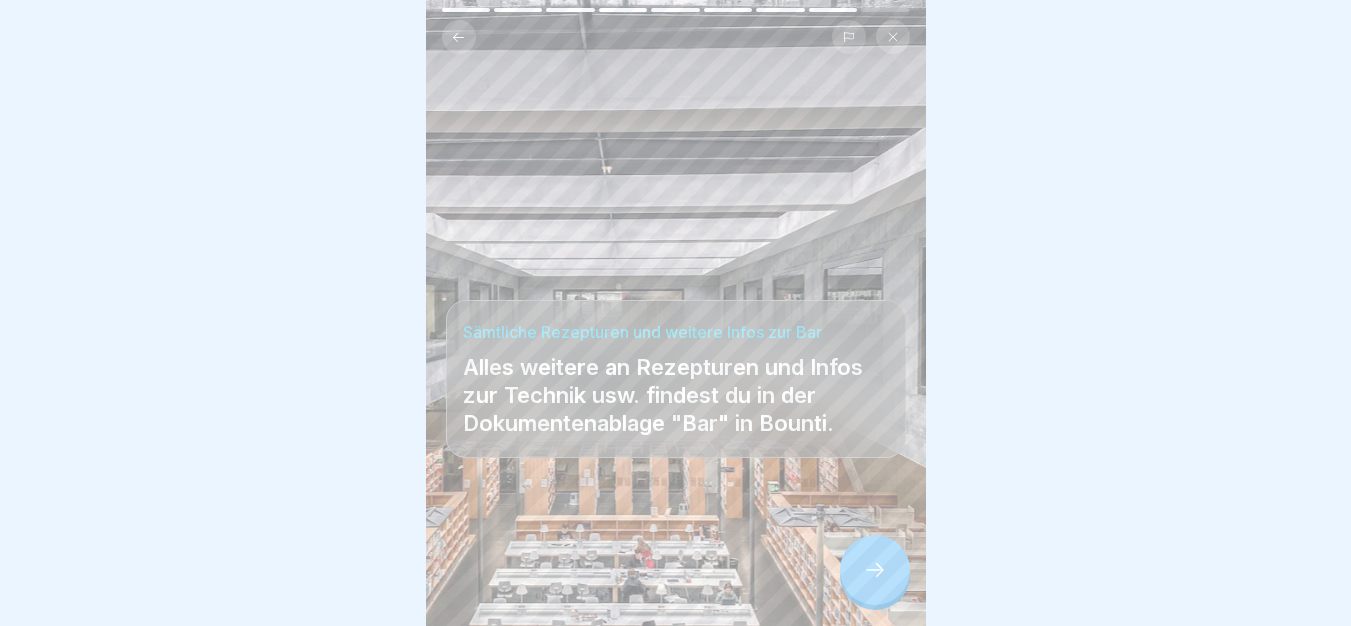 click at bounding box center (875, 570) 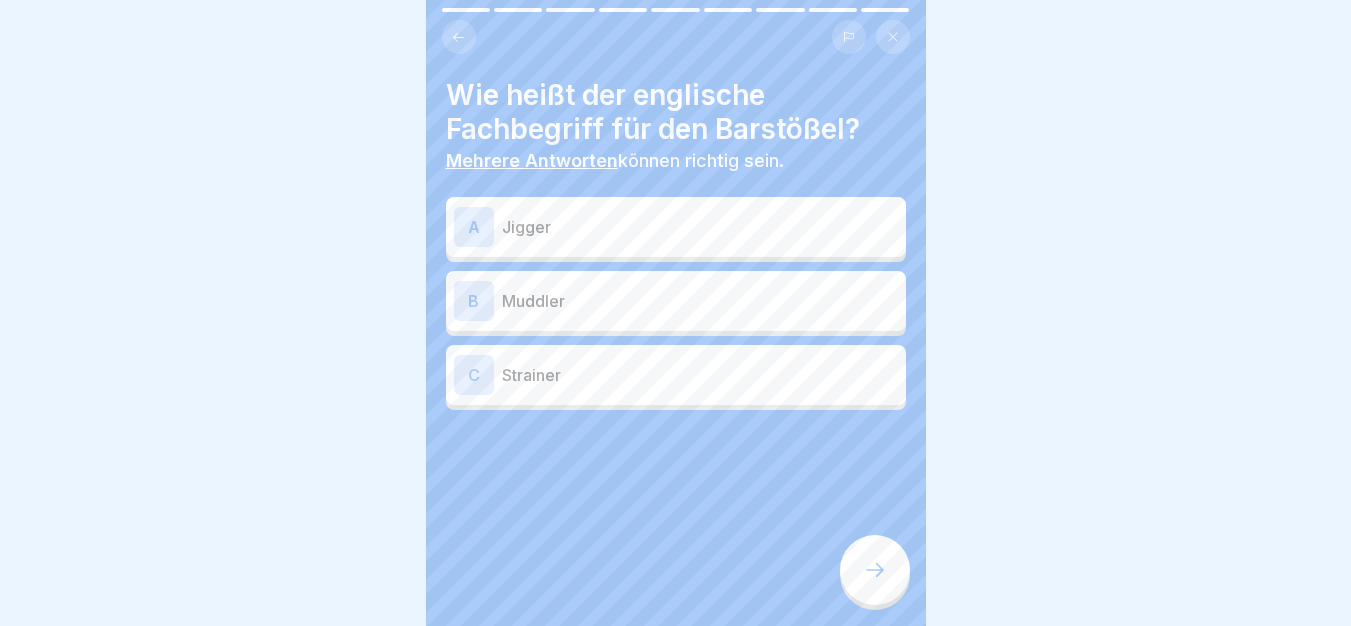 click at bounding box center (875, 570) 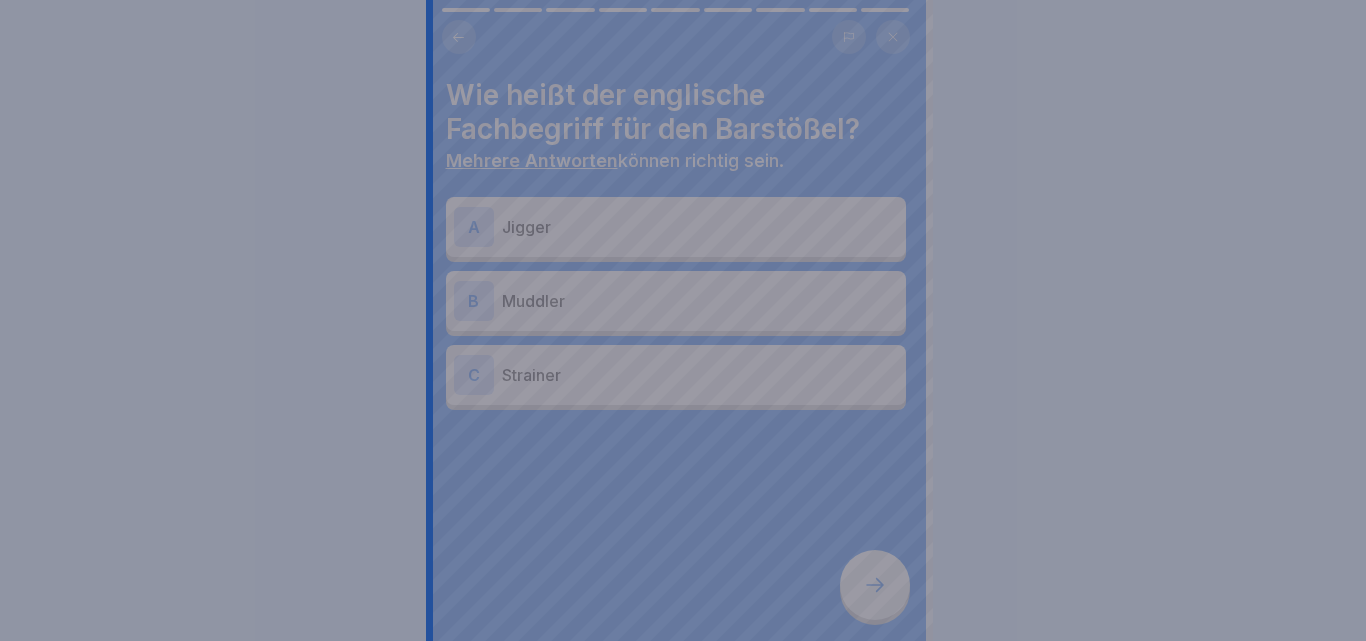 click at bounding box center [683, 320] 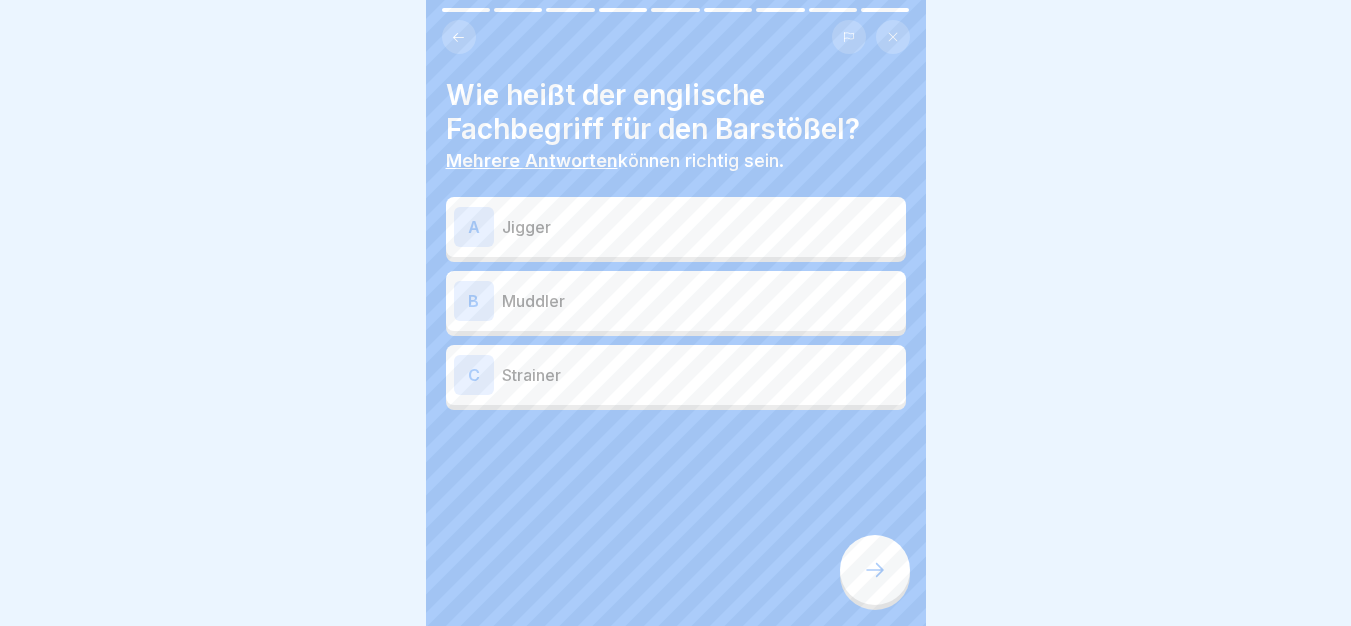 click on "Muddler" at bounding box center [700, 301] 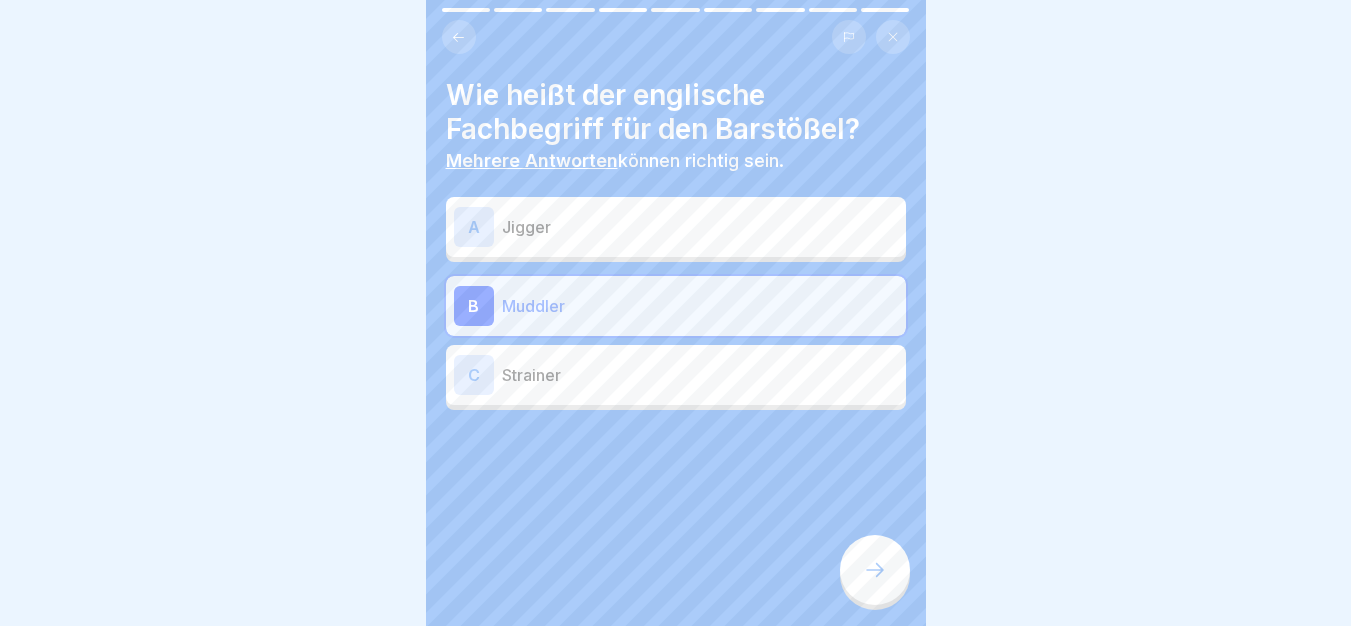 click 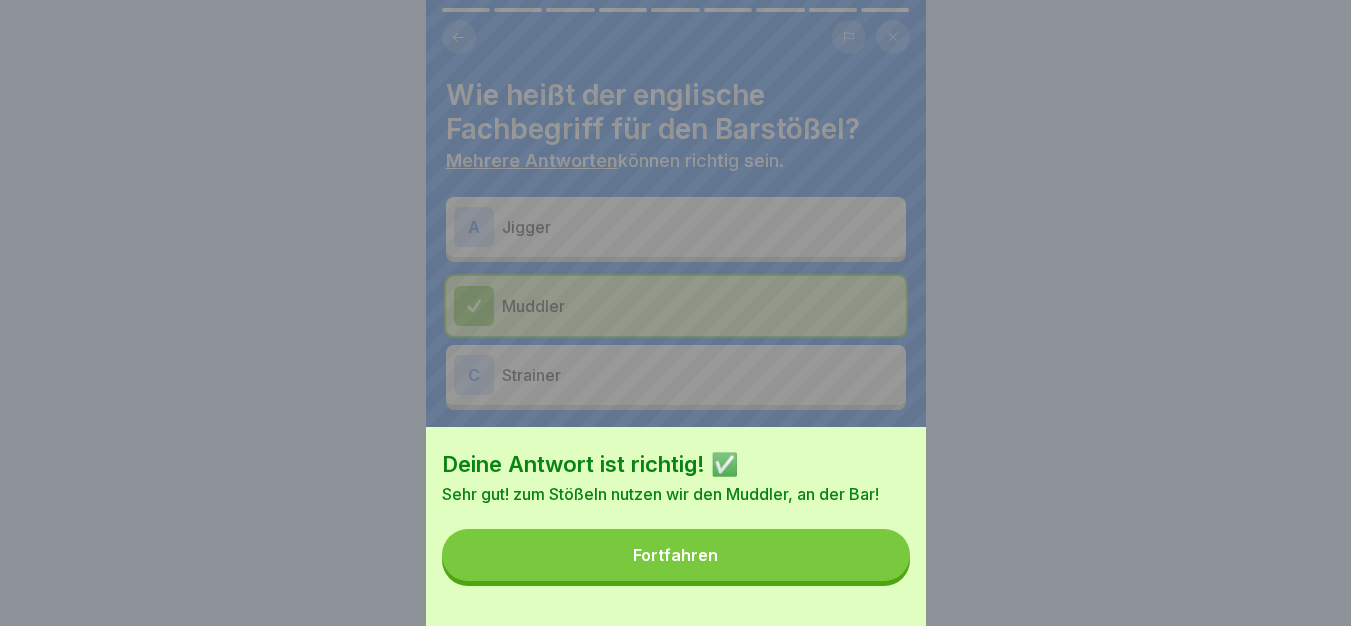 click on "Fortfahren" at bounding box center [676, 555] 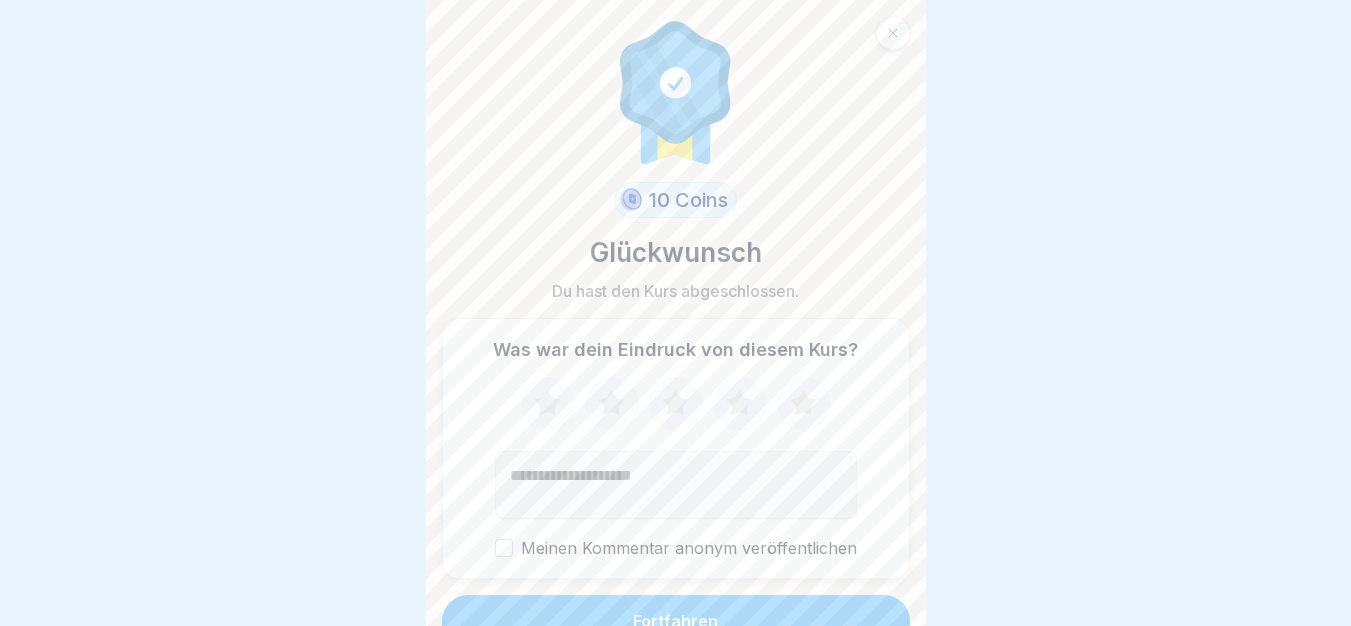 click on "Fortfahren" at bounding box center [676, 621] 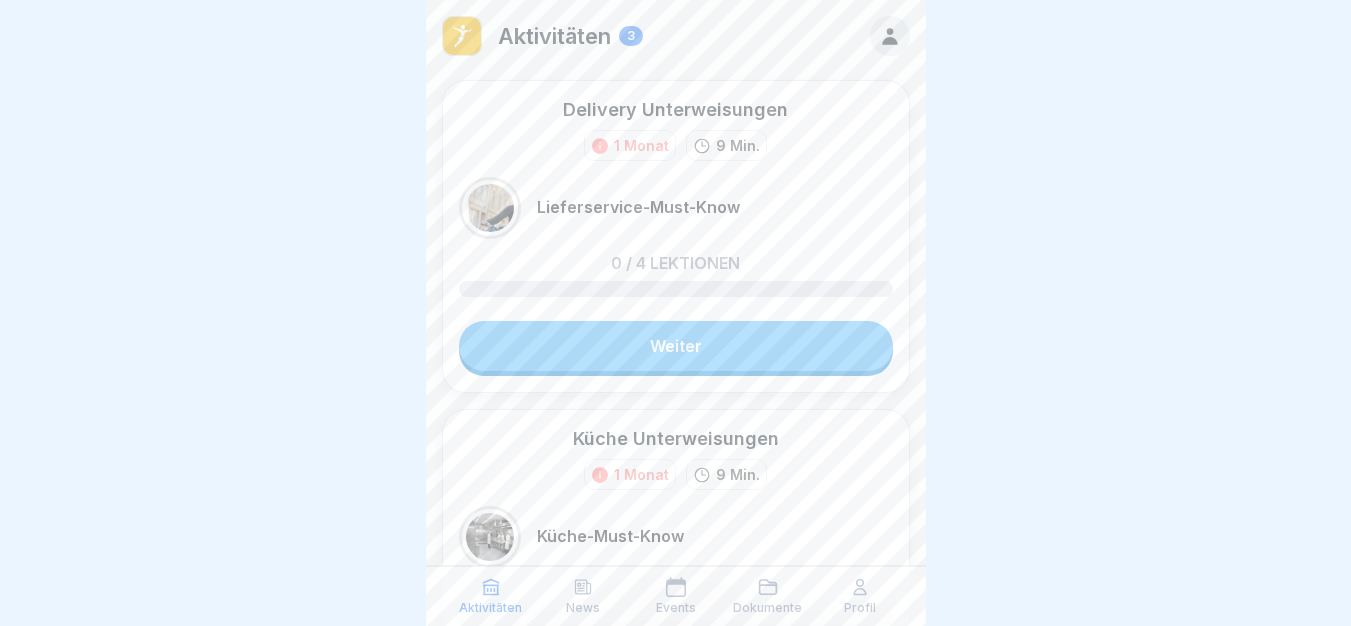 click on "Weiter" at bounding box center (676, 346) 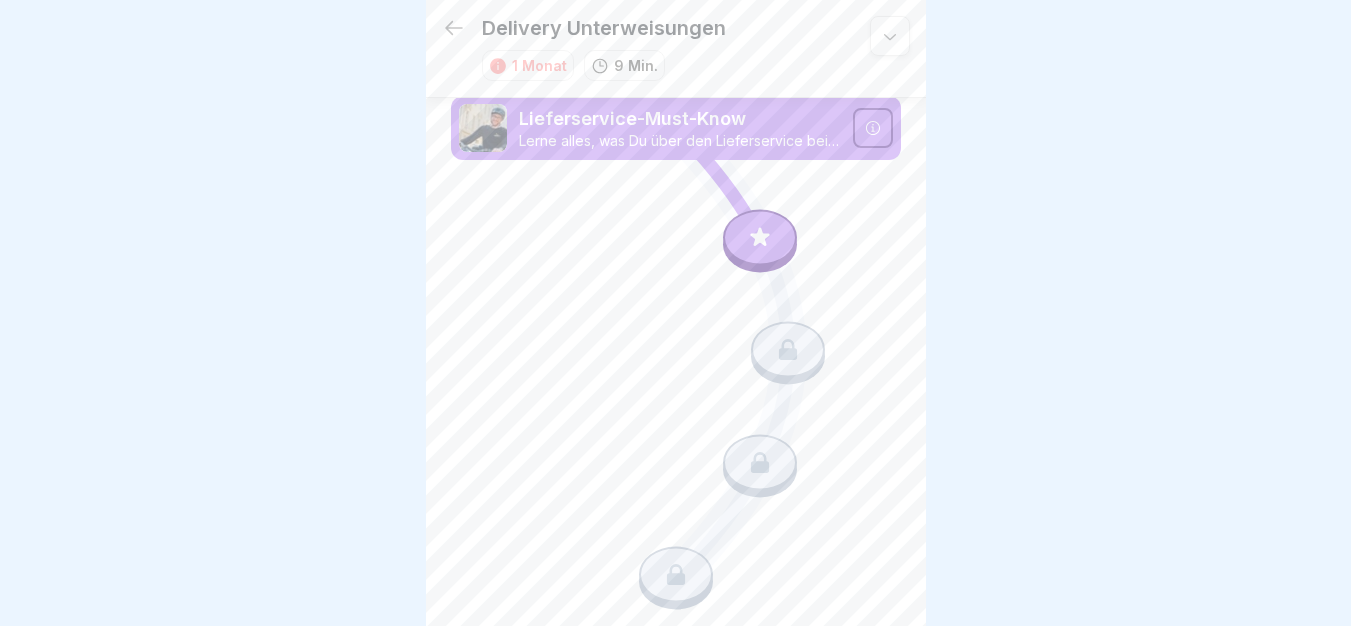 click at bounding box center [760, 237] 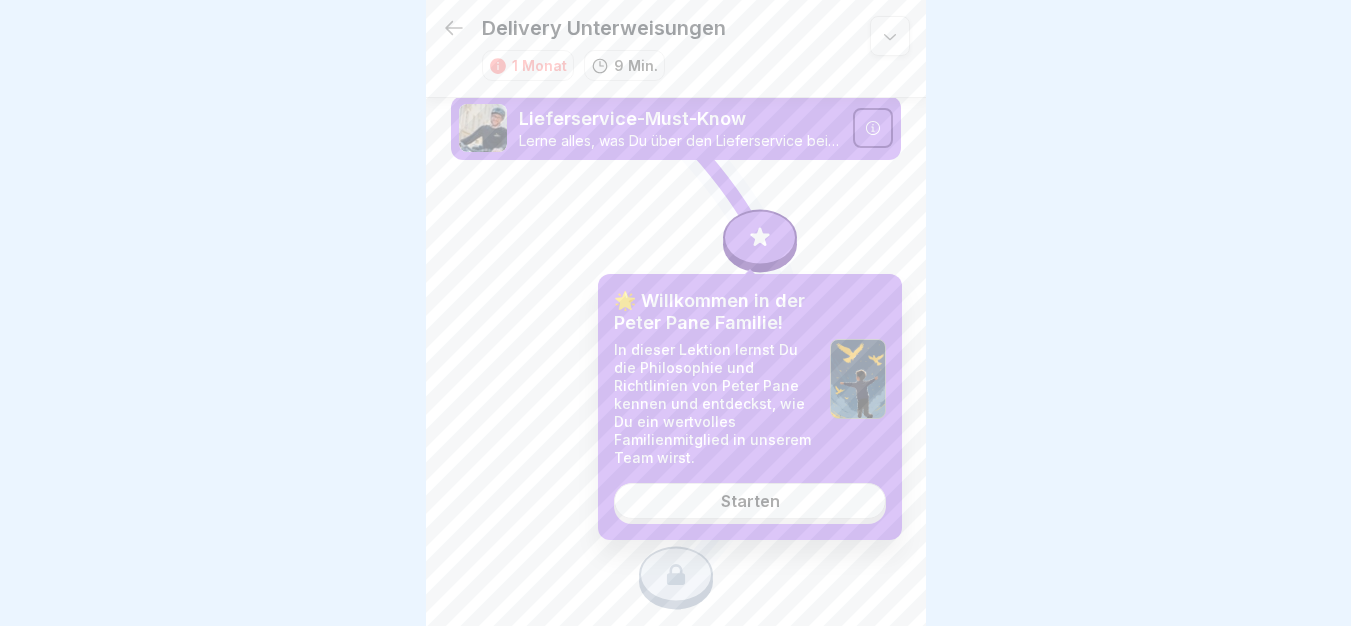 click on "Starten" at bounding box center (750, 501) 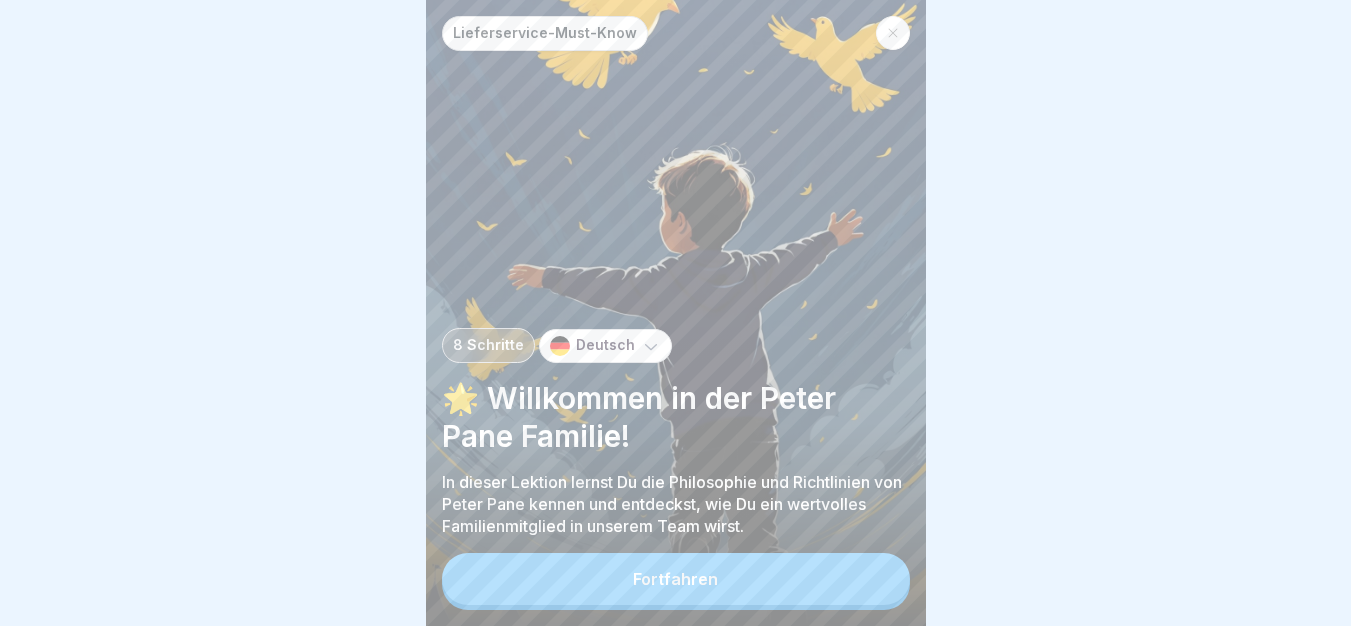 click on "Fortfahren" at bounding box center (676, 579) 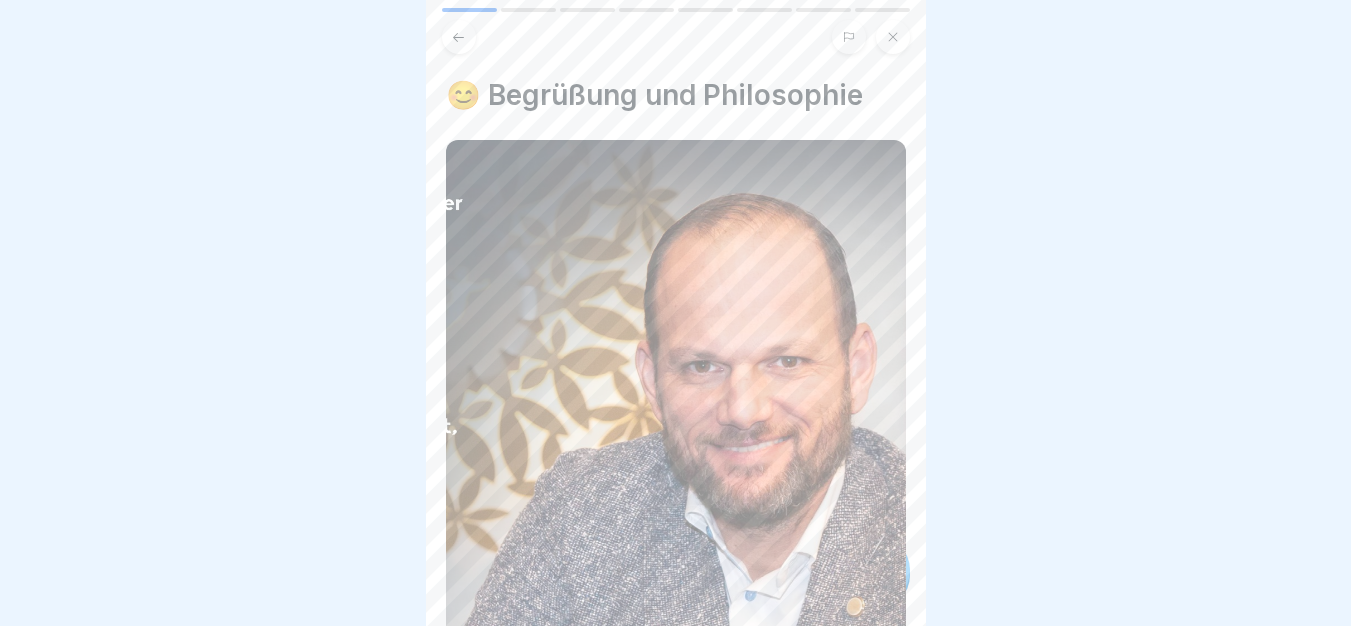 click at bounding box center (676, 487) 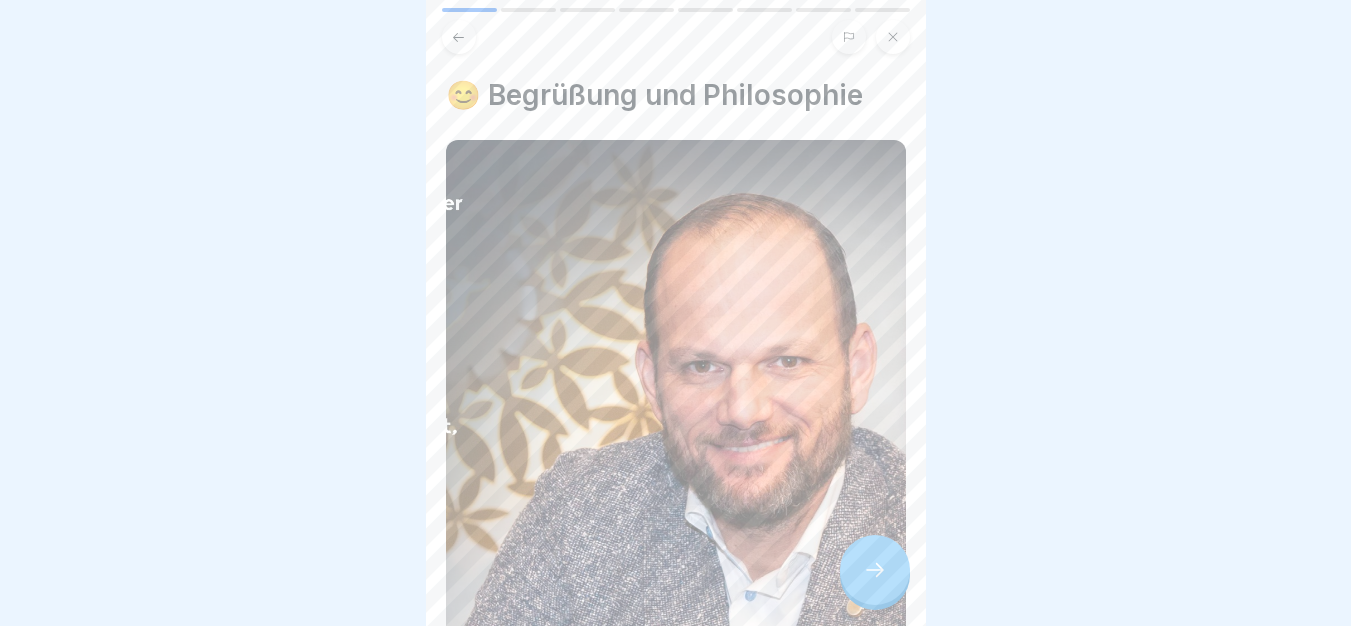 click 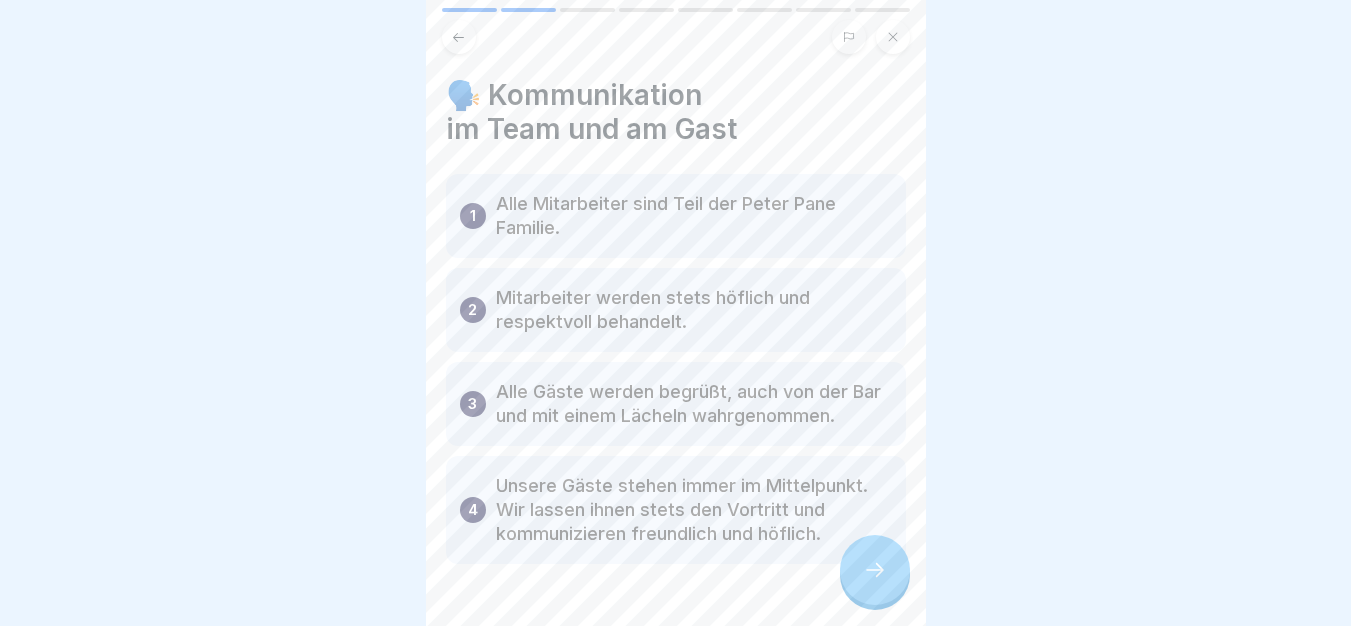 click 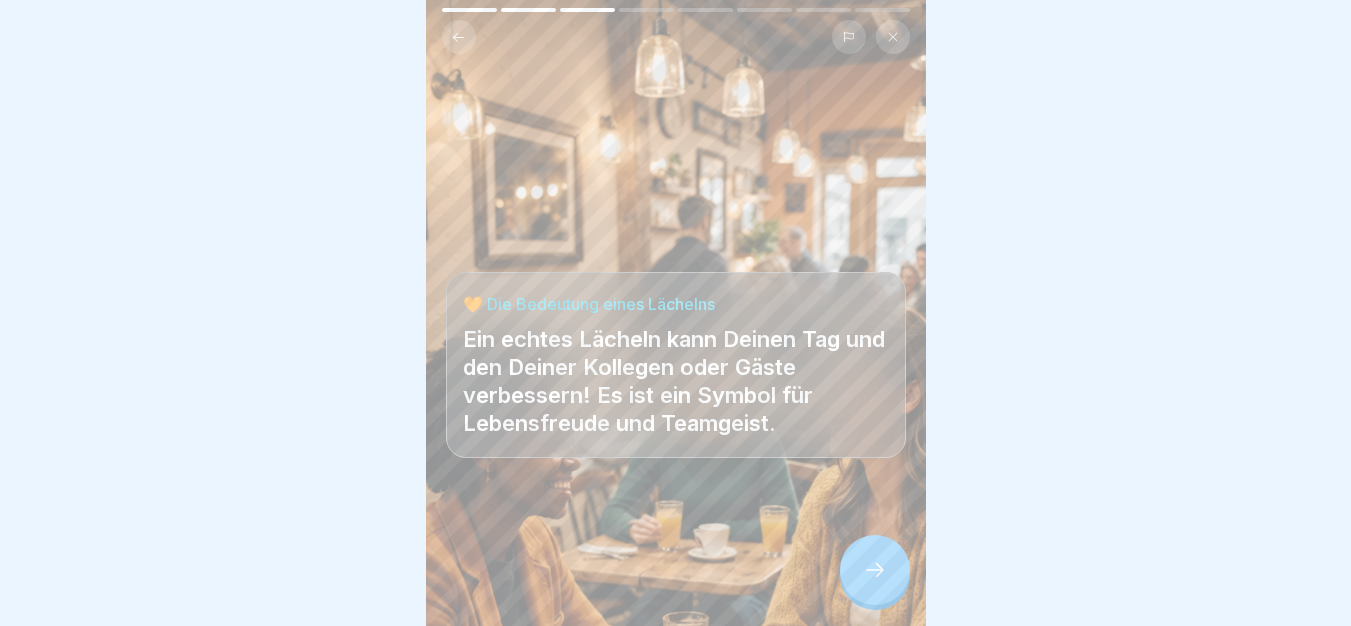 click 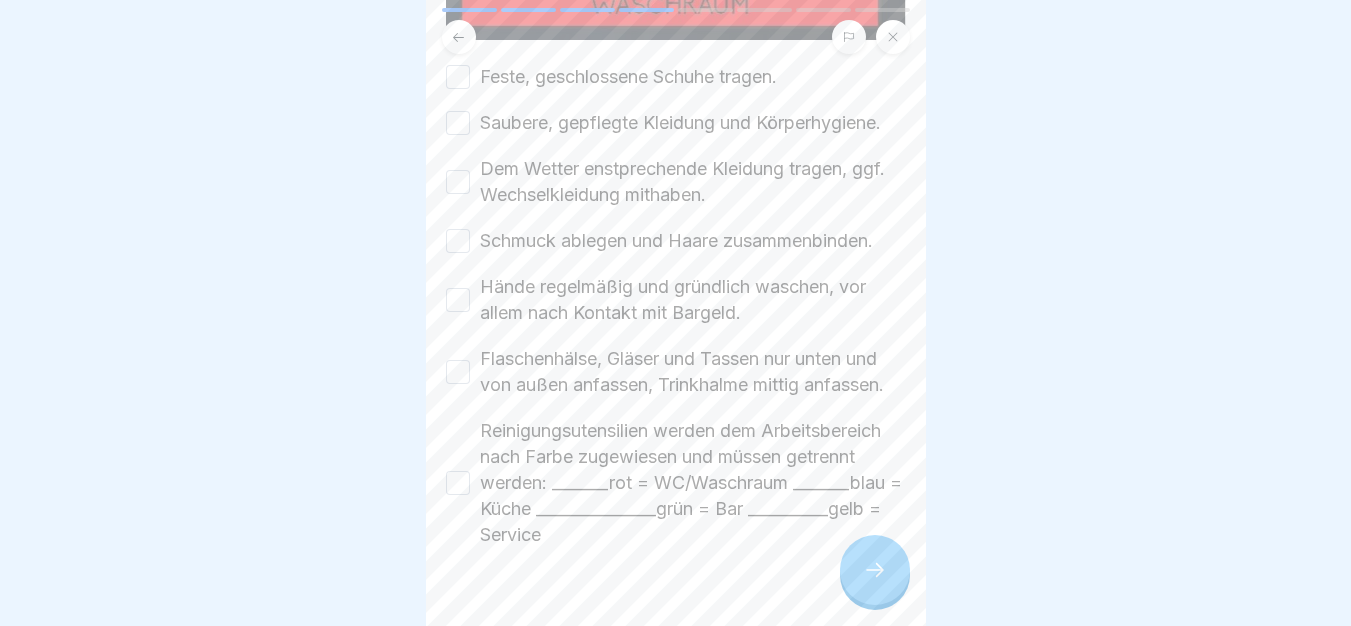 scroll, scrollTop: 400, scrollLeft: 0, axis: vertical 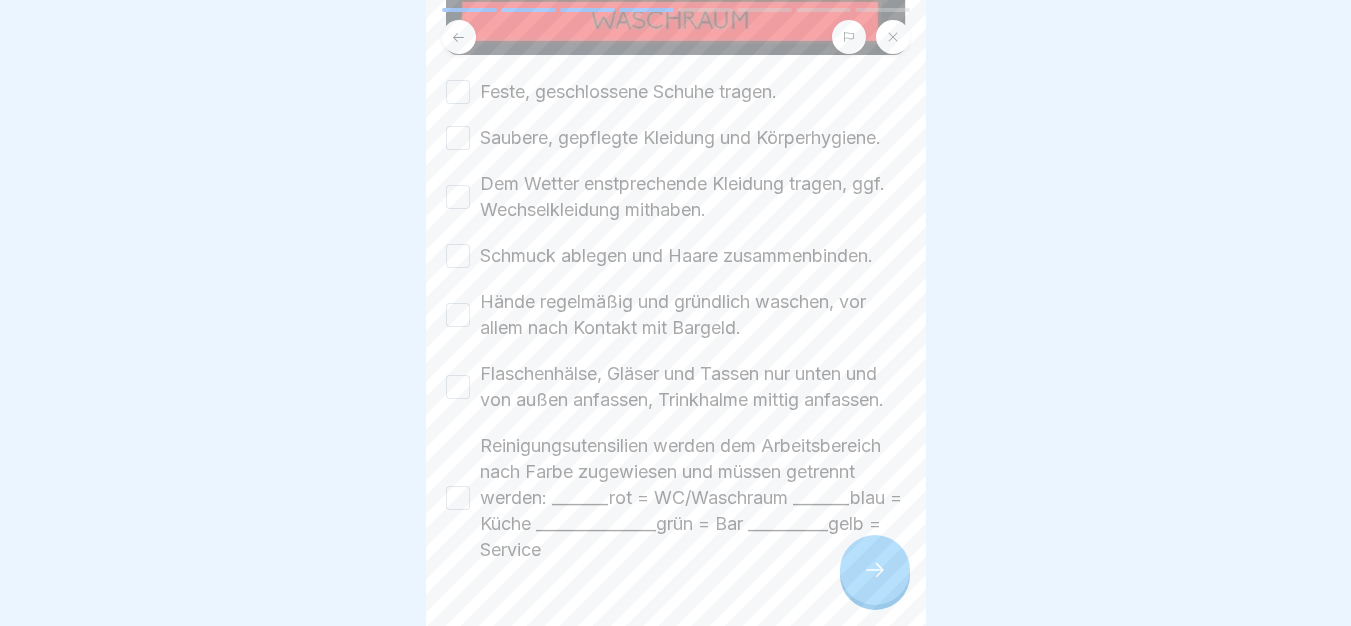 click on "Feste, geschlossene Schuhe tragen." at bounding box center [628, 92] 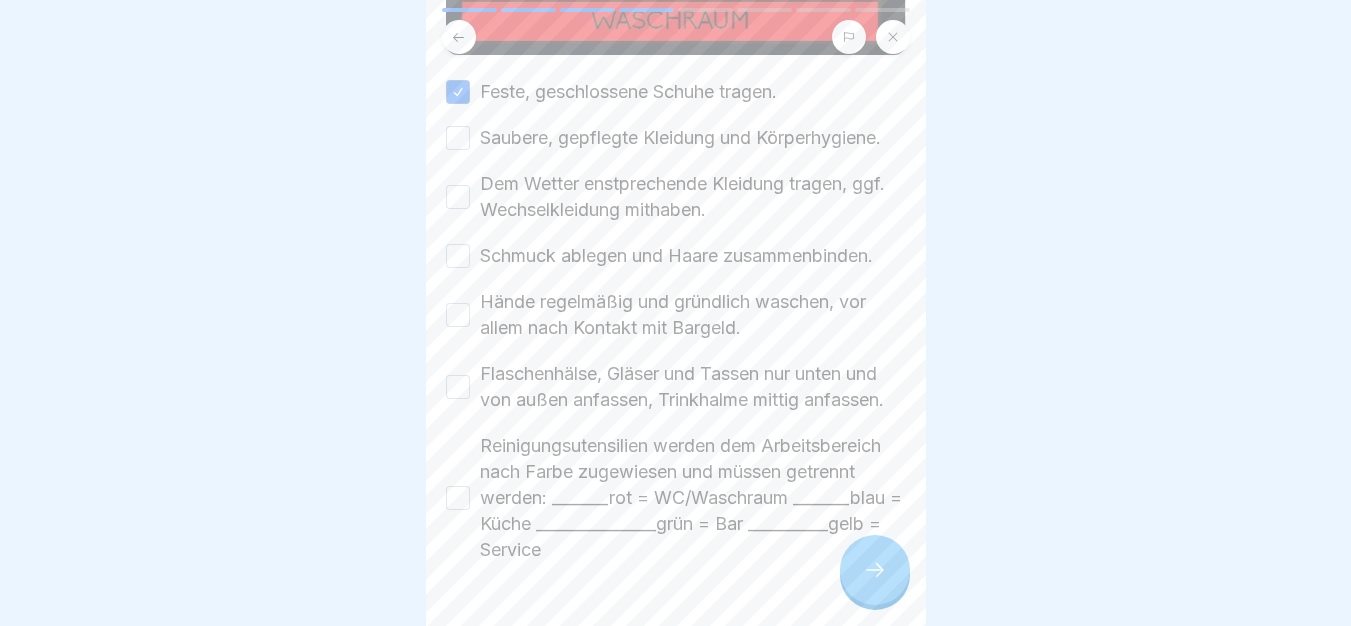 click on "Saubere, gepflegte Kleidung und Körperhygiene." at bounding box center [680, 138] 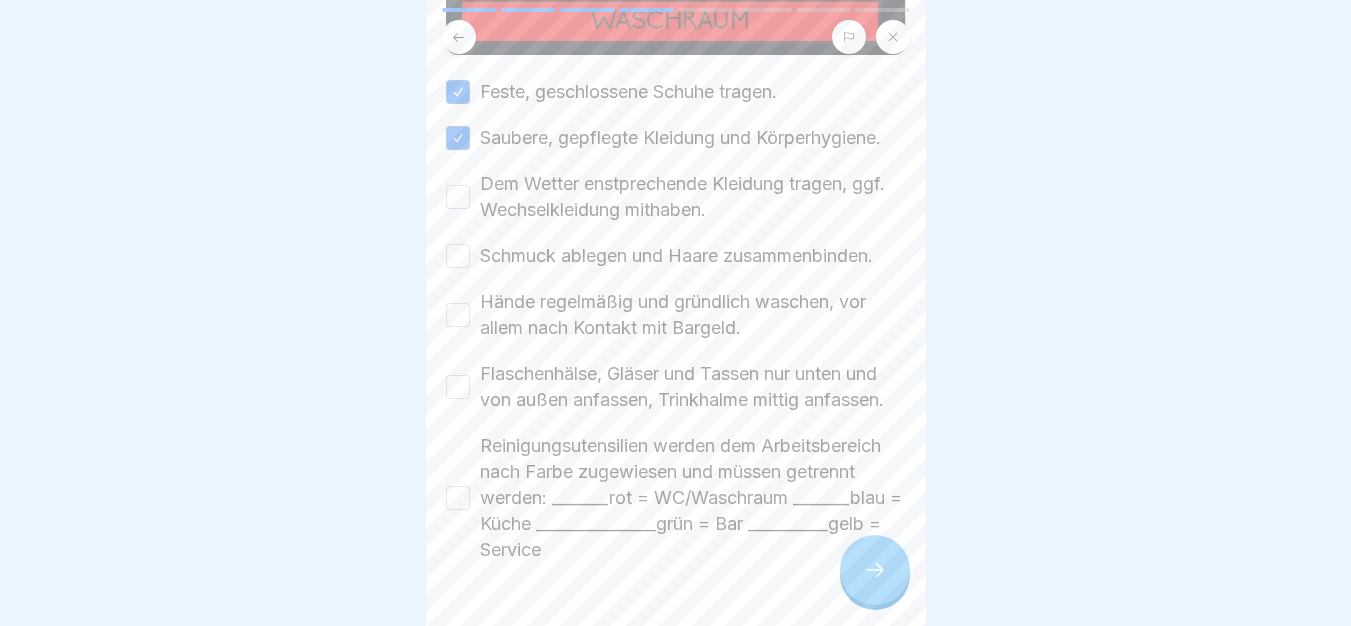 click on "Dem Wetter enstprechende Kleidung tragen, ggf. Wechselkleidung mithaben." at bounding box center (693, 197) 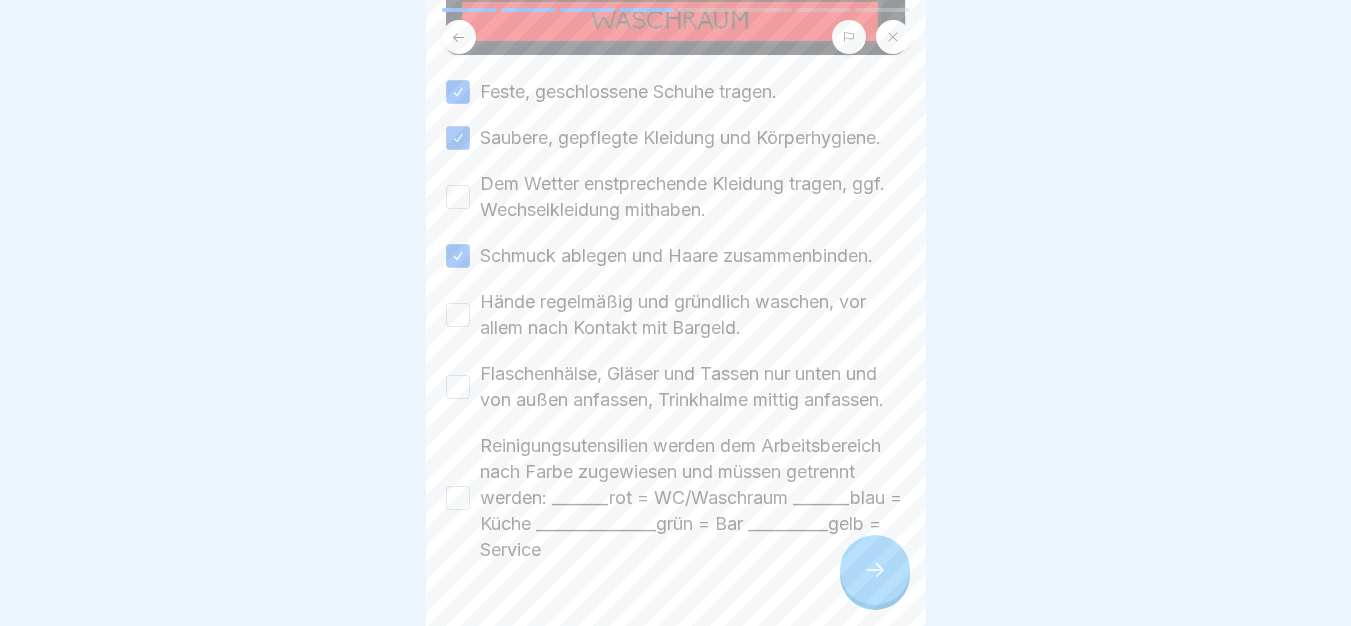 click on "Dem Wetter enstprechende Kleidung tragen, ggf. Wechselkleidung mithaben." at bounding box center (693, 197) 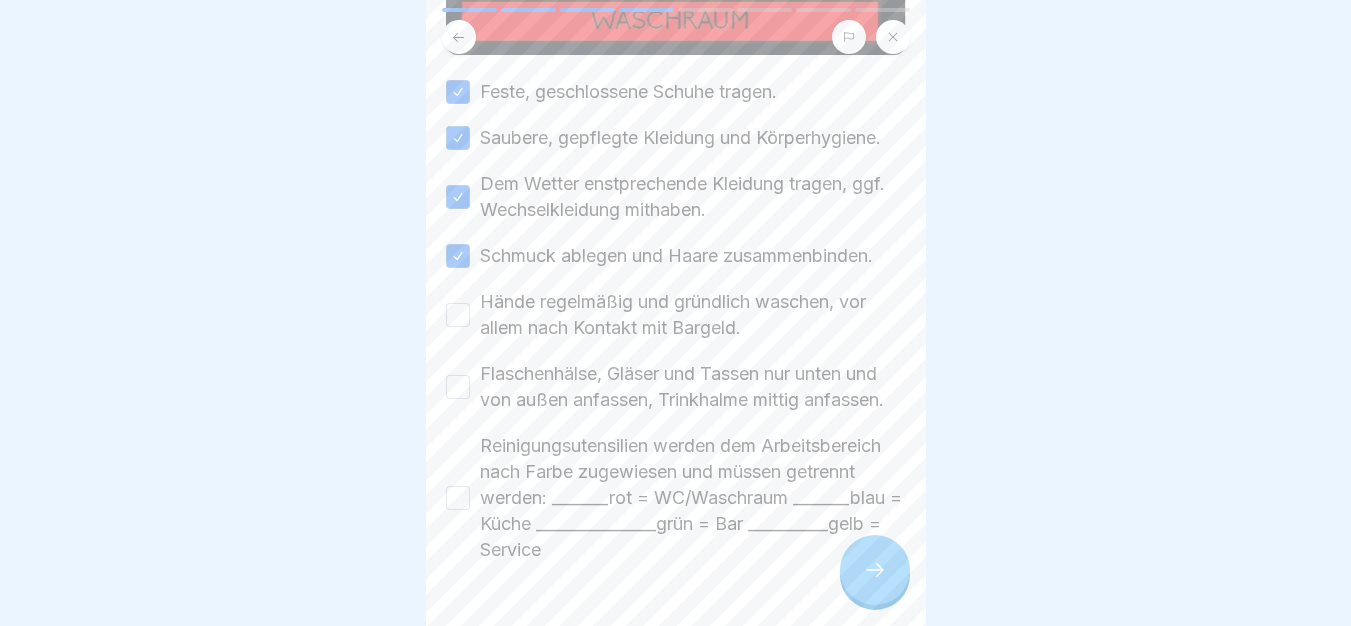 click on "Hände regelmäßig und gründlich waschen, vor allem nach Kontakt mit Bargeld." at bounding box center (693, 315) 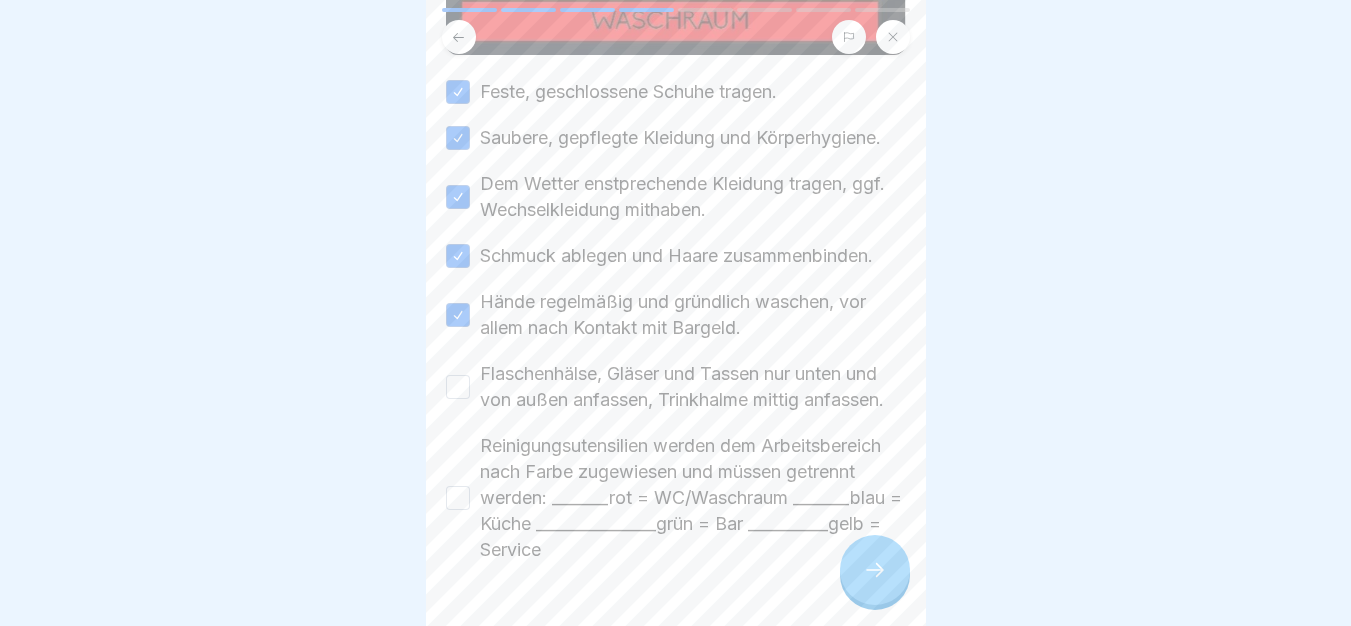 click on "Flaschenhälse, Gläser und Tassen nur unten und von außen anfassen, Trinkhalme mittig anfassen." at bounding box center [693, 387] 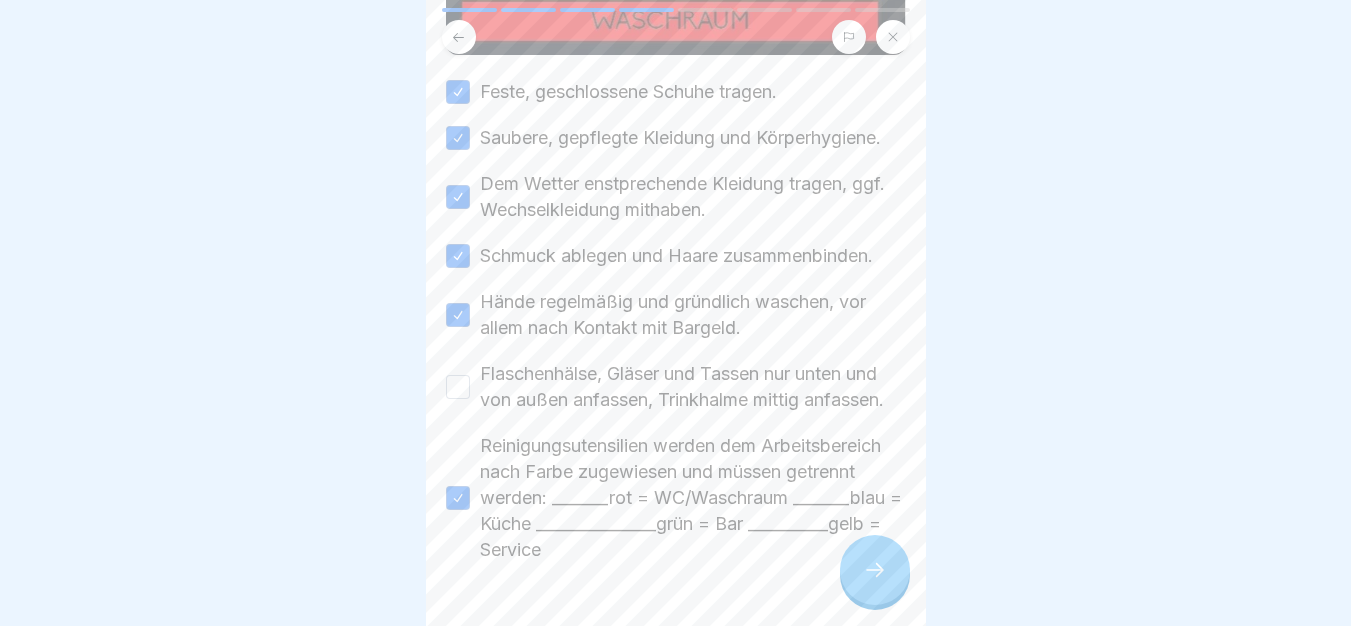 click on "Flaschenhälse, Gläser und Tassen nur unten und von außen anfassen, Trinkhalme mittig anfassen." at bounding box center (693, 387) 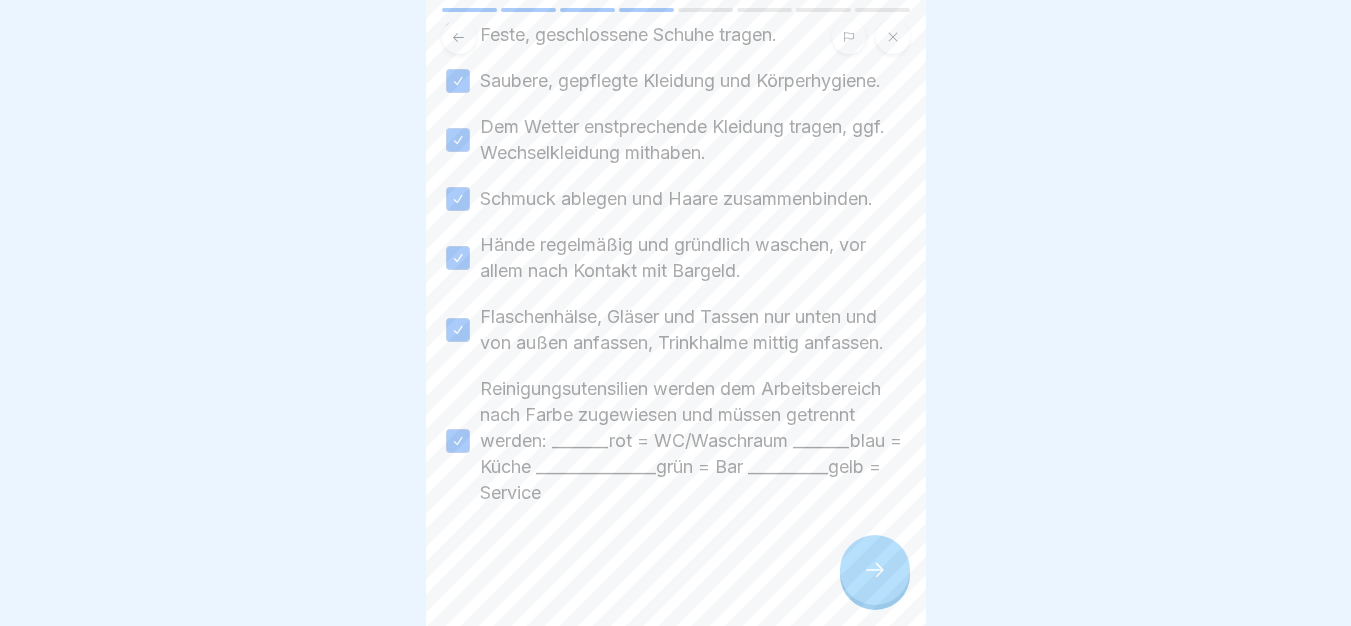 scroll, scrollTop: 527, scrollLeft: 0, axis: vertical 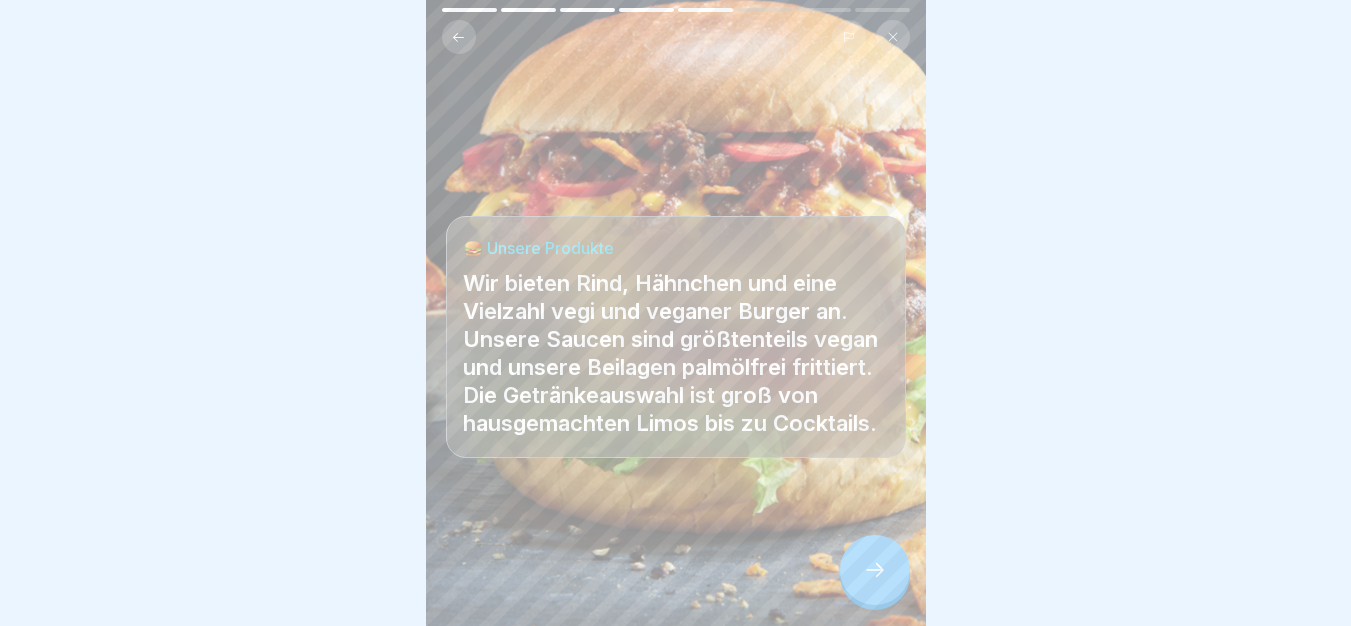 click at bounding box center (875, 570) 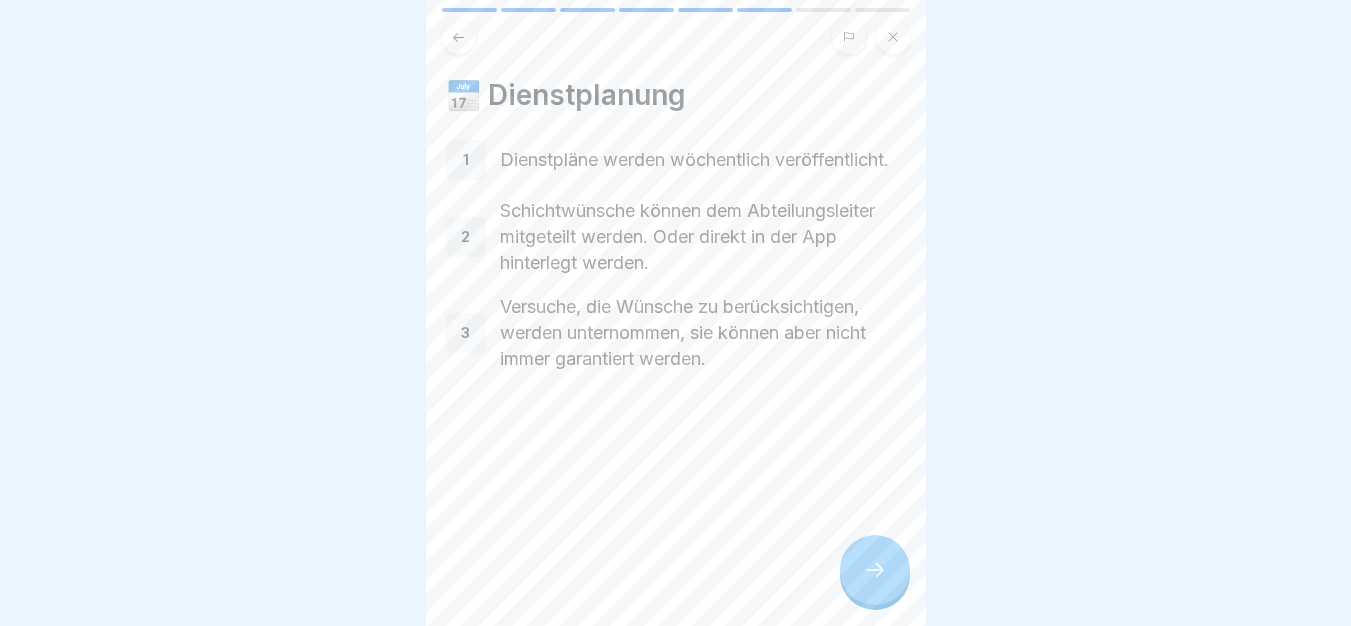 click 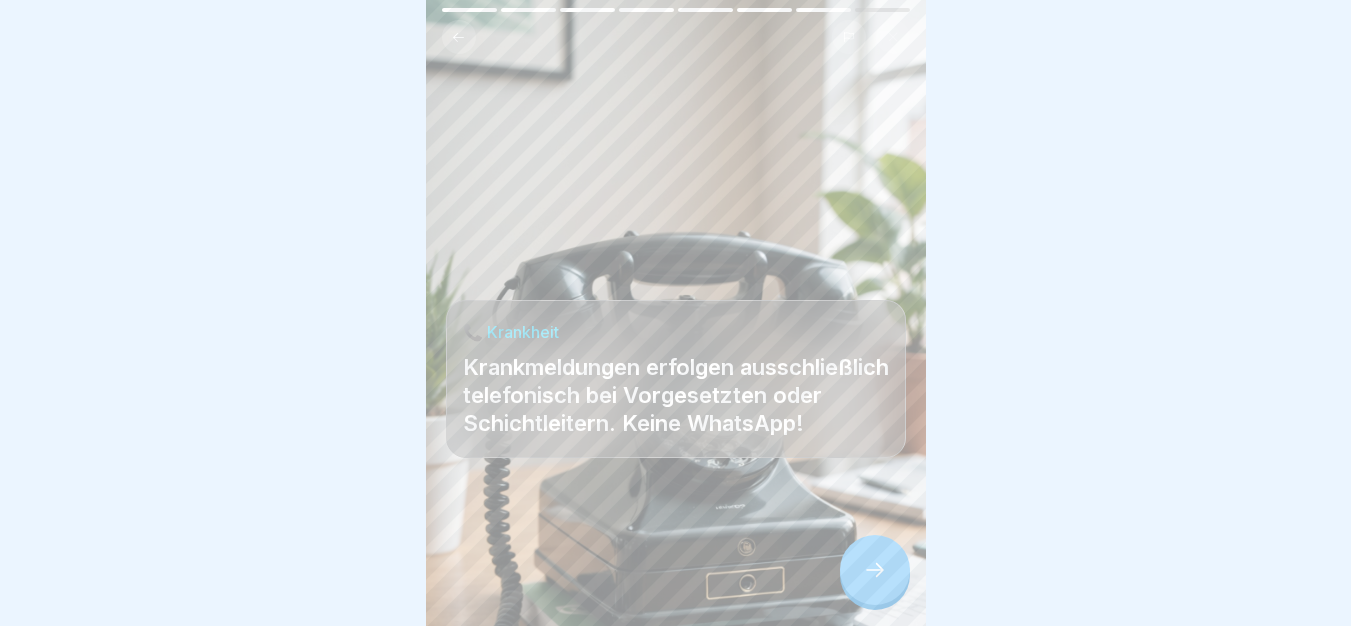 click at bounding box center [875, 570] 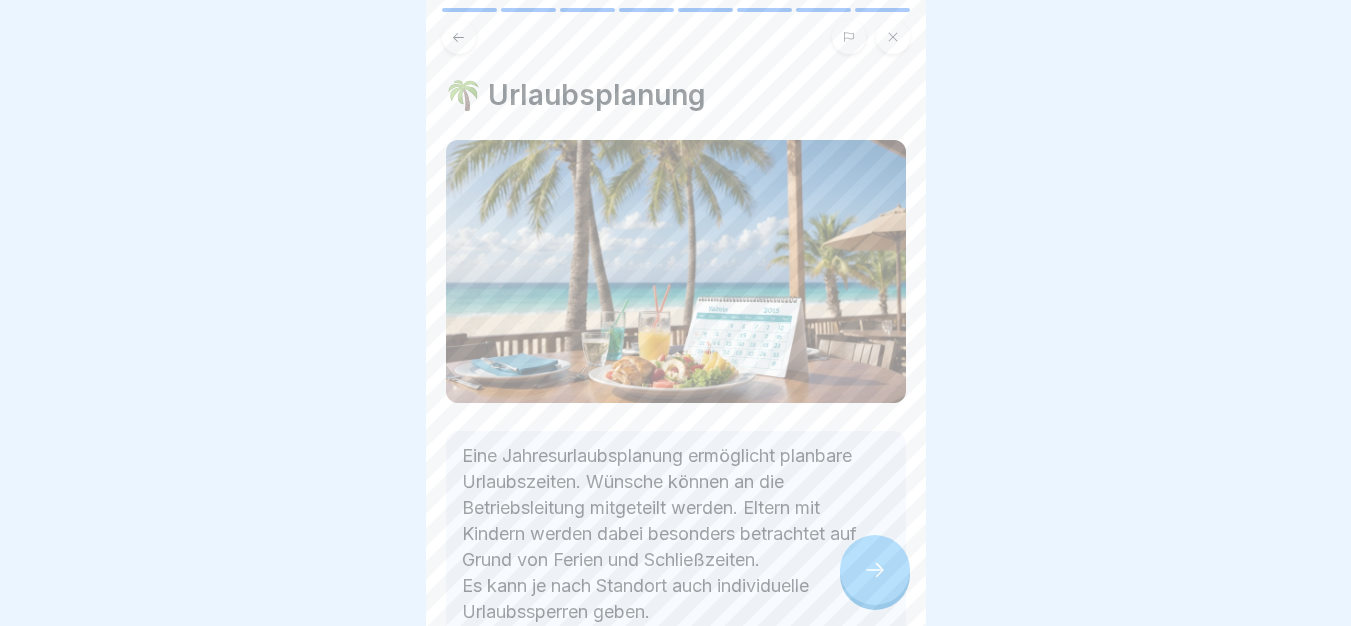 click on "Eine Jahresurlaubsplanung ermöglicht planbare Urlaubszeiten. Wünsche können an die Betriebsleitung mitgeteilt werden. Eltern mit Kindern werden dabei besonders betrachtet auf Grund von Ferien und Schließzeiten.
Es kann je nach Standort auch individuelle Urlaubssperren geben." at bounding box center [676, 388] 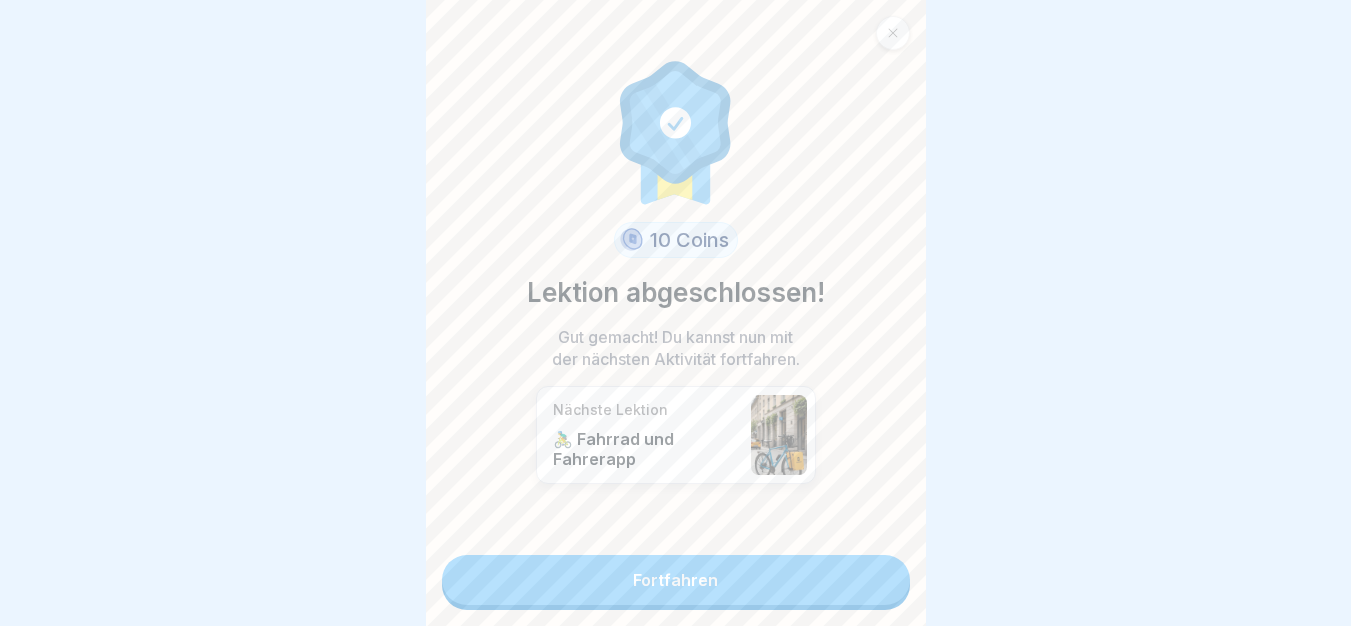 click on "Fortfahren" at bounding box center (676, 580) 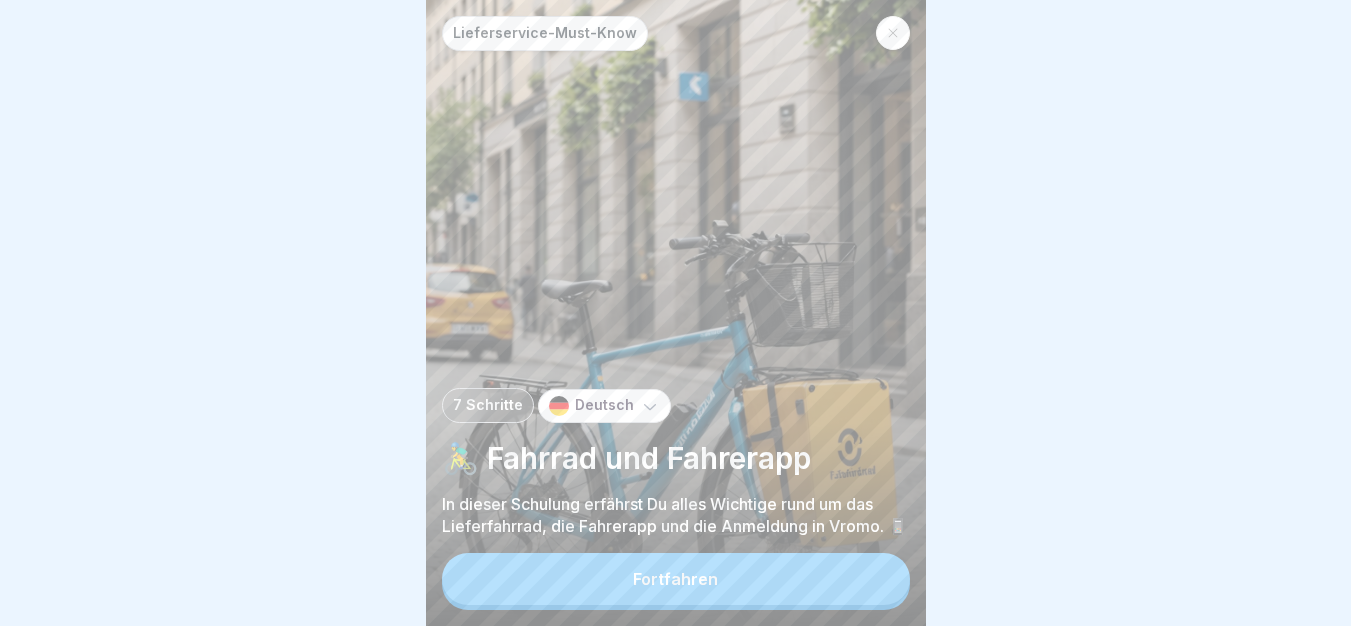 click on "Fortfahren" at bounding box center (676, 579) 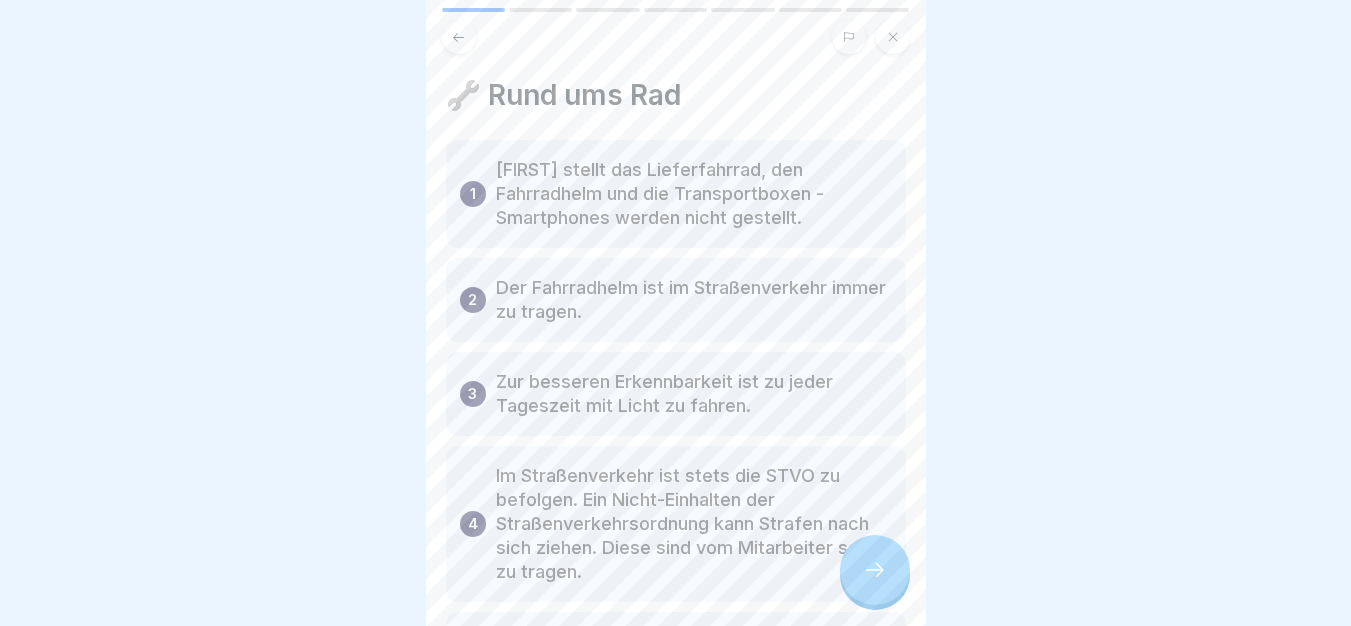 click at bounding box center [875, 570] 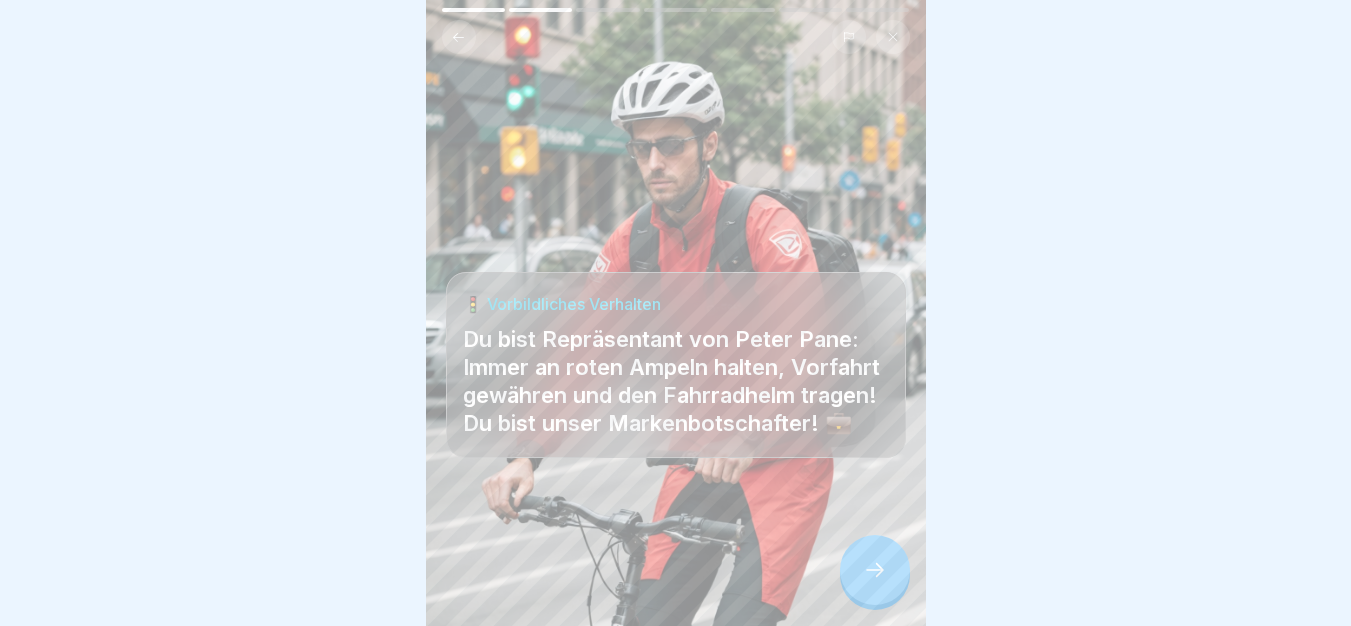 click at bounding box center [875, 570] 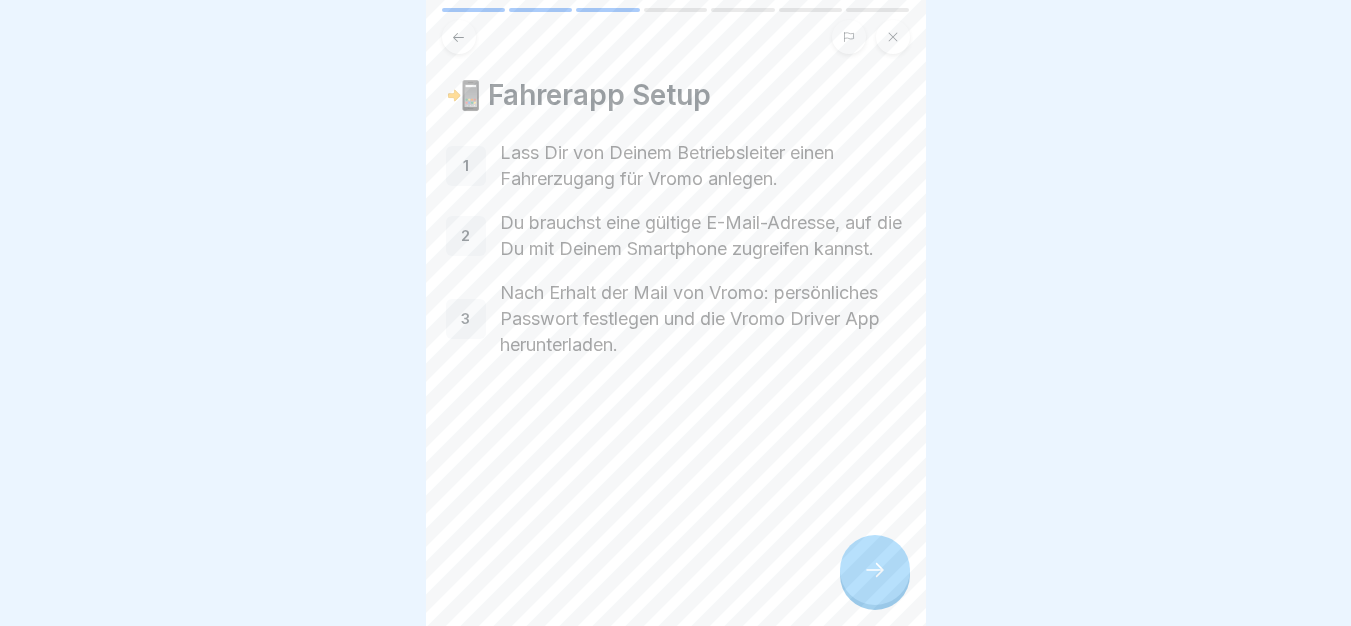 click at bounding box center [875, 570] 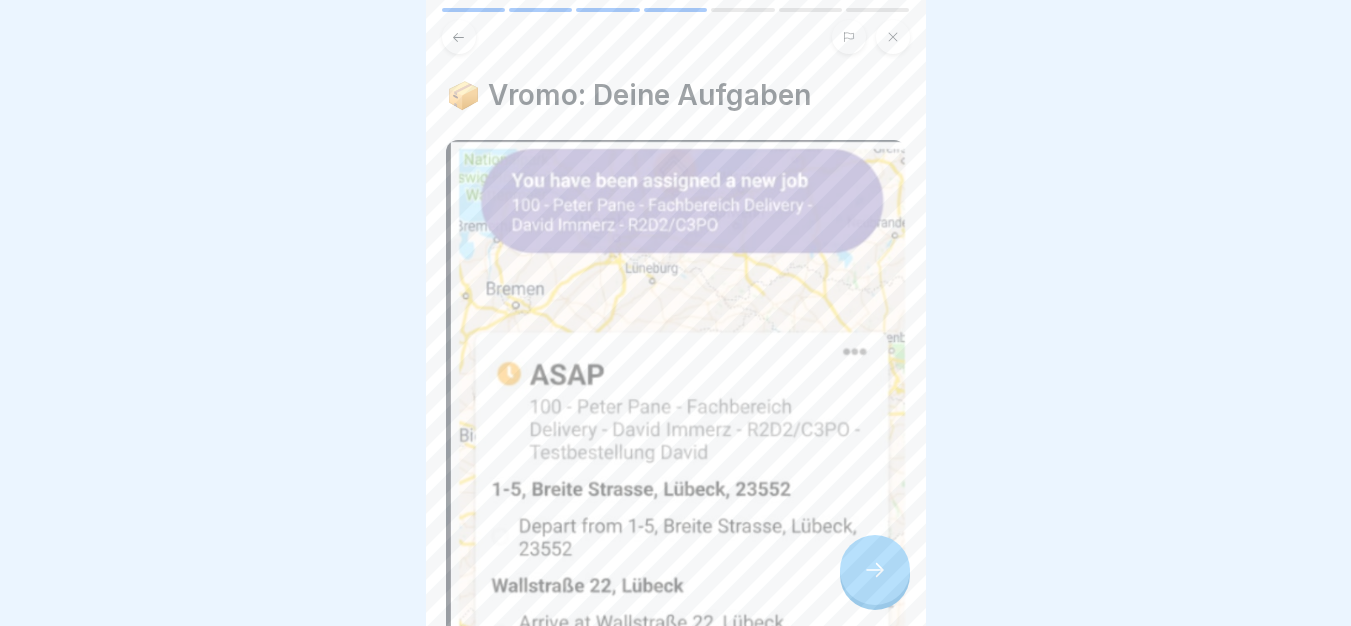 click at bounding box center [875, 570] 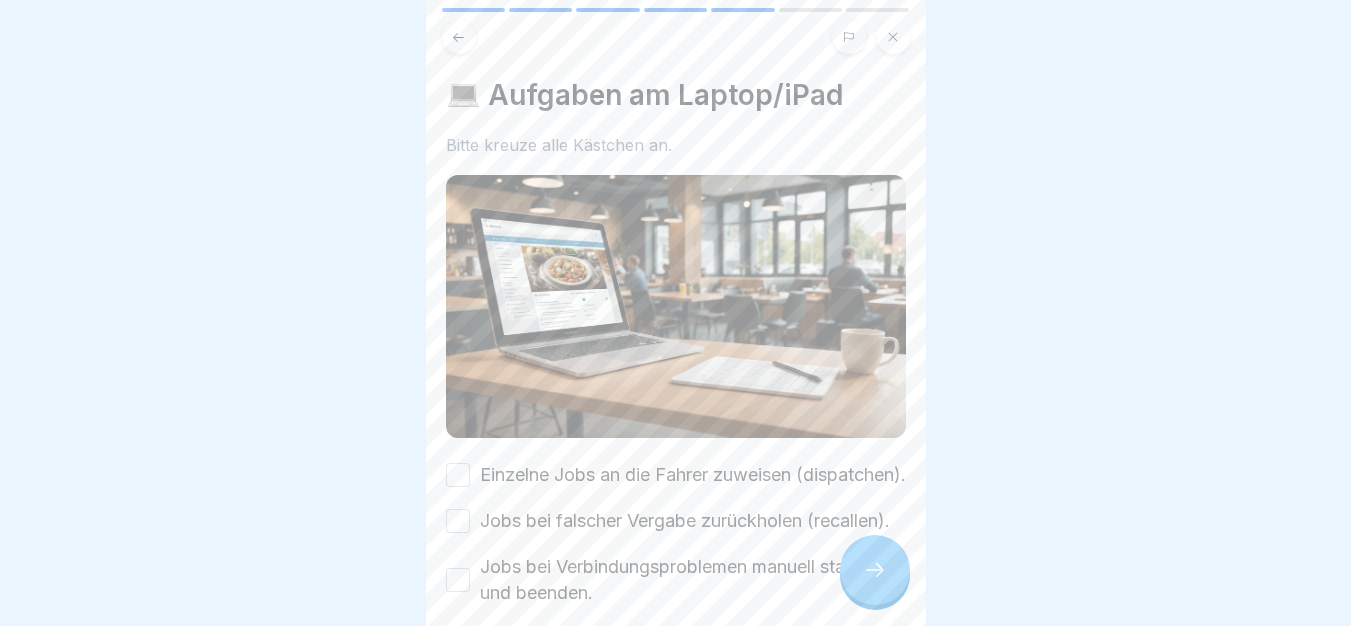 click at bounding box center [875, 570] 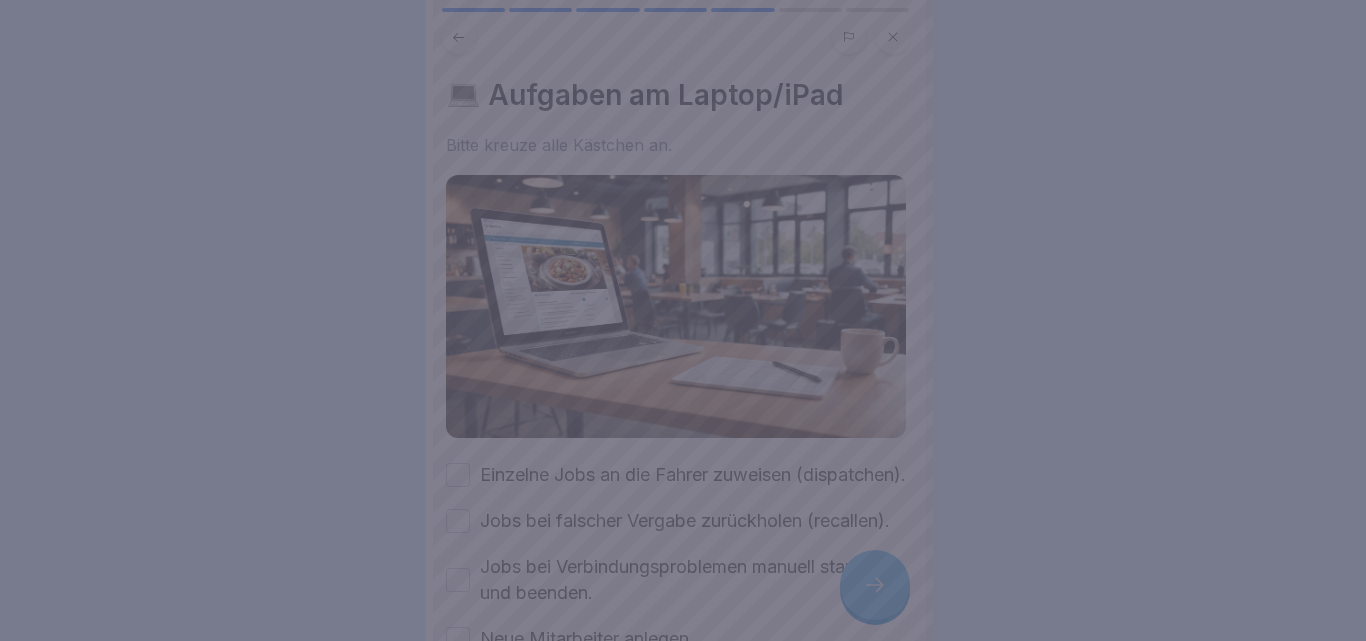 click at bounding box center (683, 320) 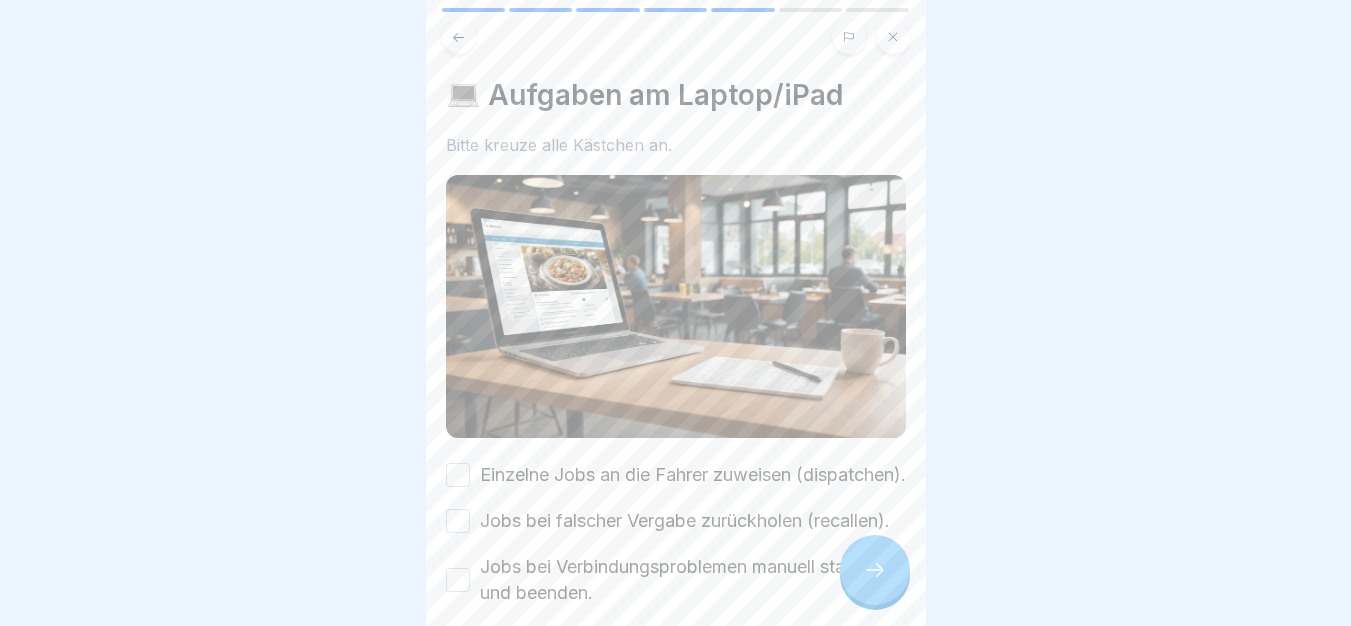 click on "Einzelne Jobs an die Fahrer zuweisen (dispatchen)." at bounding box center (693, 475) 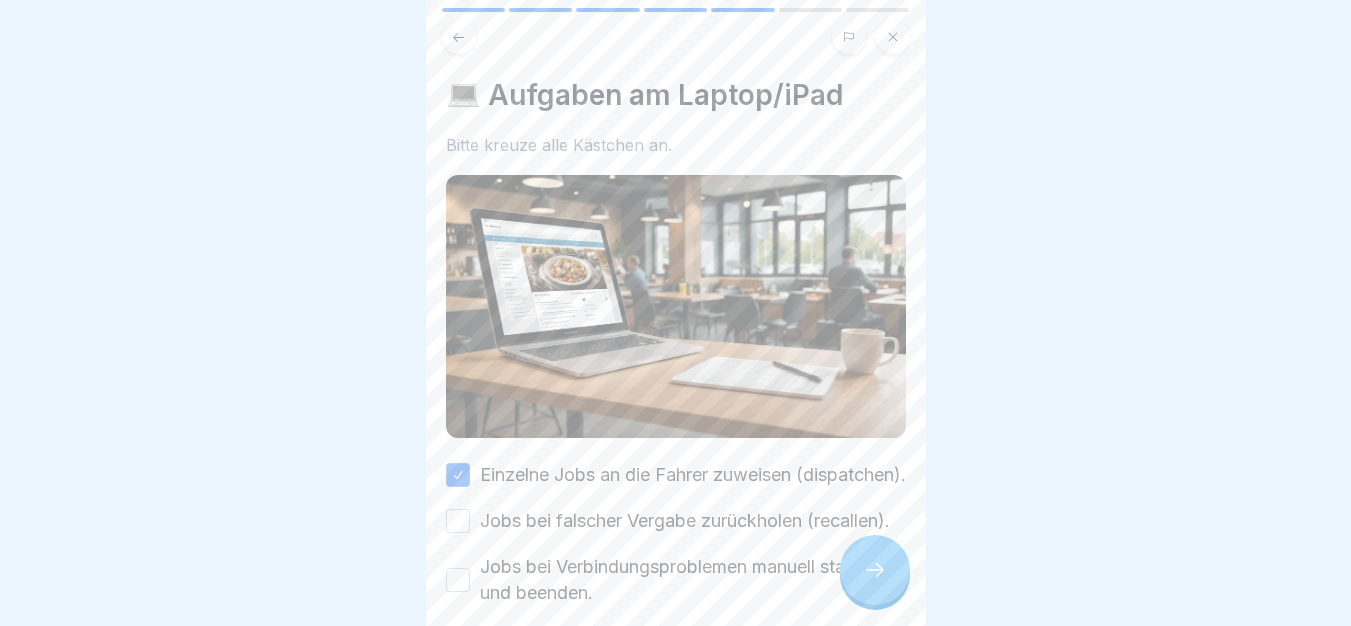 click on "Jobs bei falscher Vergabe zurückholen (recallen)." at bounding box center [685, 521] 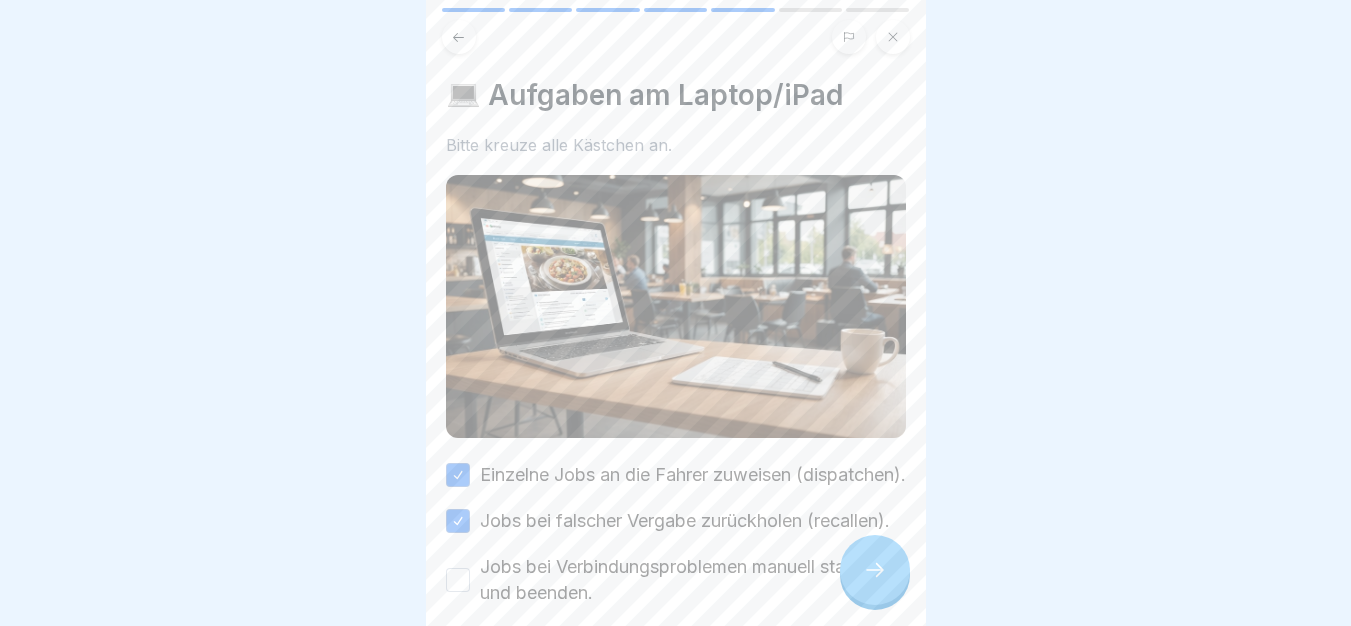 click on "Jobs bei Verbindungsproblemen manuell starten und beenden." at bounding box center [693, 580] 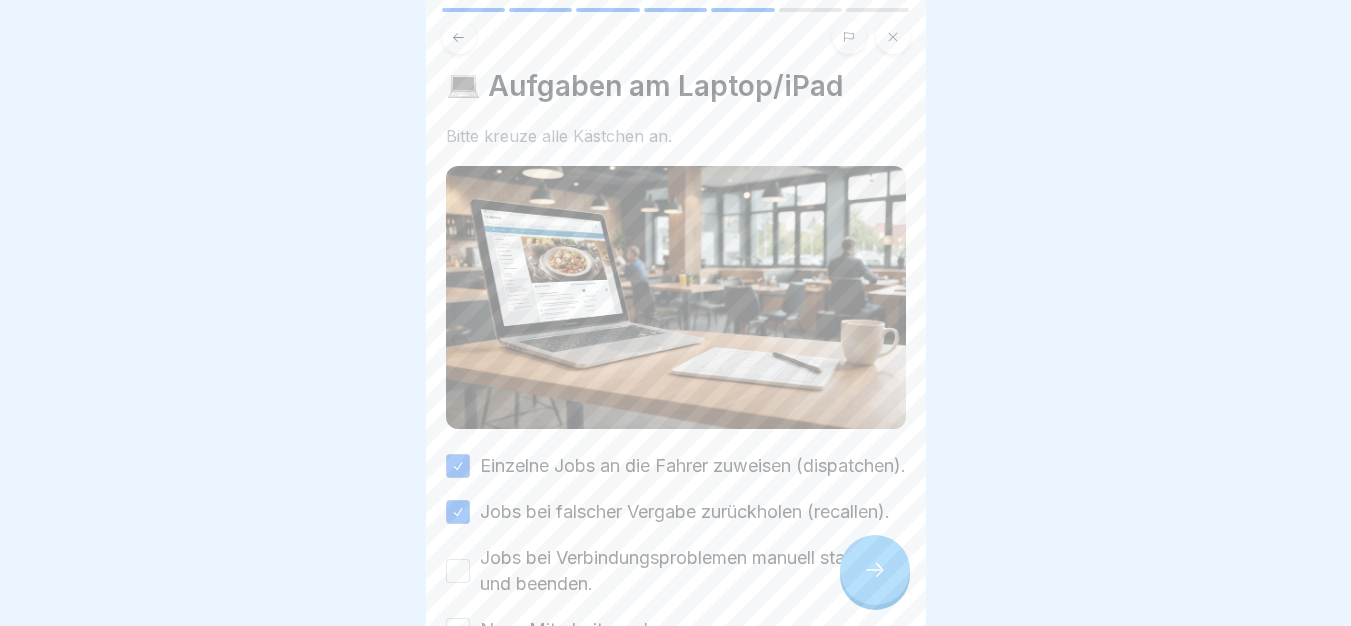 click on "Einzelne Jobs an die Fahrer zuweisen (dispatchen). Jobs bei falscher Vergabe zurückholen (recallen). Jobs bei Verbindungsproblemen manuell starten und beenden. Neue Mitarbeiter anlegen." at bounding box center (676, 548) 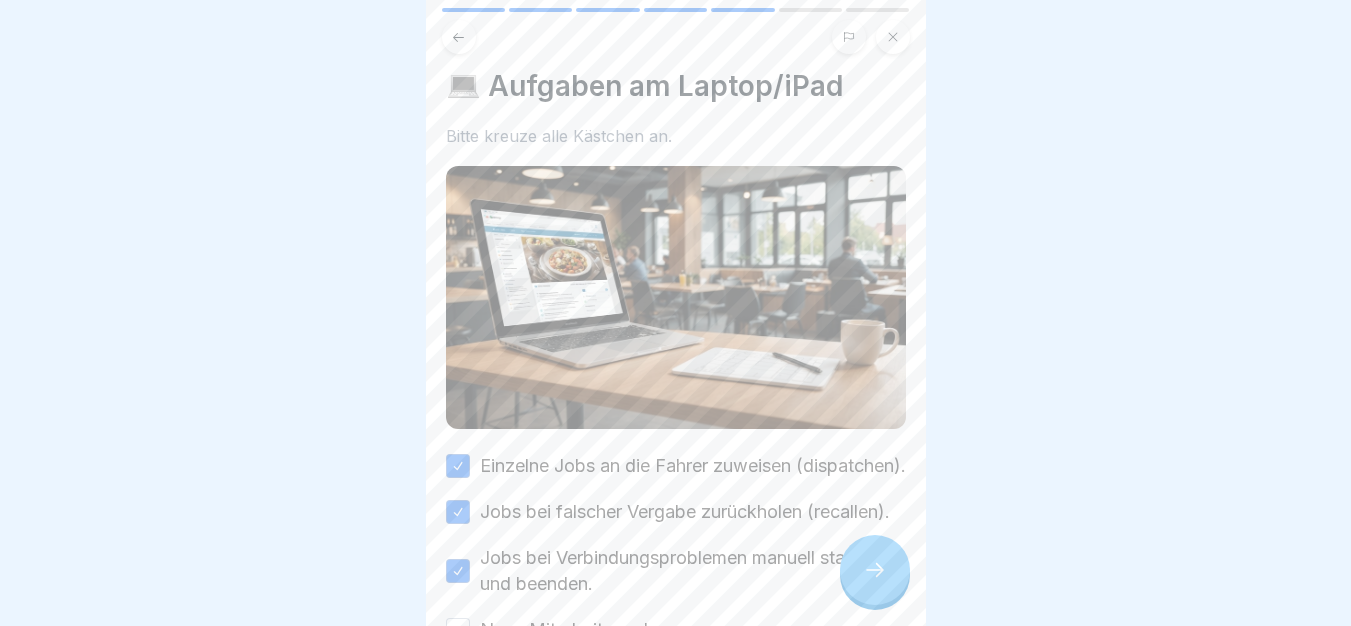 scroll, scrollTop: 189, scrollLeft: 0, axis: vertical 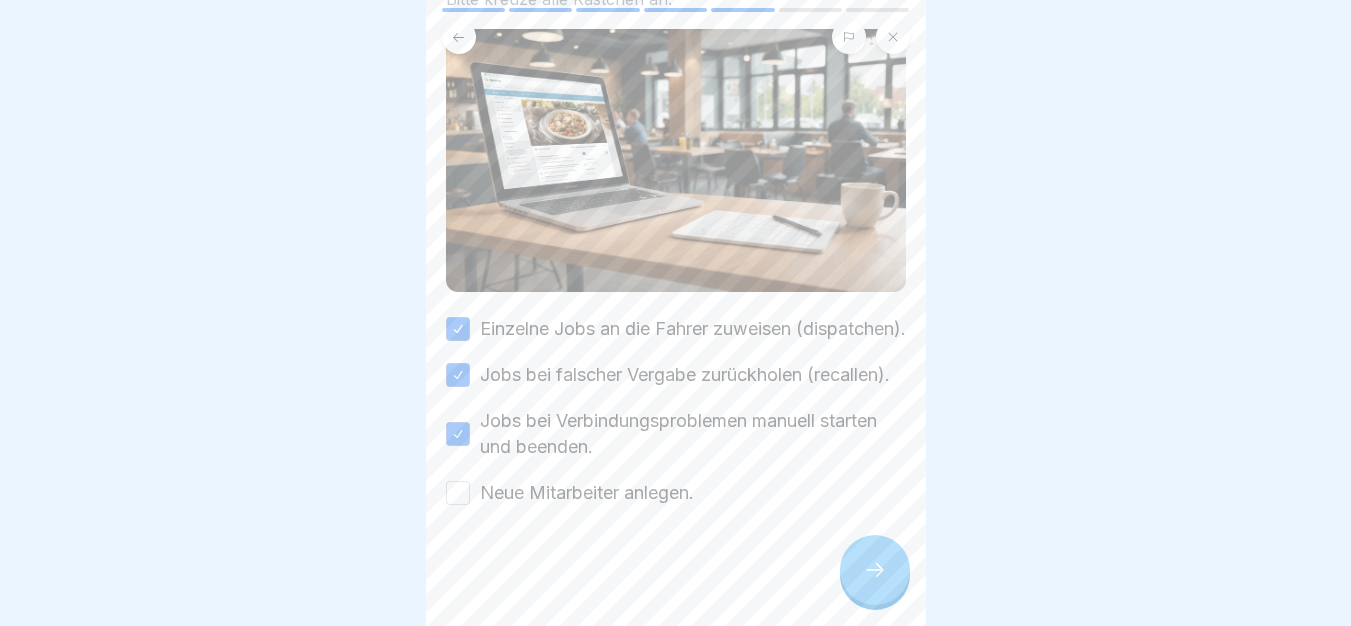 click on "Neue Mitarbeiter anlegen." at bounding box center (587, 493) 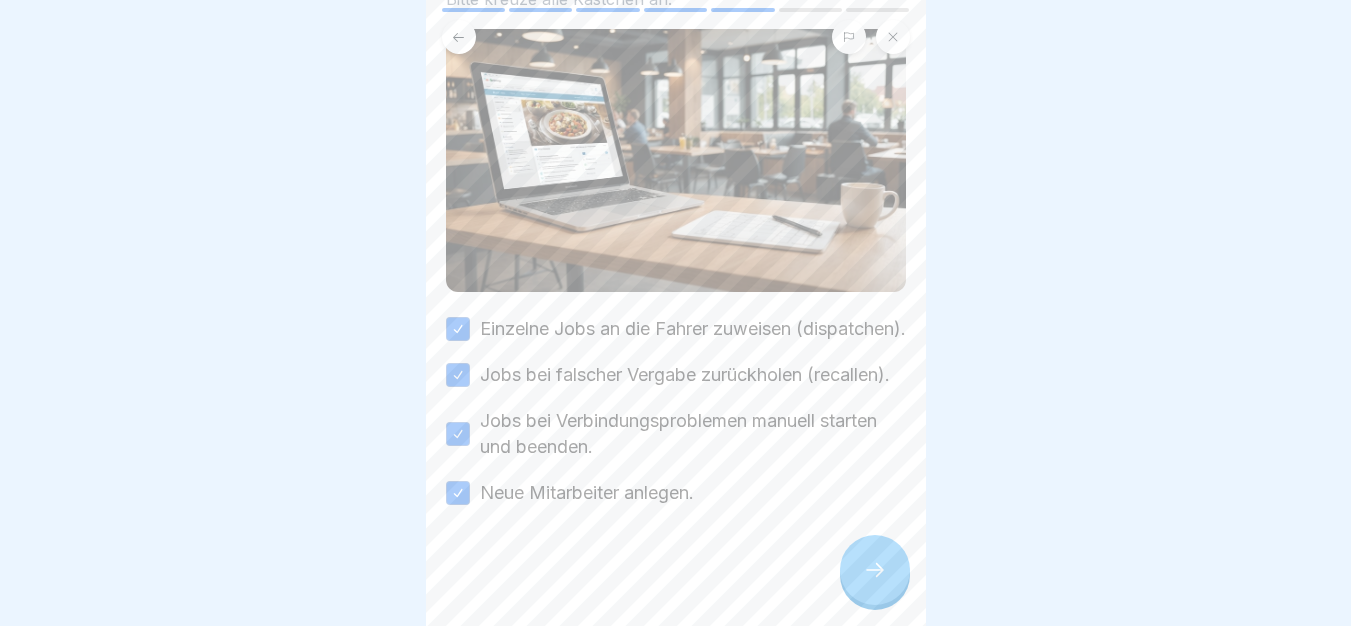 click at bounding box center (676, 566) 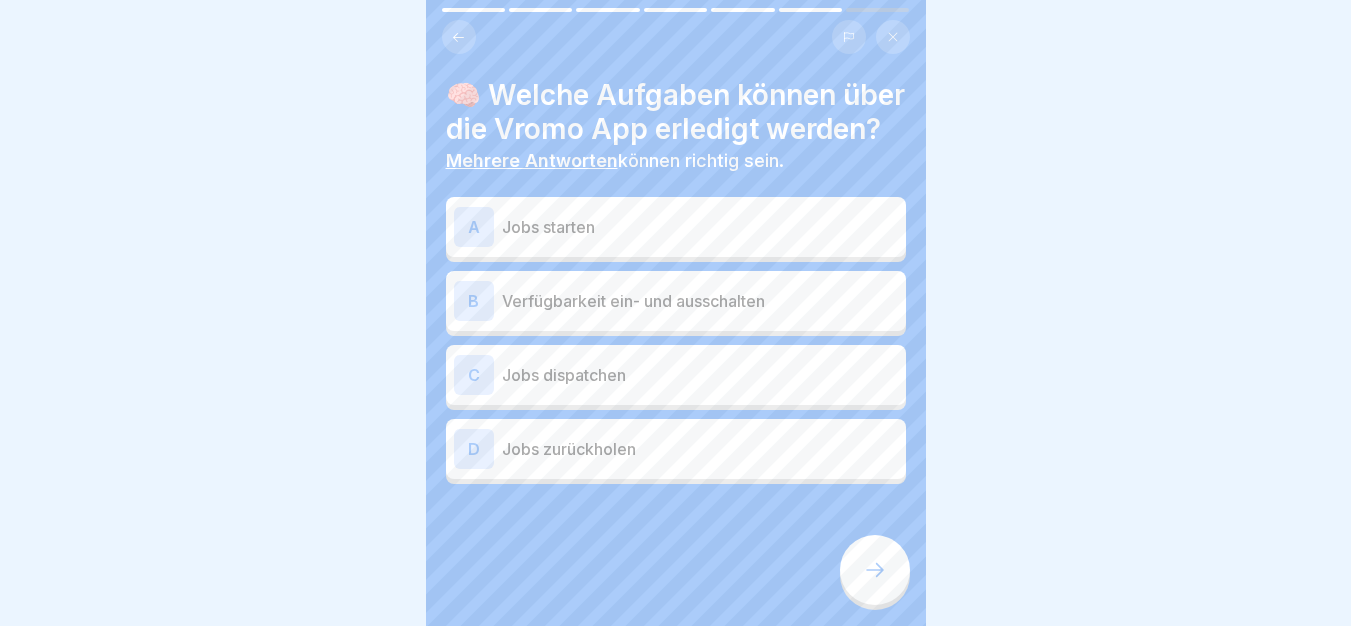 click at bounding box center (875, 570) 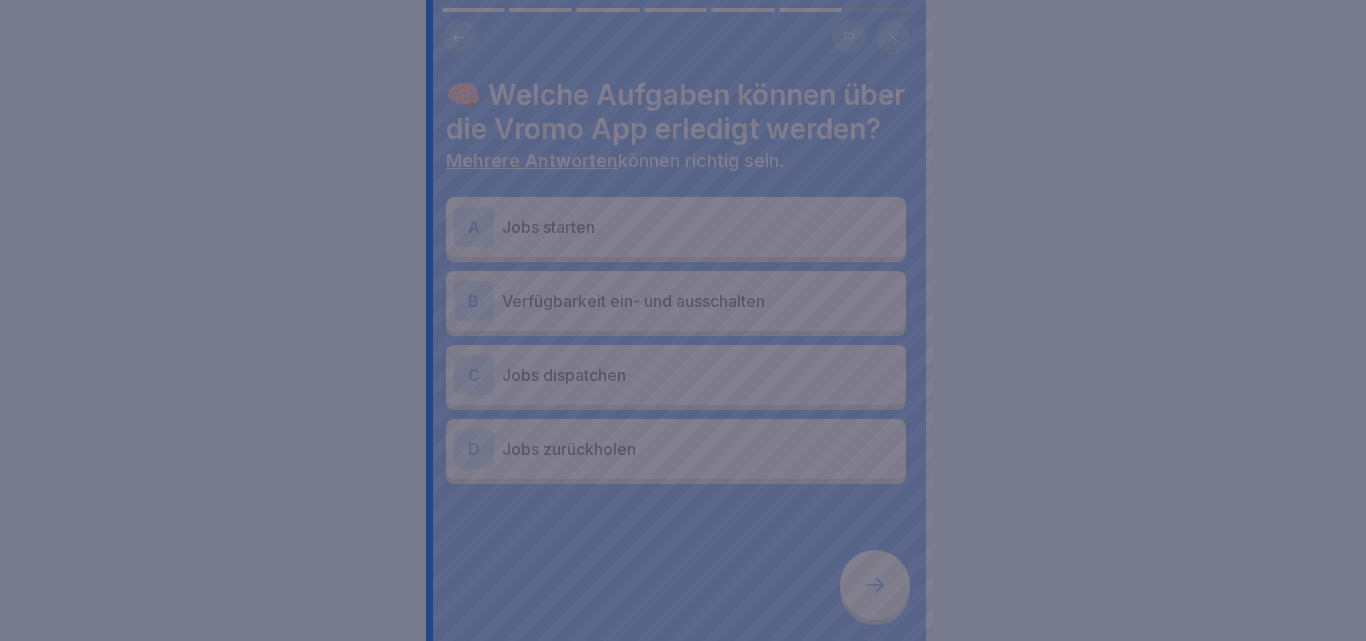 click at bounding box center [683, 320] 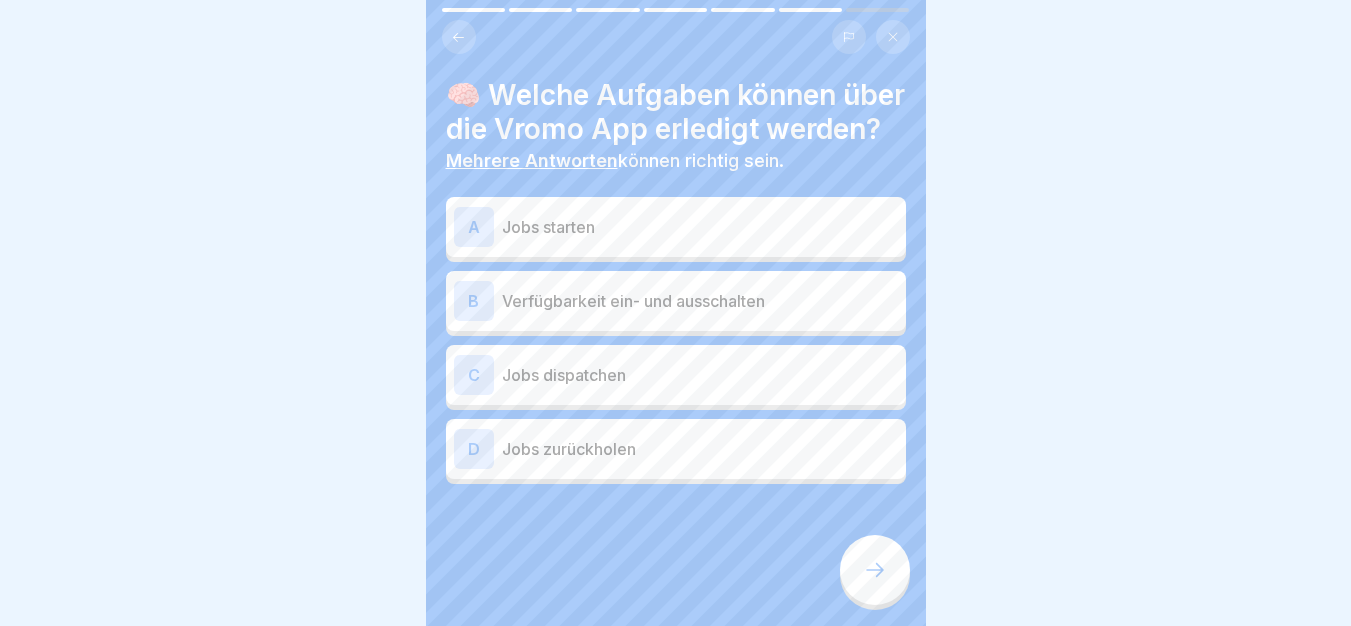 click on "Jobs starten" at bounding box center (700, 227) 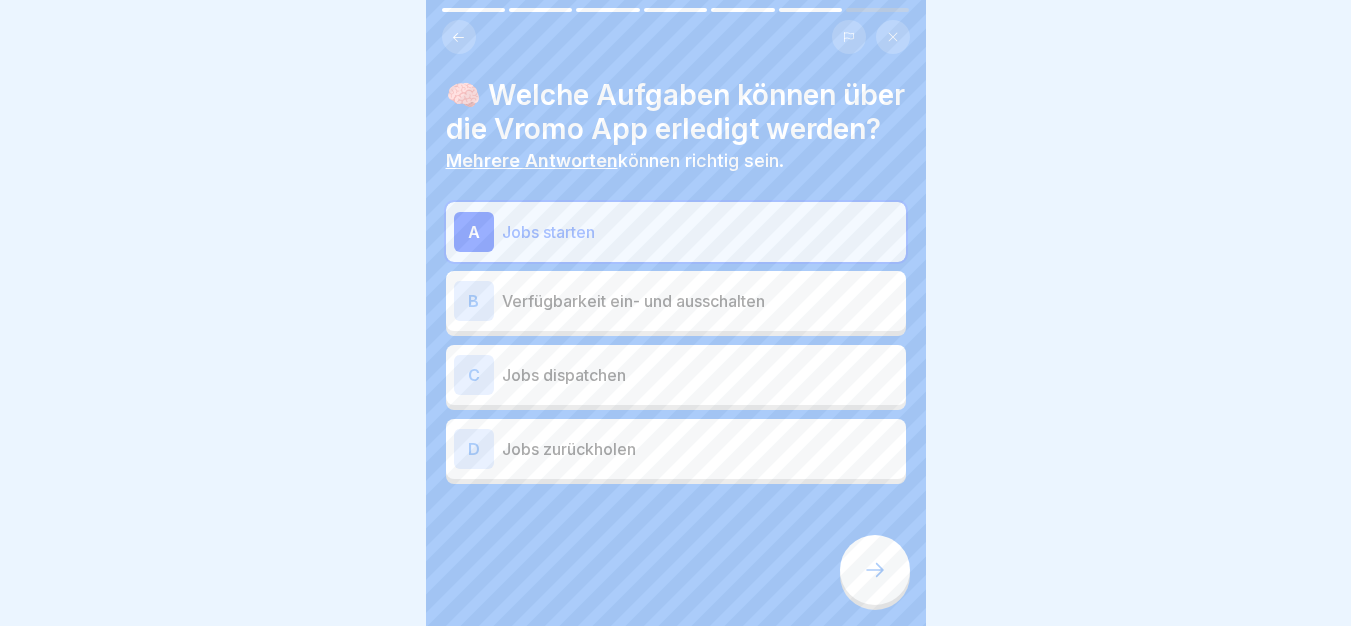 click on "Verfügbarkeit ein- und ausschalten" at bounding box center (700, 301) 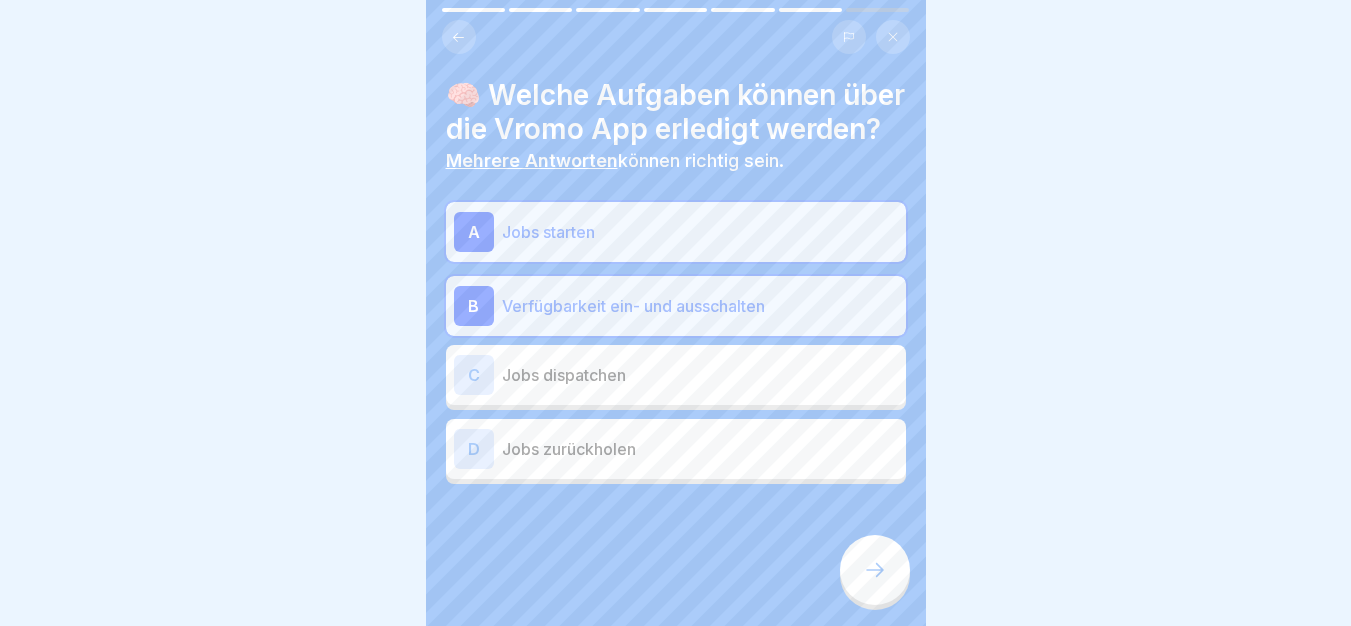 click at bounding box center (875, 570) 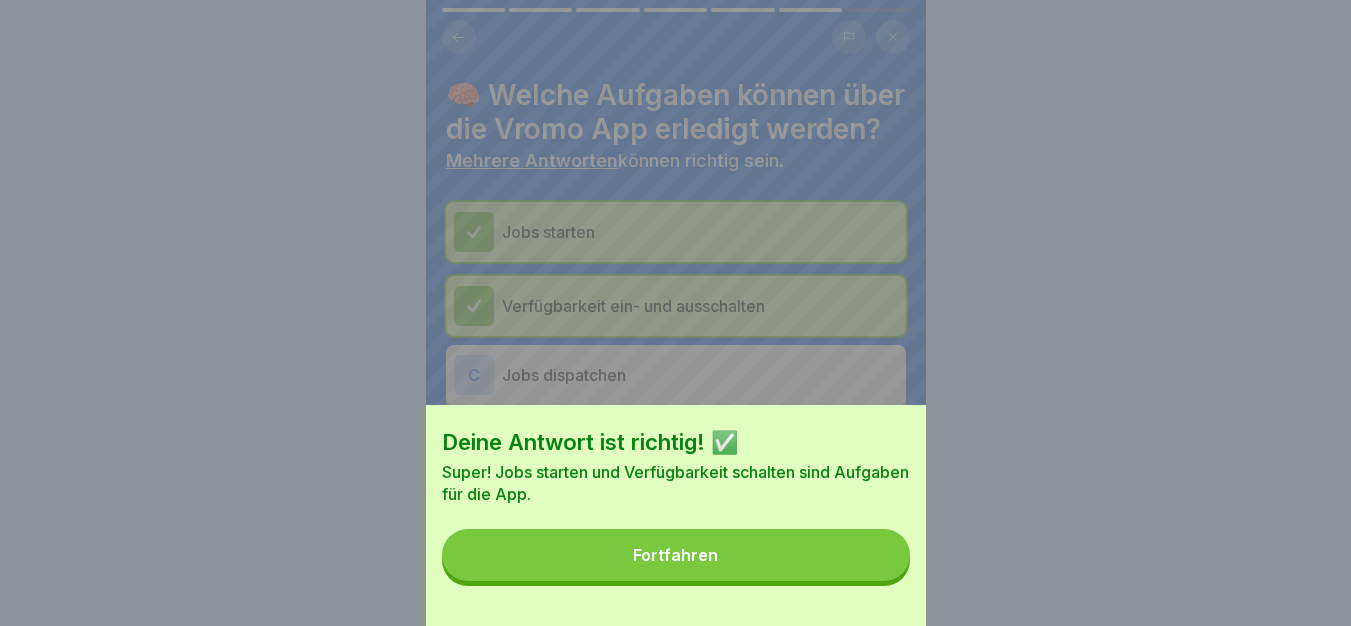 click on "Fortfahren" at bounding box center (676, 555) 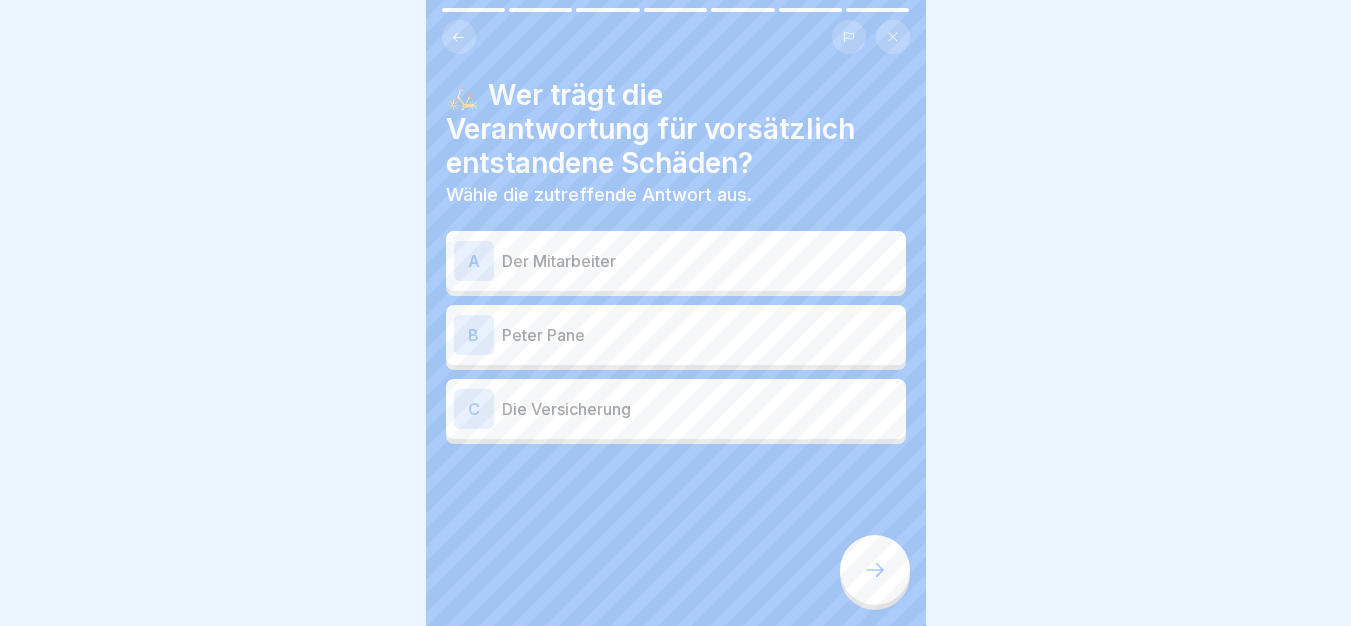 click on "A Der Mitarbeiter" at bounding box center [676, 261] 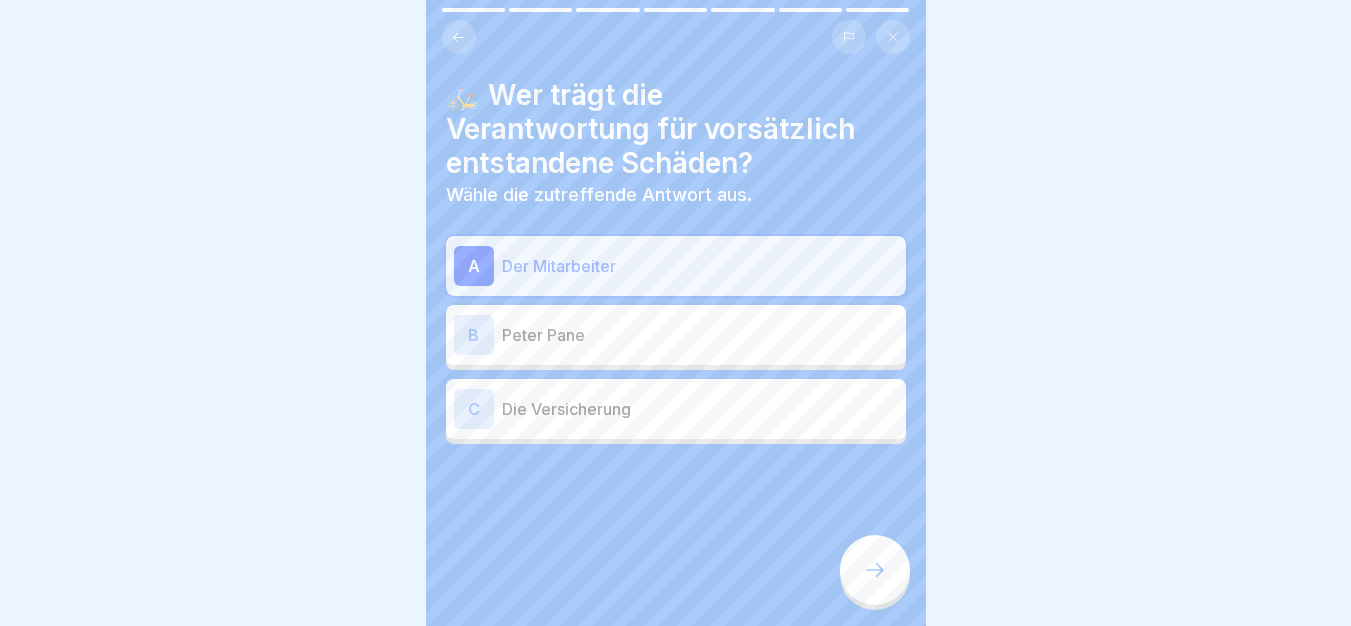 click at bounding box center [875, 570] 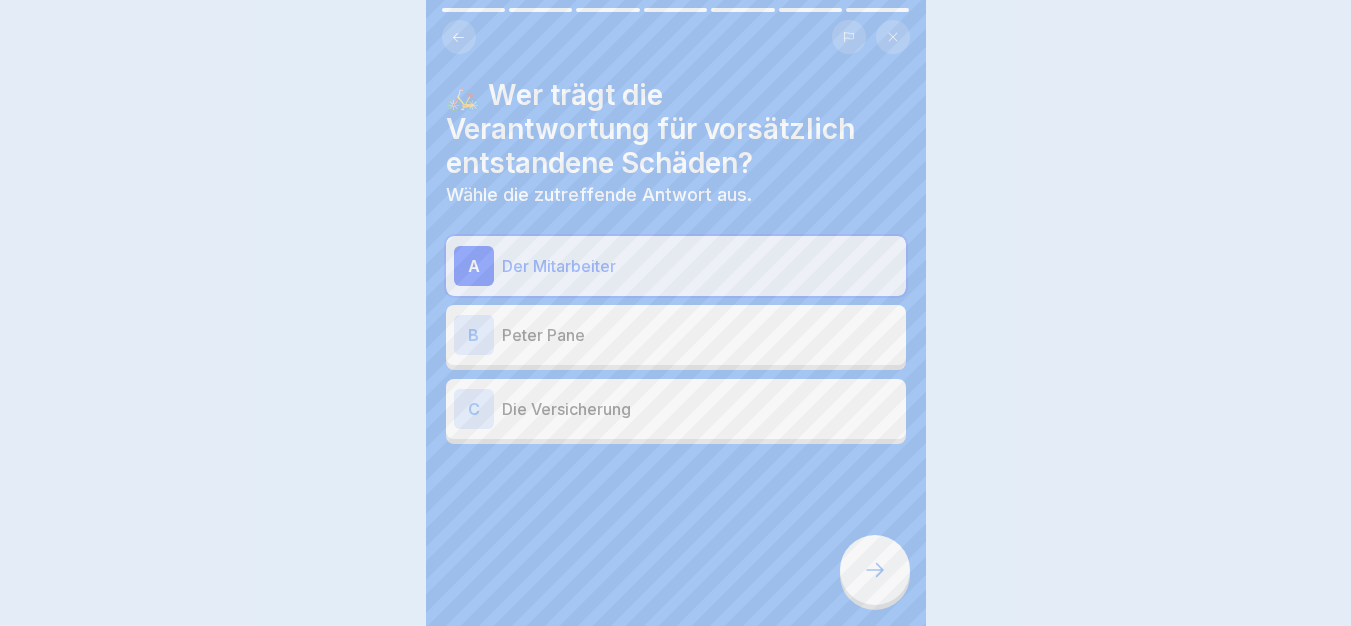 click on "Deine Antwort ist richtig!
✅ Richtig! Du bist für vorsätzlich entstandene Schäden selbst verantwortlich.   Fortfahren" at bounding box center (676, 1056) 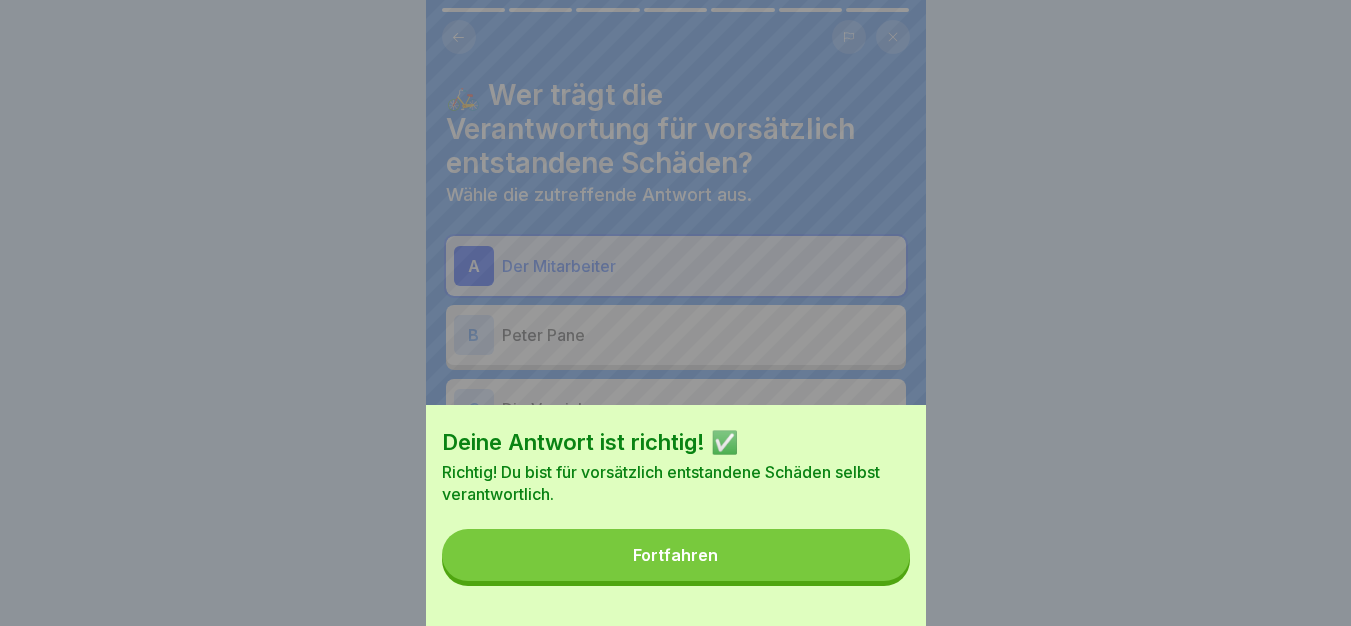 click on "Fortfahren" at bounding box center (676, 555) 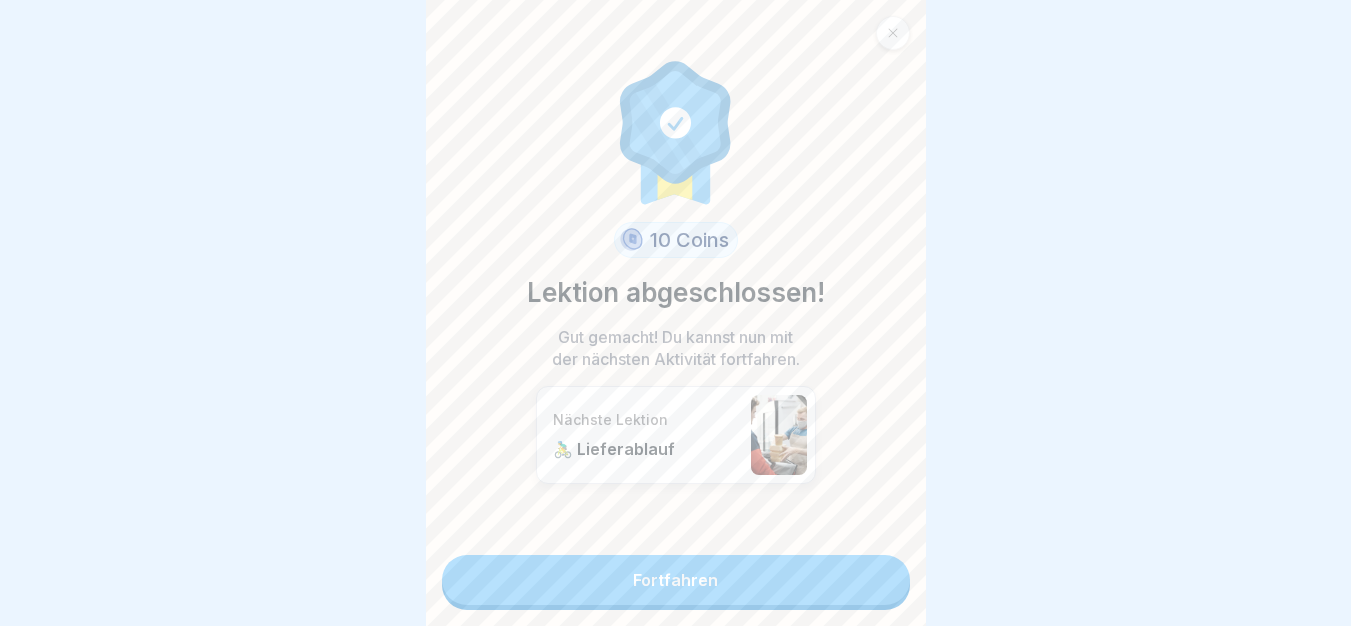 click on "Fortfahren" at bounding box center [676, 580] 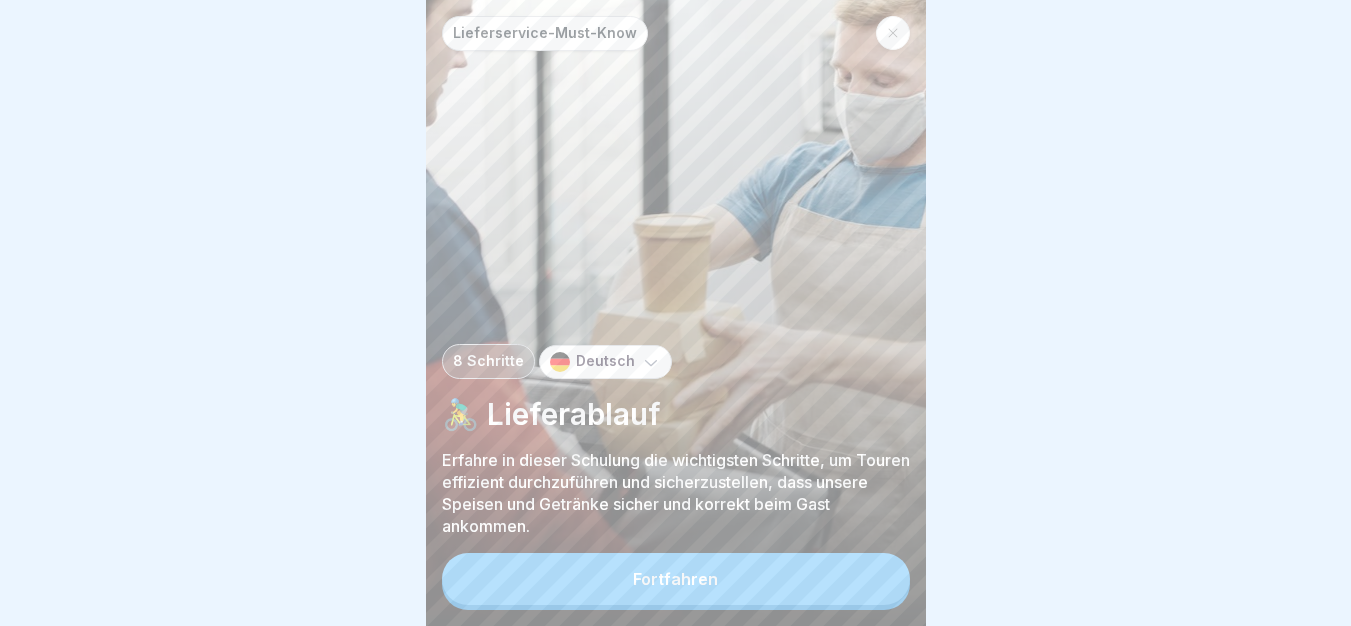 click on "Fortfahren" at bounding box center [676, 579] 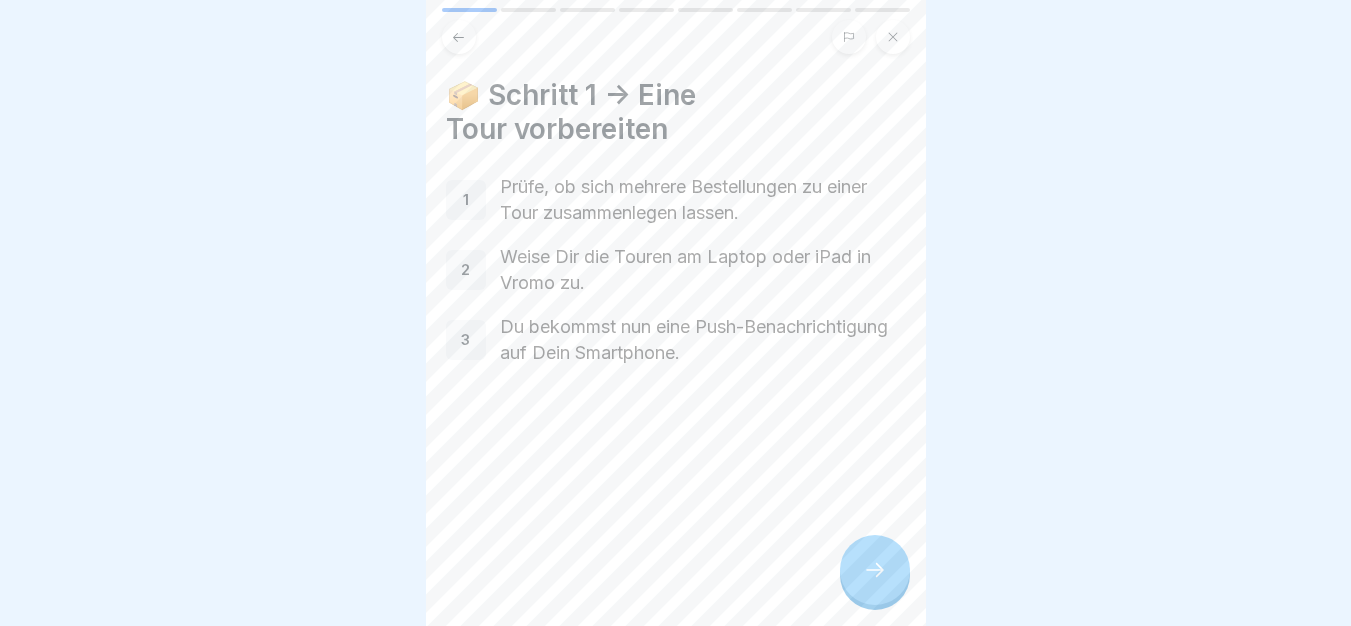 click at bounding box center (875, 570) 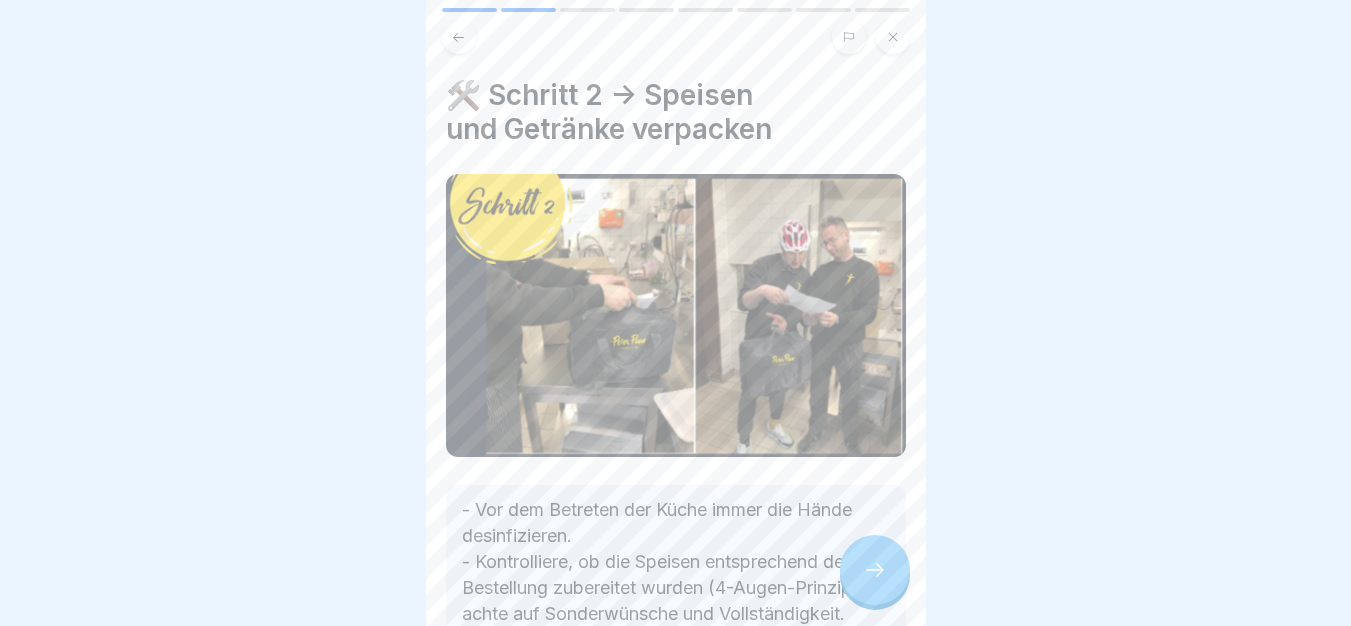 click at bounding box center [875, 570] 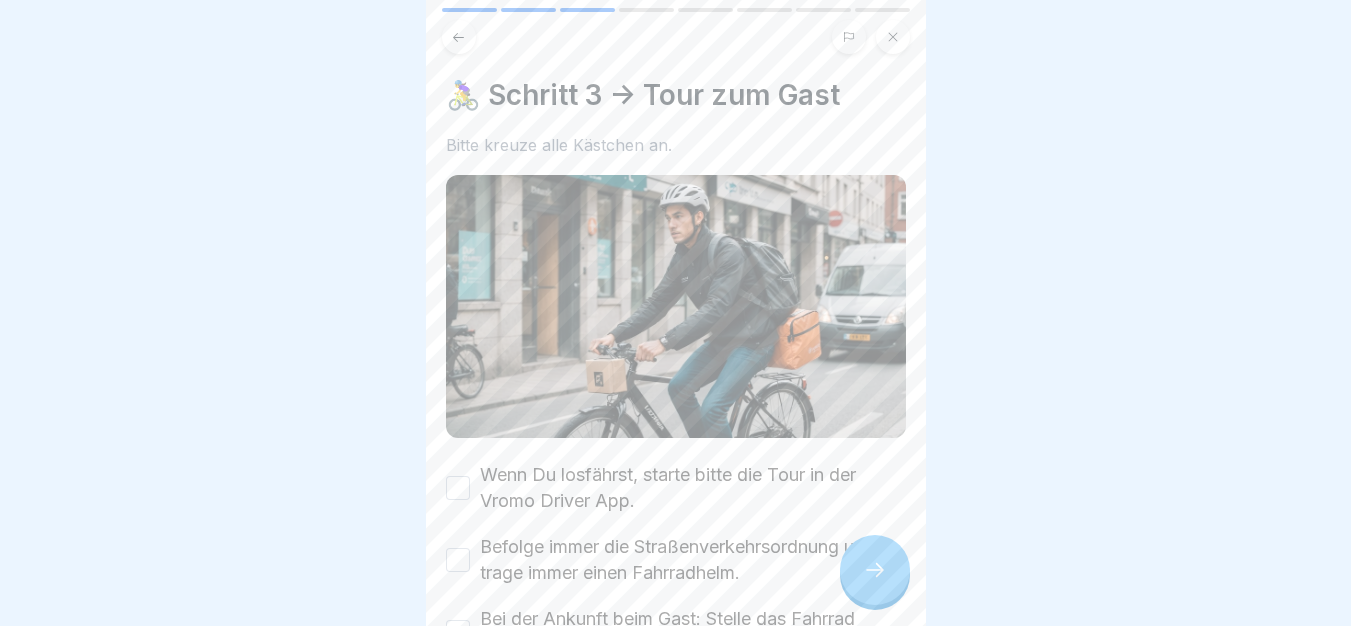 click at bounding box center [875, 570] 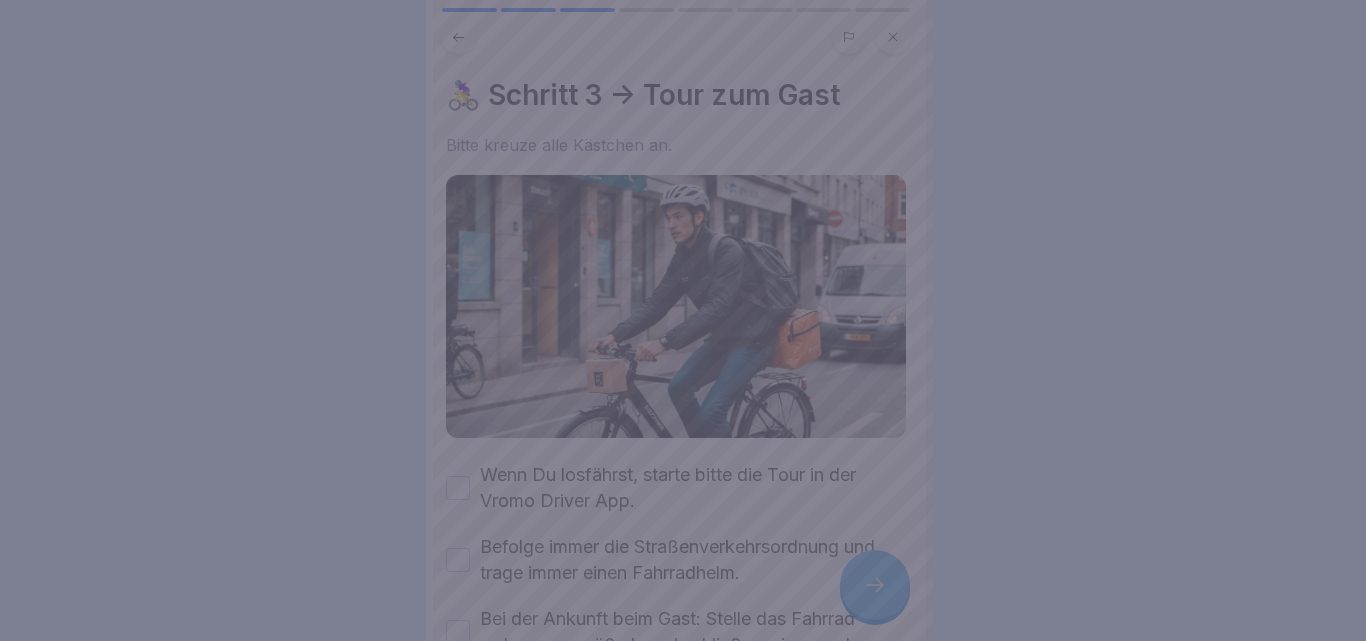 click at bounding box center [683, 320] 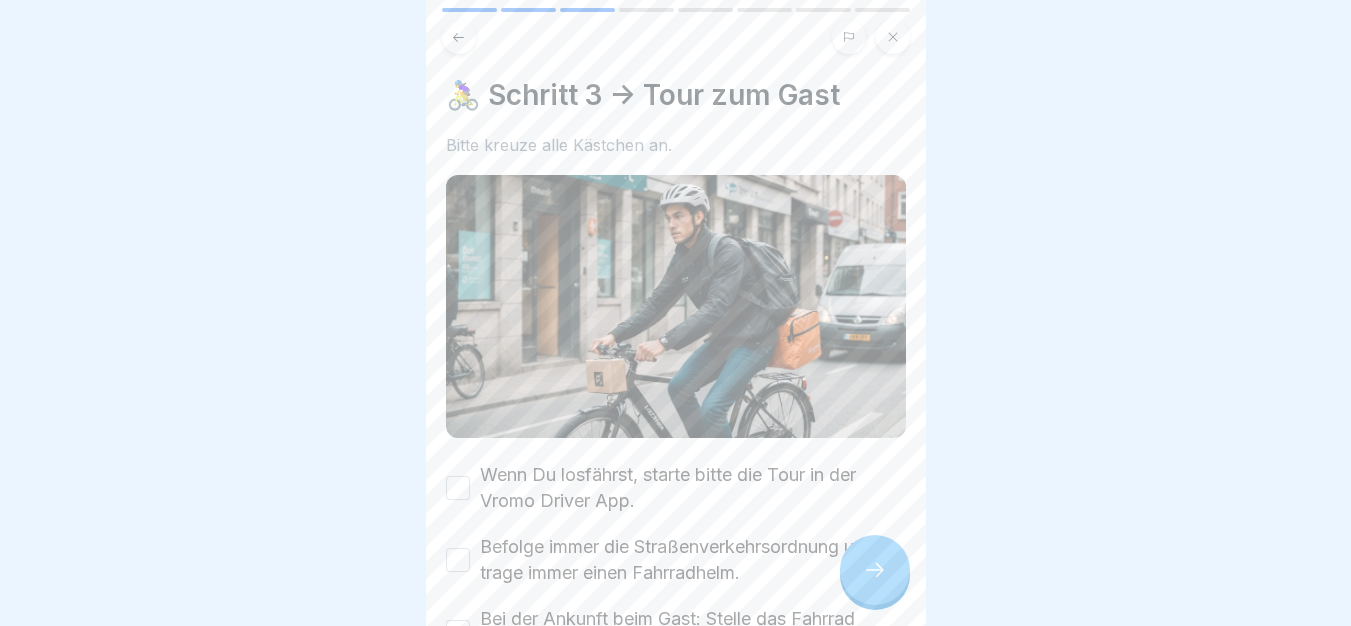 click on "Wenn Du losfährst, starte bitte die Tour in der Vromo Driver App." at bounding box center [693, 488] 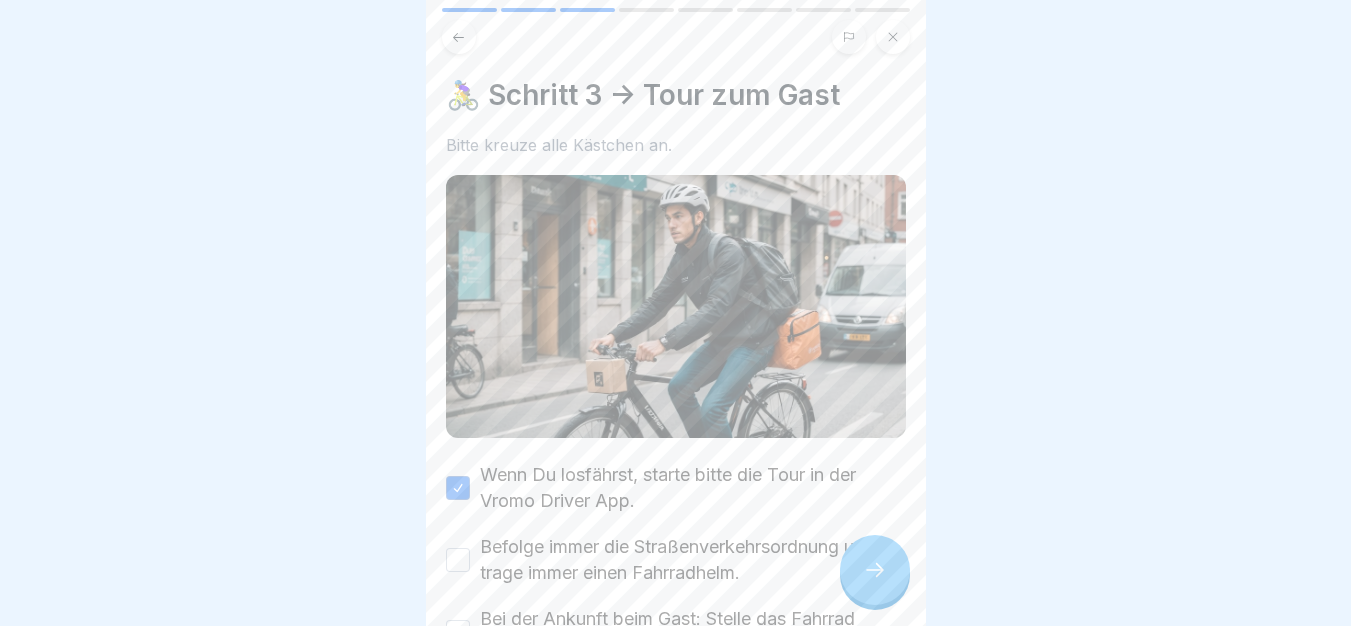 click on "Befolge immer die Straßenverkehrsordnung und trage immer einen Fahrradhelm." at bounding box center [693, 560] 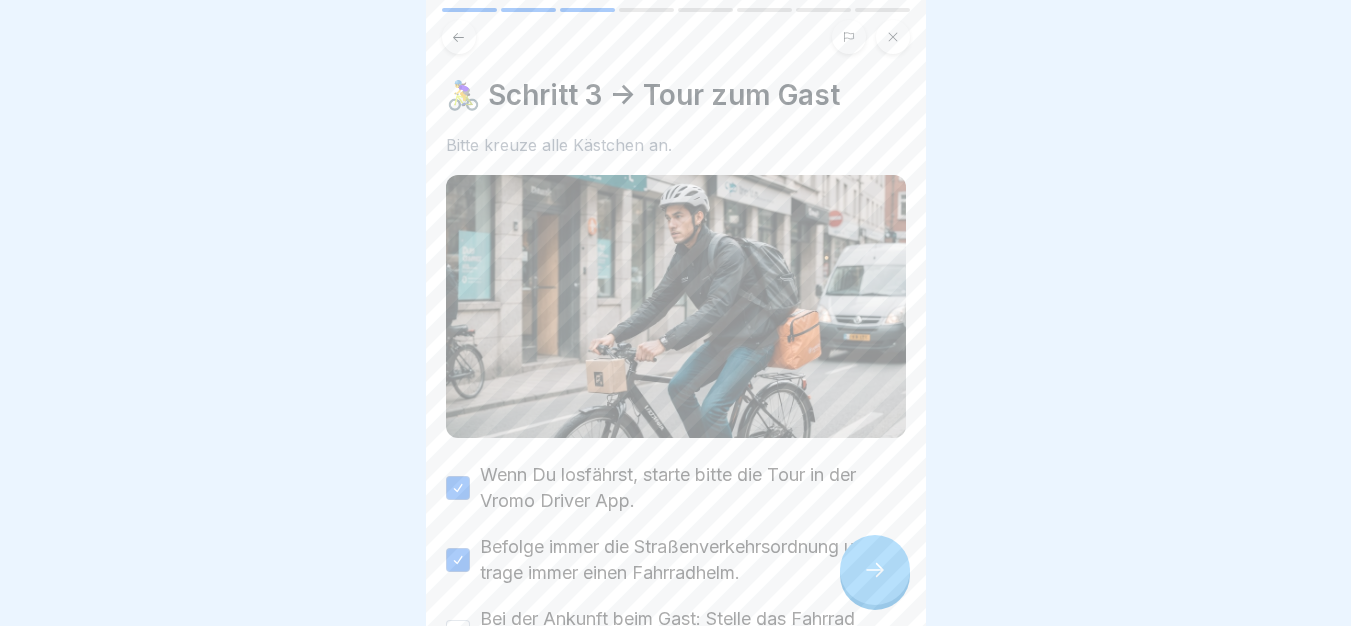 click on "Wenn Du losfährst, starte bitte die Tour in der Vromo Driver App." at bounding box center (693, 488) 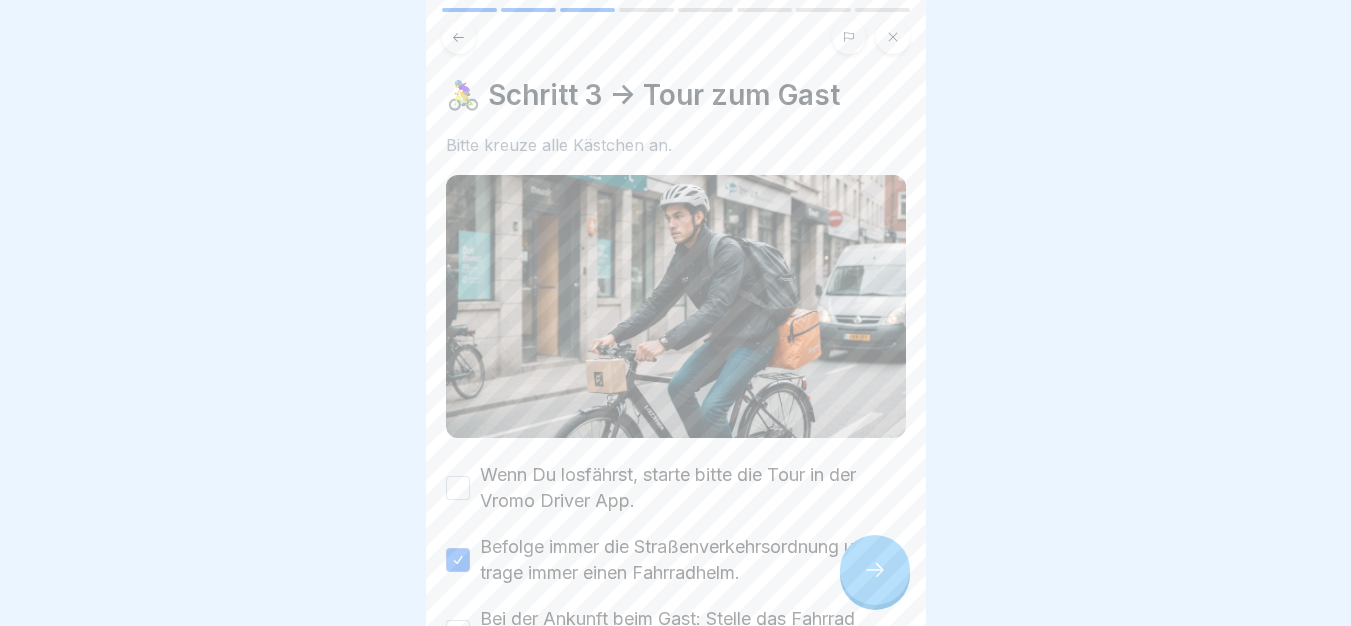 click on "Bei der Ankunft beim Gast: Stelle das Fahrrad ordnungsgemäß ab und schließe es immer ab." at bounding box center [693, 632] 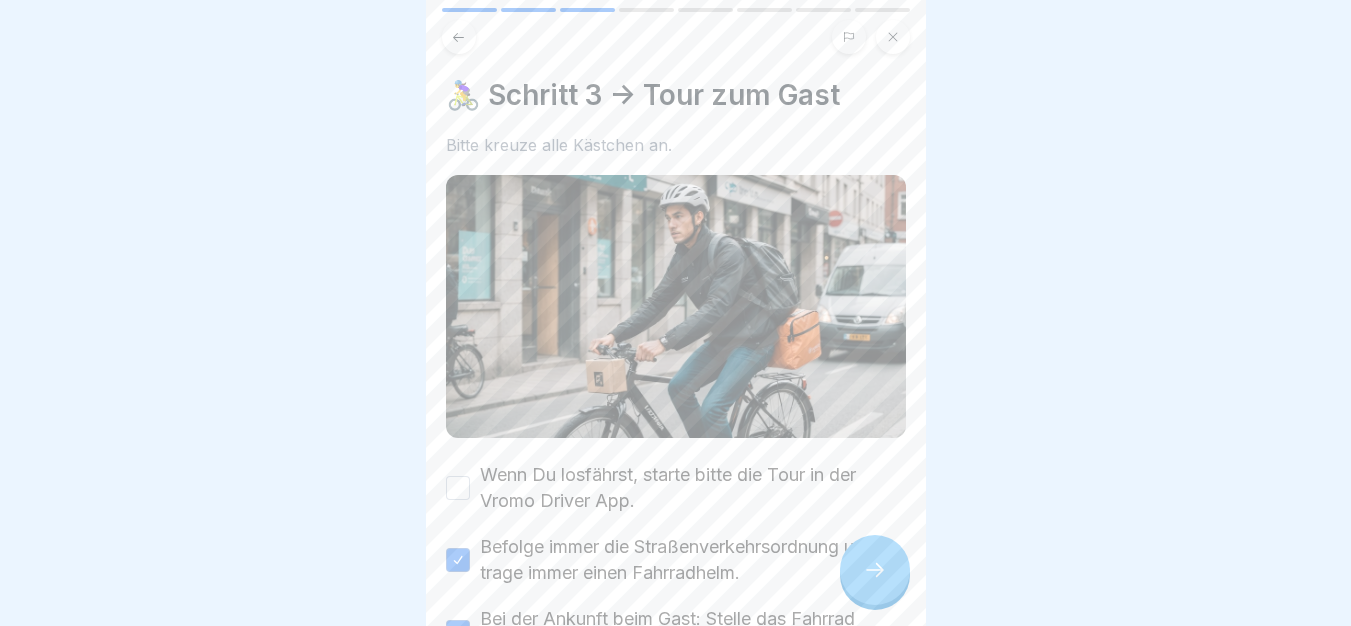 scroll, scrollTop: 9, scrollLeft: 0, axis: vertical 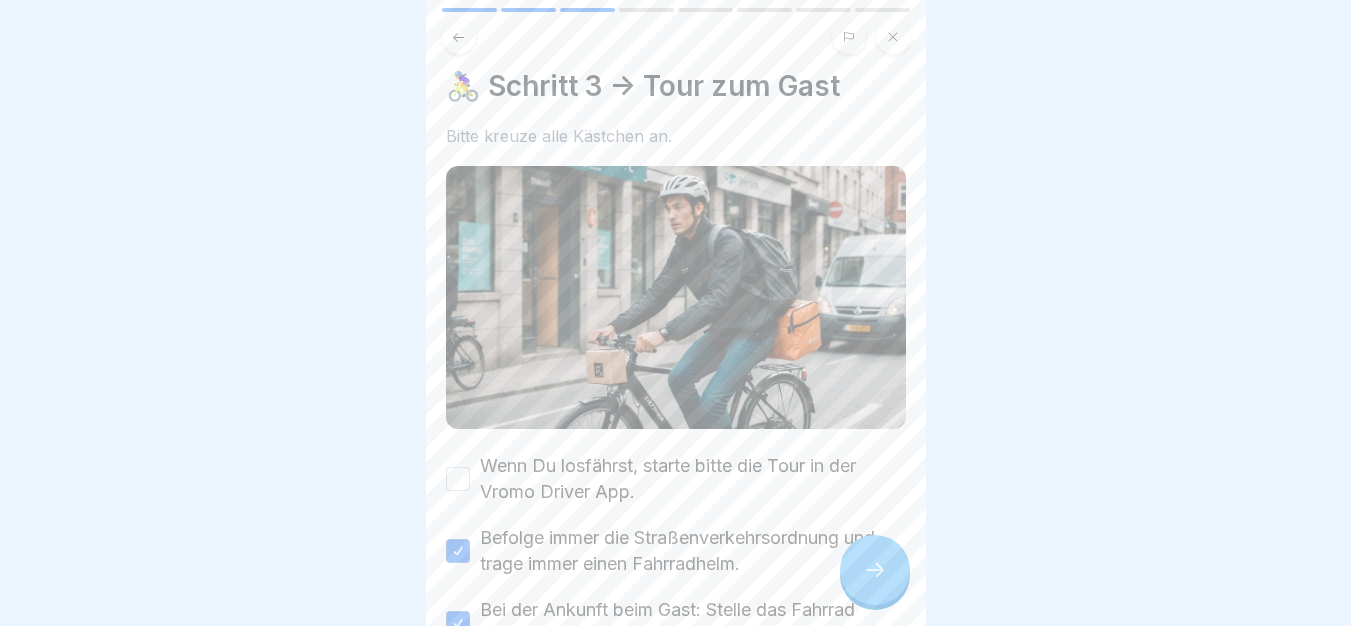 click on "Wenn Du losfährst, starte bitte die Tour in der Vromo Driver App." at bounding box center (693, 479) 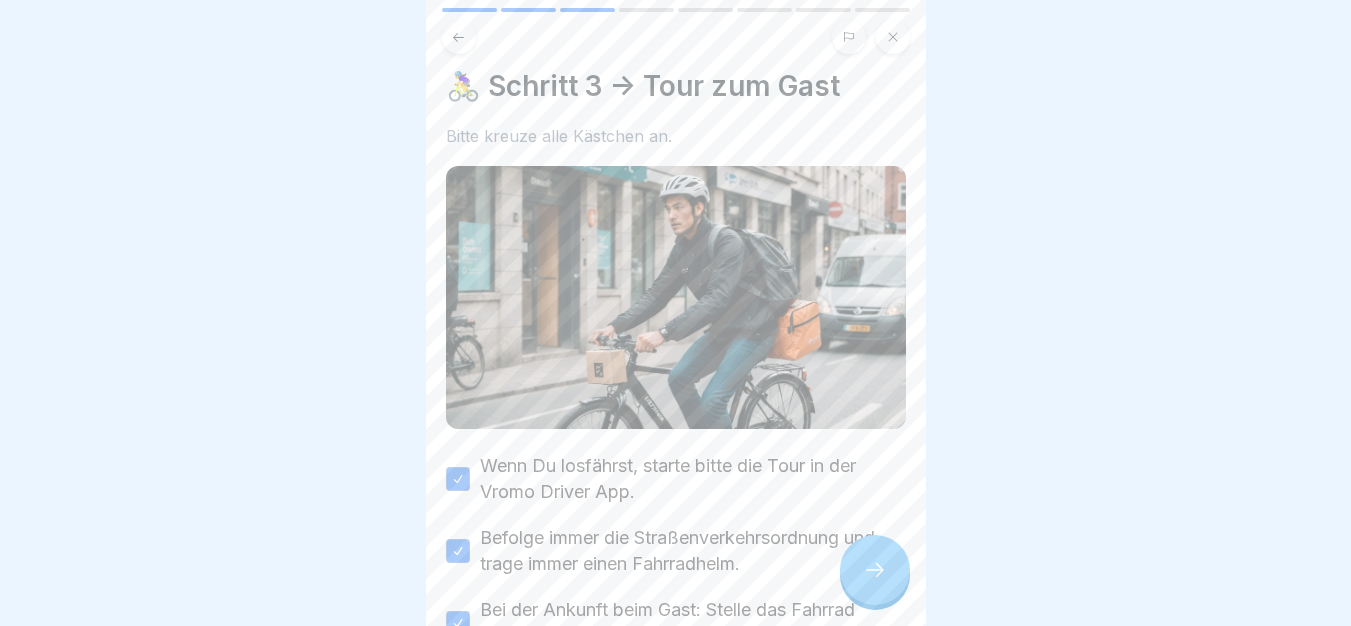 drag, startPoint x: 739, startPoint y: 462, endPoint x: 762, endPoint y: 467, distance: 23.537205 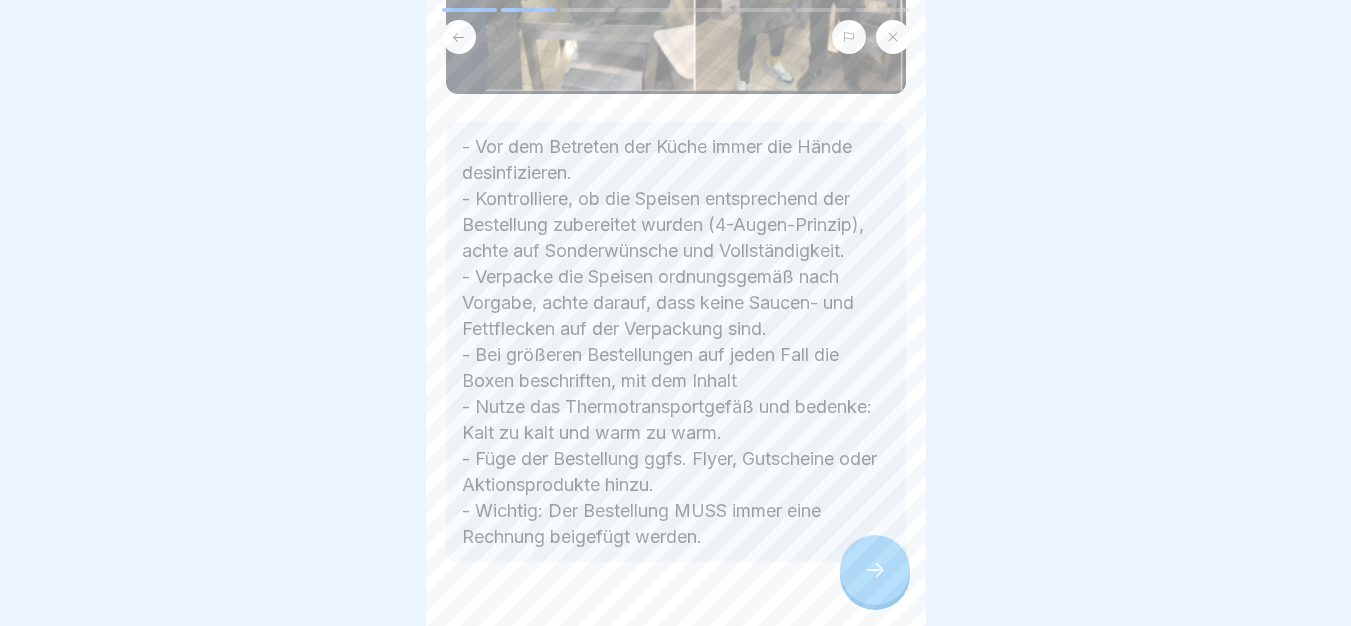 scroll, scrollTop: 353, scrollLeft: 0, axis: vertical 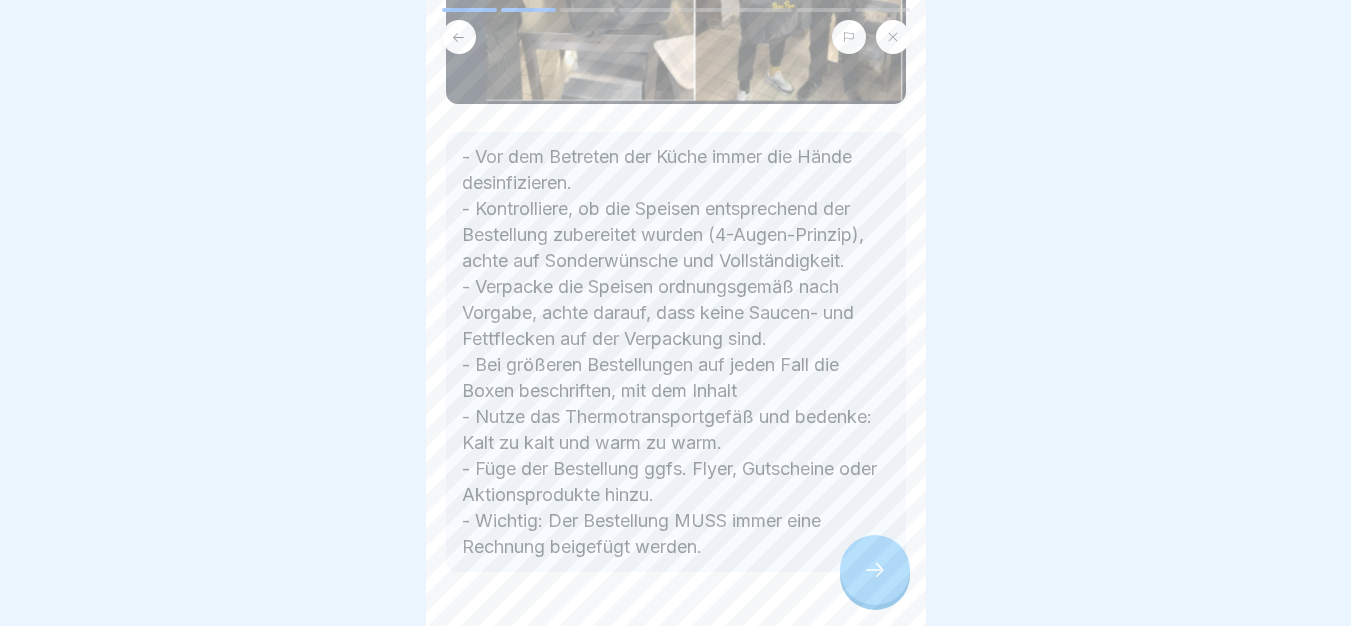 click on "Lieferservice-Must-Know 8 Schritte Deutsch 🚴‍♂️ Lieferablauf Erfahre in dieser Schulung die wichtigsten Schritte, um Touren effizient durchzuführen und sicherzustellen, dass unsere Speisen und Getränke sicher und korrekt beim Gast ankommen. Fortfahren 📦 Schritt 1 -> Eine Tour vorbereiten 1 Prüfe, ob sich mehrere Bestellungen zu einer Tour zusammenlegen lassen. 2 Weise Dir die Touren am Laptop oder iPad in Vromo zu. 3 Du bekommst nun eine Push-Benachrichtigung auf Dein Smartphone. 🛠️ Schritt 2 -> Speisen und Getränke verpacken 🚴‍♀️ Schritt 3 -> Tour zum Gast Bitte kreuze alle Kästchen an. Wenn Du losfährst, starte bitte die Tour in der Vromo Driver App. Befolge immer die Straßenverkehrsordnung und trage immer einen Fahrradhelm. Bei der Ankunft beim Gast: Stelle das Fahrrad ordnungsgemäß ab und schließe es immer ab. 📬 Schritt 4 -> Übergabe der Bestellung 1 2 Betätige die Hausklingel und kündige an, dass [FIRST] da ist. 3 4 5 6 🏠 Schritt 5 -> Rückkehr ins Restaurant A" at bounding box center (676, 313) 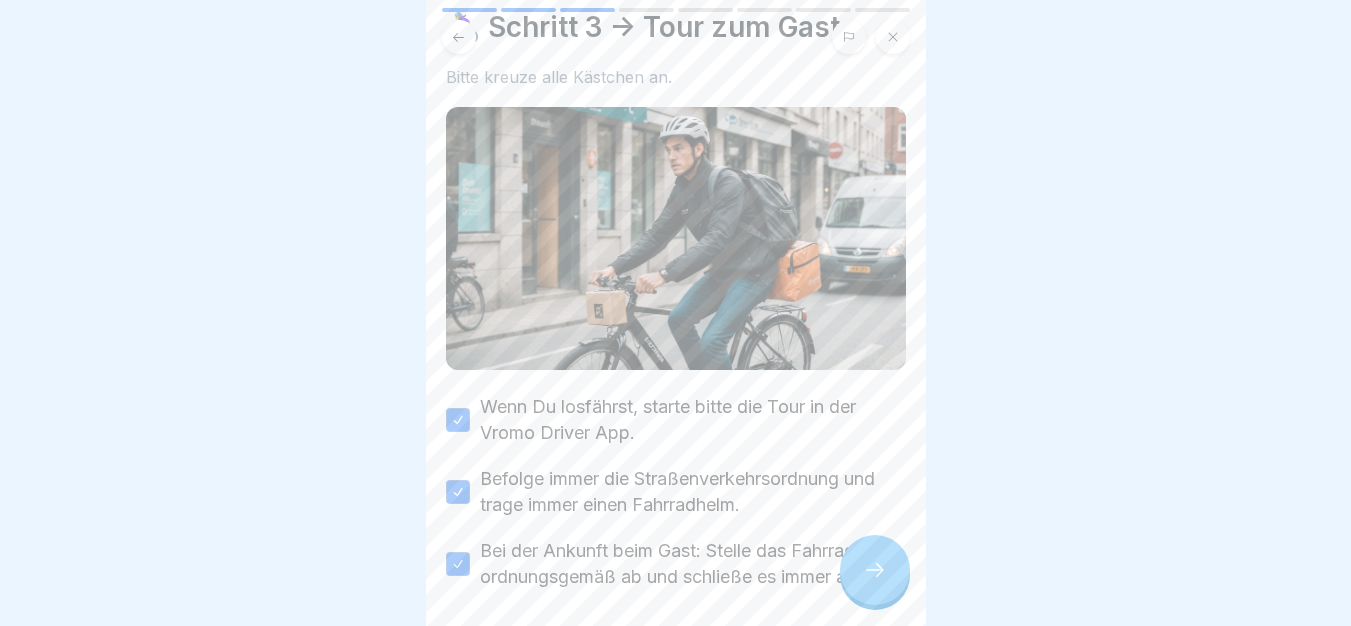 scroll, scrollTop: 143, scrollLeft: 0, axis: vertical 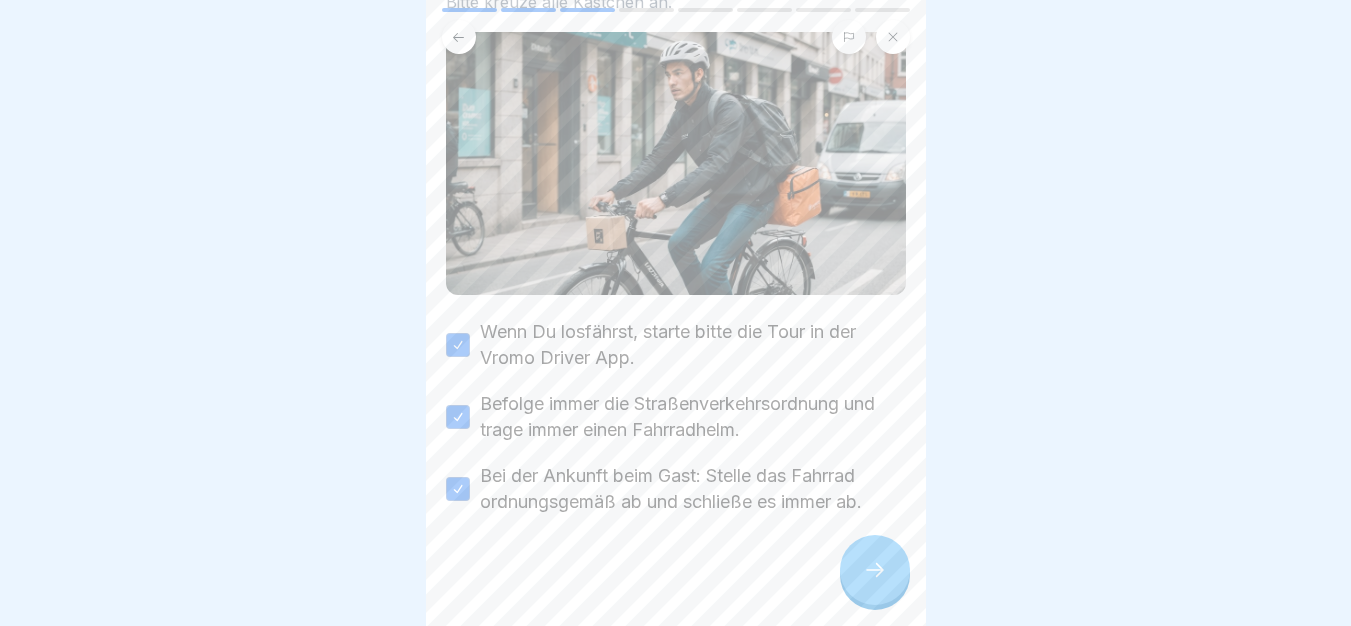 click 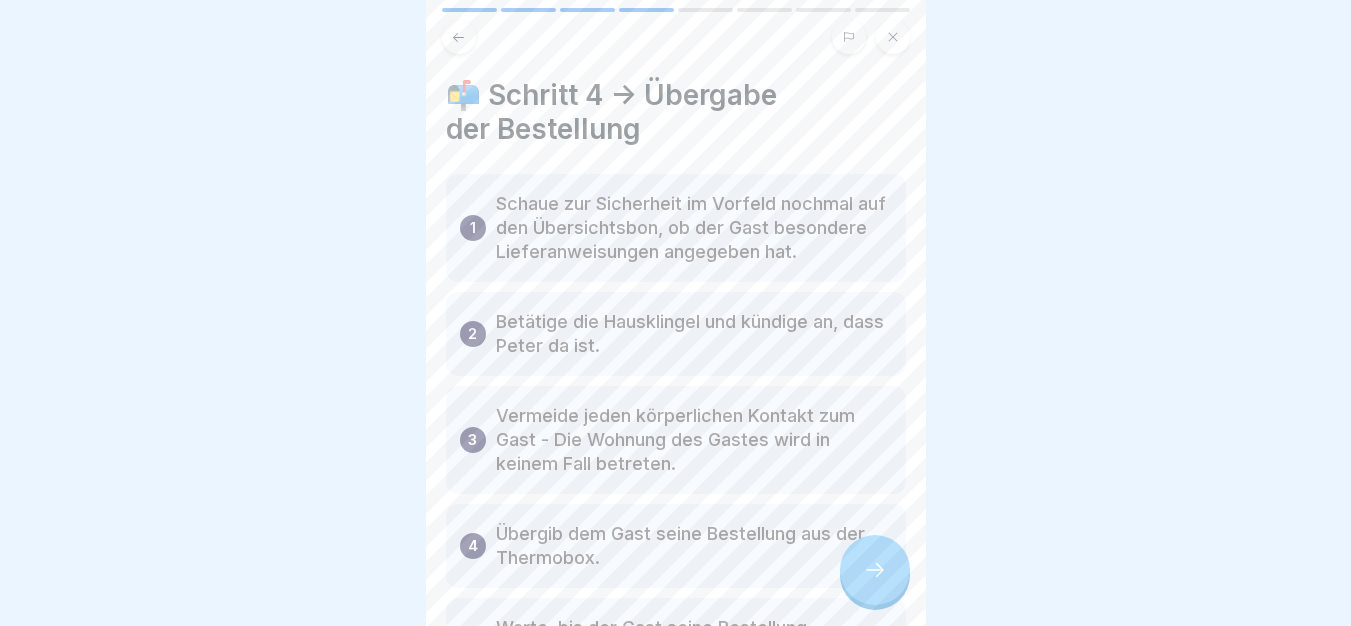 click at bounding box center [875, 570] 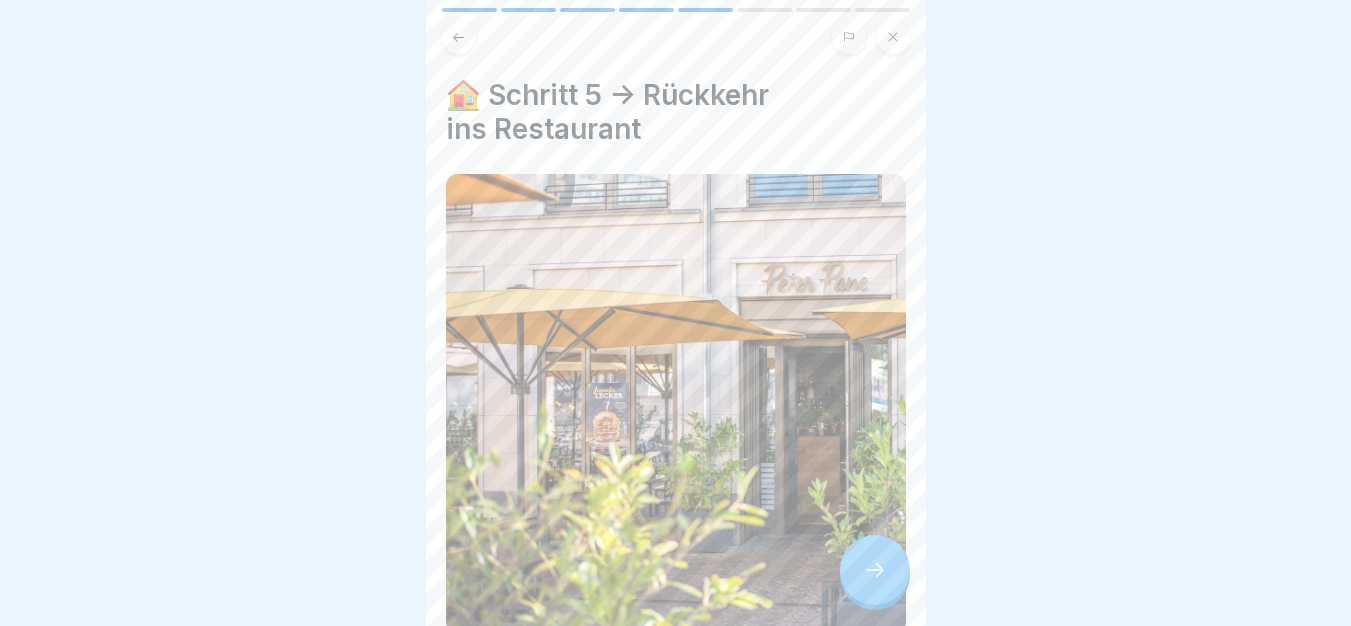 click at bounding box center (875, 570) 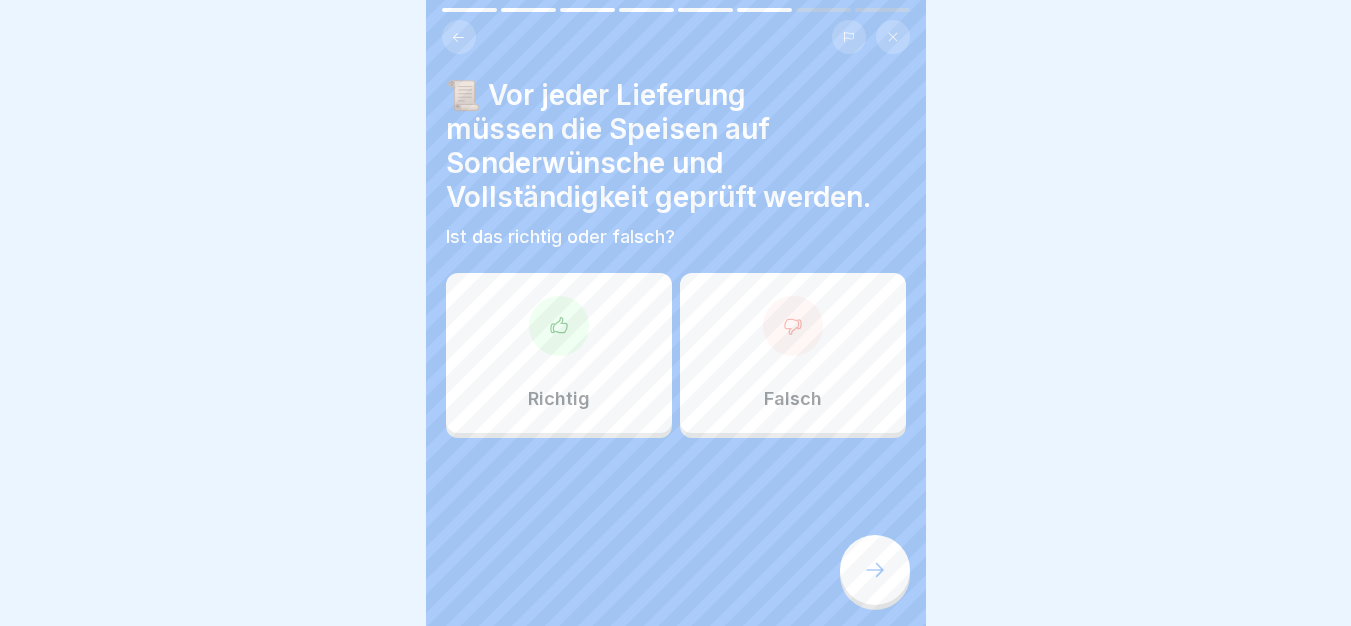 click on "Richtig" at bounding box center (559, 353) 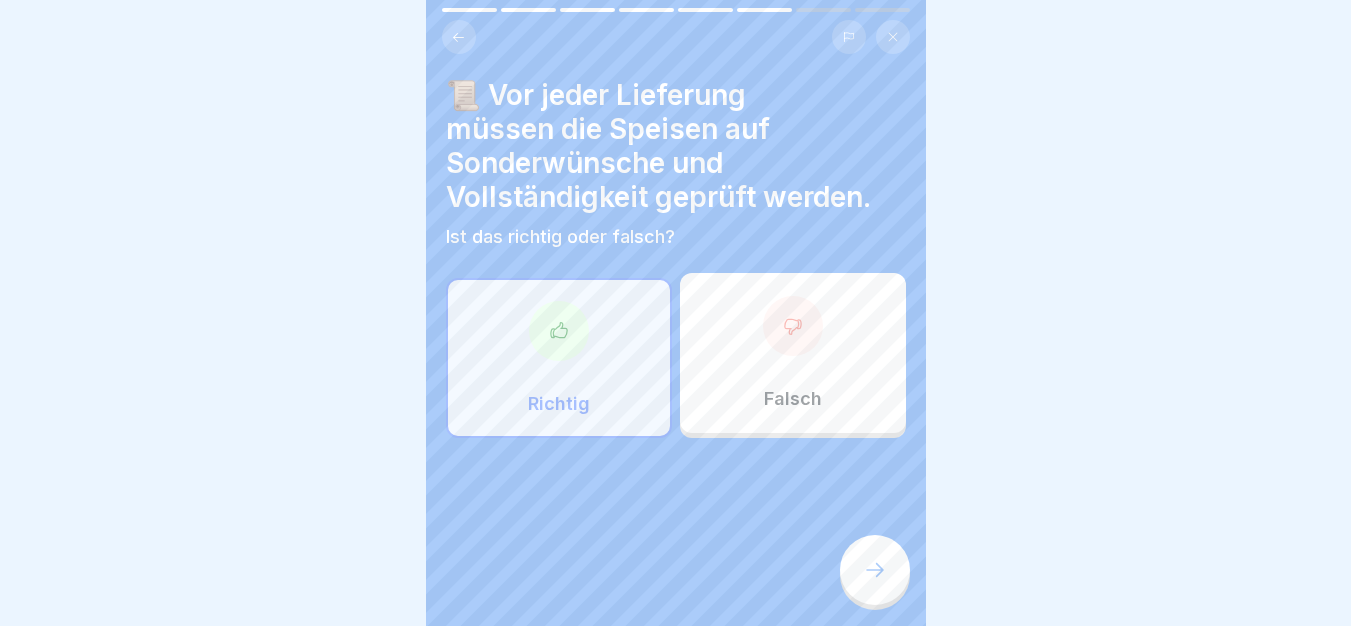 click at bounding box center (875, 570) 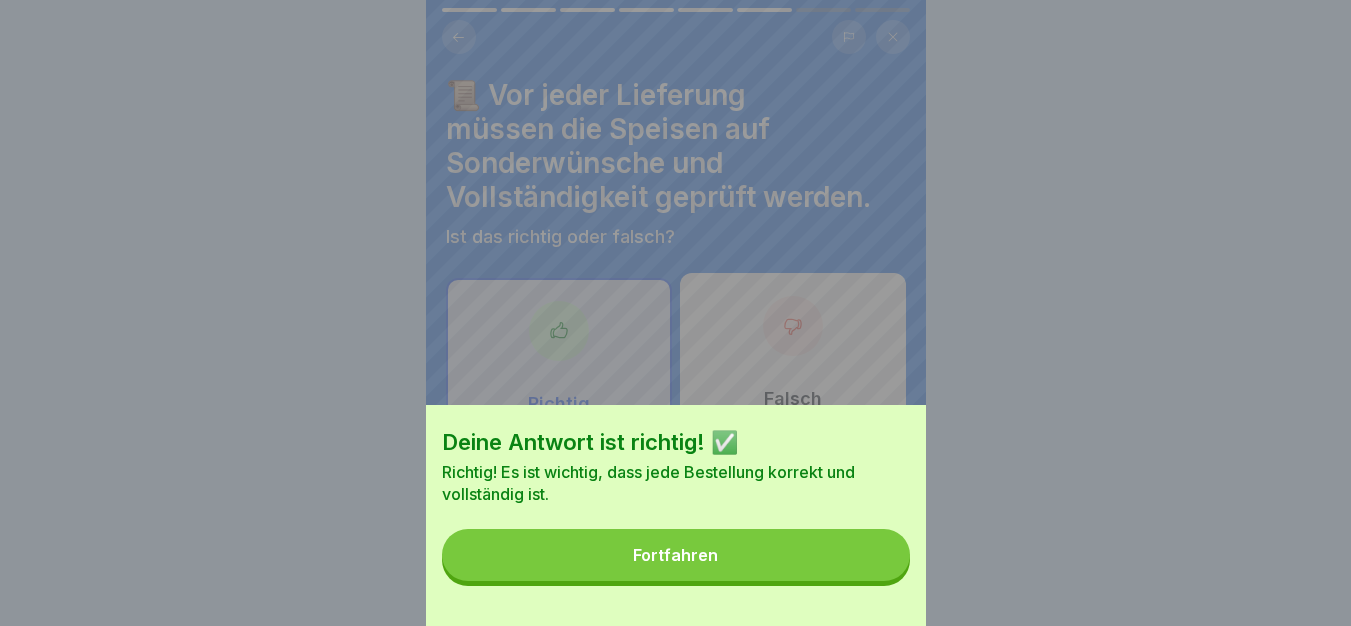 click on "Fortfahren" at bounding box center [676, 555] 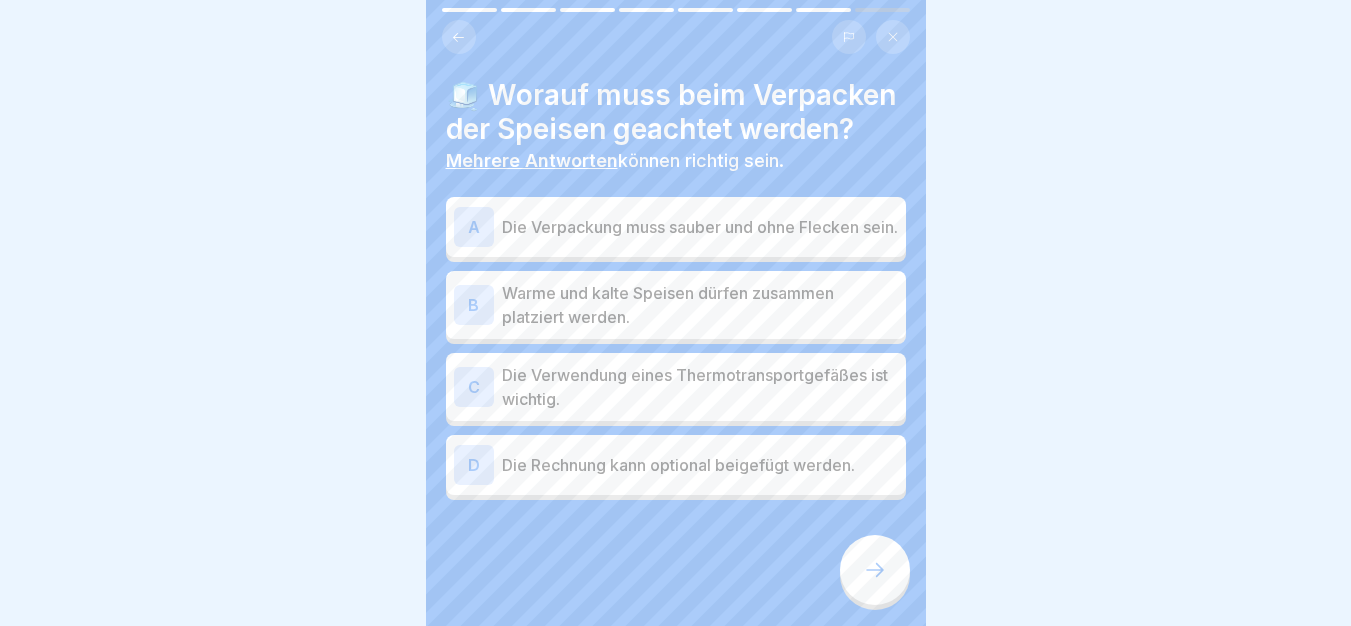 click on "Die Verpackung muss sauber und ohne Flecken sein." at bounding box center [700, 227] 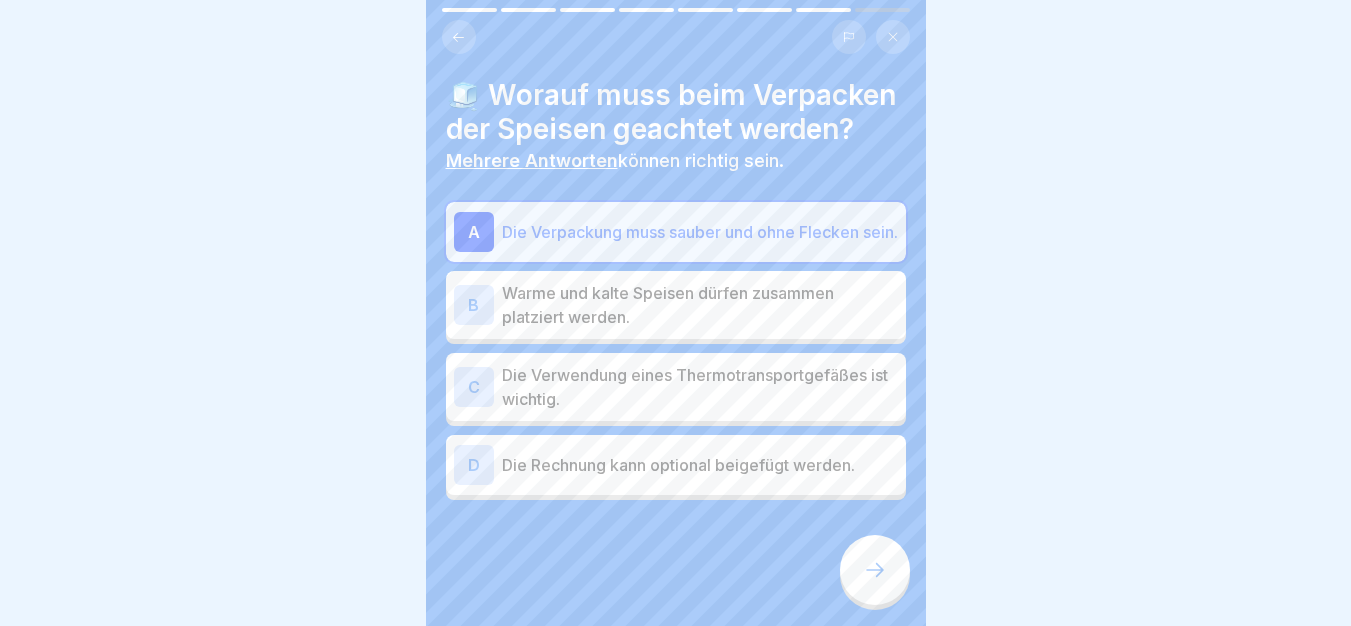 click on "Die Verwendung eines Thermotransportgefäßes ist wichtig." at bounding box center (700, 387) 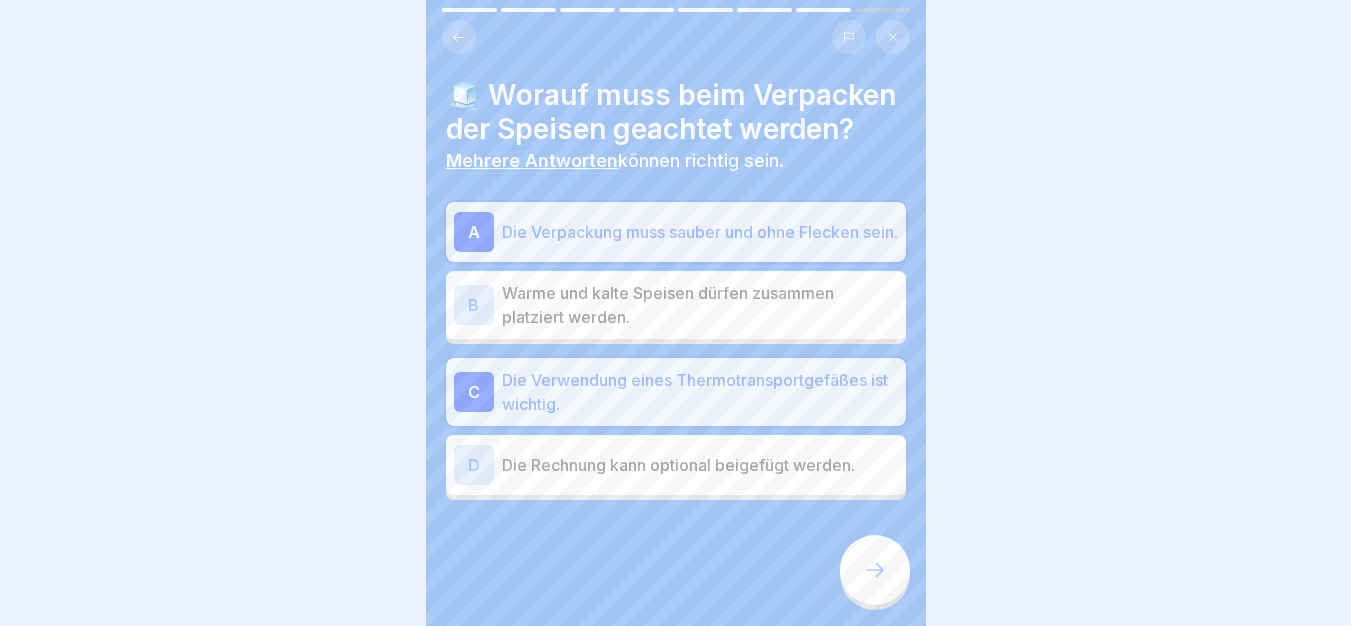 click at bounding box center (875, 570) 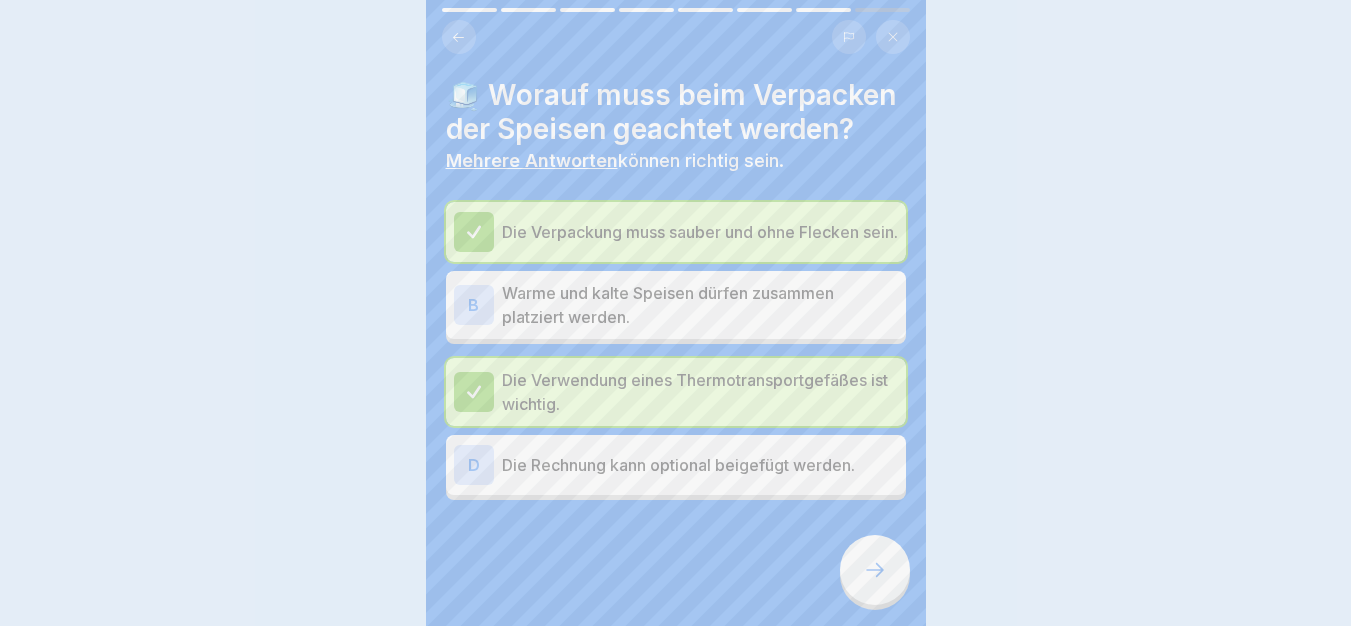 click on "Deine Antwort ist richtig!
✅ Sehr gut! Saubere Verpackung, getrennte Temperaturen, und eine Rechnung pro Bestellung sind wichtig.   Fortfahren" at bounding box center (676, 1053) 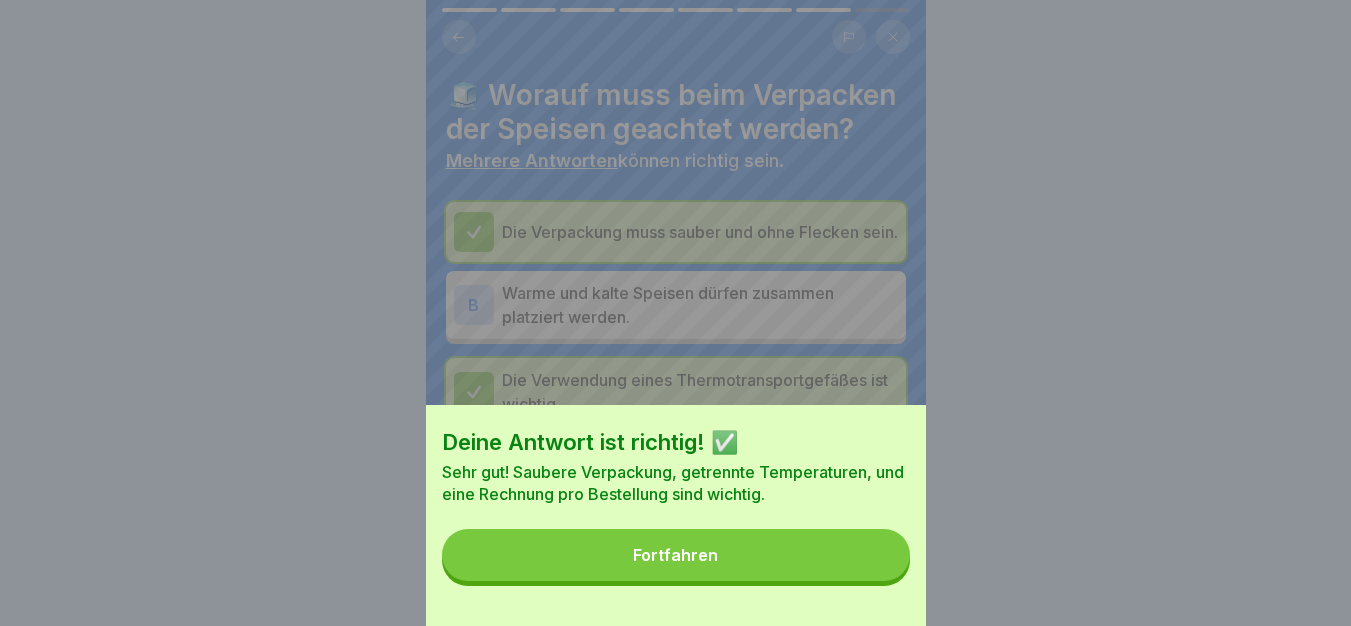 click on "Fortfahren" at bounding box center [676, 555] 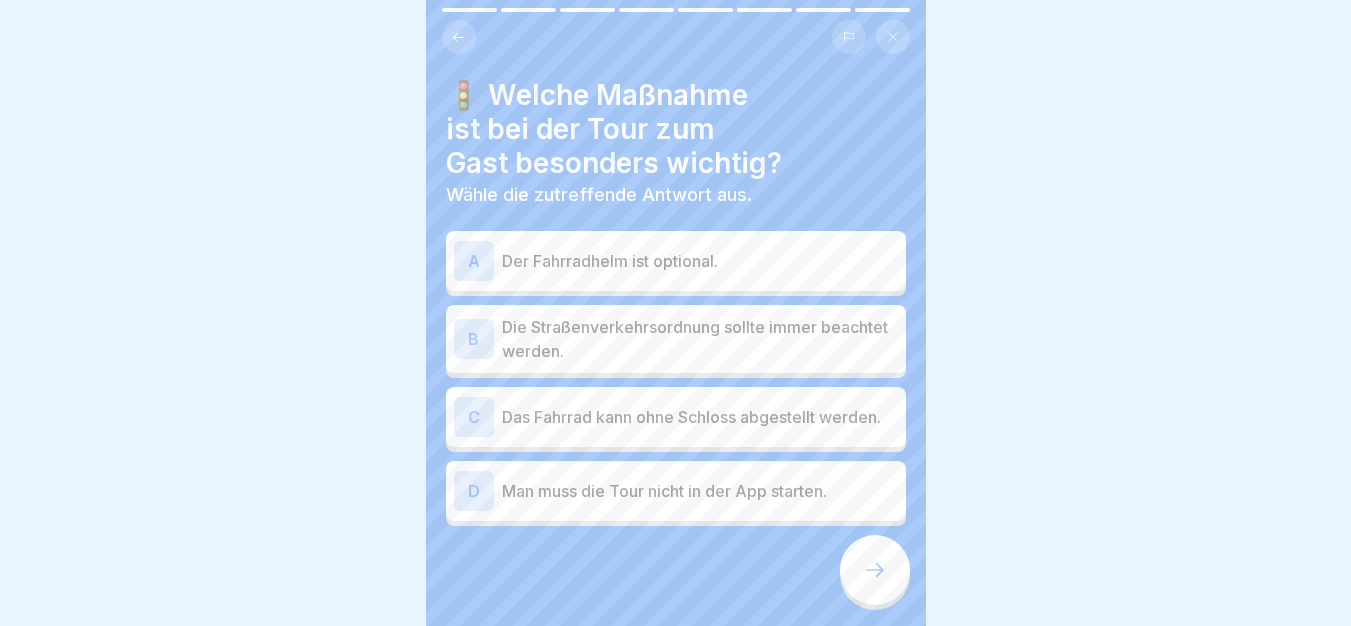 click at bounding box center (875, 570) 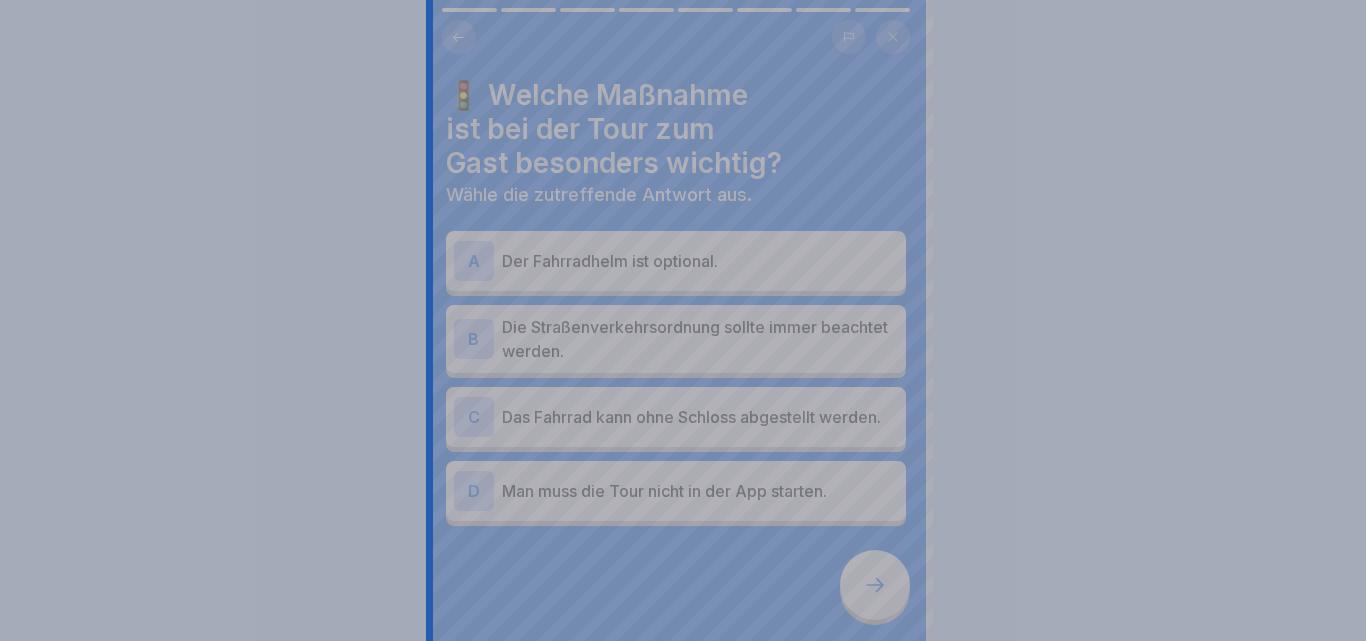 click at bounding box center [683, 320] 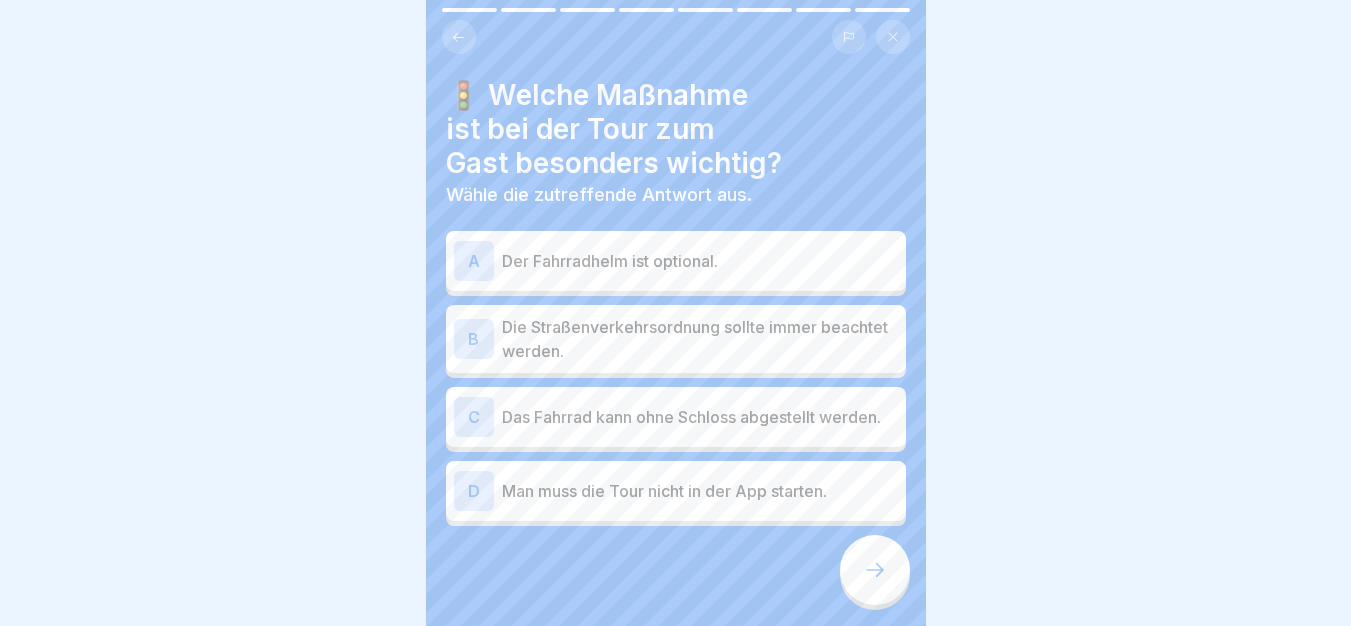 click on "Die Straßenverkehrsordnung sollte immer beachtet werden." at bounding box center [700, 339] 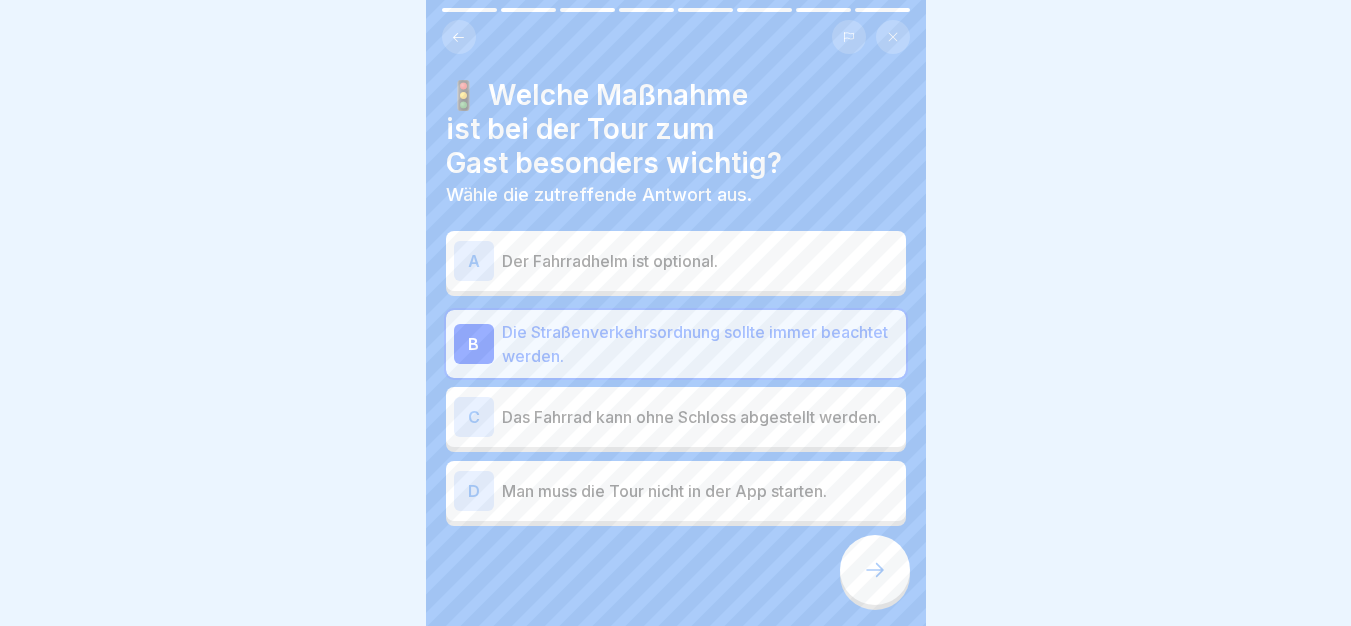 click at bounding box center (875, 570) 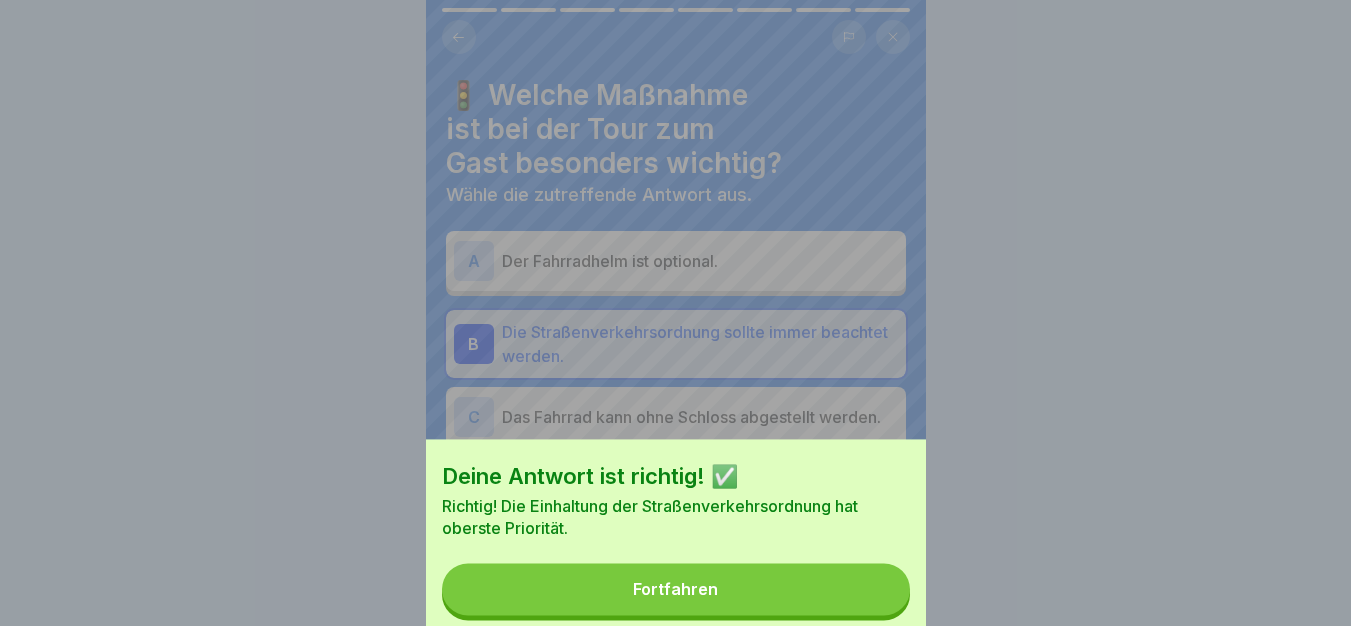 click on "Fortfahren" at bounding box center [676, 589] 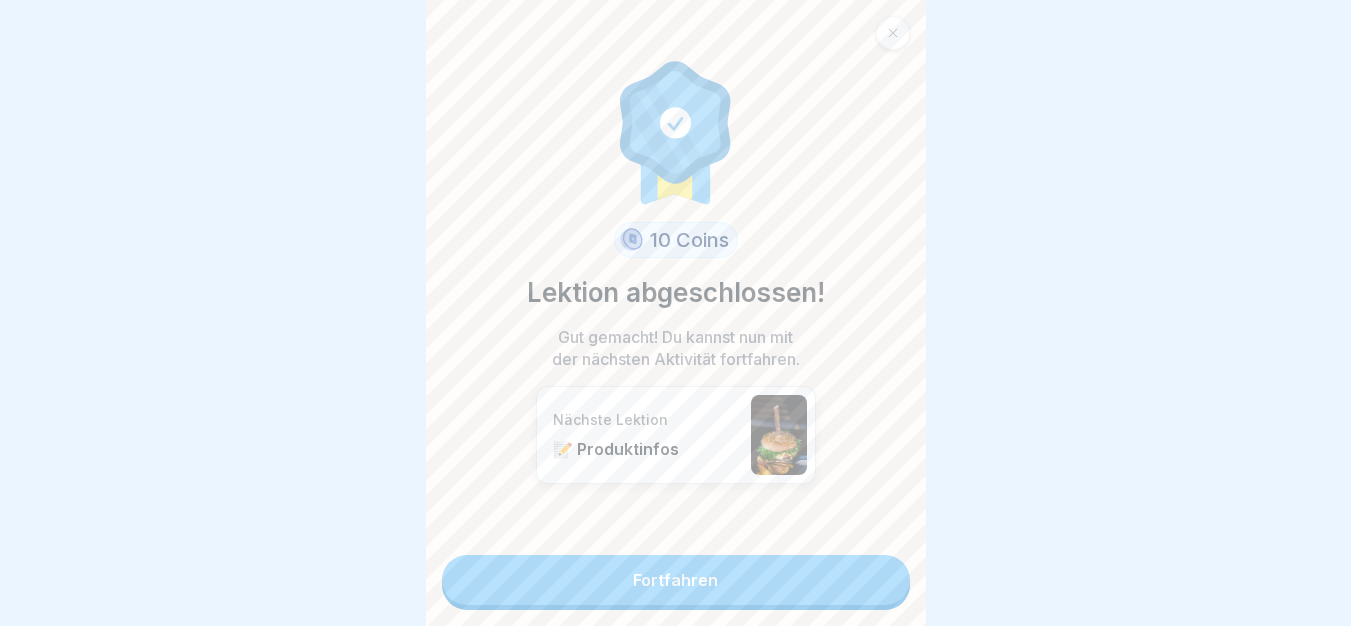 click on "Fortfahren" at bounding box center [676, 580] 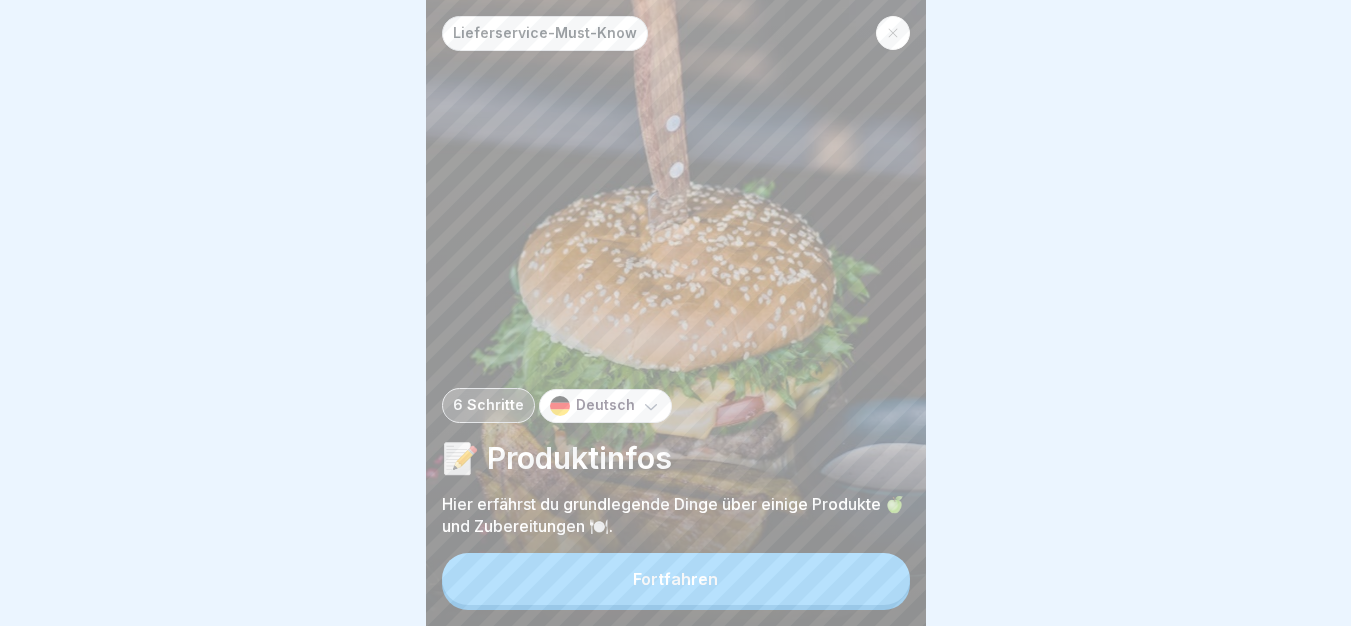 click on "Fortfahren" at bounding box center [676, 579] 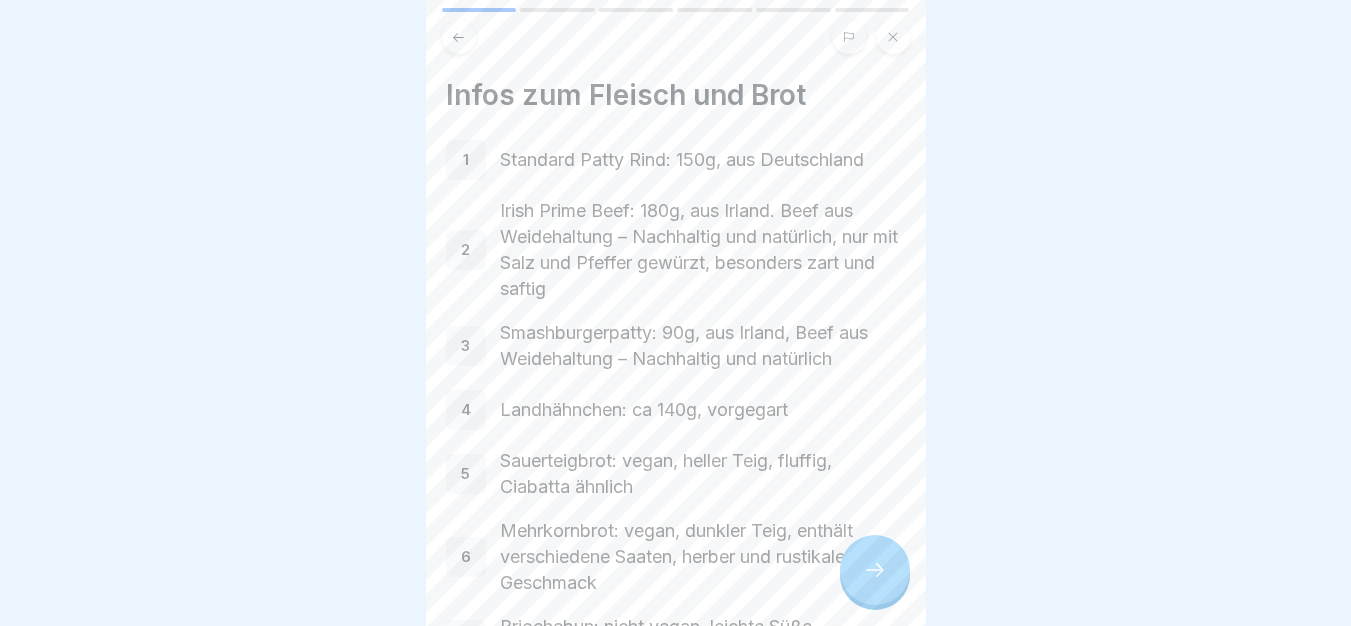 click 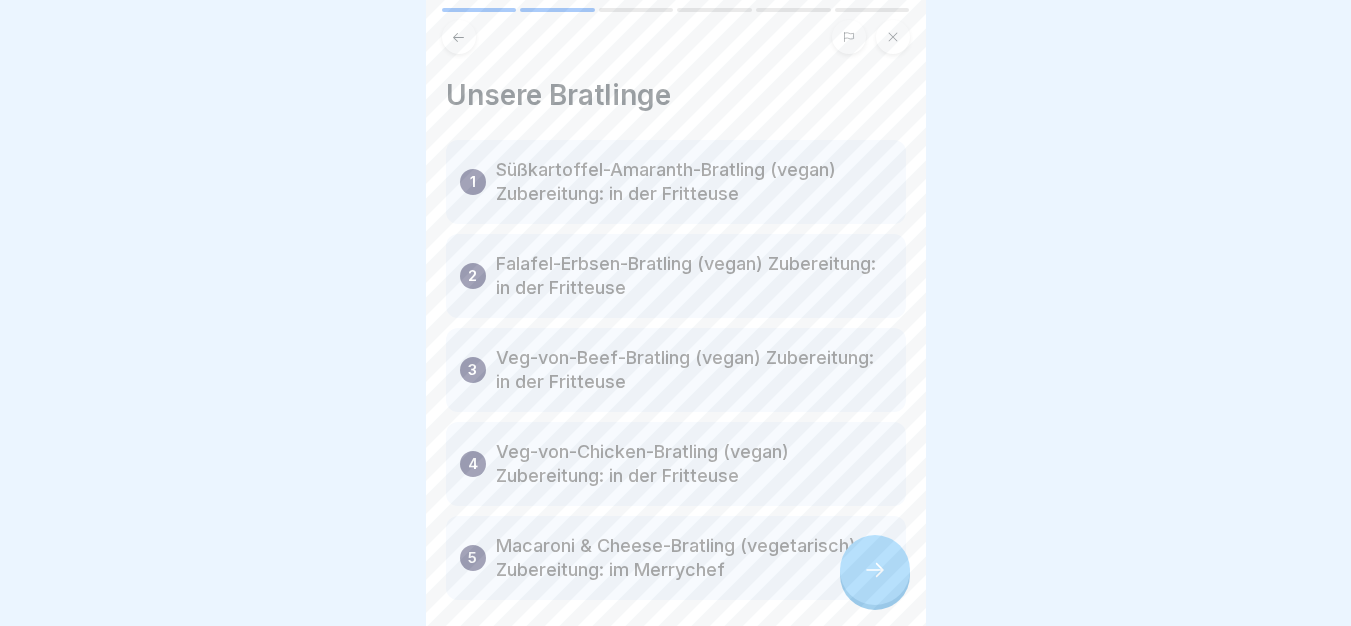 click 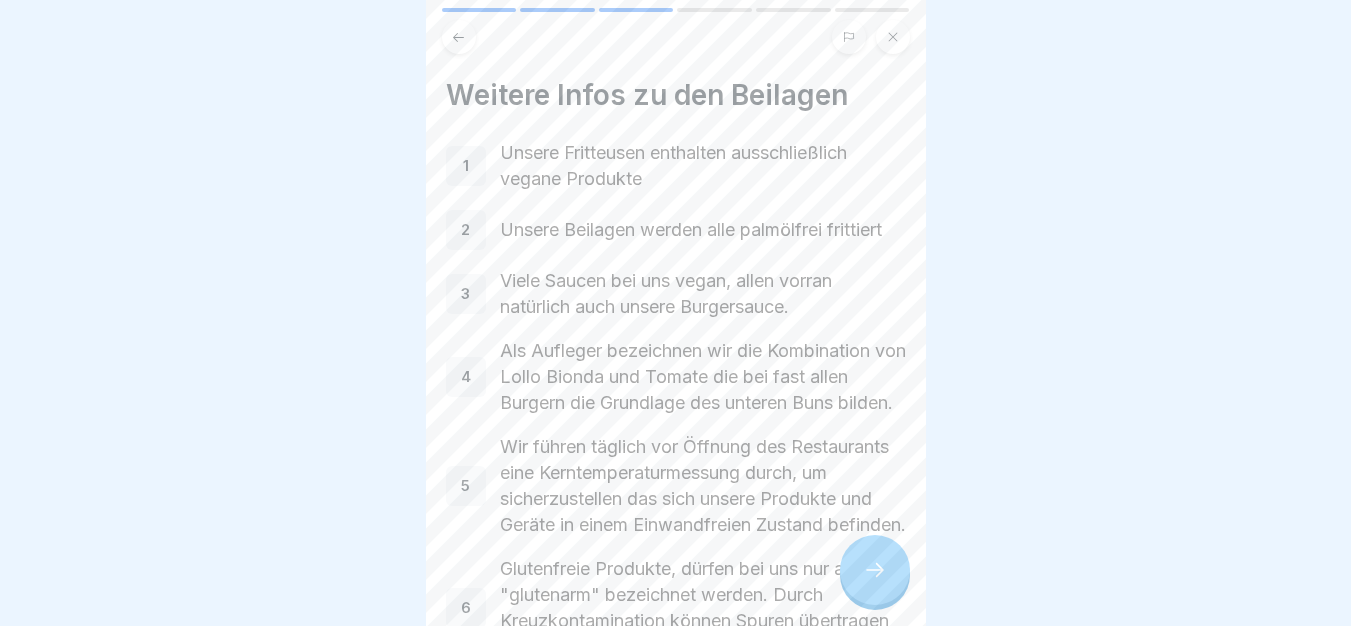 click 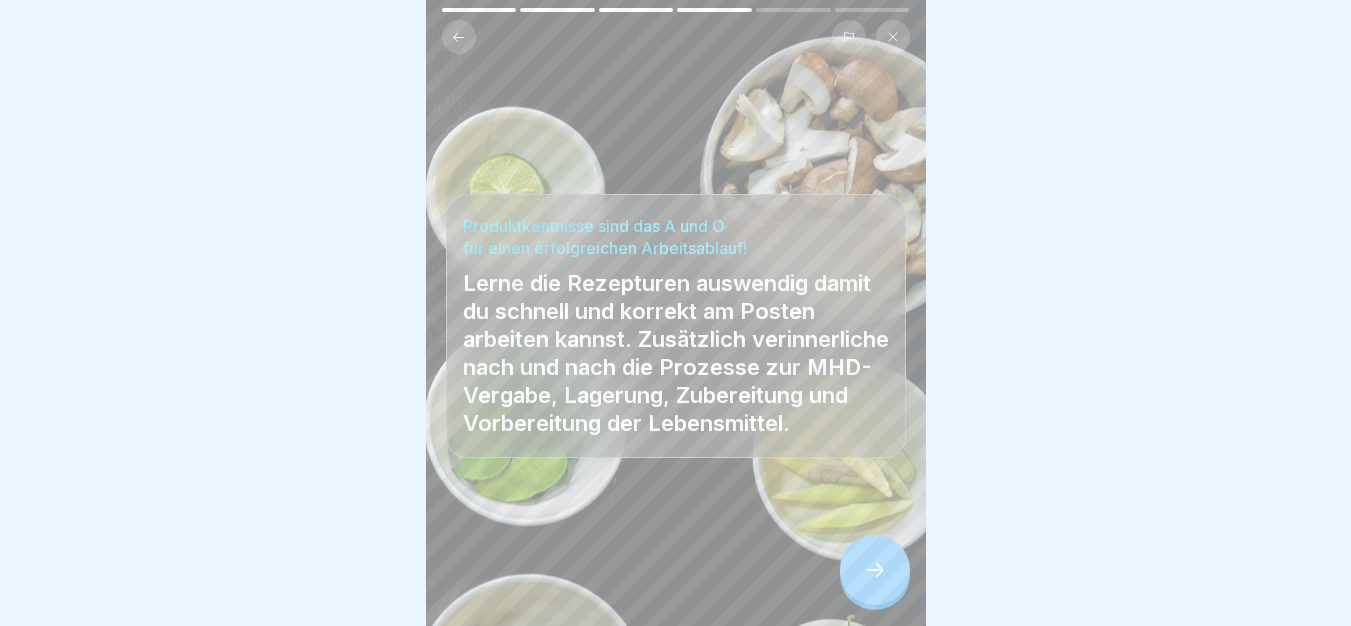 click 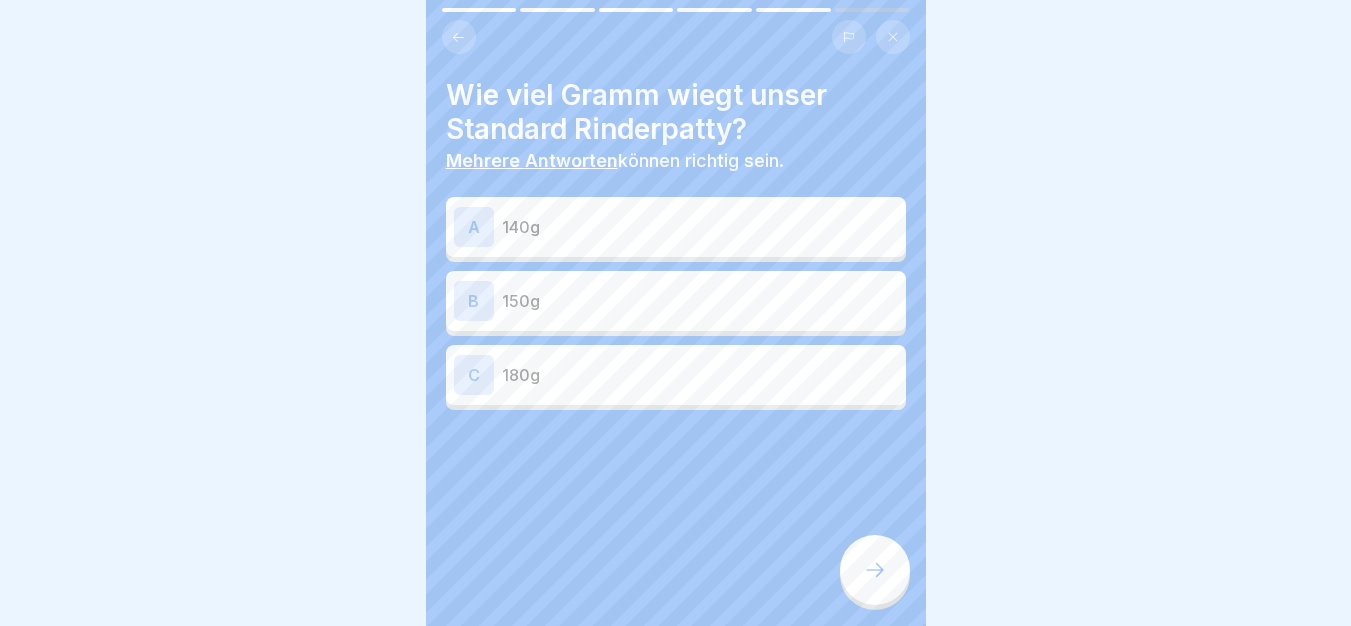 click on "150g" at bounding box center (700, 301) 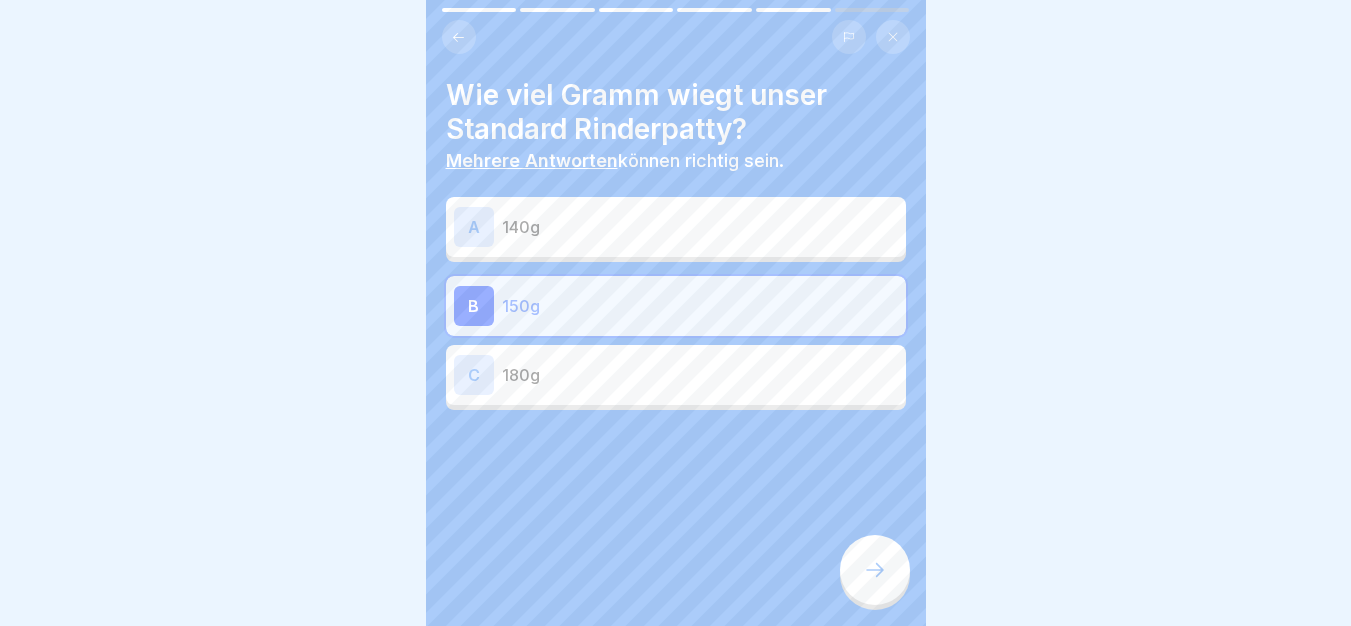 click at bounding box center [875, 570] 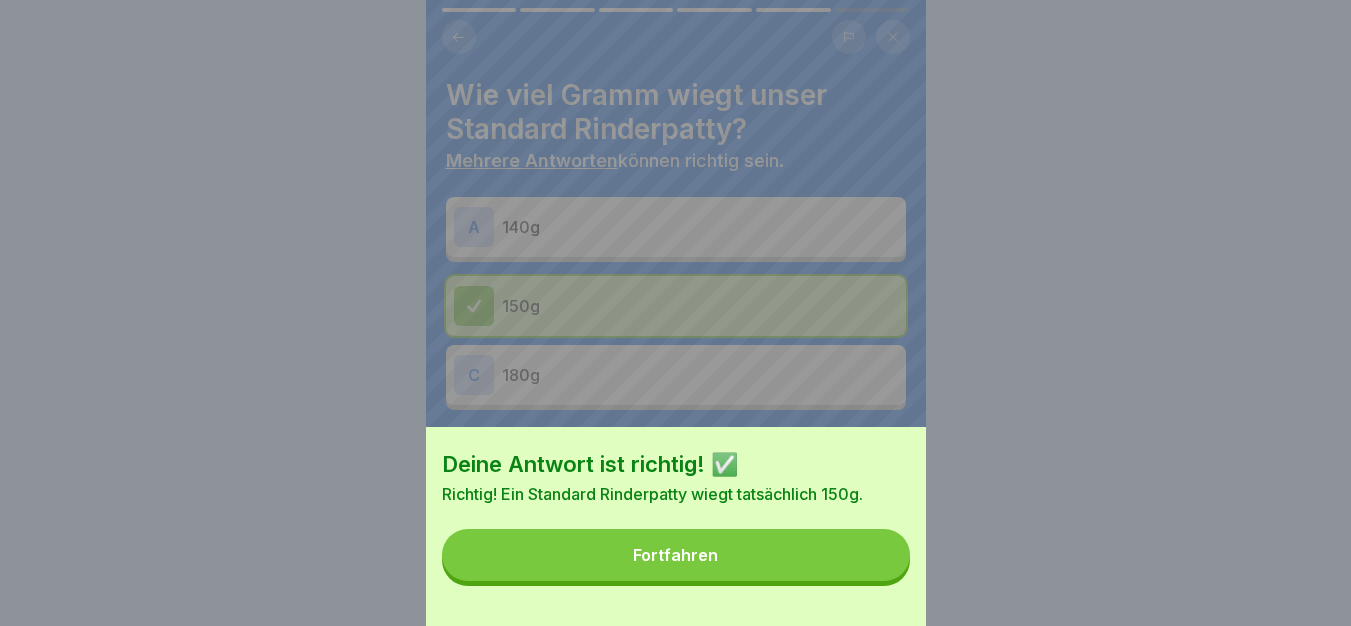 click on "Fortfahren" at bounding box center (676, 555) 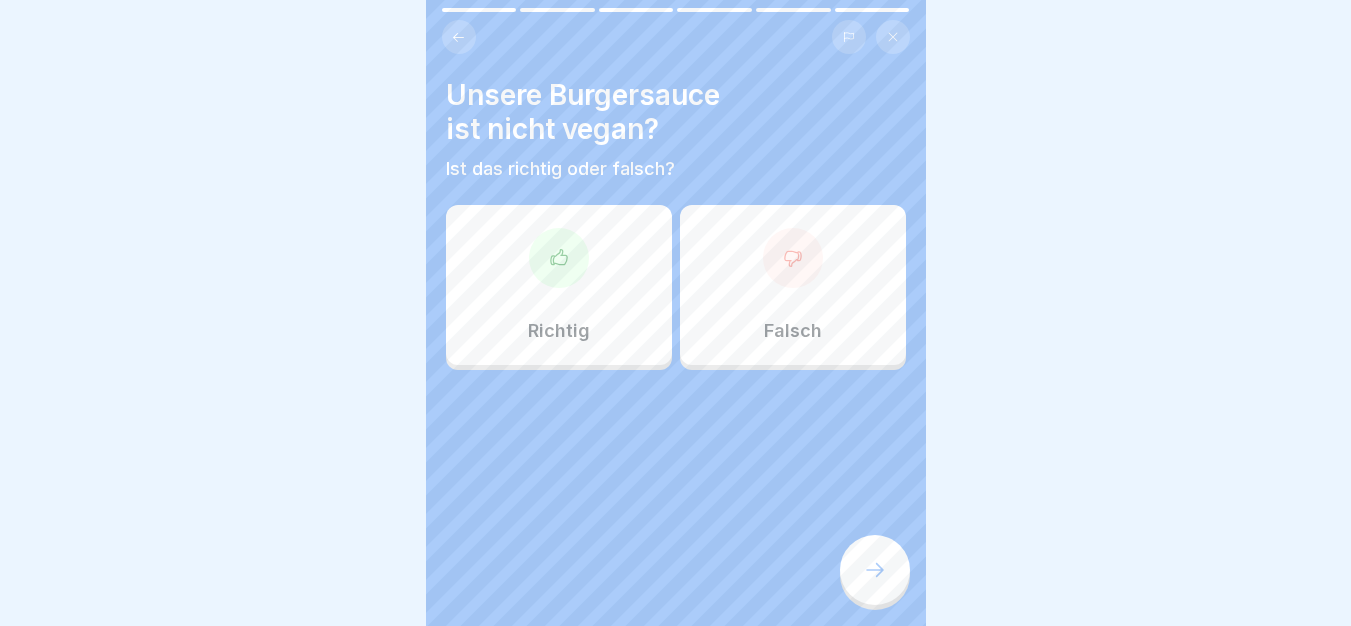 click on "Falsch" at bounding box center [793, 285] 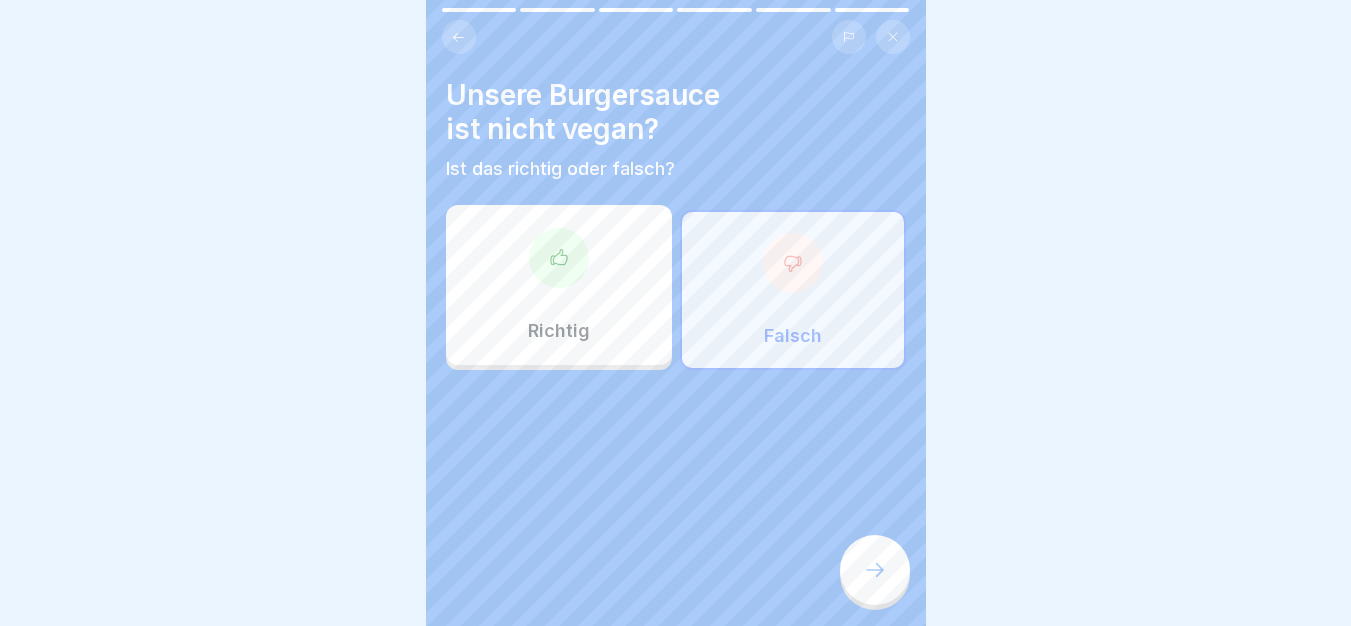 click at bounding box center (875, 570) 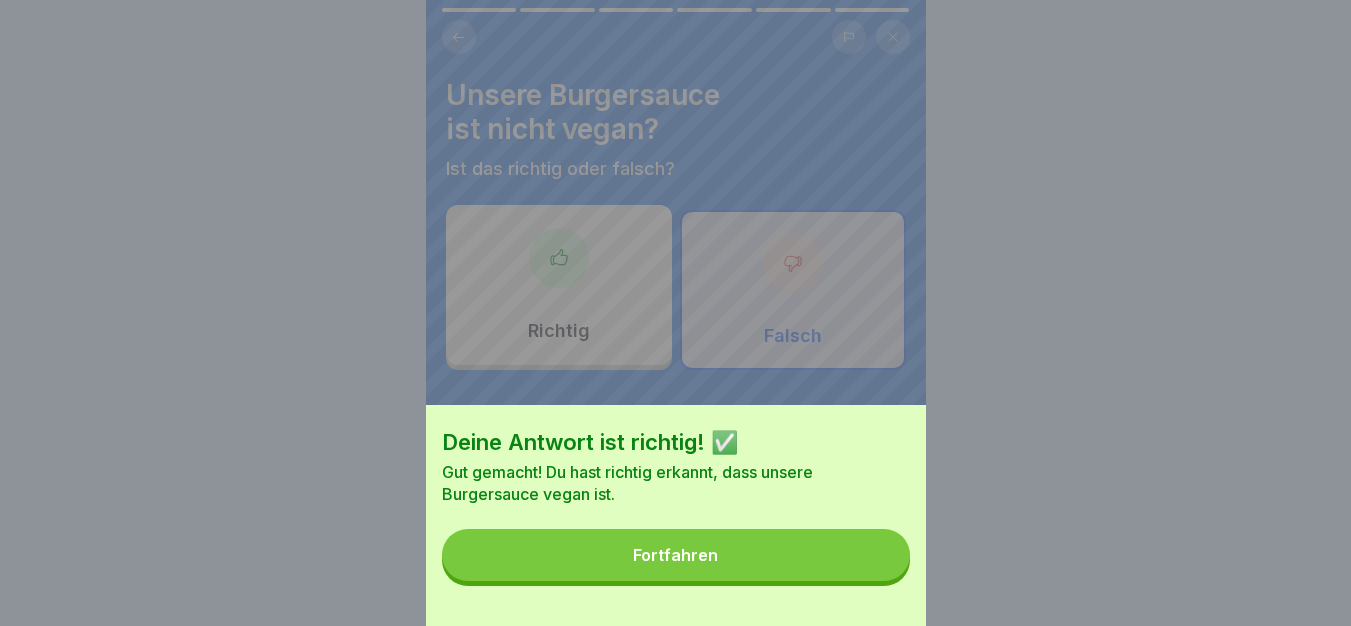 click on "Fortfahren" at bounding box center [676, 555] 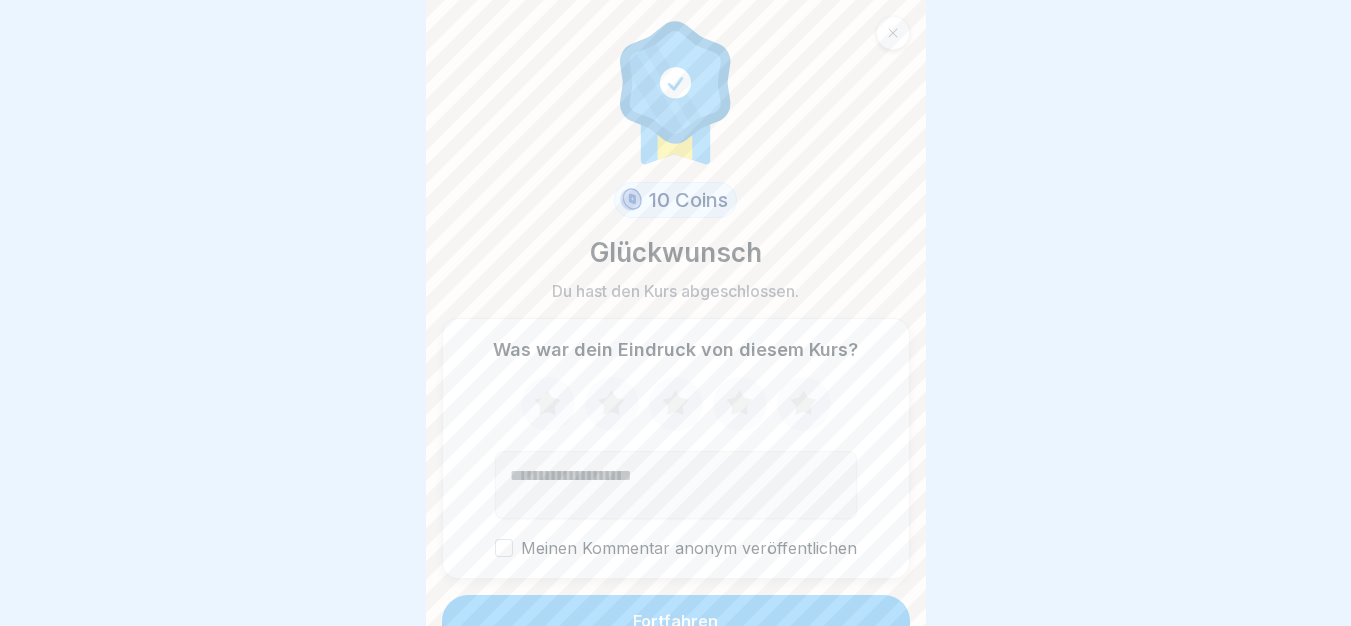 click on "Fortfahren" at bounding box center (676, 621) 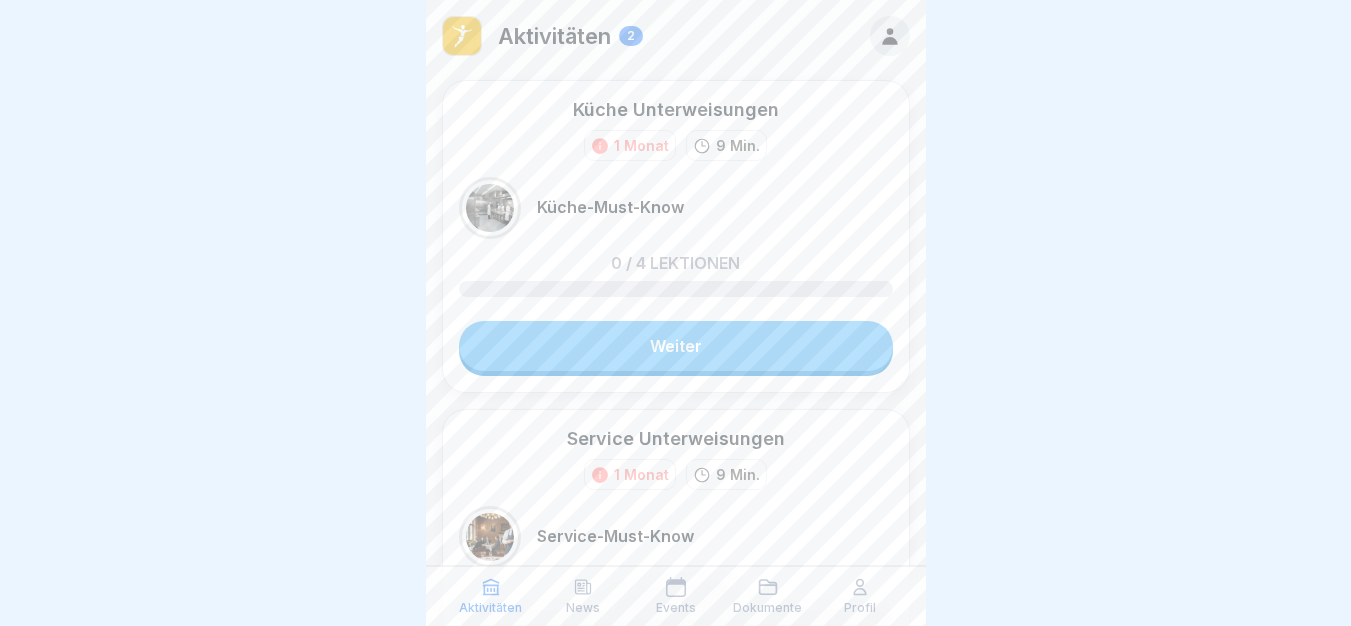click on "Weiter" at bounding box center (676, 346) 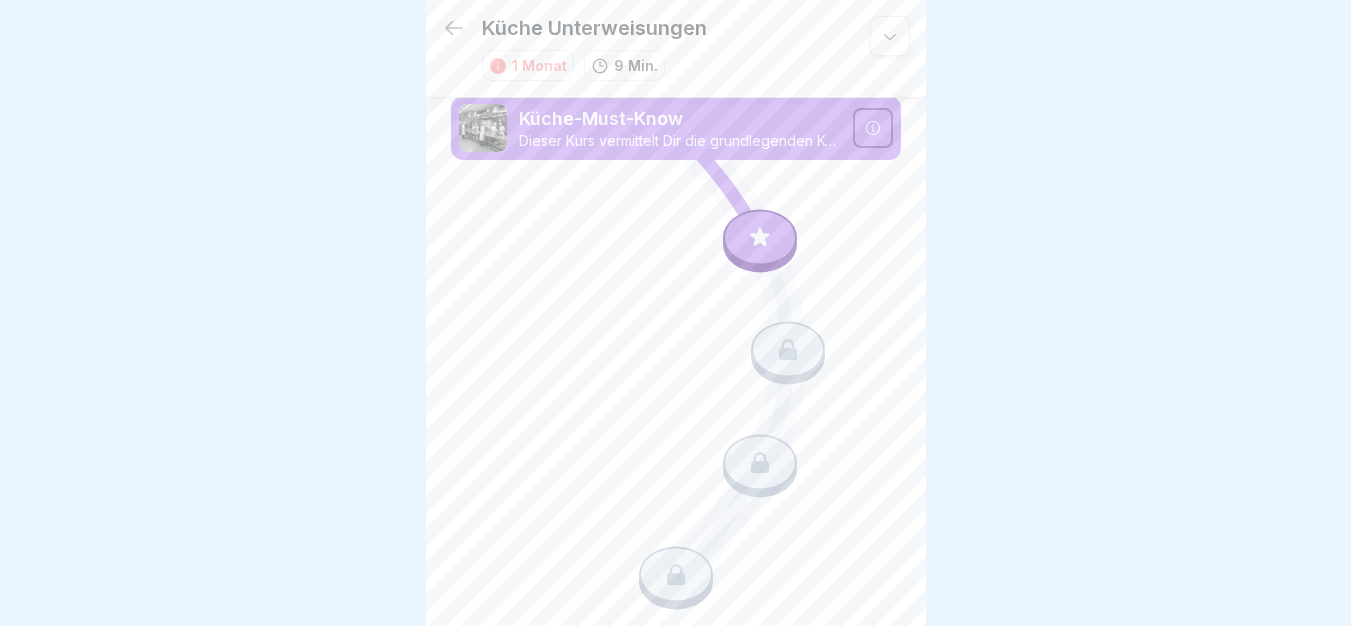 click 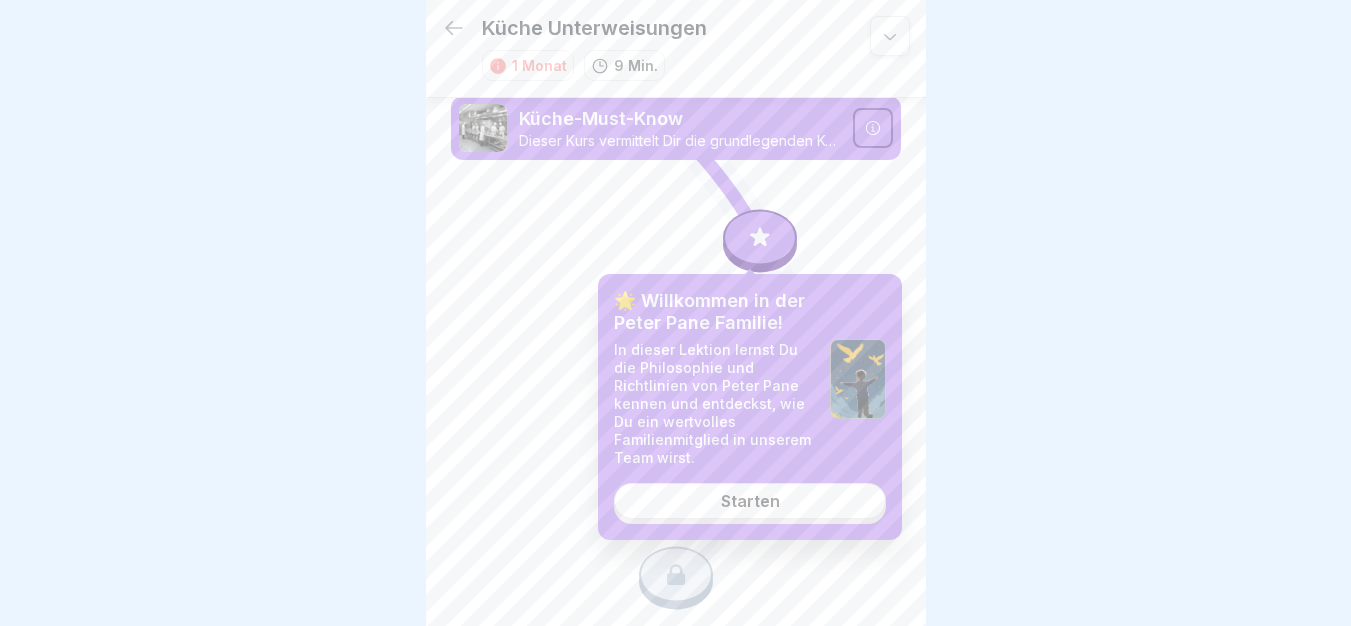 click on "Starten" at bounding box center [750, 501] 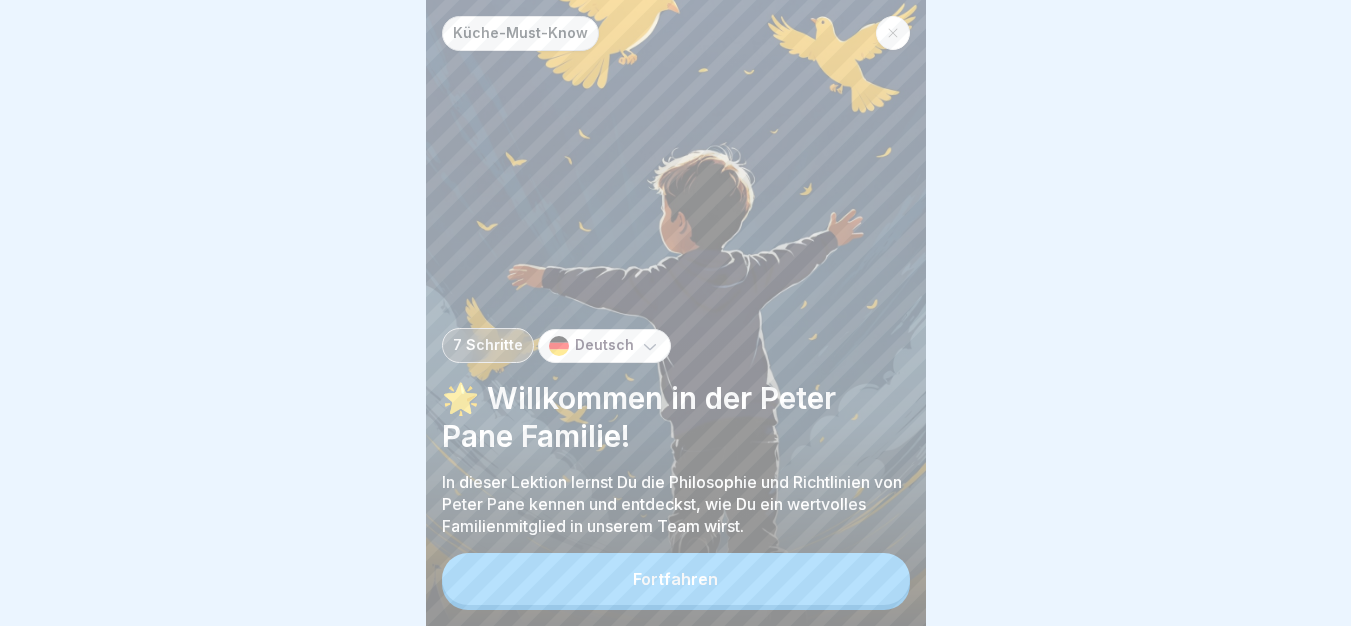 click on "Fortfahren" at bounding box center (676, 579) 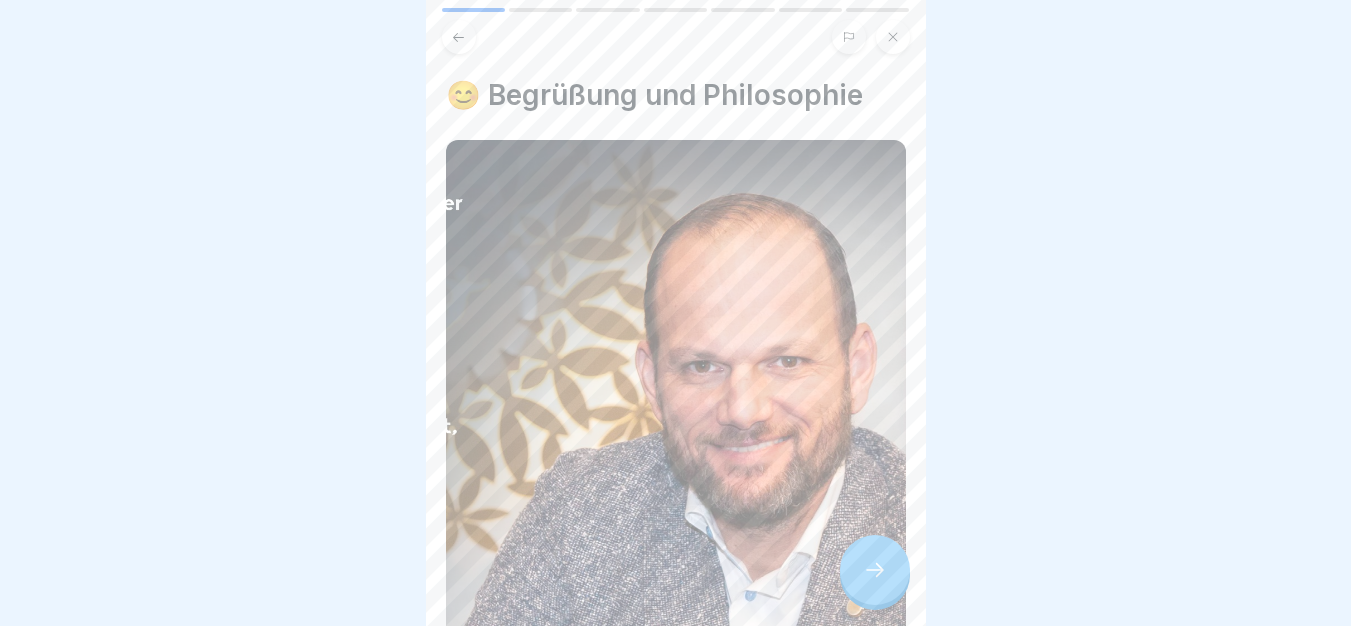 click 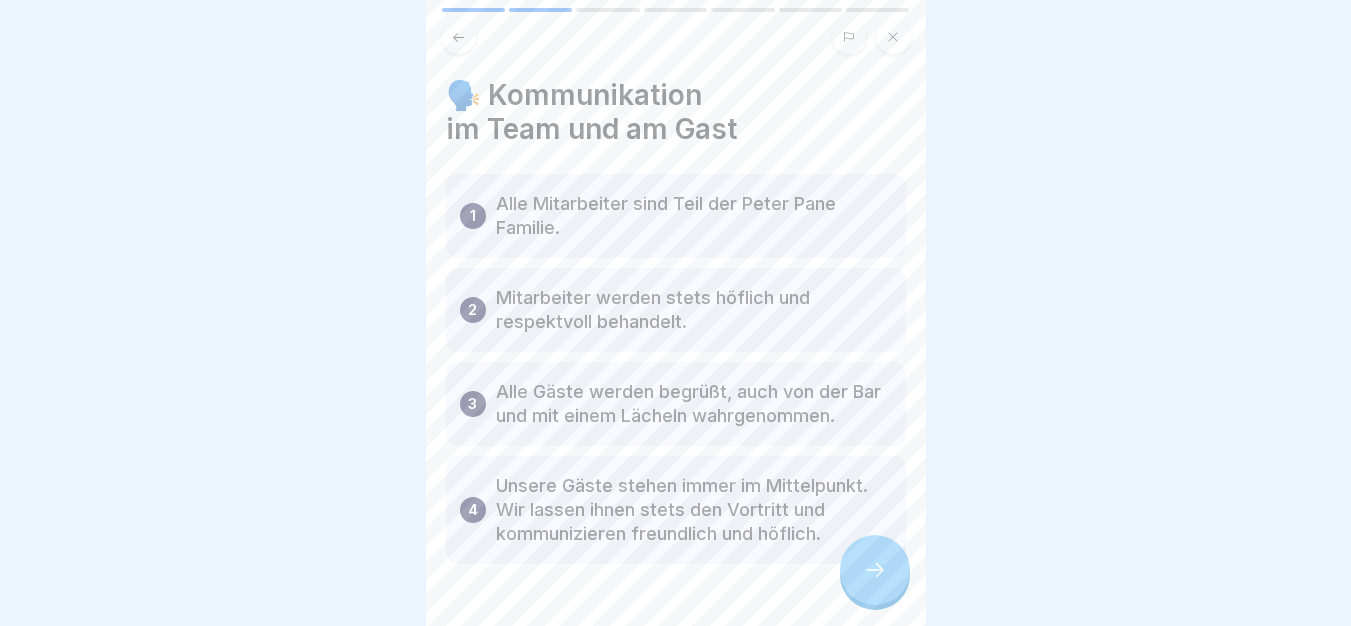 click at bounding box center (875, 570) 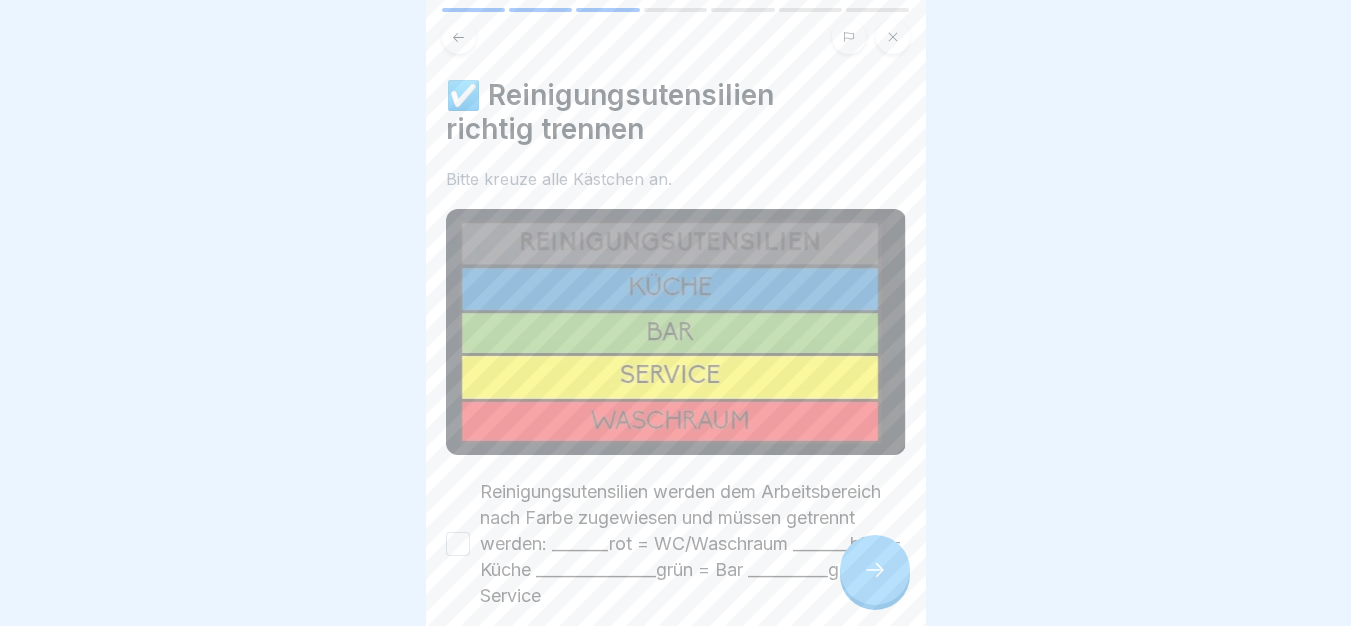 click at bounding box center (875, 570) 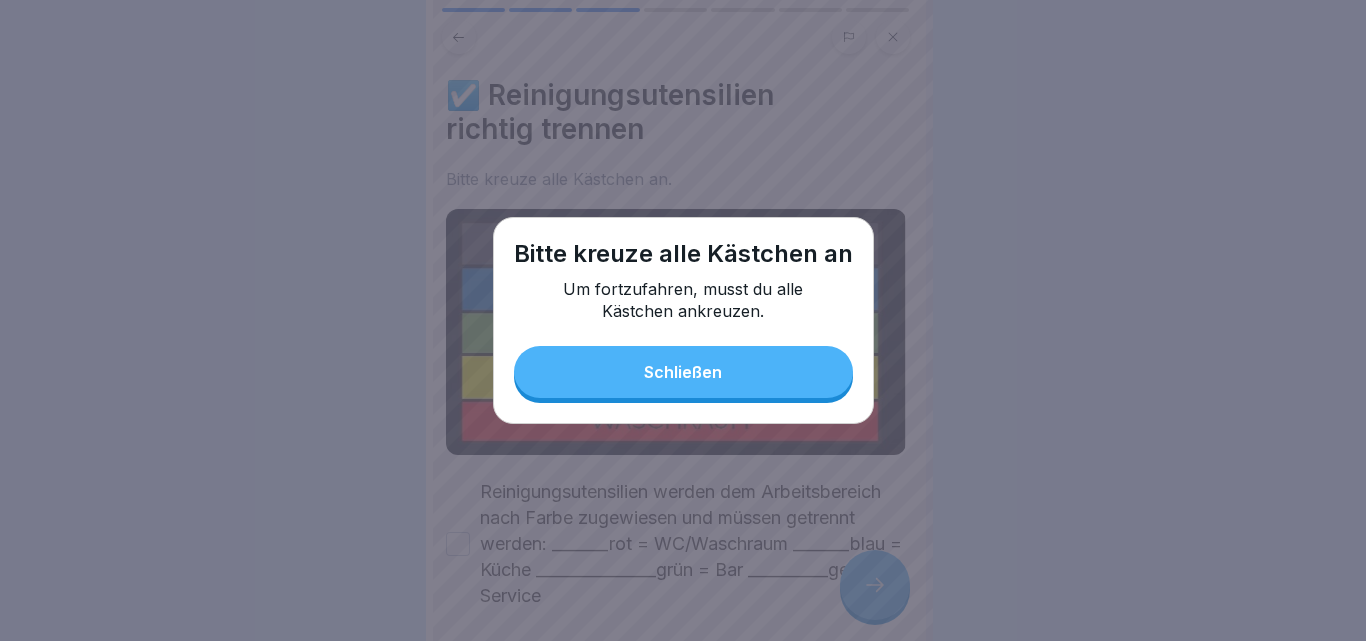 click on "Schließen" at bounding box center [683, 372] 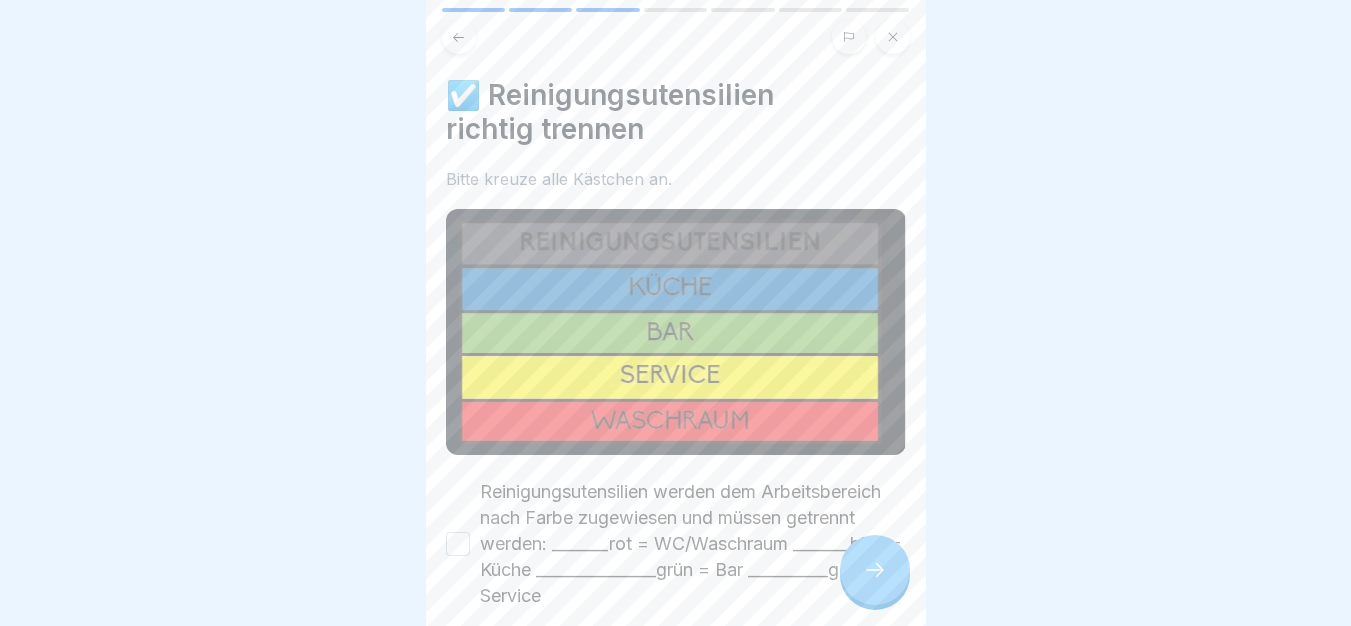 click on "Reinigungsutensilien werden dem Arbeitsbereich nach Farbe zugewiesen und müssen getrennt werden: _______rot = WC/Waschraum _______blau = Küche _______________grün = Bar __________gelb = Service" at bounding box center [693, 544] 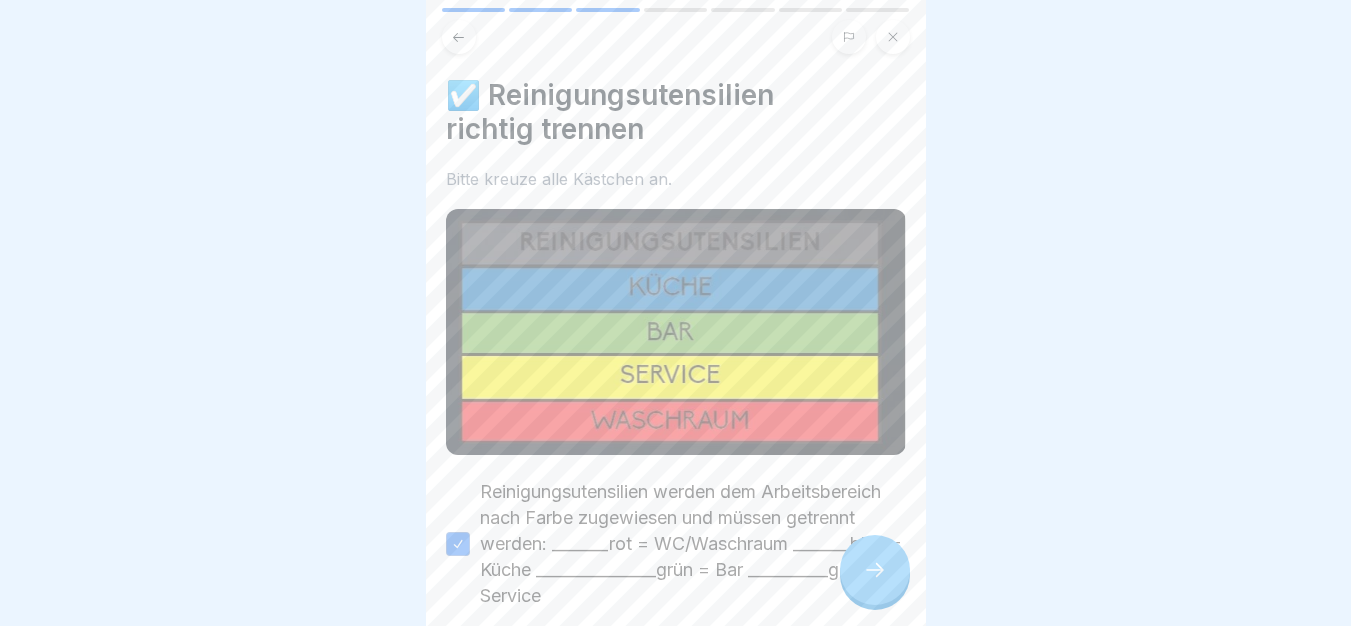 click at bounding box center (875, 570) 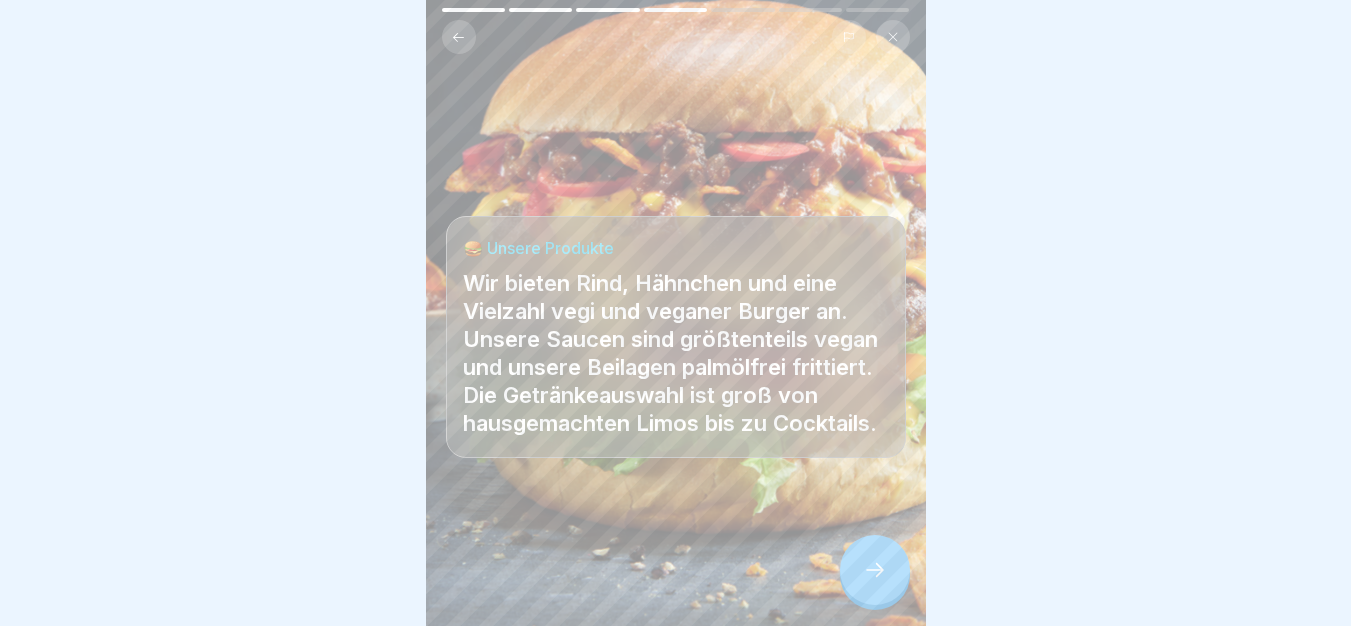 click 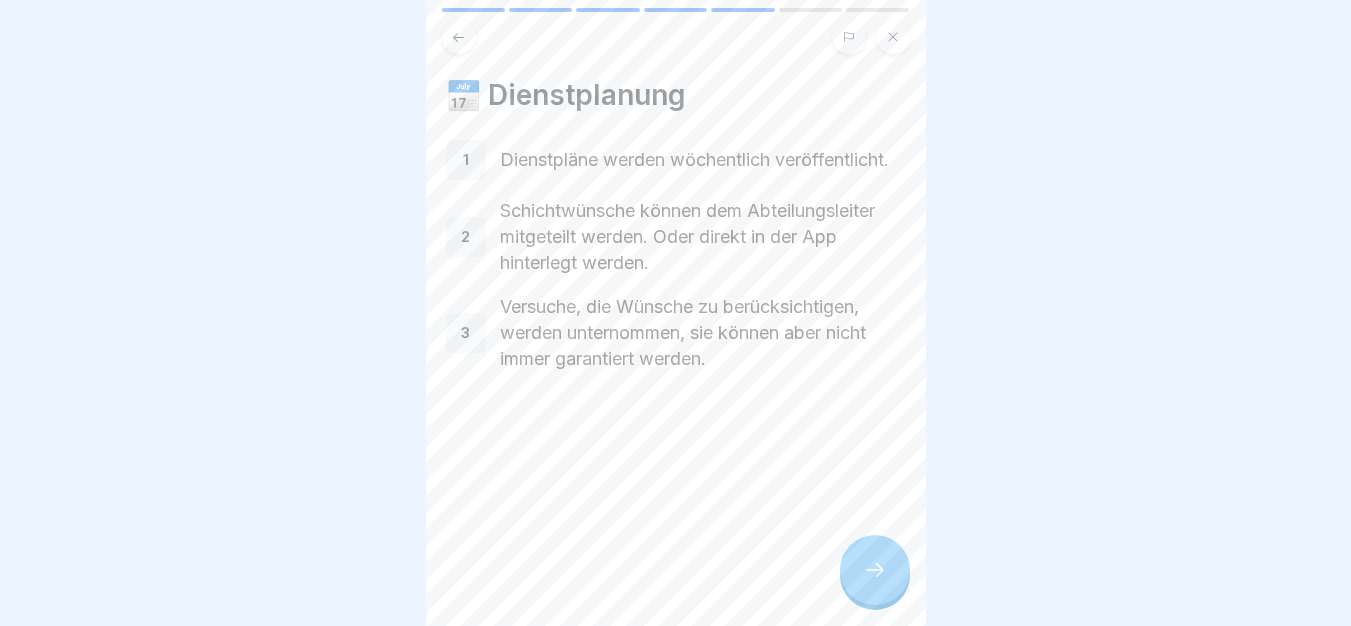 click 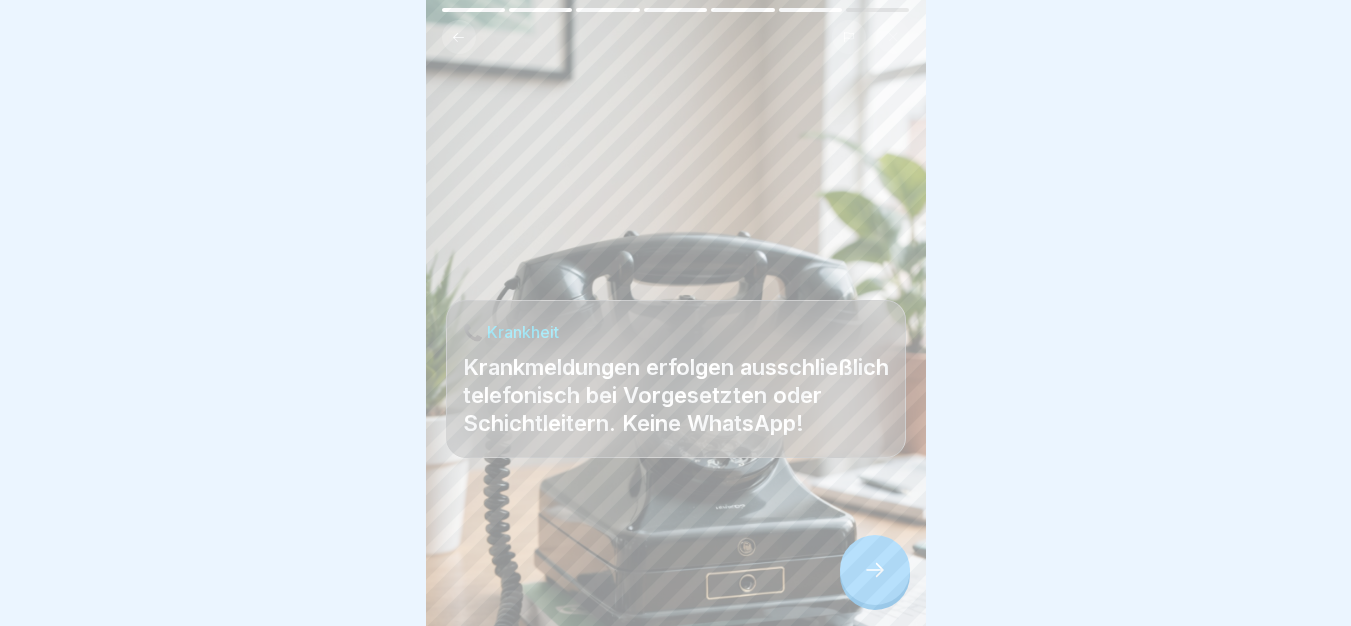 click 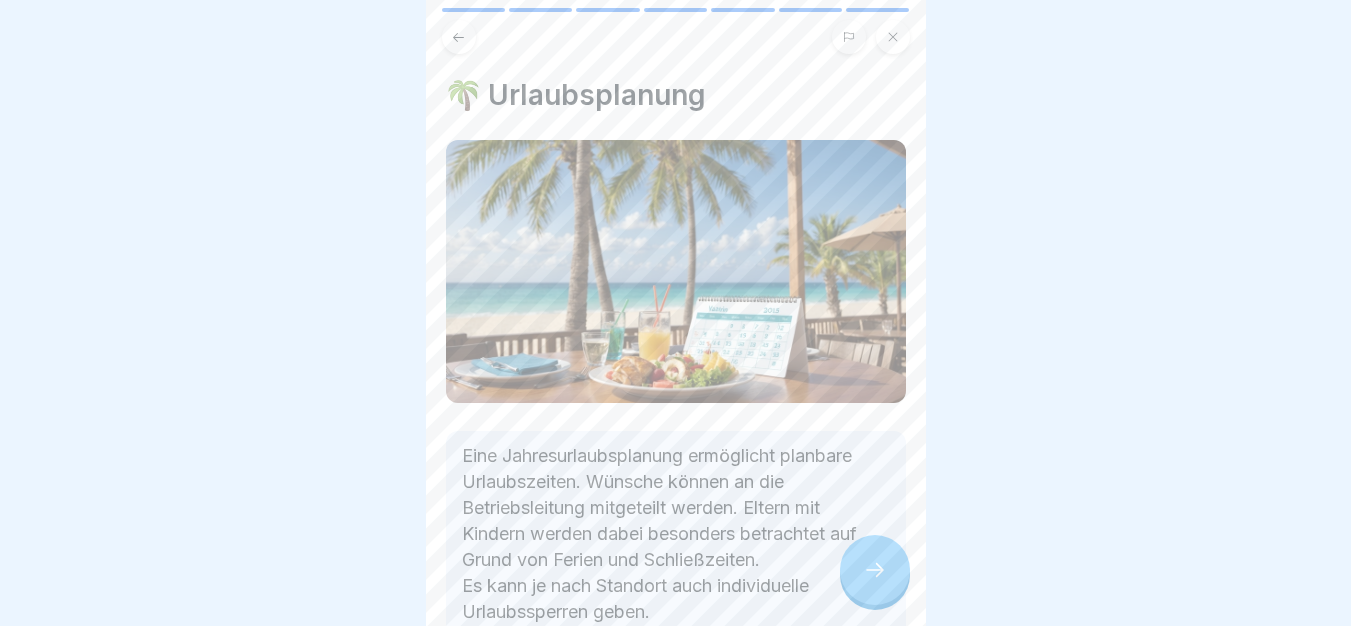 click 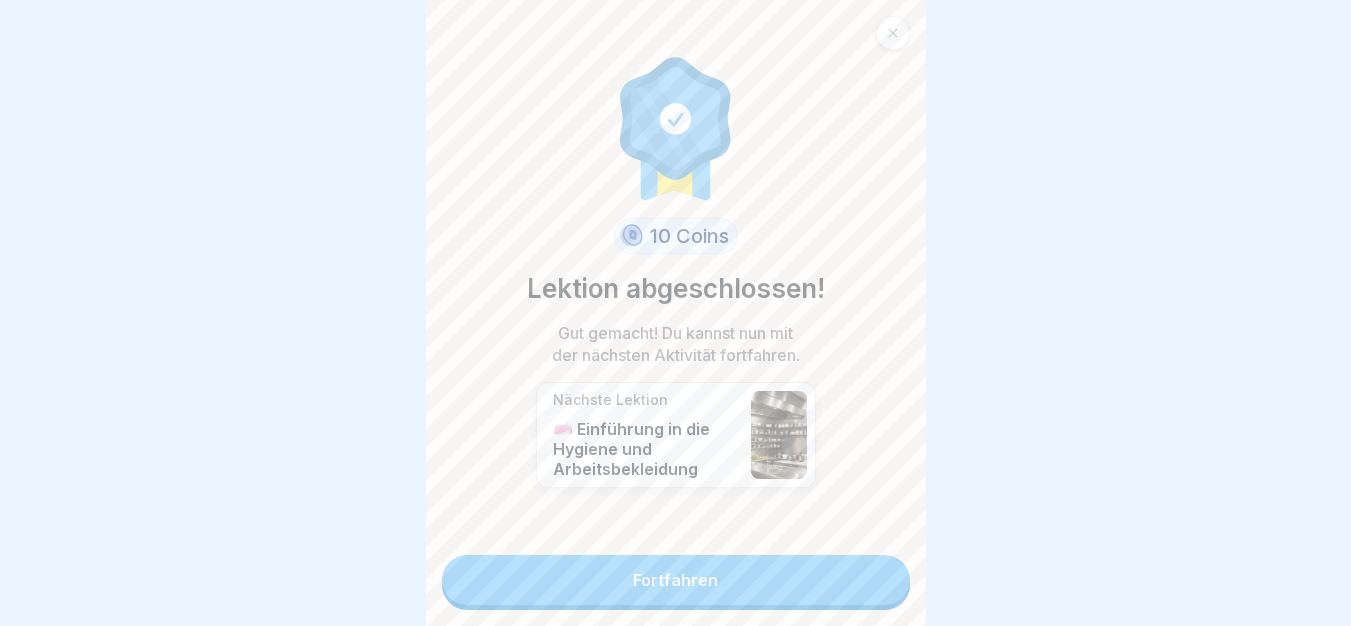 click on "Fortfahren" at bounding box center (676, 580) 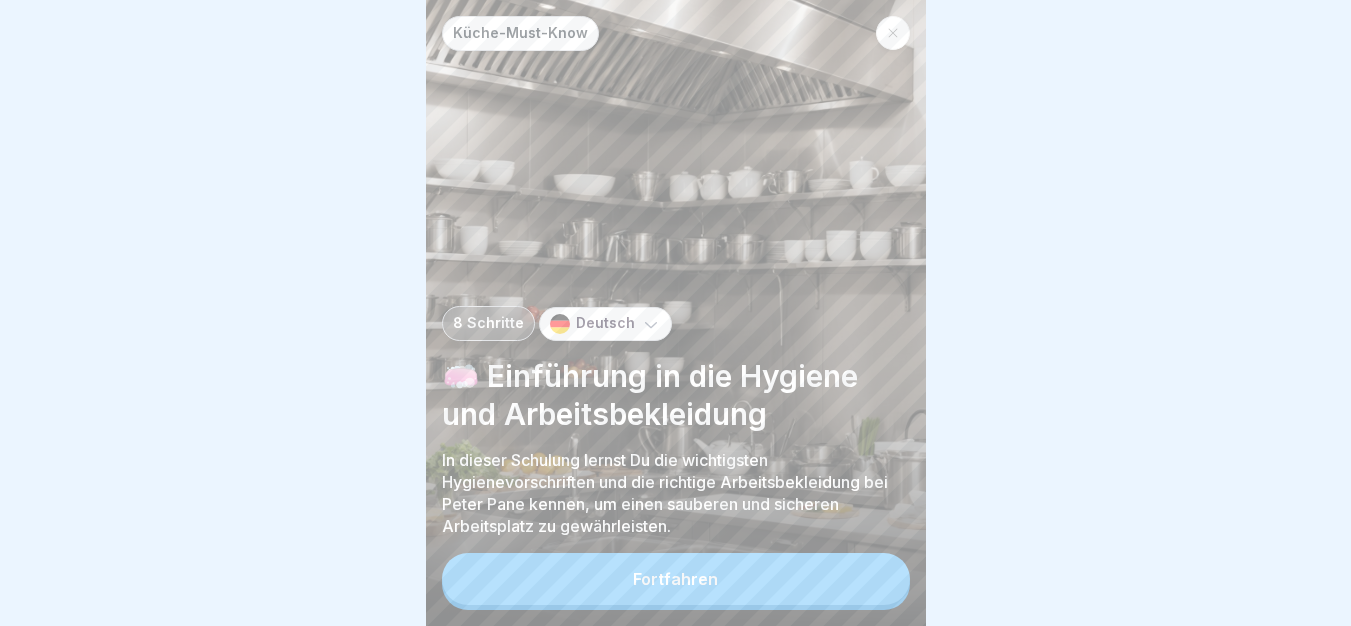 click on "Fortfahren" at bounding box center (676, 579) 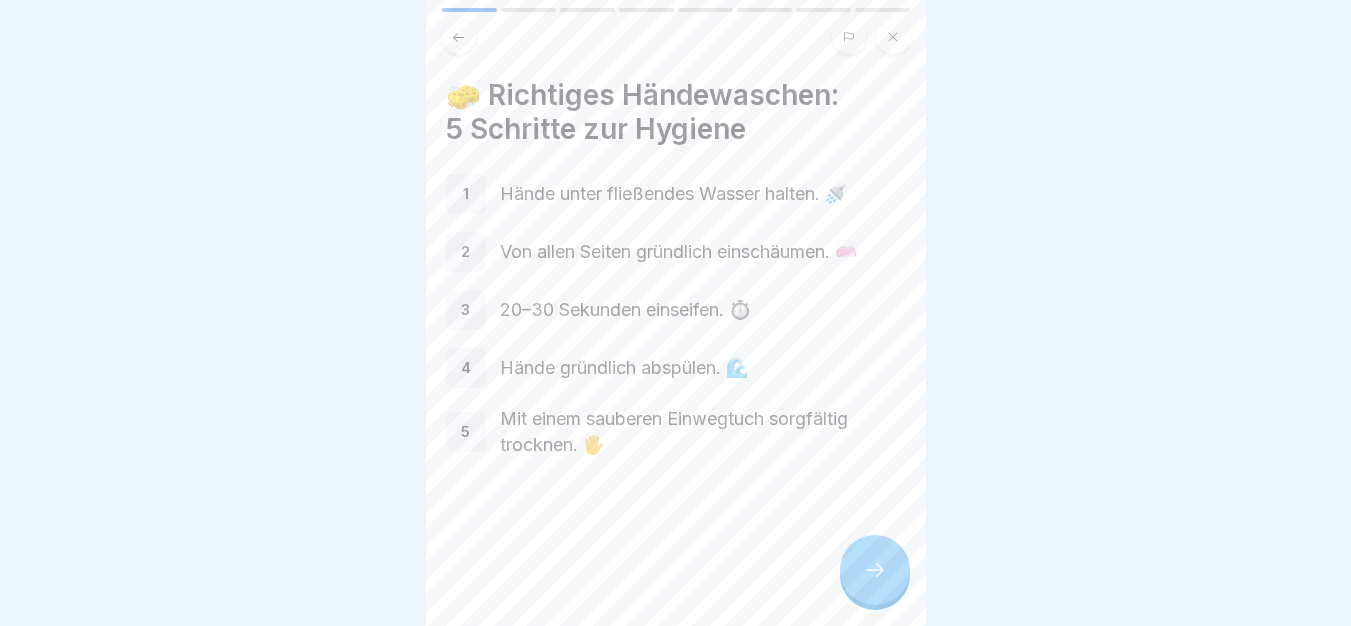 click 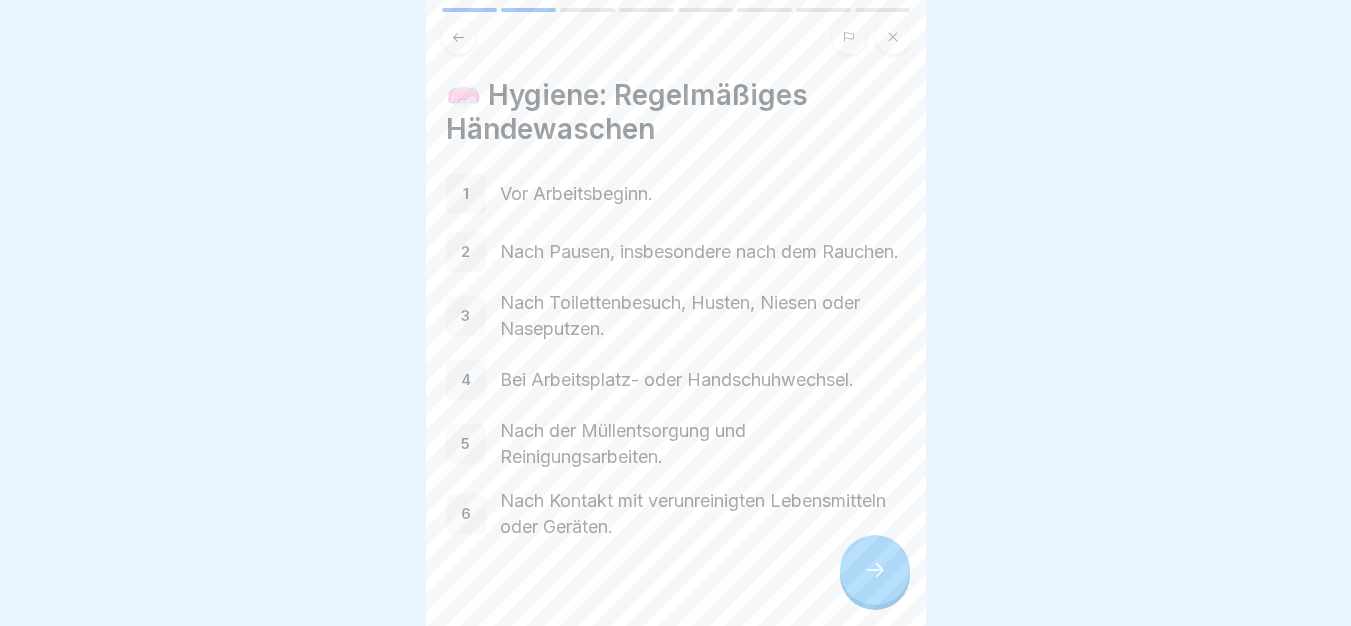 click 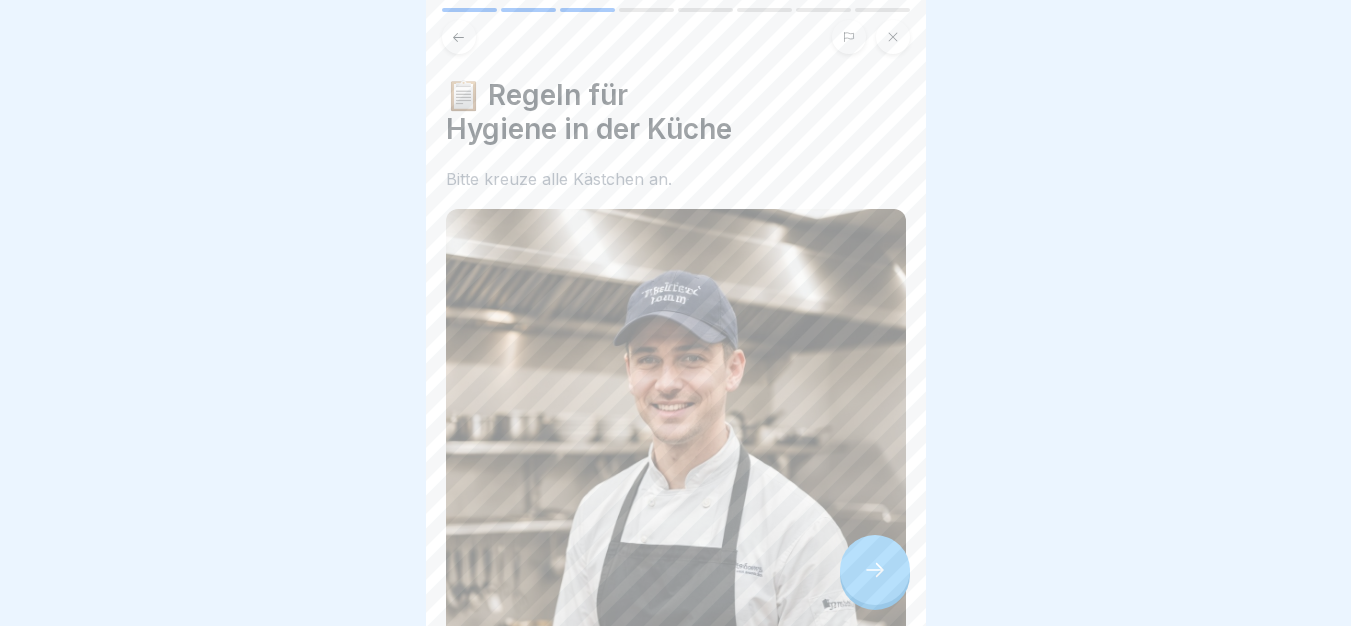 click 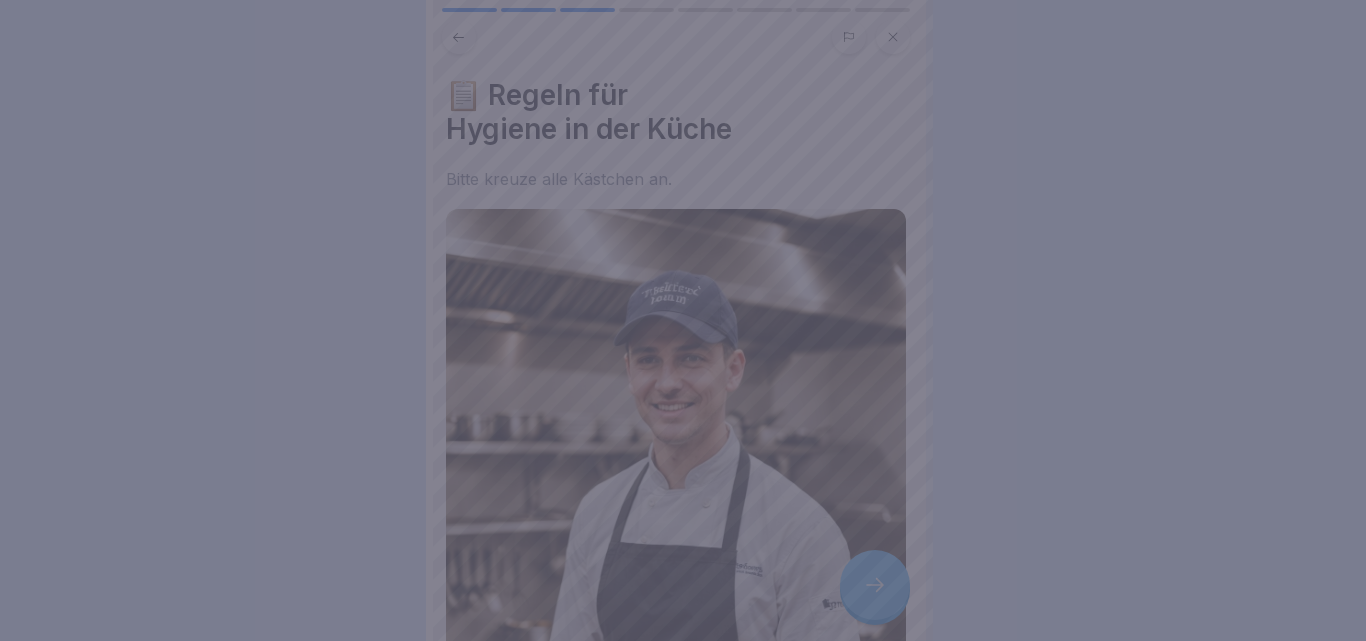 click at bounding box center [683, 320] 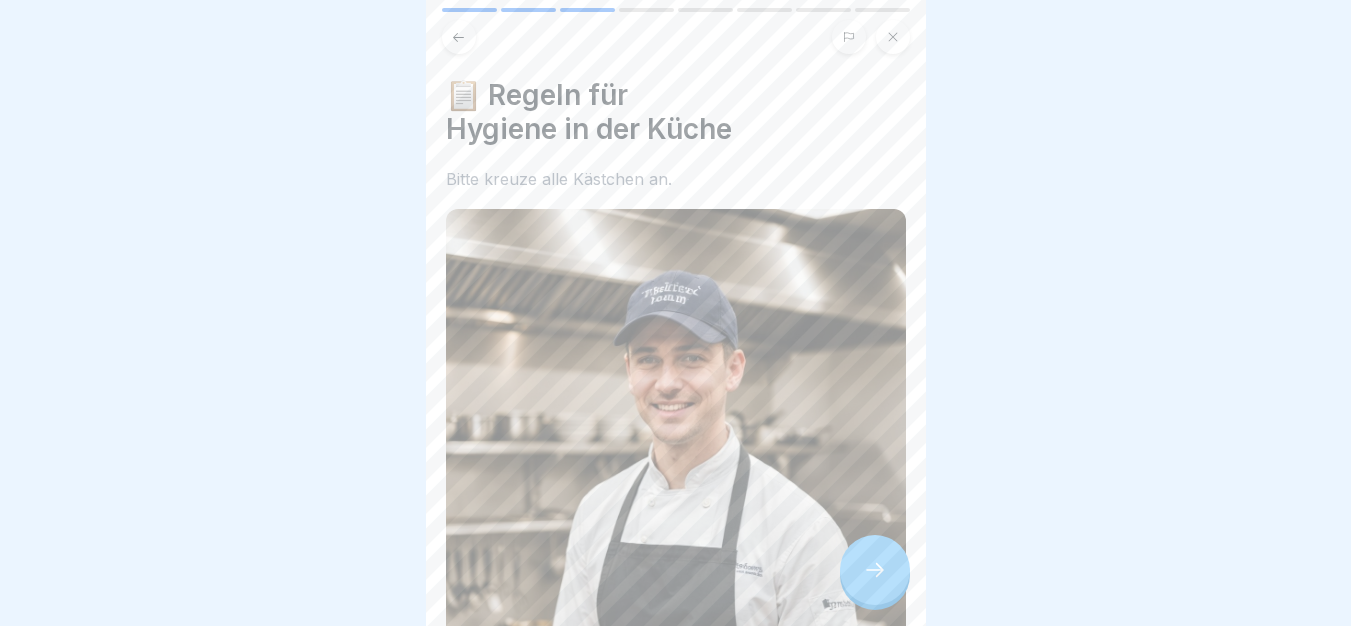 scroll, scrollTop: 7, scrollLeft: 0, axis: vertical 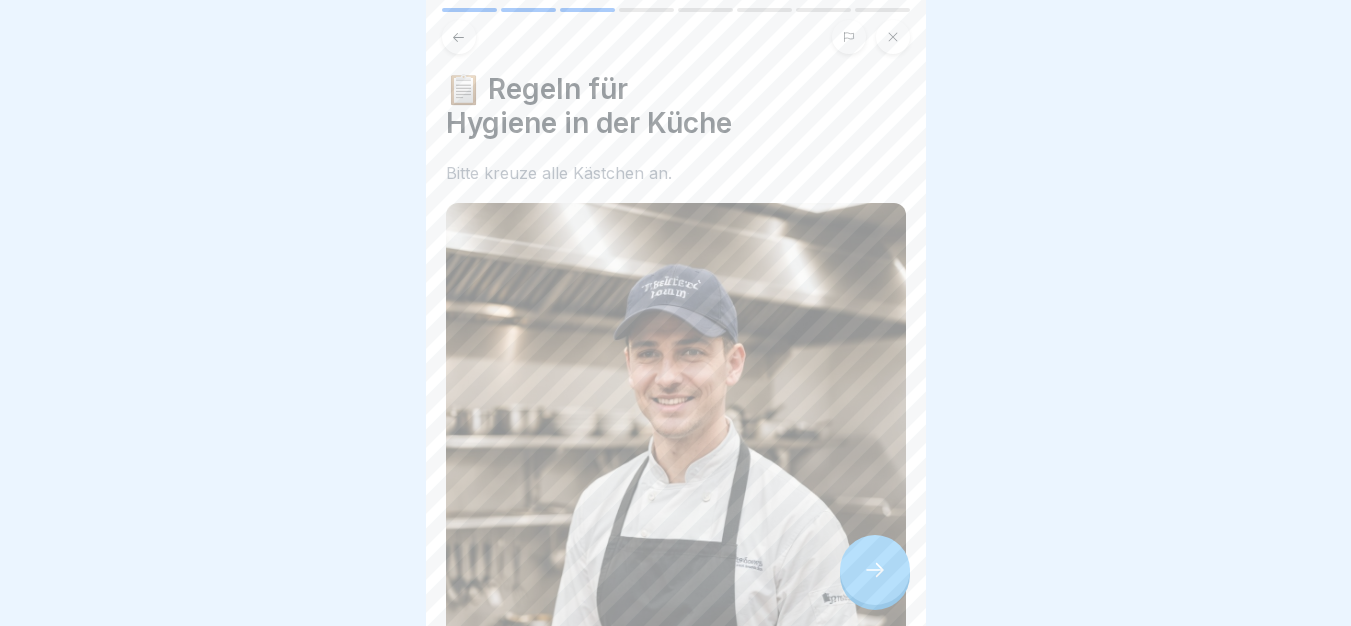 click at bounding box center (676, 540) 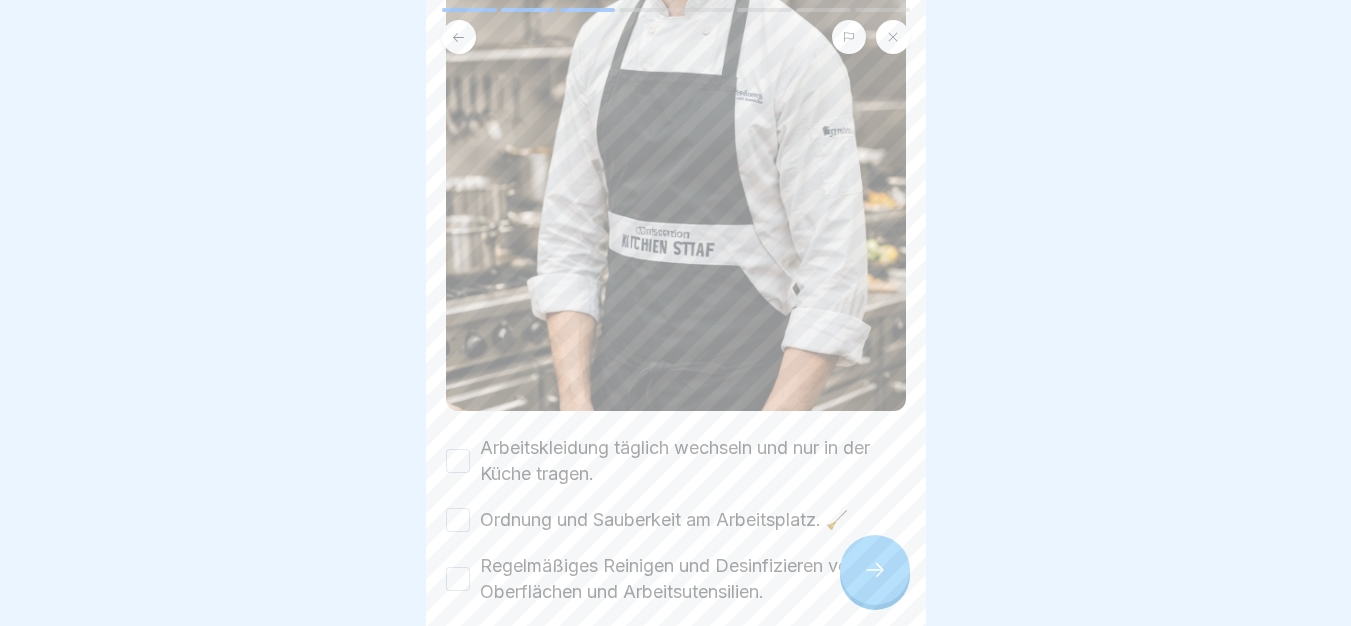 scroll, scrollTop: 480, scrollLeft: 0, axis: vertical 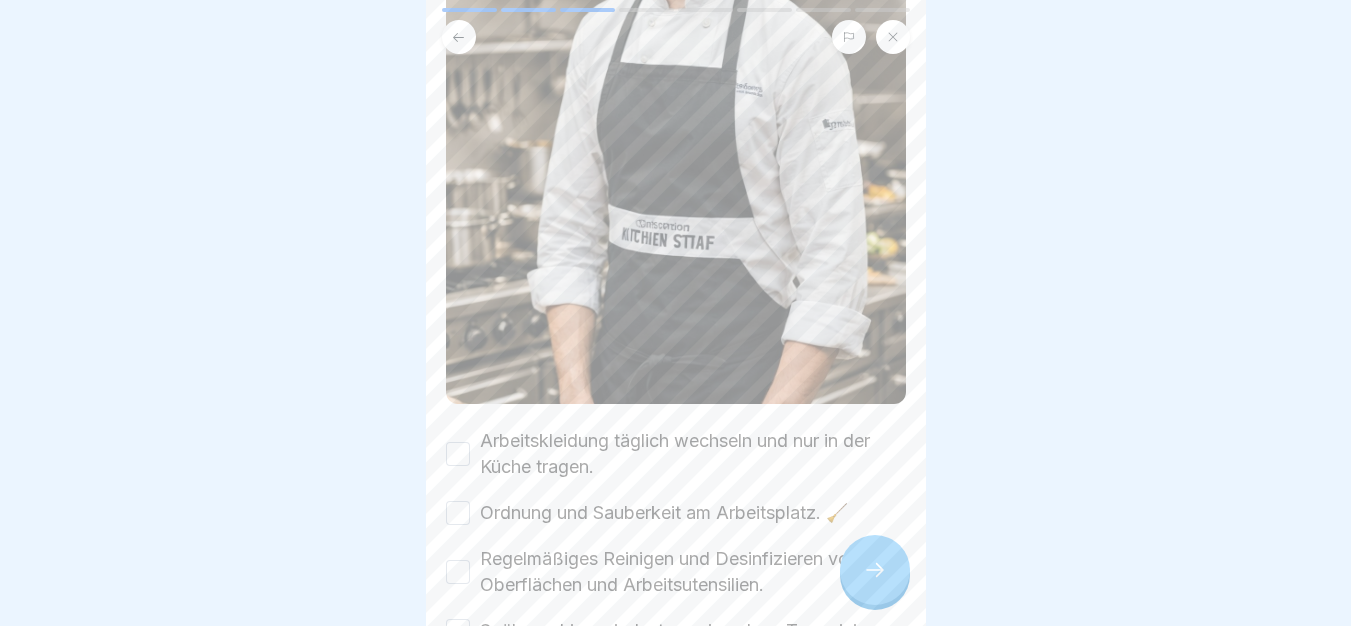 click on "Arbeitskleidung täglich wechseln und nur in der Küche tragen." at bounding box center [693, 454] 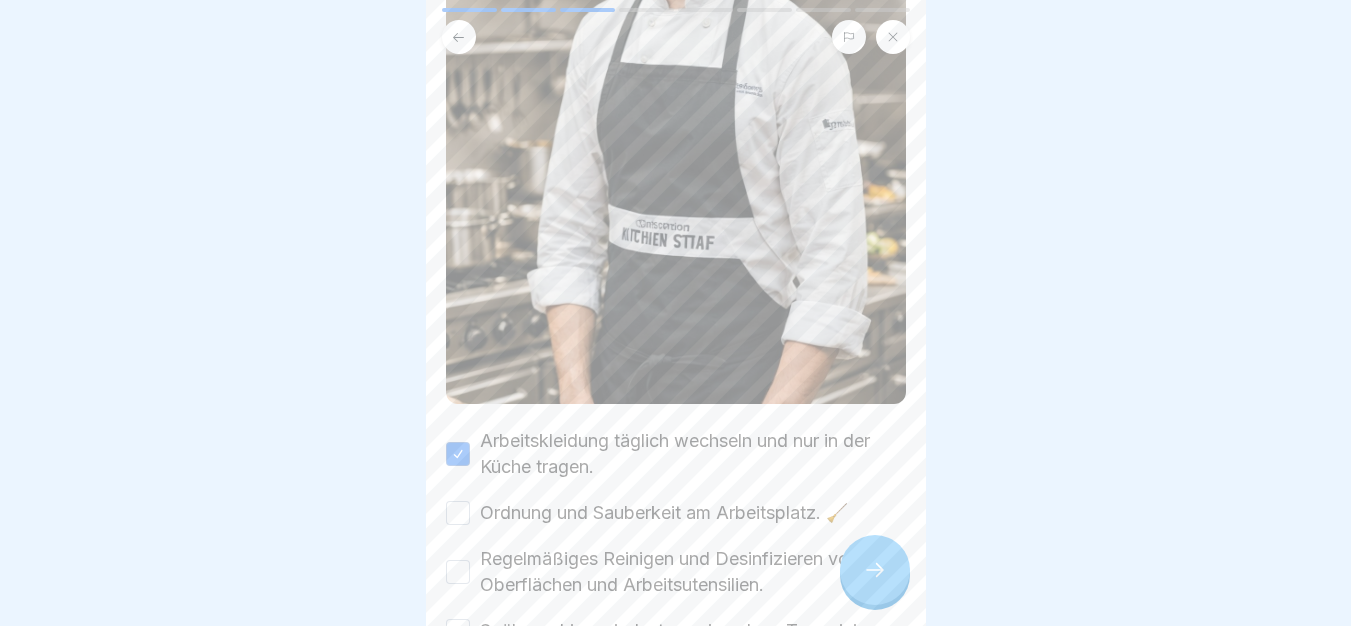 click on "Arbeitskleidung täglich wechseln und nur in der Küche tragen. Ordnung und Sauberkeit am Arbeitsplatz. 🧹 Regelmäßiges Reinigen und Desinfizieren von Oberflächen und Arbeitsutensilien. Spülmaschine mindestens einmal am Tag reinigen. Rauch- und Essverbot in der Küche. 🚭" at bounding box center [676, 559] 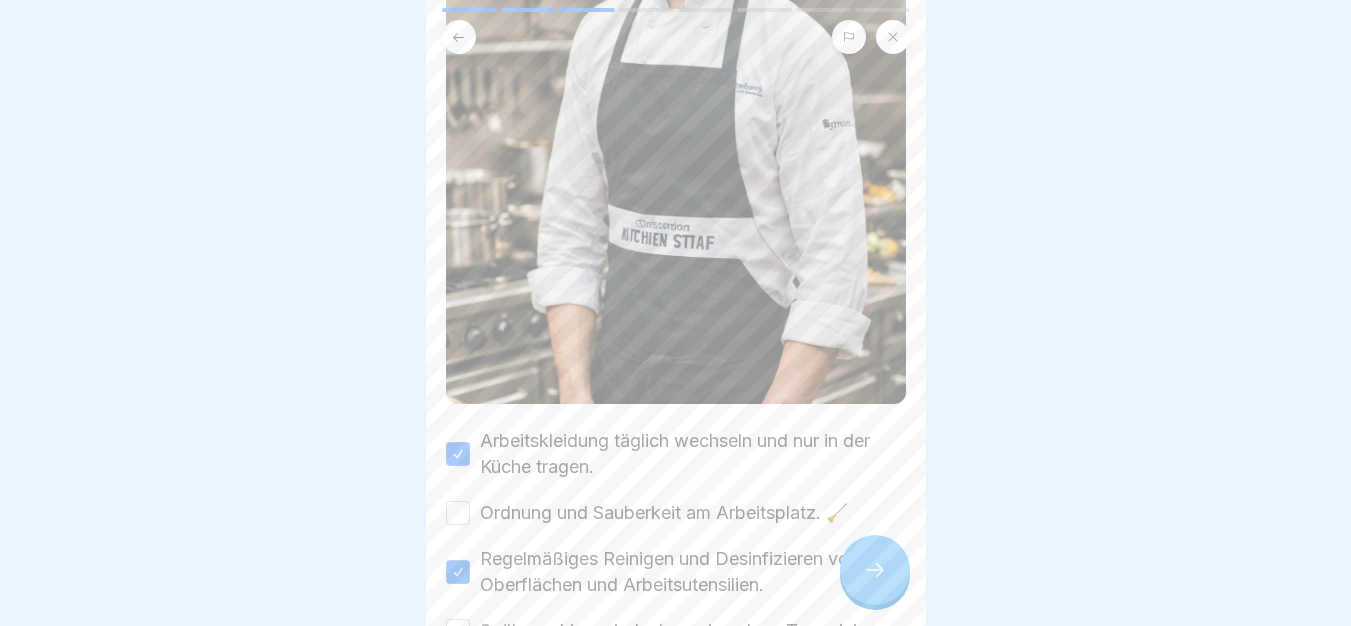 click on "Ordnung und Sauberkeit am Arbeitsplatz. 🧹" at bounding box center (664, 513) 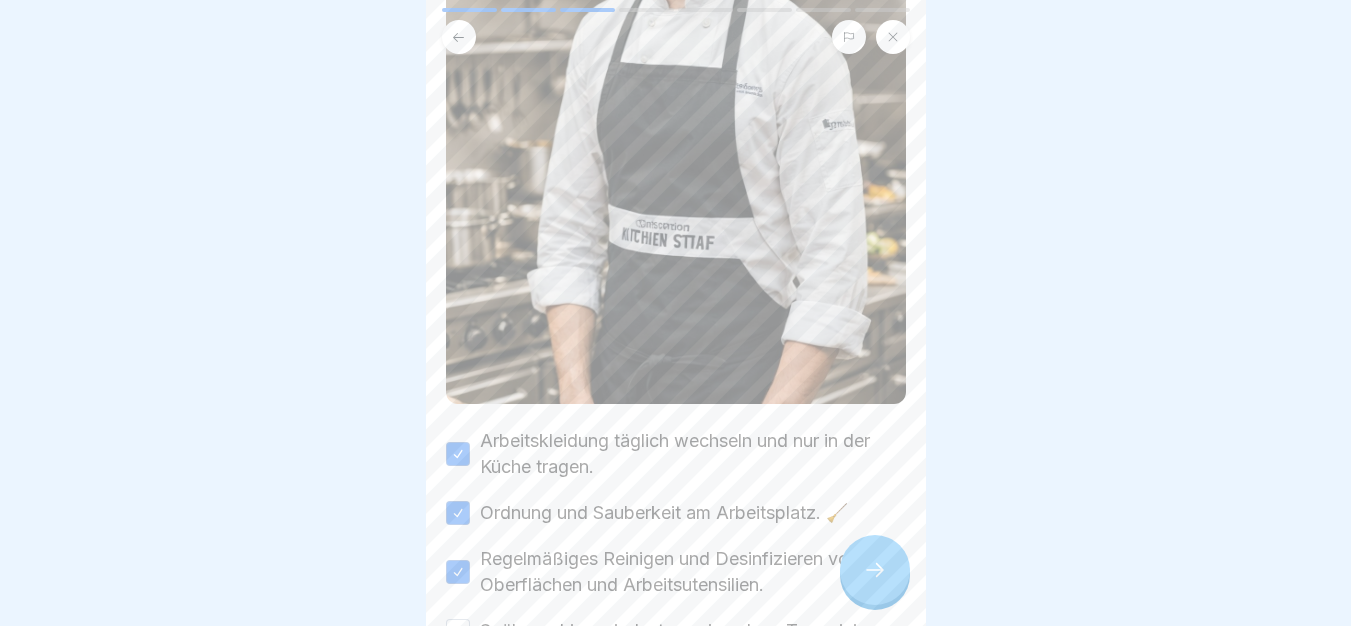 click on "Spülmaschine mindestens einmal am Tag reinigen." at bounding box center (686, 631) 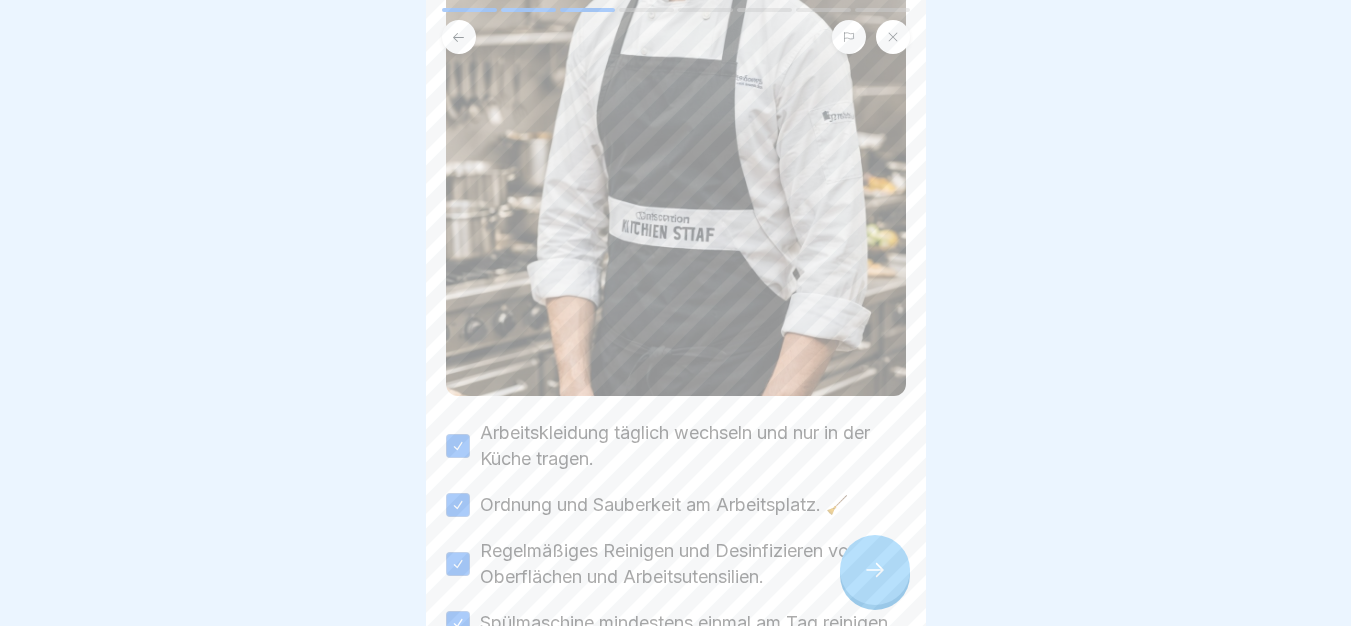 scroll, scrollTop: 668, scrollLeft: 0, axis: vertical 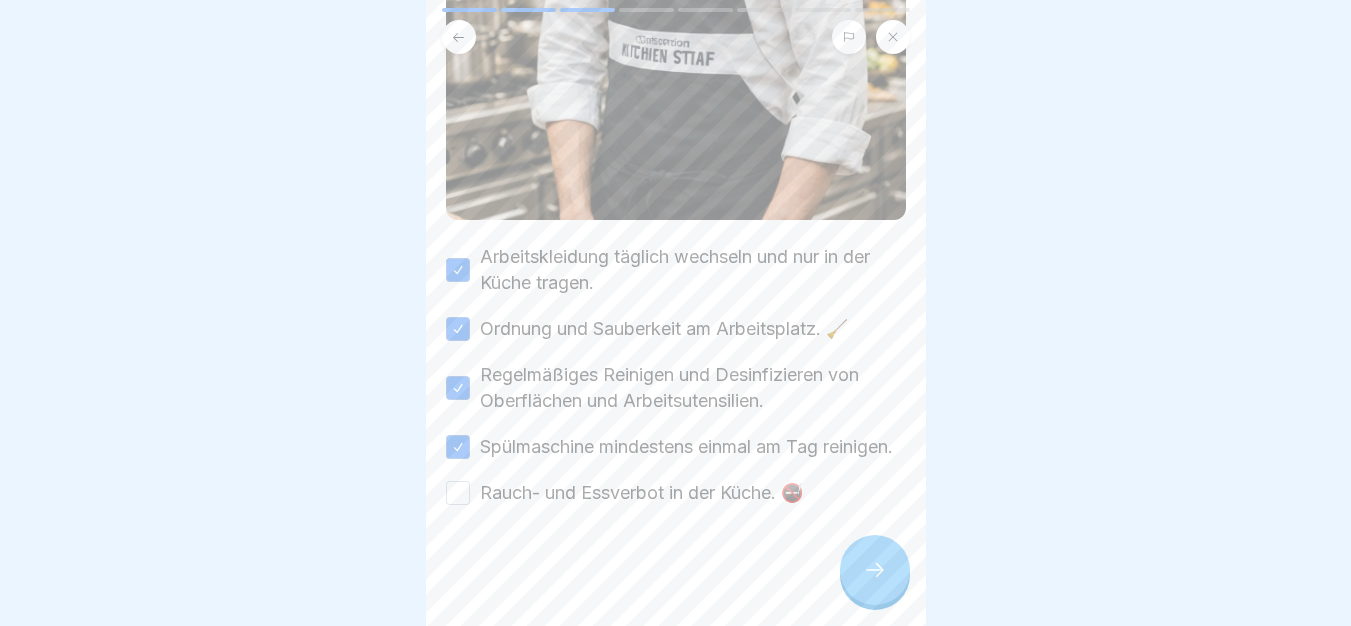 click on "Rauch- und Essverbot in der Küche. 🚭" at bounding box center (641, 493) 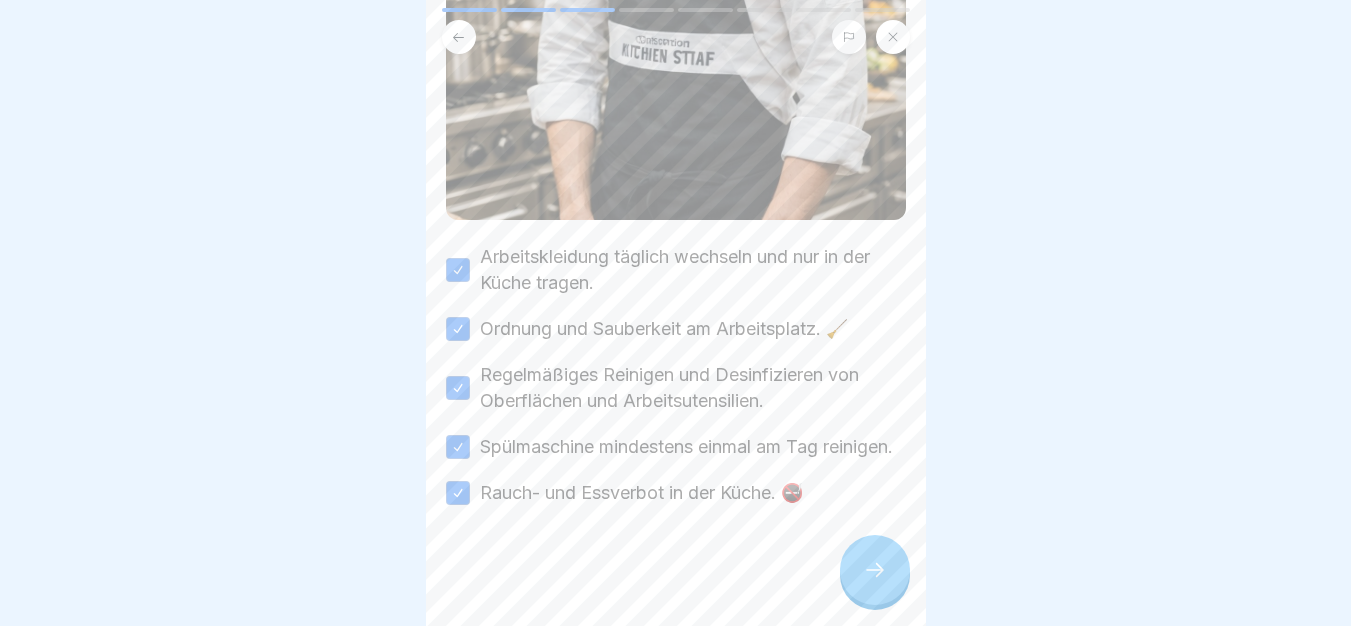 click 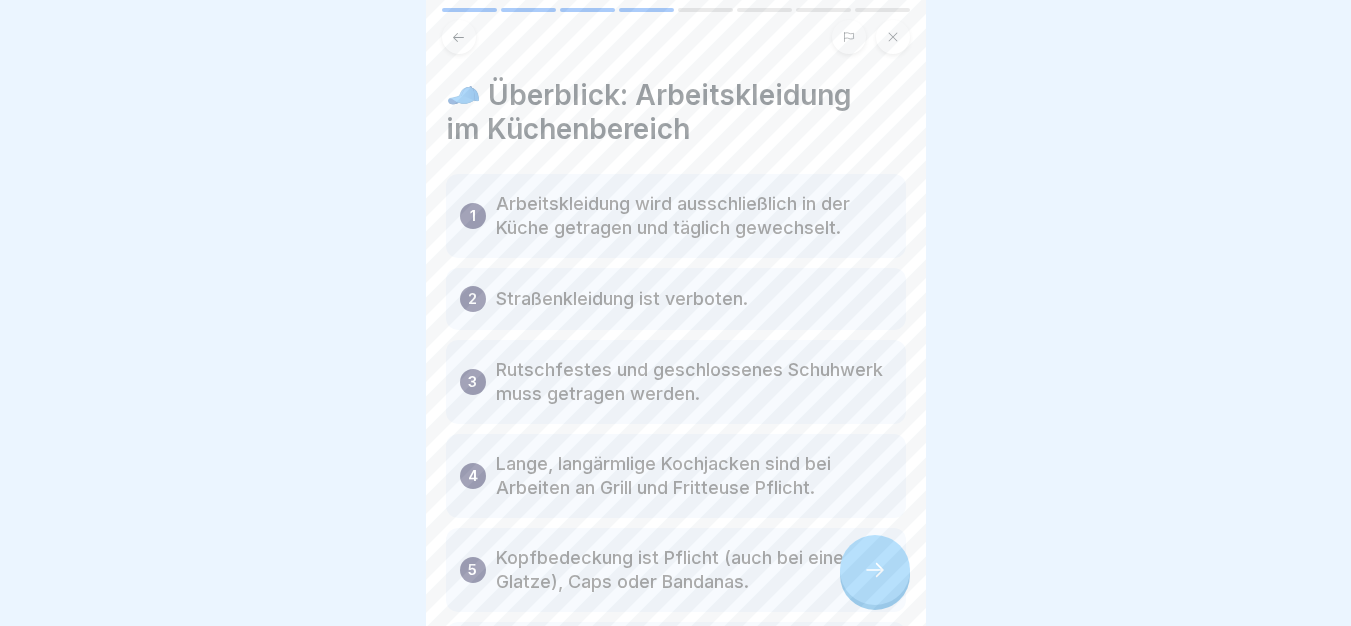 click 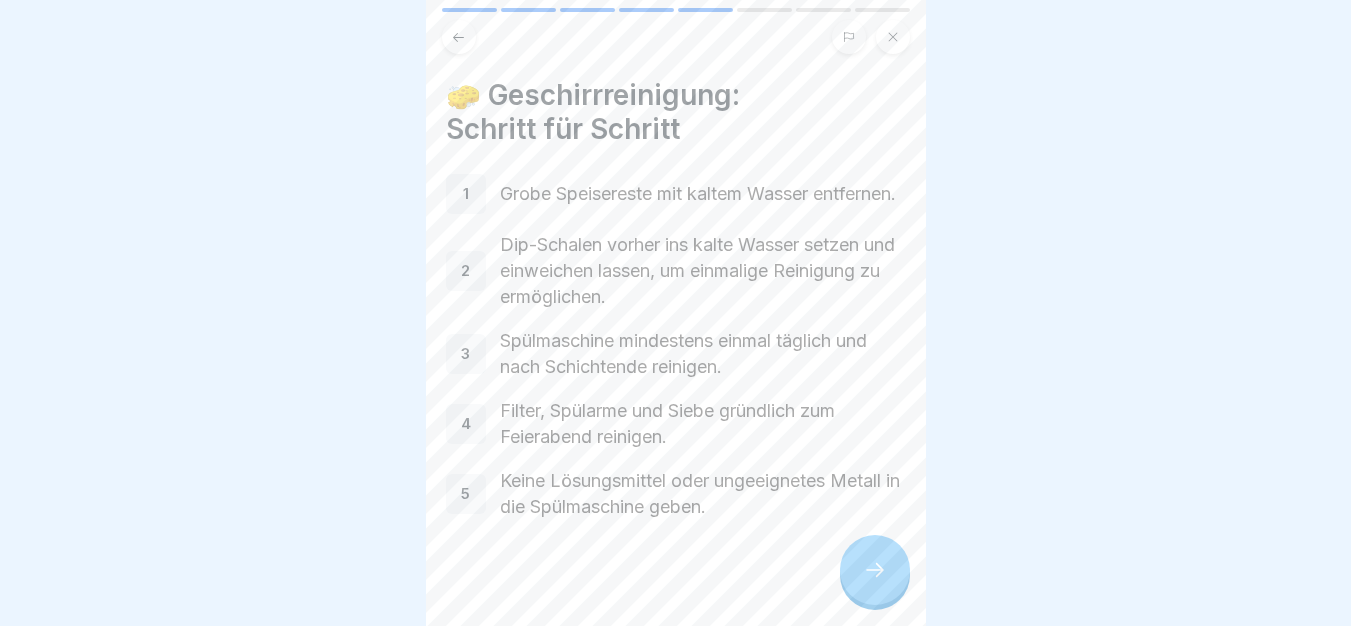click 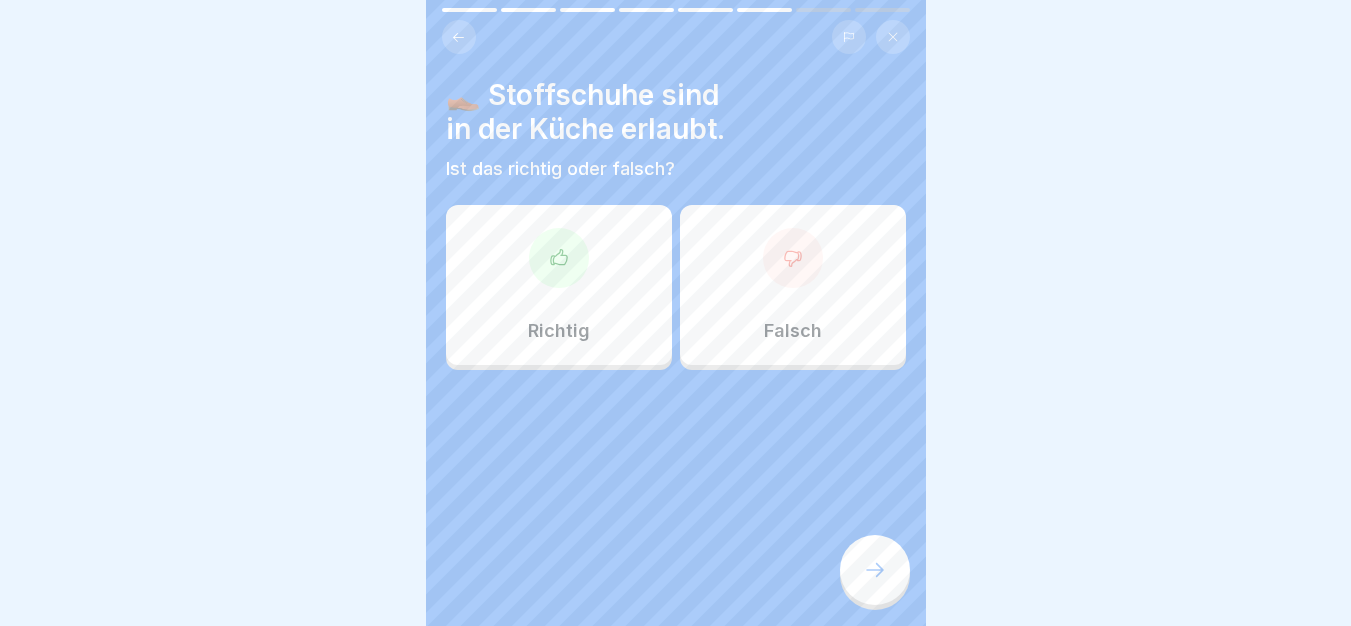 click on "Richtig" at bounding box center (559, 285) 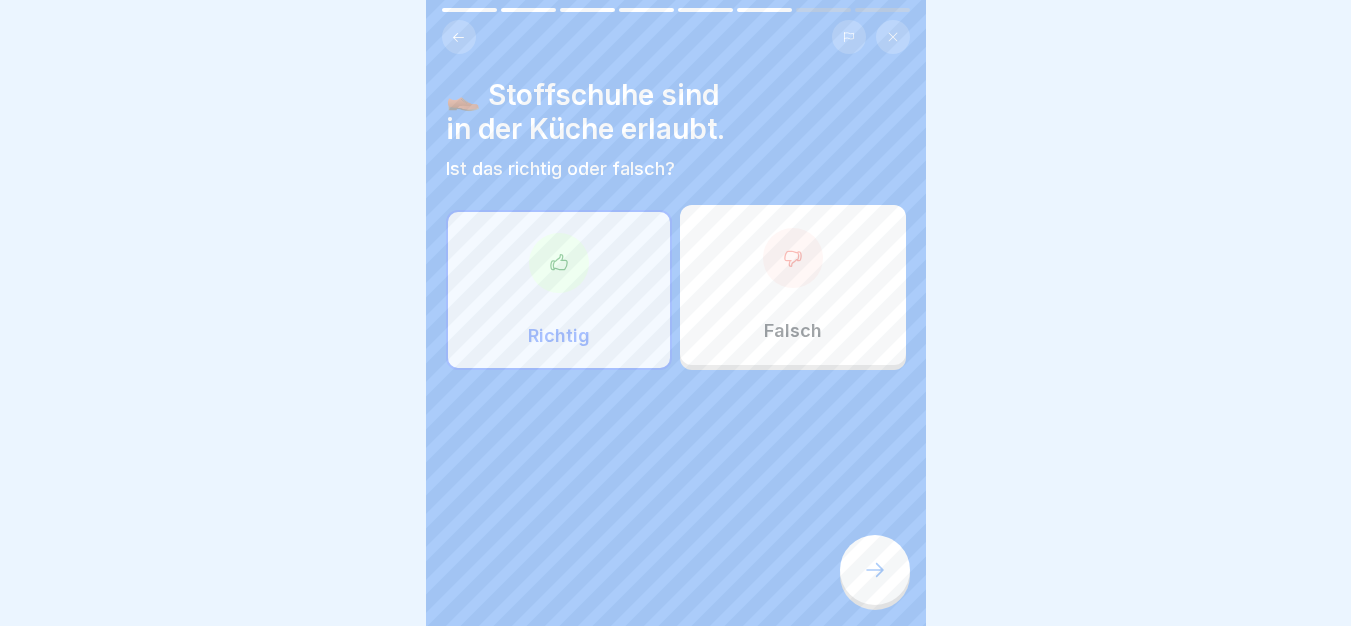 click at bounding box center [875, 570] 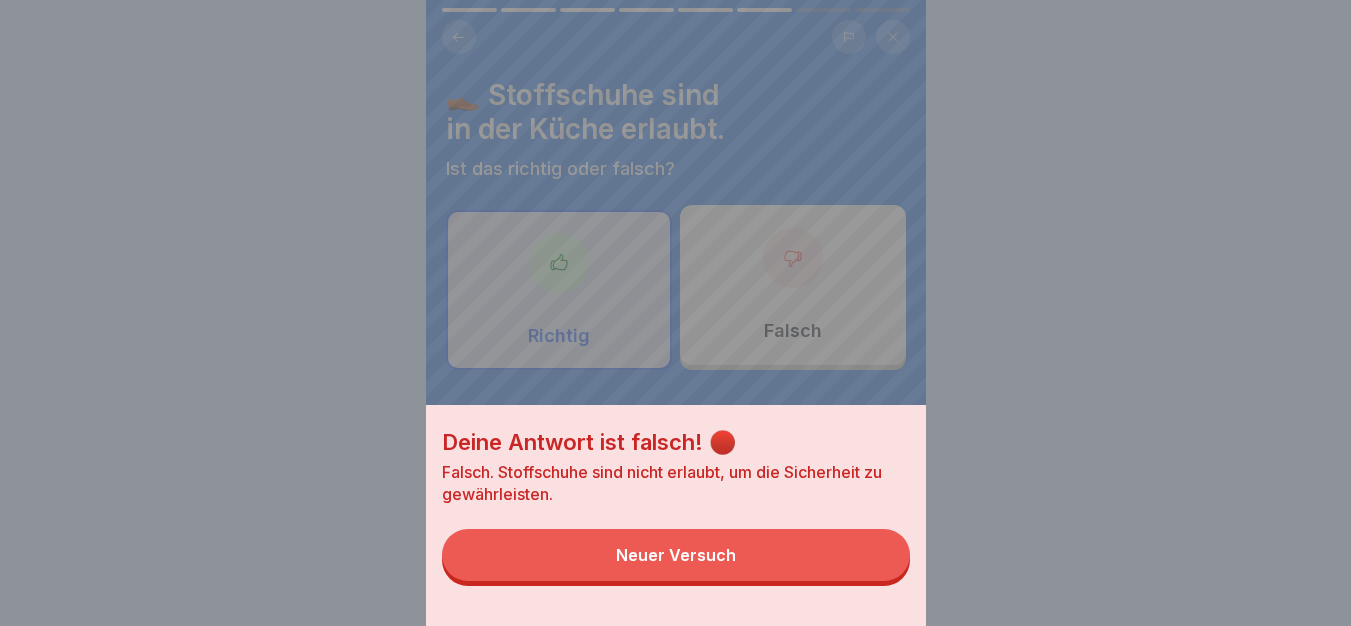 click on "Neuer Versuch" at bounding box center [676, 555] 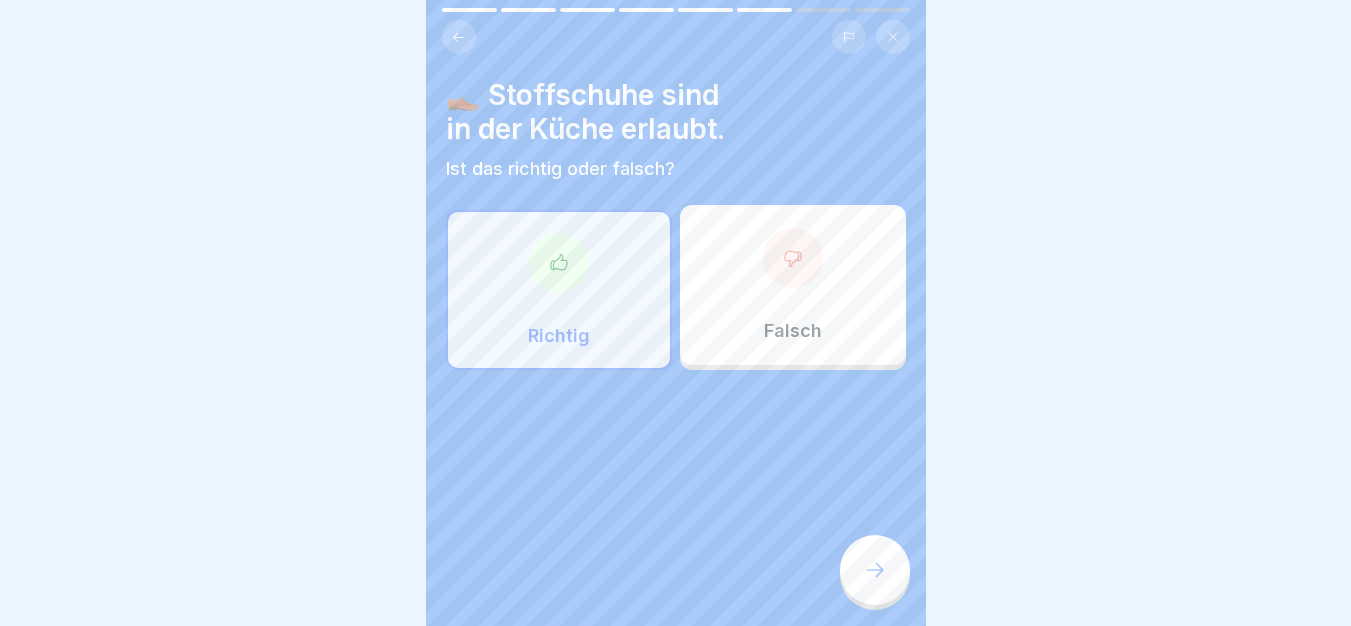 click on "Falsch" at bounding box center (793, 285) 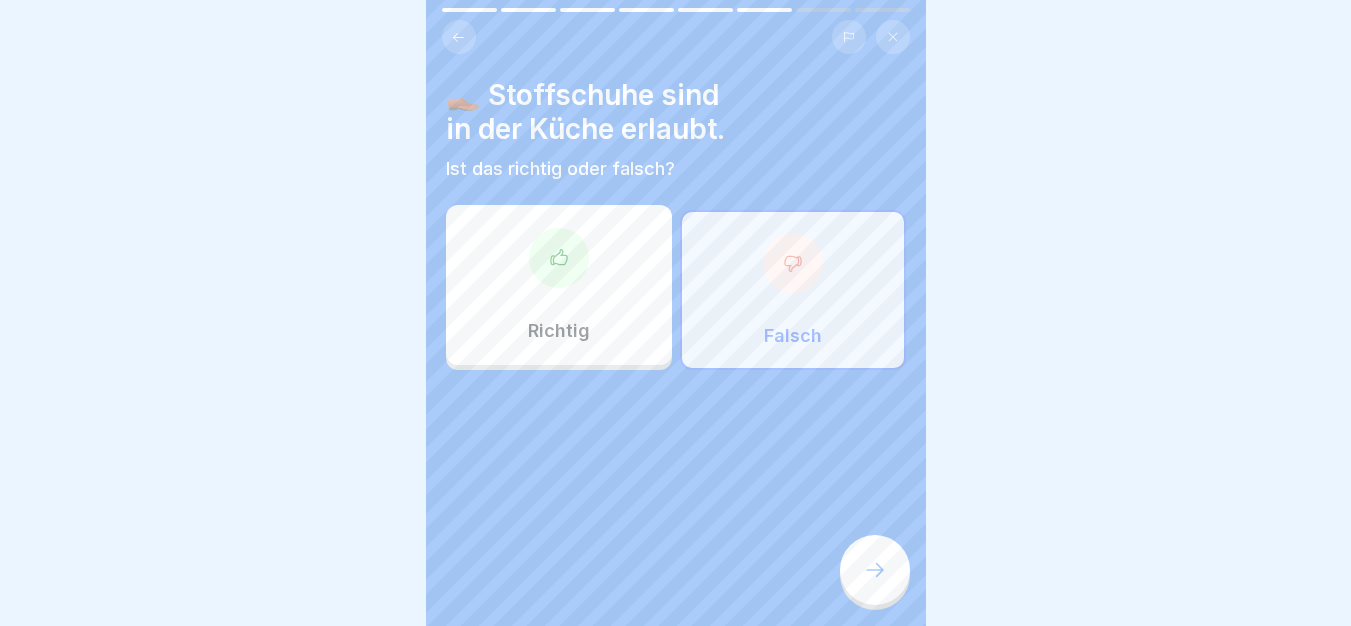 click on "Küche-Must-Know 8 Schritte Deutsch 🧼 Einführung in die Hygiene und Arbeitsbekleidung In dieser Schulung lernst Du die wichtigsten Hygienevorschriften und die richtige Arbeitsbekleidung bei [COMPANY] kennen, um einen sauberen und sicheren Arbeitsplatz zu gewährleisten. Fortfahren 🧽 Richtiges Händewaschen: 5 Schritte zur Hygiene 1 Hände unter fließendes Wasser halten. 🚿 2 Von allen Seiten gründlich einschäumen. 🧼 3 20–30 Sekunden einseifen. ⏱️ 4 Hände gründlich abspülen. 🌊 5 Mit einem sauberen Einwegtuch sorgfältig trocknen. 🖐️ 🧼 Hygiene: Regelmäßiges Händewaschen 1 Vor Arbeitsbeginn. 2 Nach Pausen, insbesondere nach dem Rauchen. 3 Nach Toilettenbesuch, Husten, Niesen oder Naseputzen. 4 Bei Arbeitsplatz- oder Handschuhwechsel. 5 Nach der Müllentsorgung und Reinigungsarbeiten. 6 Nach Kontakt mit verunreinigten Lebensmitteln oder Geräten. 📋 Regeln für Hygiene in der Küche Bitte kreuze alle Kästchen an. Ordnung und Sauberkeit am Arbeitsplatz. 🧹 1 2 3 4 5 6 1" at bounding box center [676, 313] 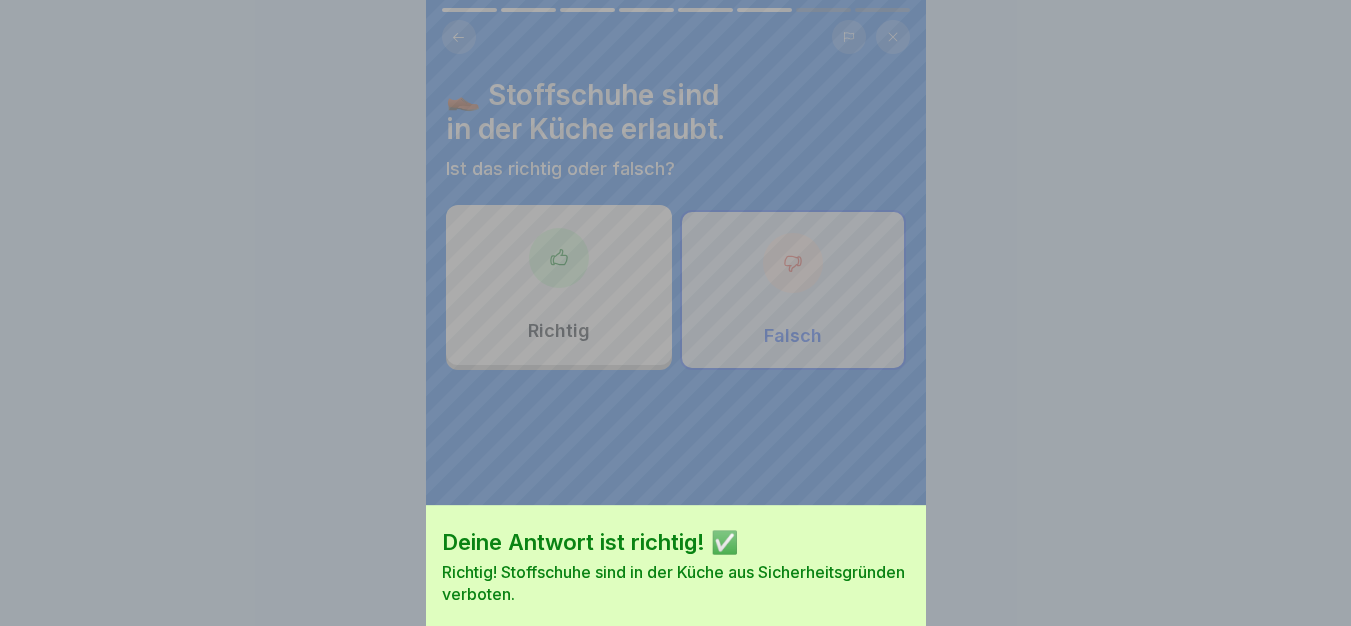 click on "Deine Antwort ist richtig!
✅ Richtig! Stoffschuhe sind in der Küche aus Sicherheitsgründen verboten.   Fortfahren" at bounding box center [676, 615] 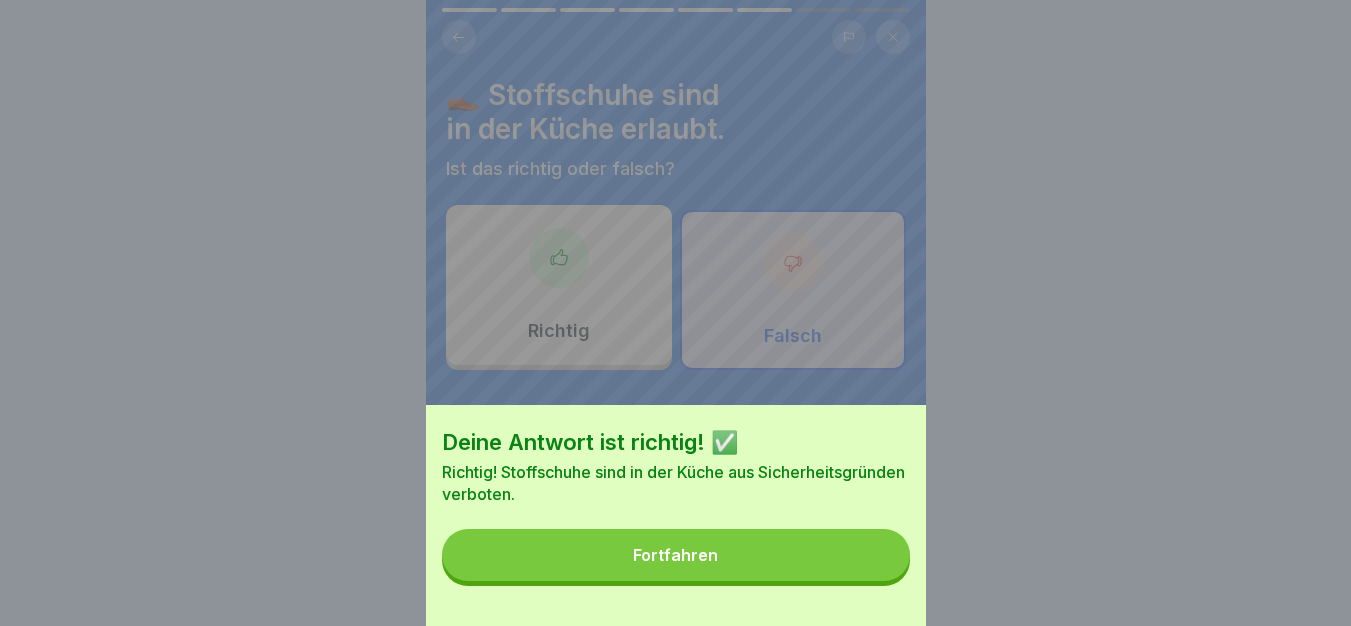 click on "Fortfahren" at bounding box center (676, 555) 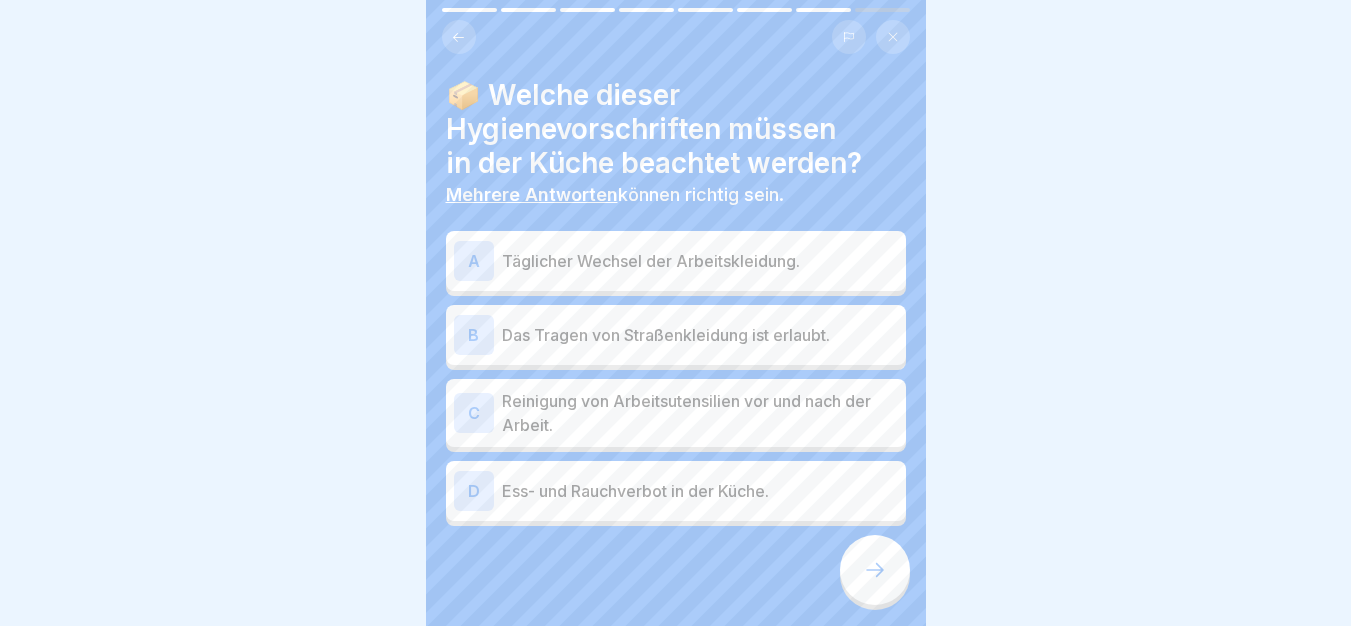 click on "Täglicher Wechsel der Arbeitskleidung." at bounding box center [700, 261] 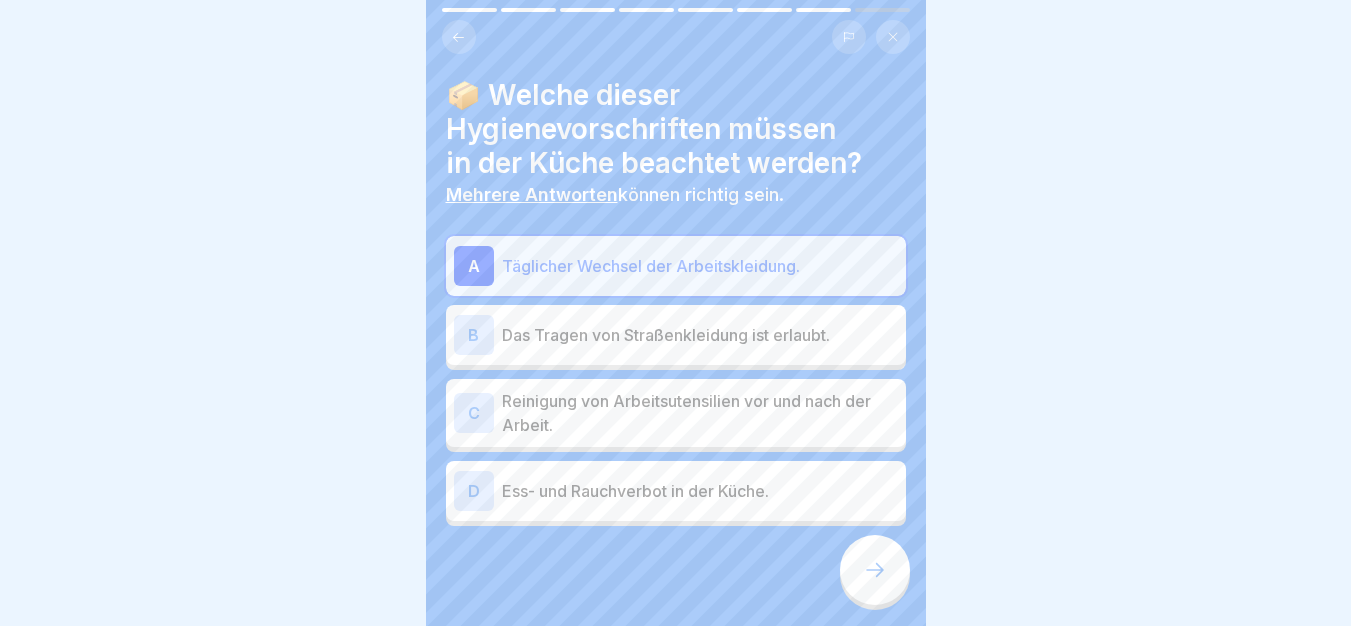 click on "Reinigung von Arbeitsutensilien vor und nach der Arbeit." at bounding box center [700, 413] 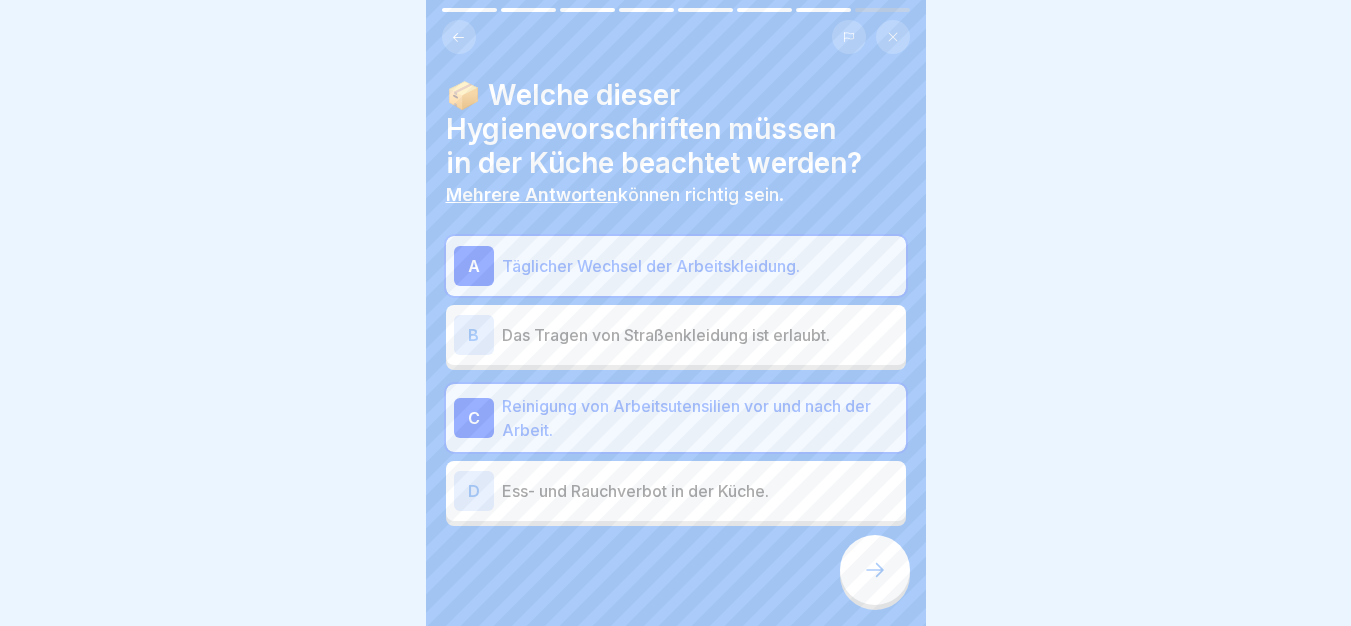click on "A Täglicher Wechsel der Arbeitskleidung. B Das Tragen von Straßenkleidung ist erlaubt. C Reinigung von Arbeitsutensilien vor und nach der Arbeit. D Ess- und Rauchverbot in der Küche." at bounding box center [676, 381] 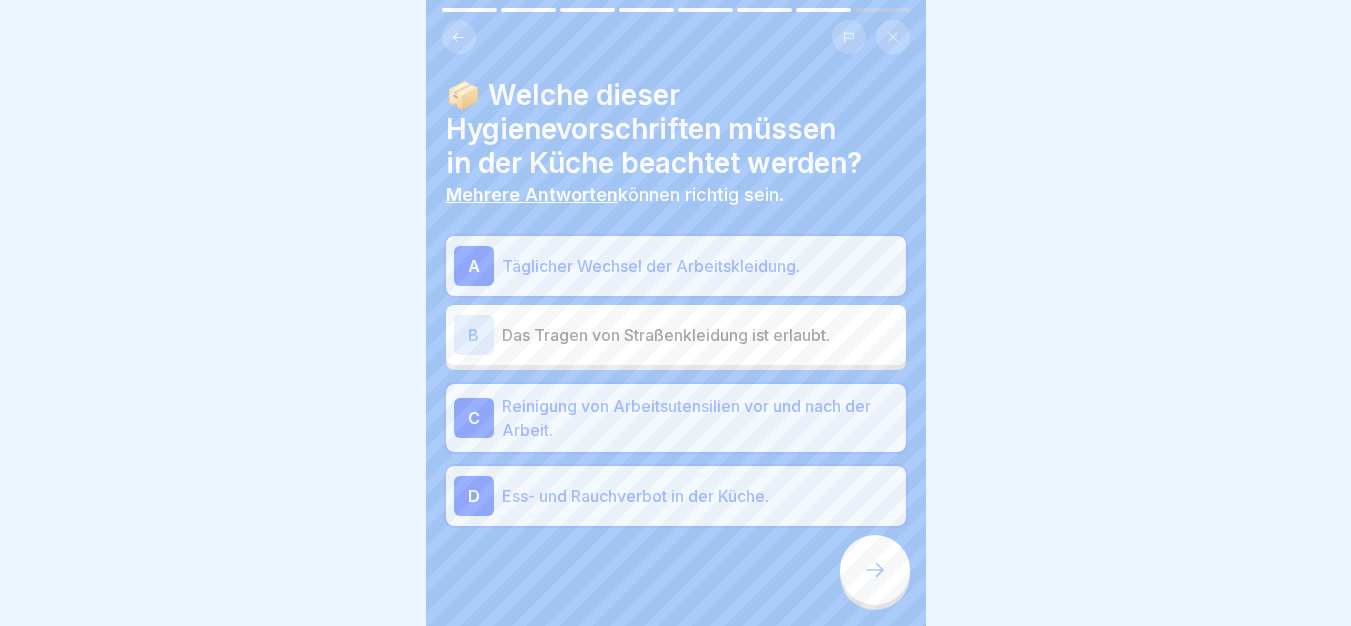 click at bounding box center (875, 570) 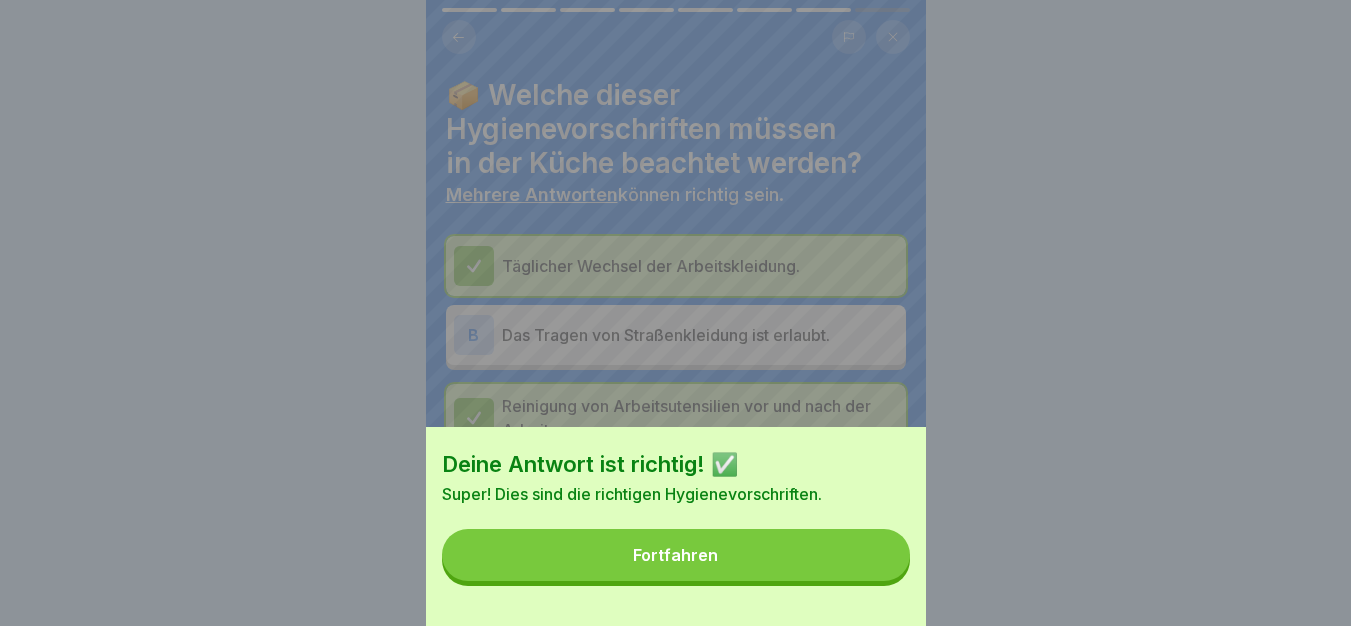 click on "Deine Antwort ist richtig!
✅ Super! Dies sind die richtigen Hygienevorschriften.   Fortfahren" at bounding box center (676, 526) 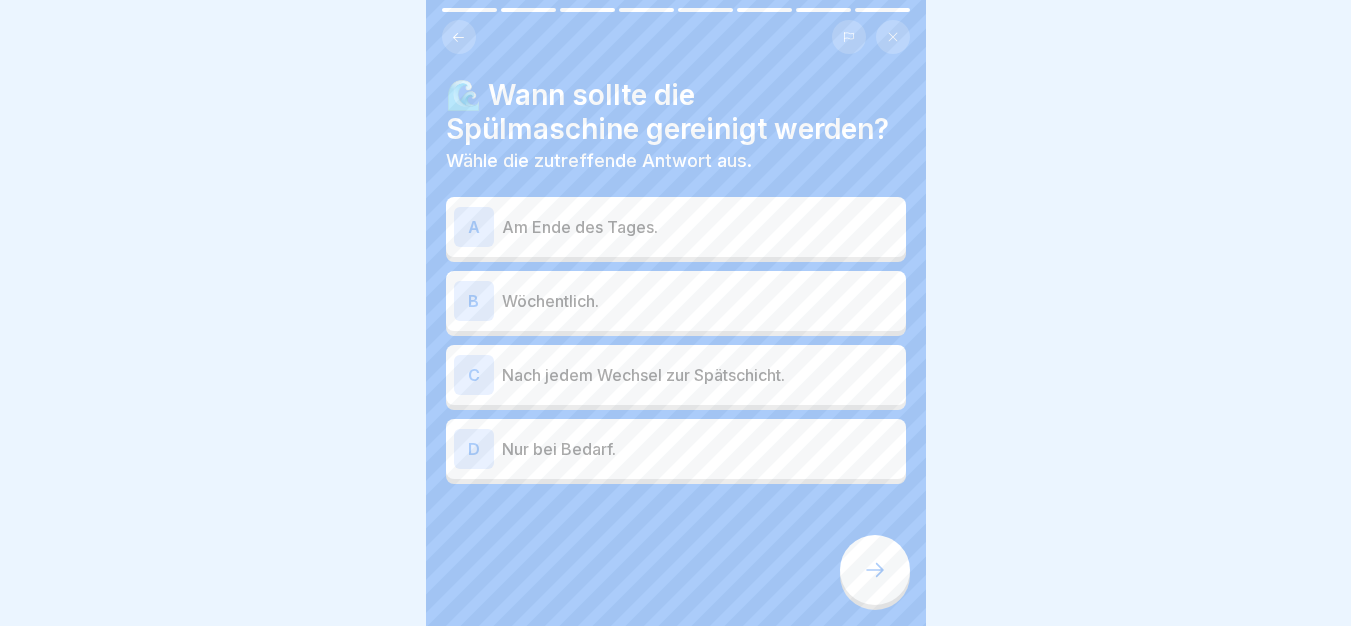 click on "Am Ende des Tages." at bounding box center [700, 227] 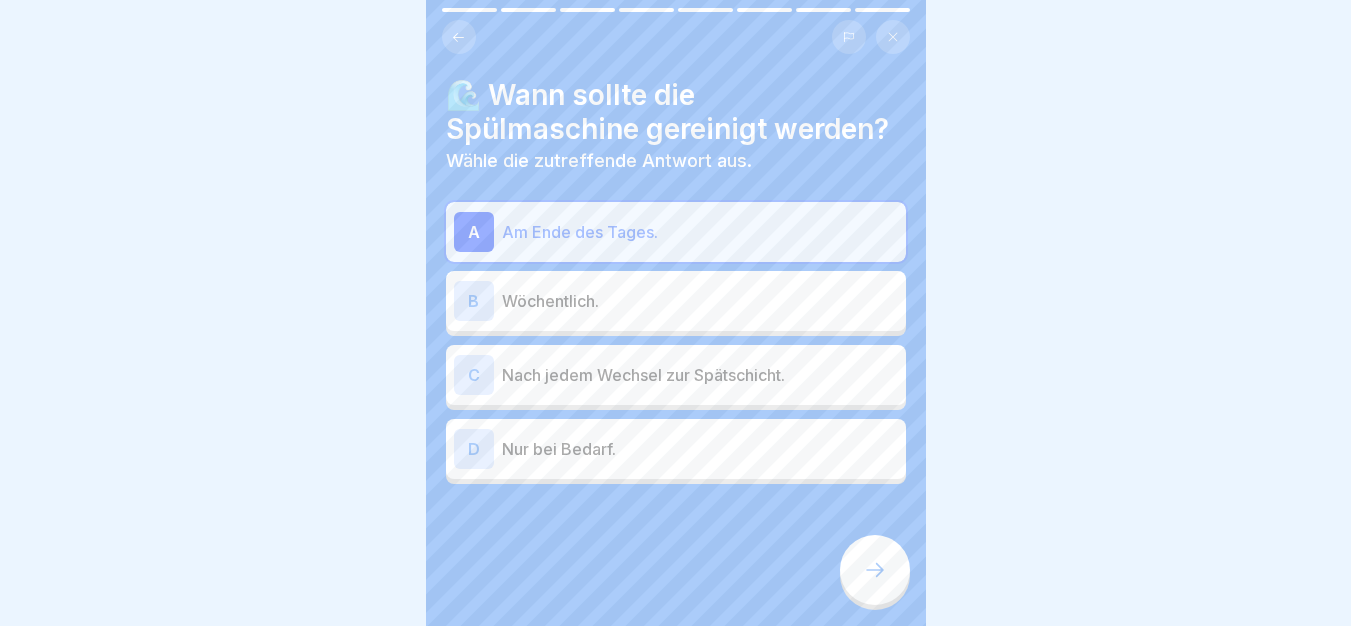 click at bounding box center [875, 570] 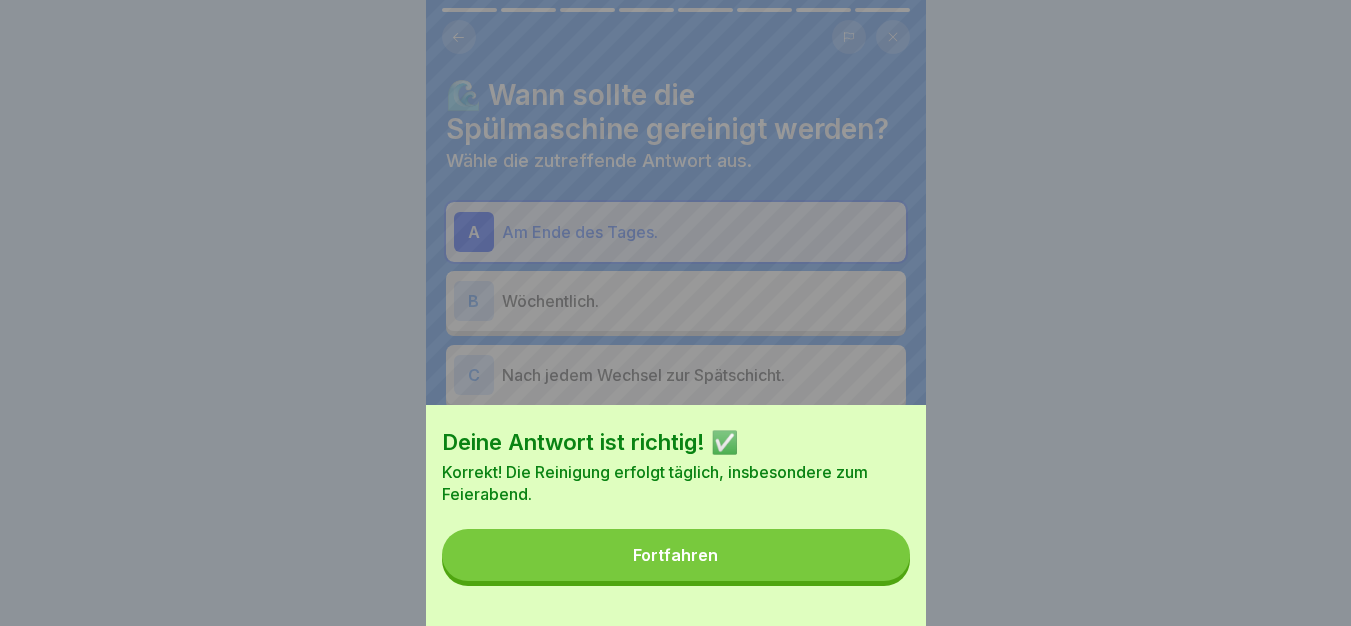 click on "Fortfahren" at bounding box center (676, 555) 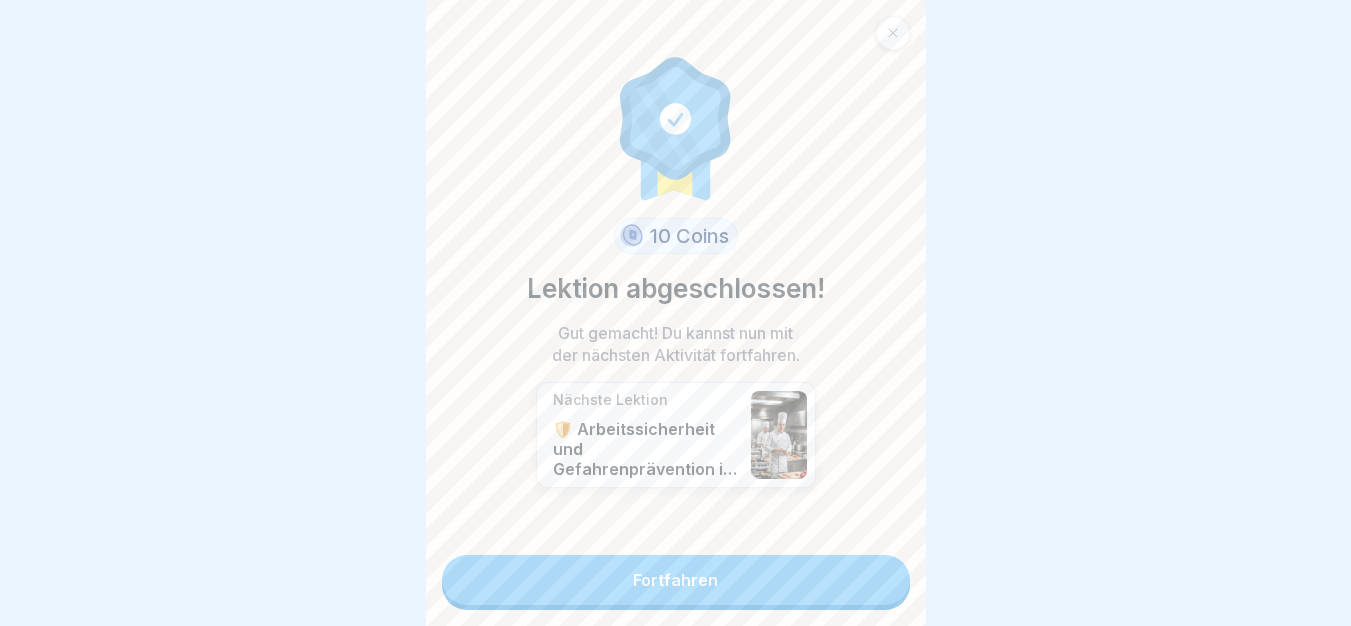 click on "Fortfahren" at bounding box center [676, 580] 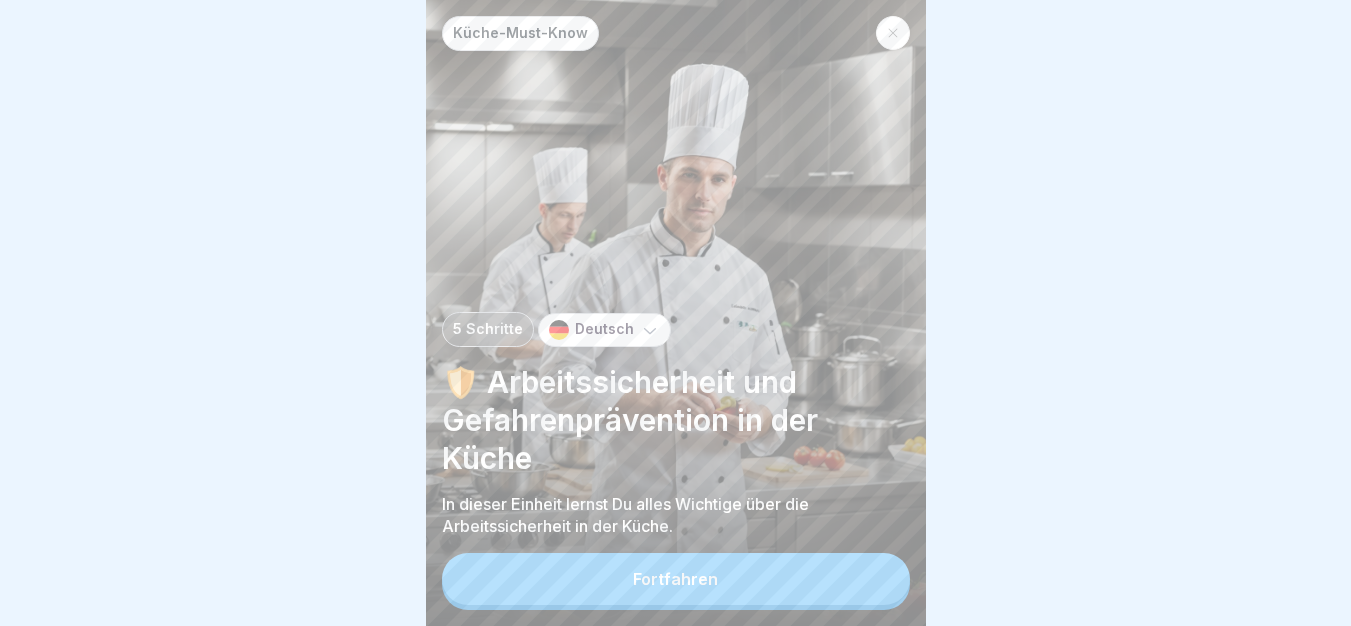 click on "Fortfahren" at bounding box center [676, 579] 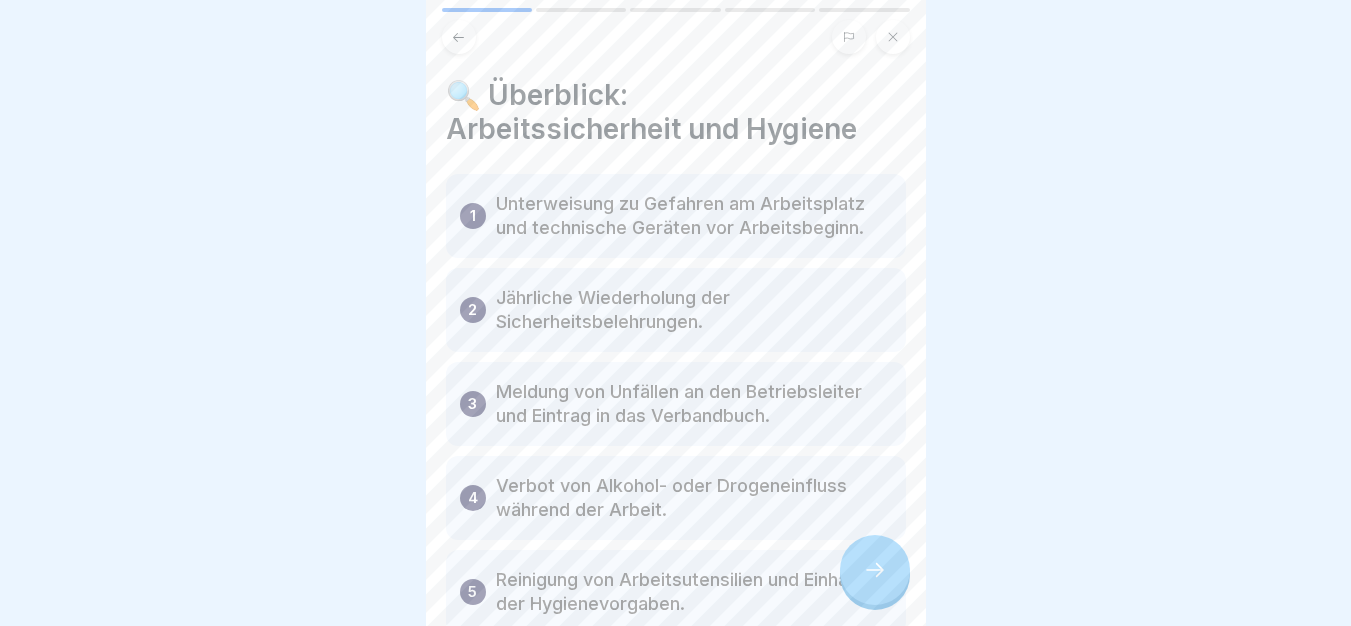 click at bounding box center (875, 570) 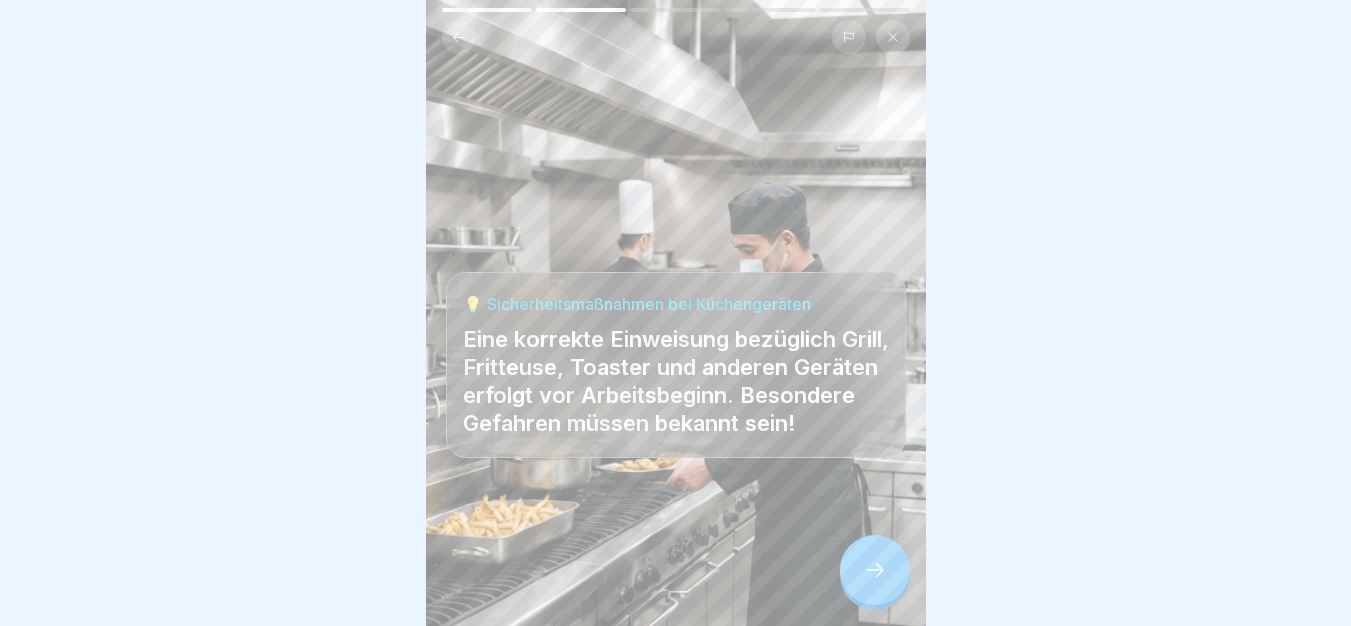 click at bounding box center [875, 570] 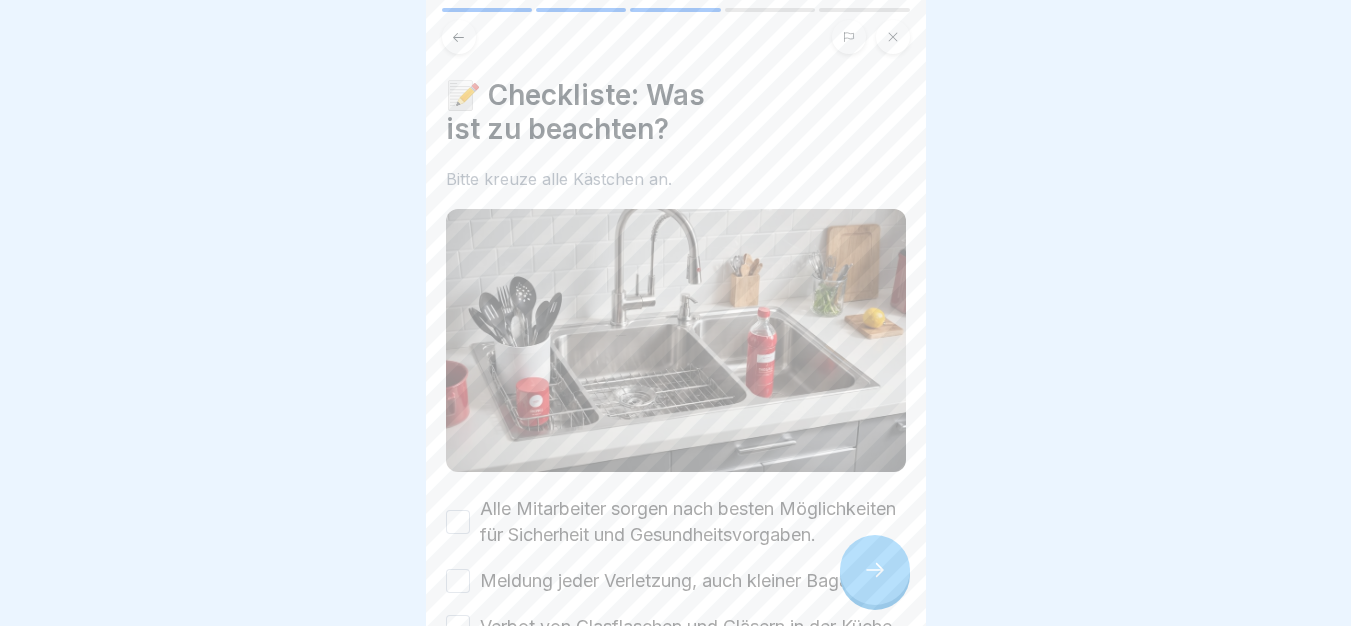 click on "Alle Mitarbeiter sorgen nach besten Möglichkeiten für Sicherheit und Gesundheitsvorgaben." at bounding box center [693, 522] 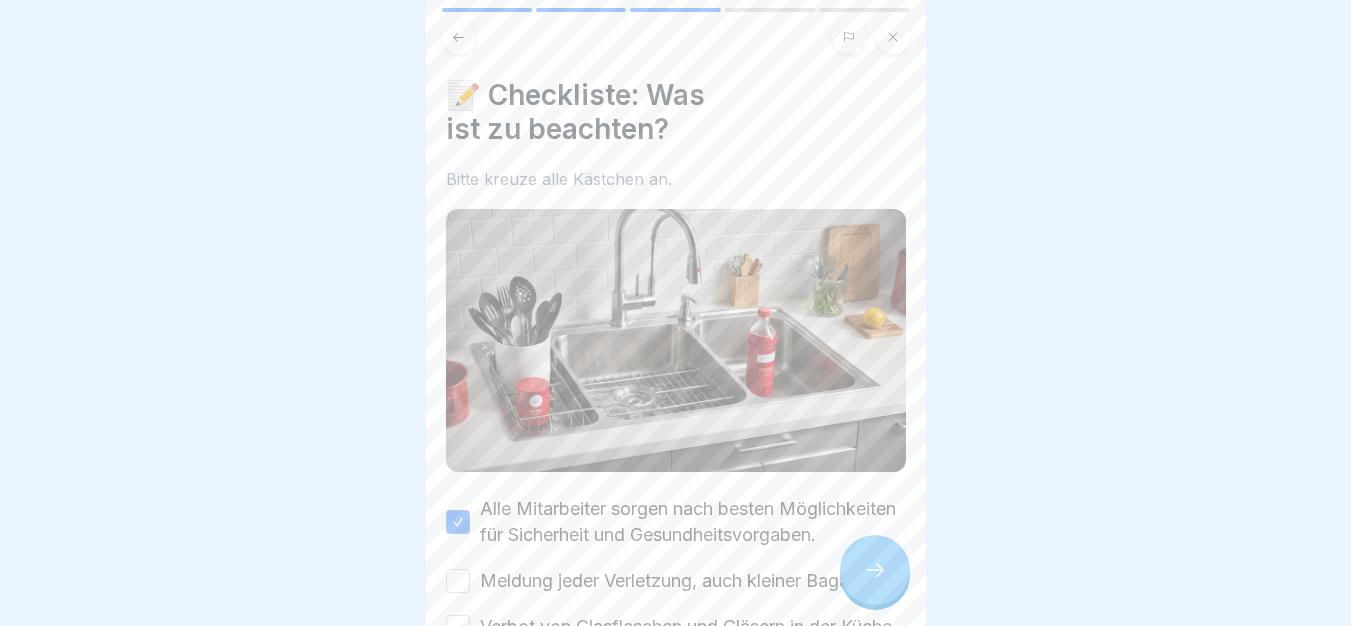 click on "Meldung jeder Verletzung, auch kleiner Bagatellen." at bounding box center (689, 581) 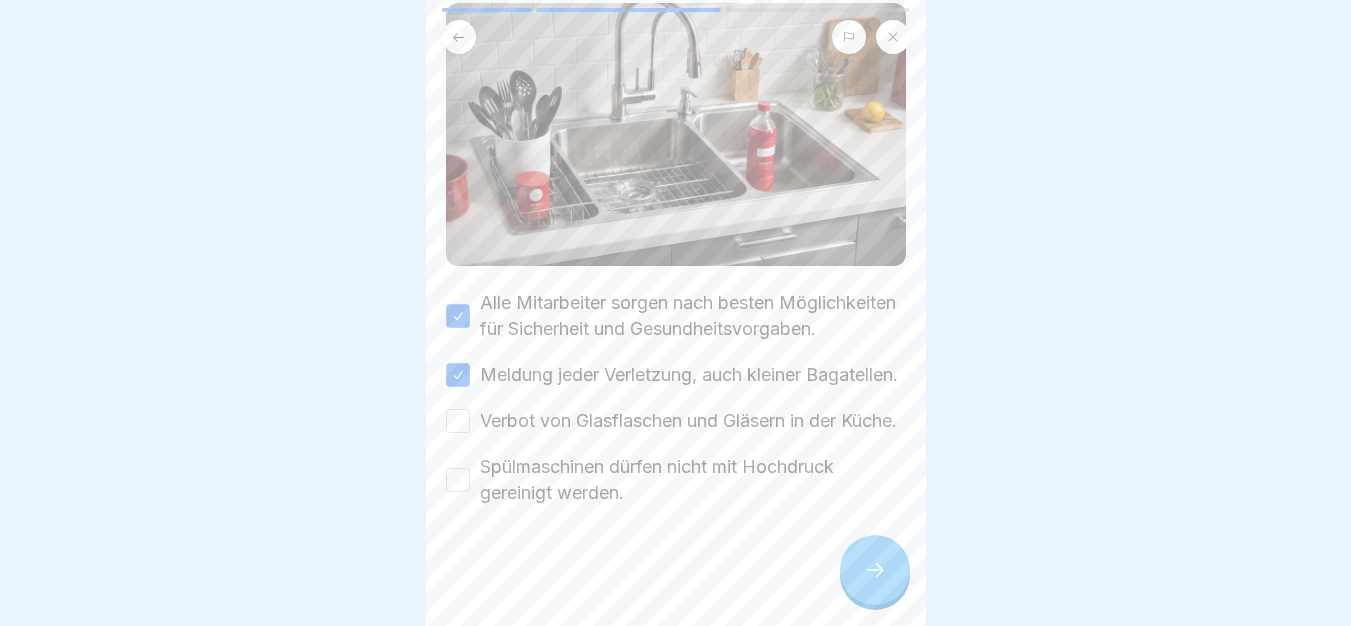 scroll, scrollTop: 275, scrollLeft: 0, axis: vertical 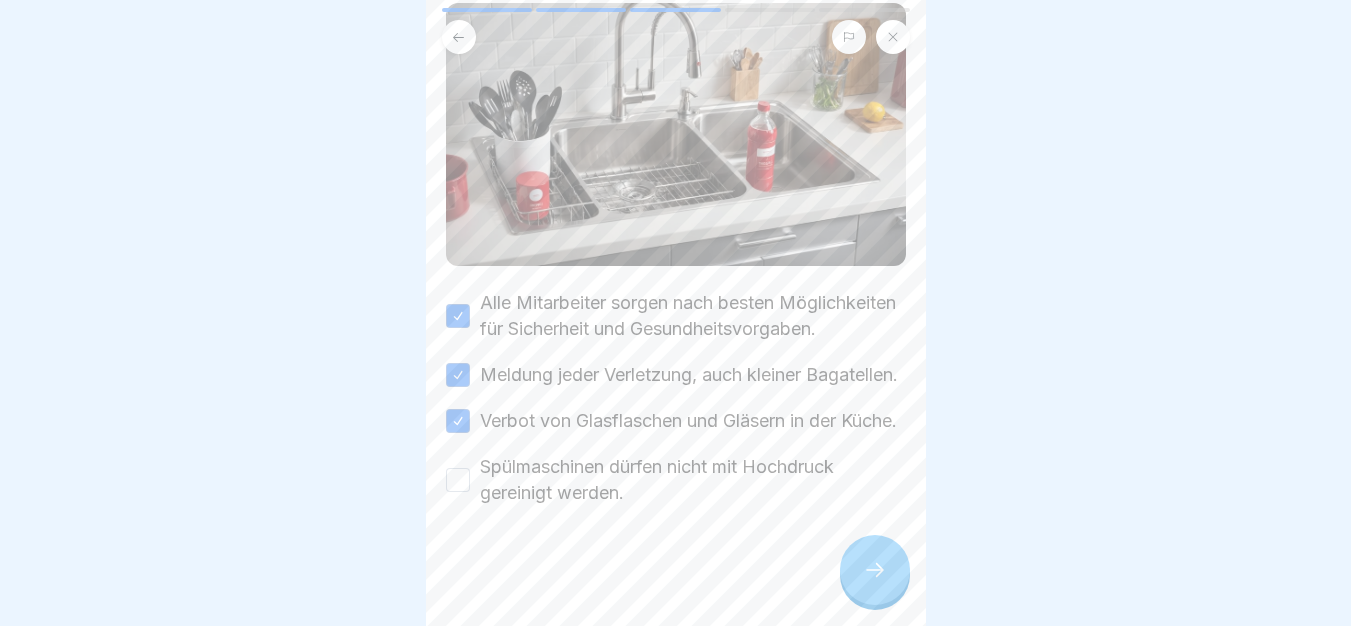 click on "Spülmaschinen dürfen nicht mit Hochdruck gereinigt werden." at bounding box center [693, 480] 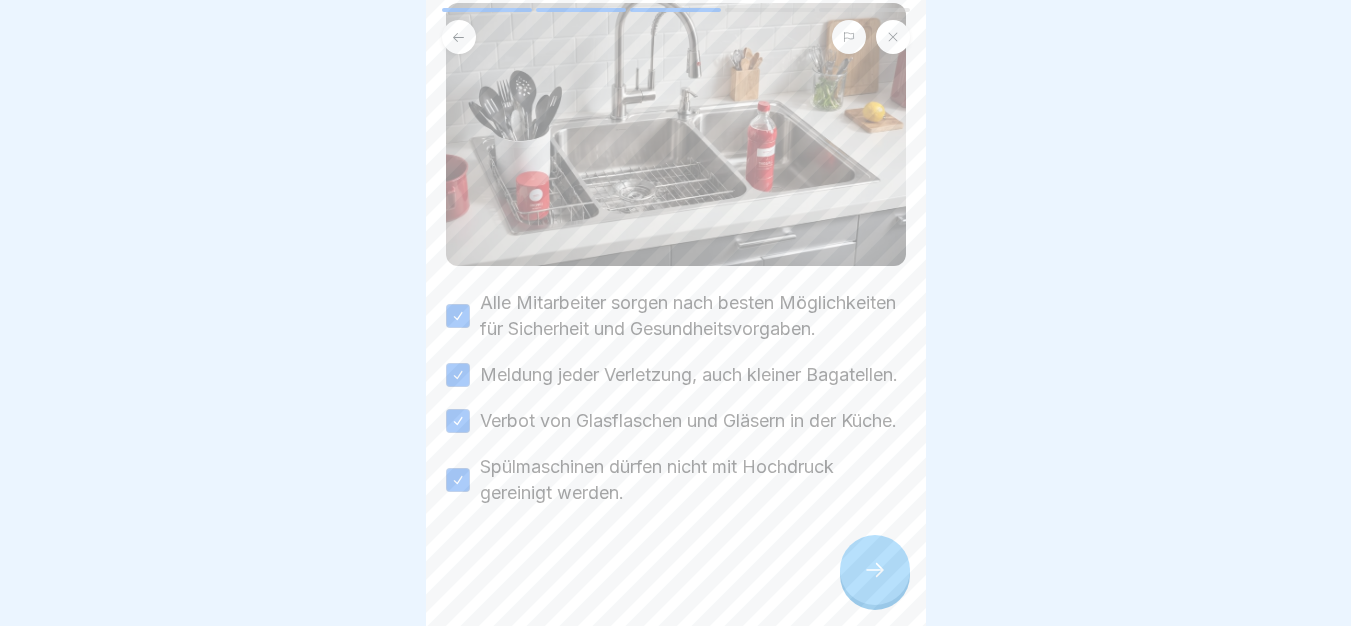 click 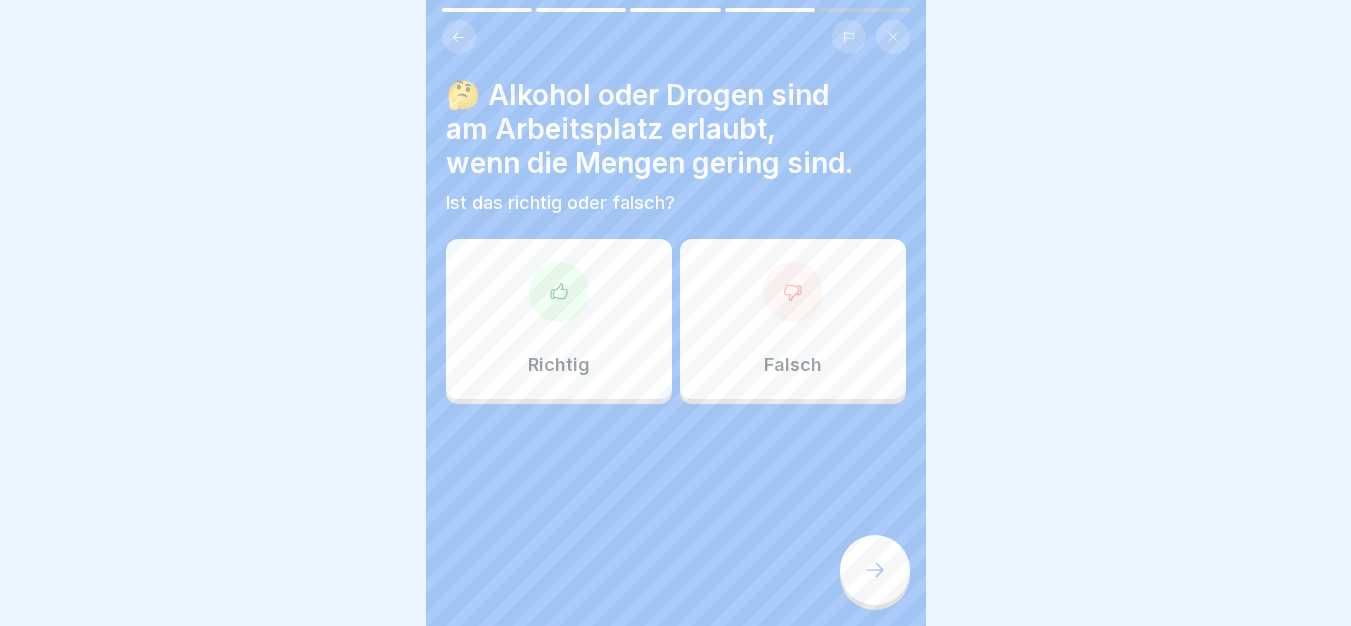 click on "Falsch" at bounding box center (793, 319) 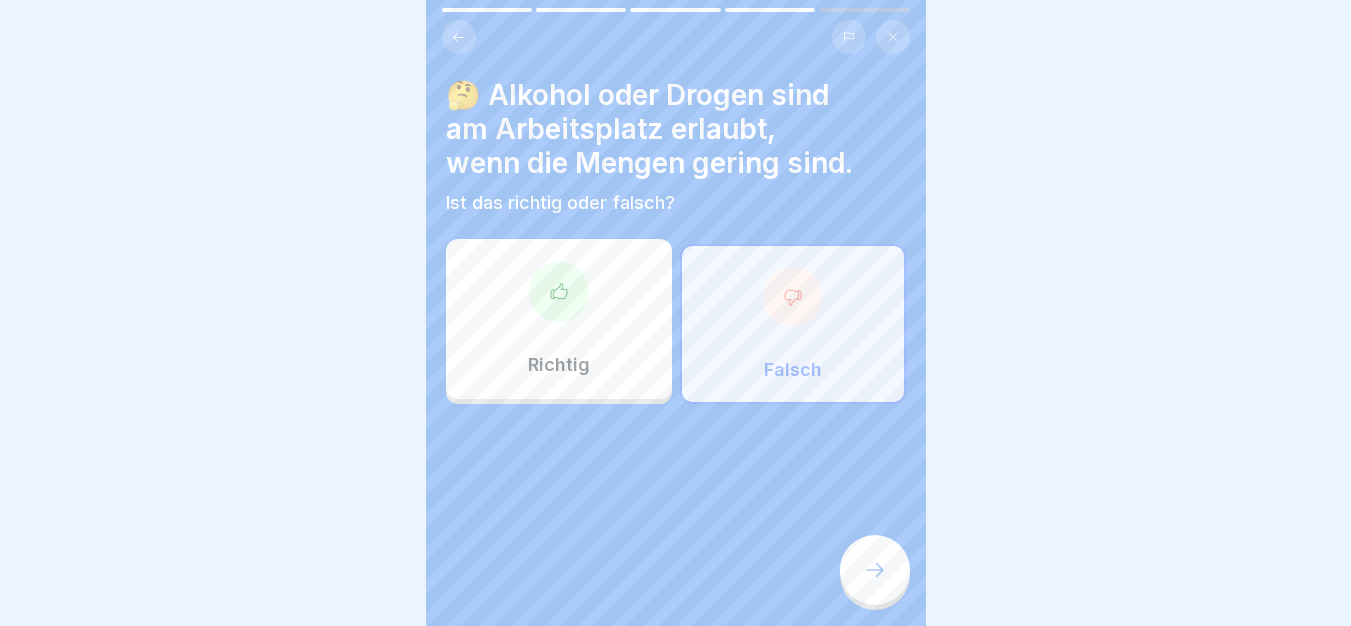click 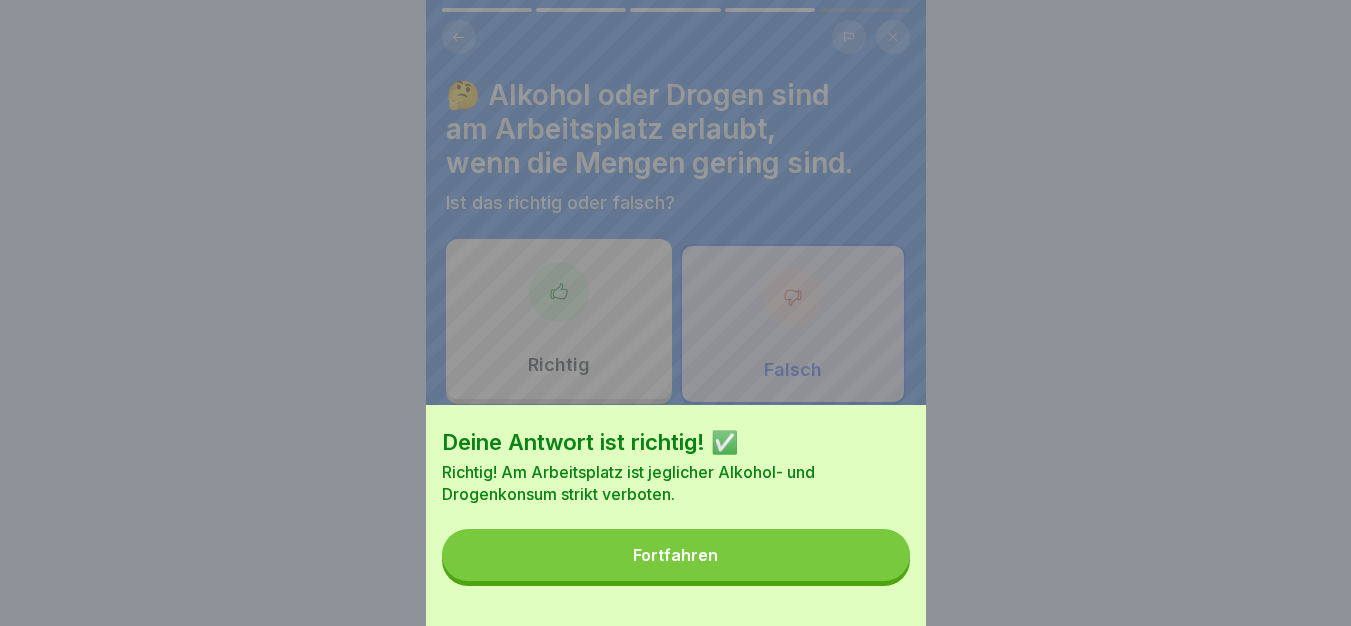 drag, startPoint x: 863, startPoint y: 574, endPoint x: 856, endPoint y: 559, distance: 16.552946 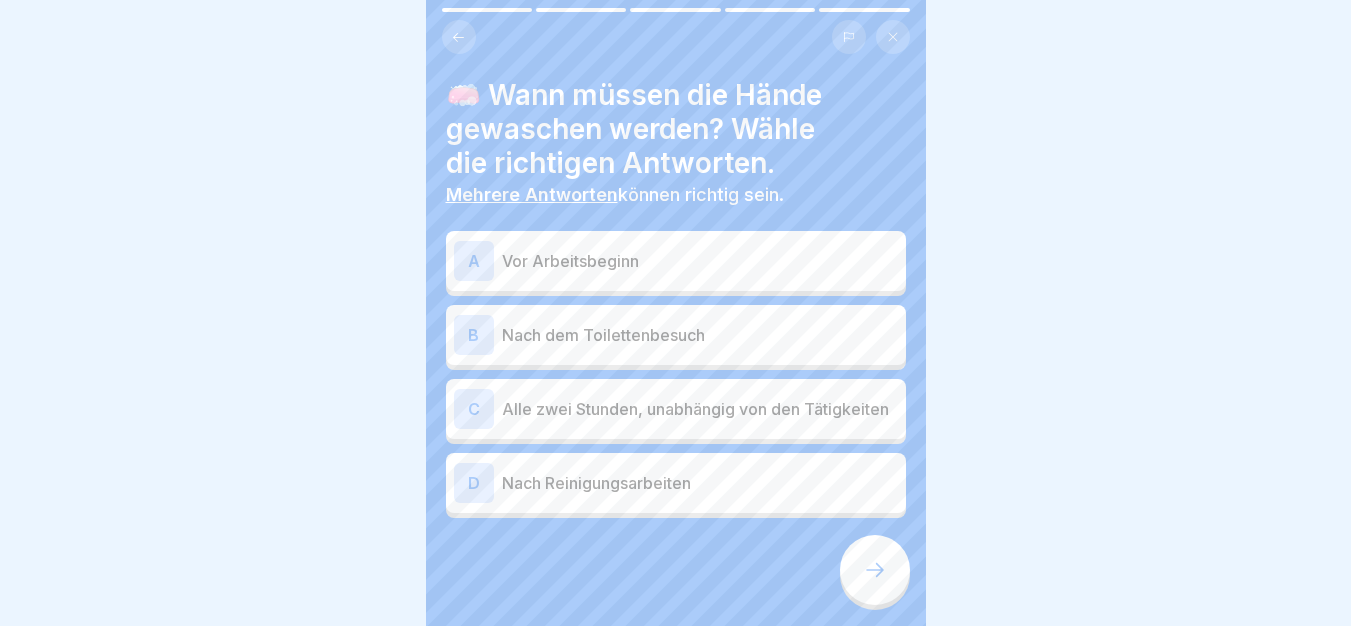 click on "Vor Arbeitsbeginn" at bounding box center [700, 261] 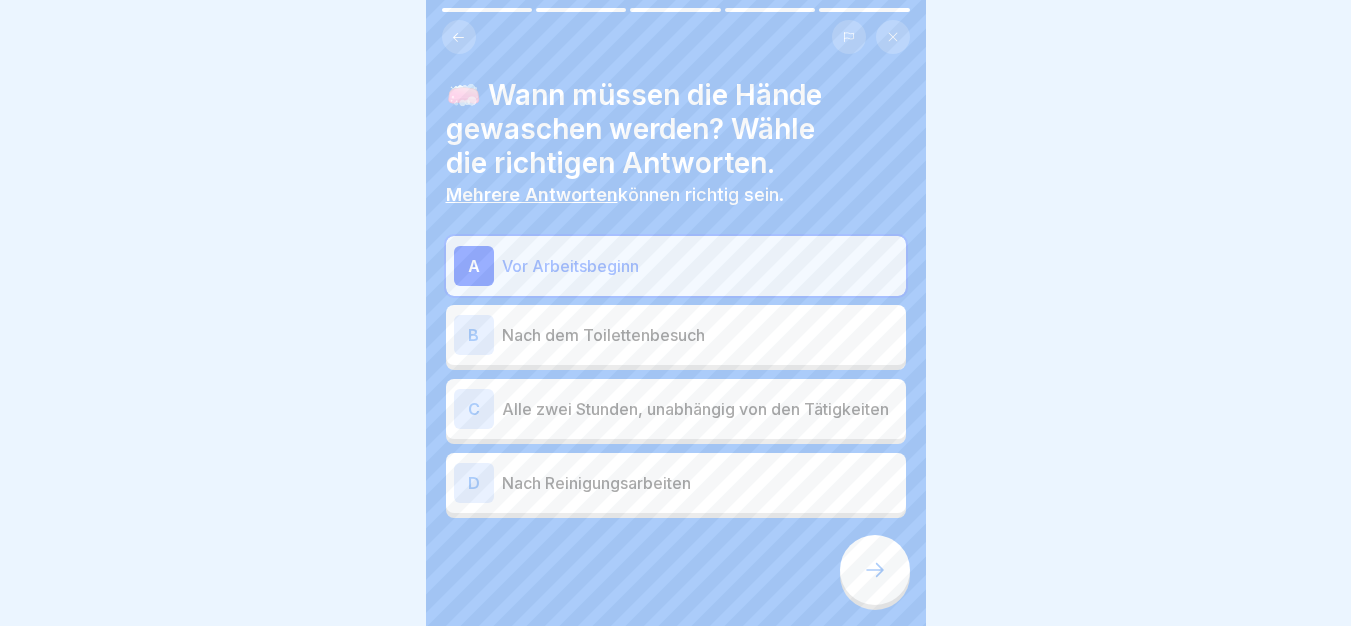 click on "Nach dem Toilettenbesuch" at bounding box center [700, 335] 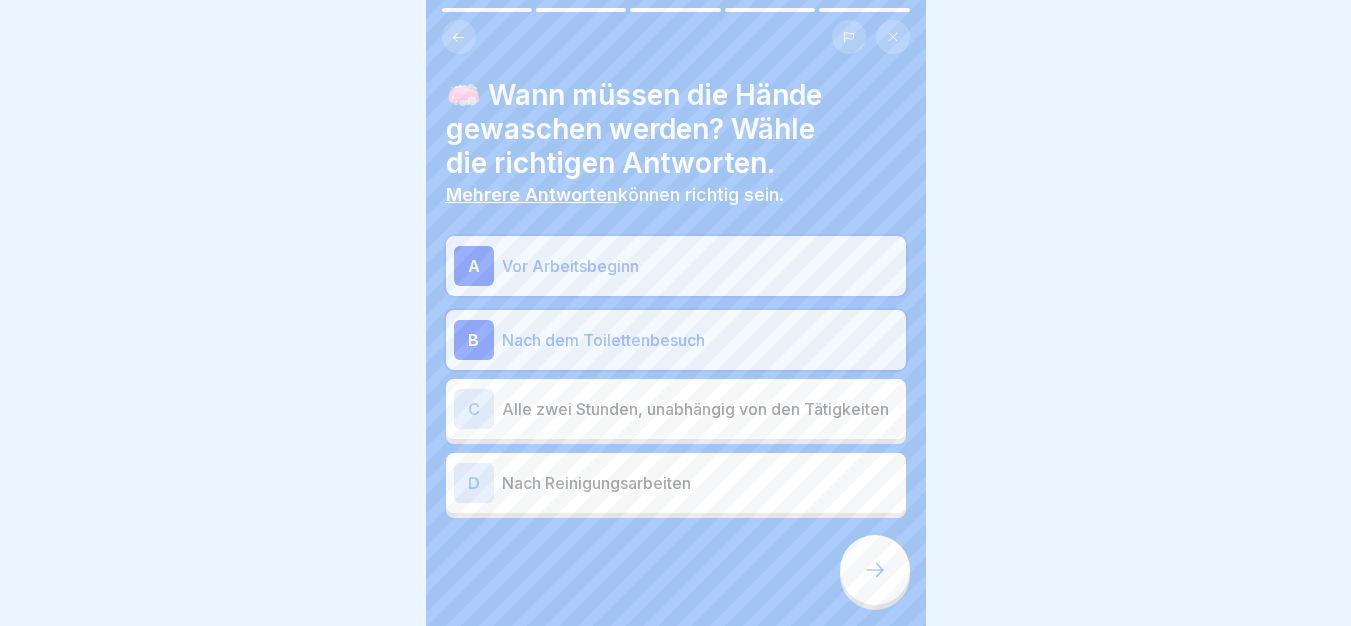 click on "Alle zwei Stunden, unabhängig von den Tätigkeiten" at bounding box center (700, 409) 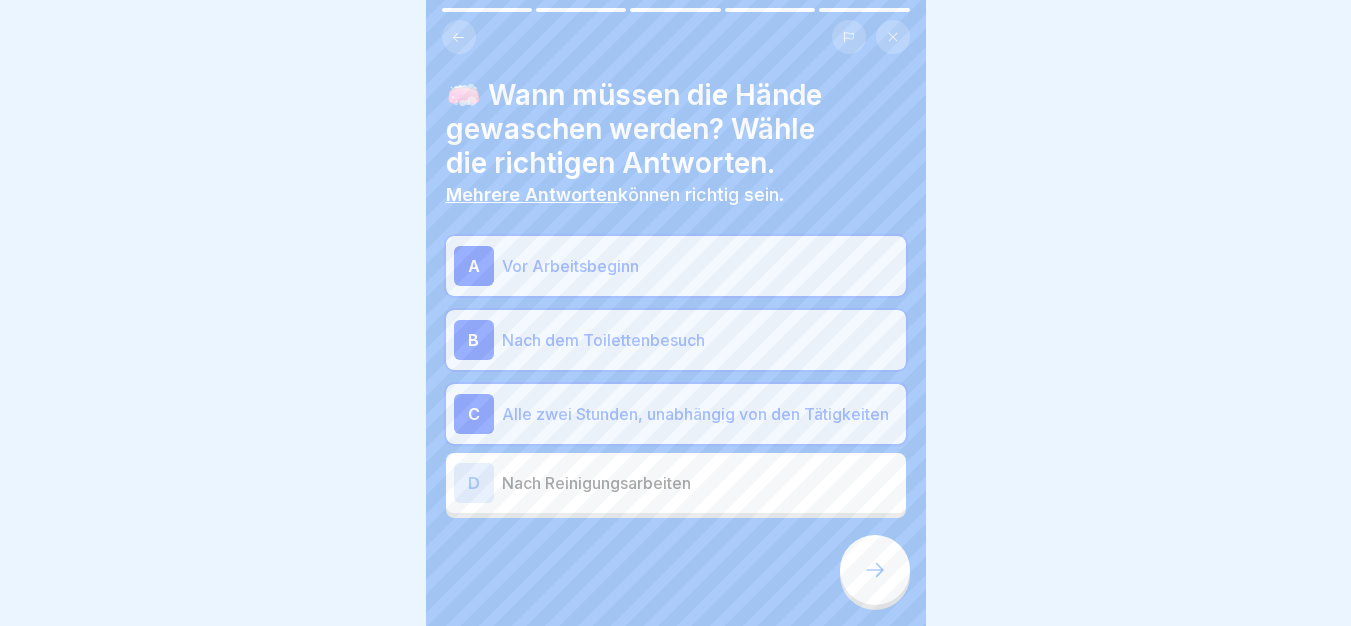 click at bounding box center [875, 570] 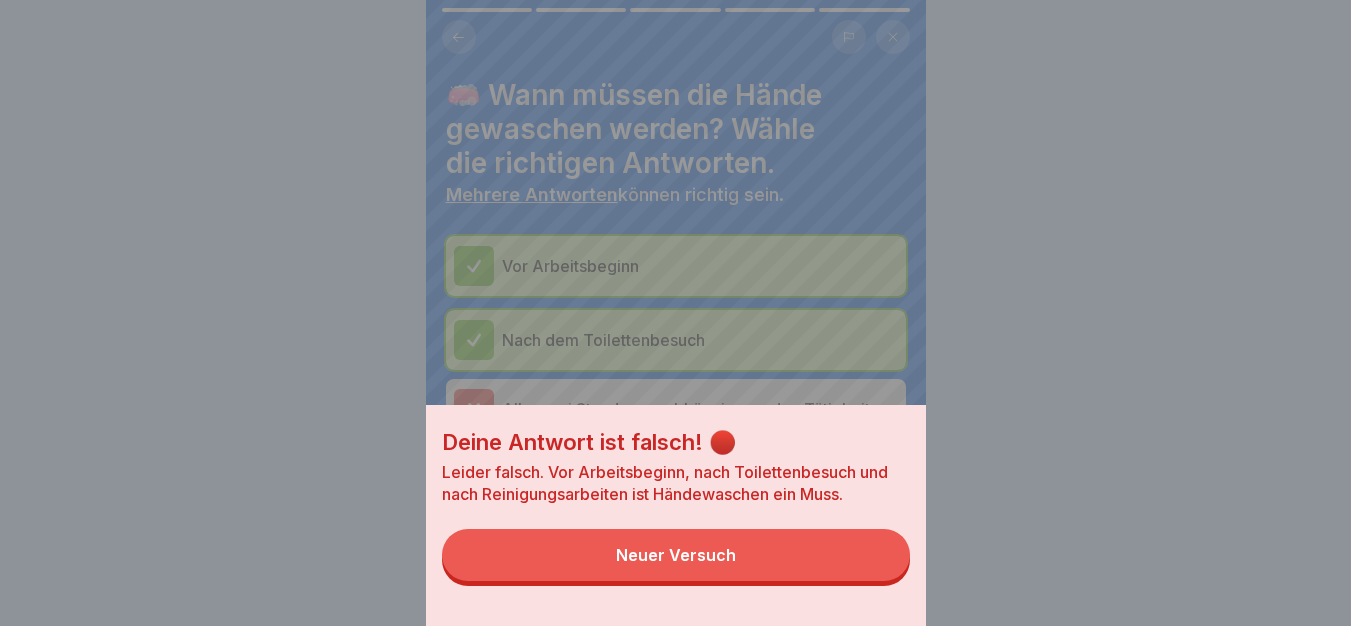click on "Neuer Versuch" at bounding box center (676, 555) 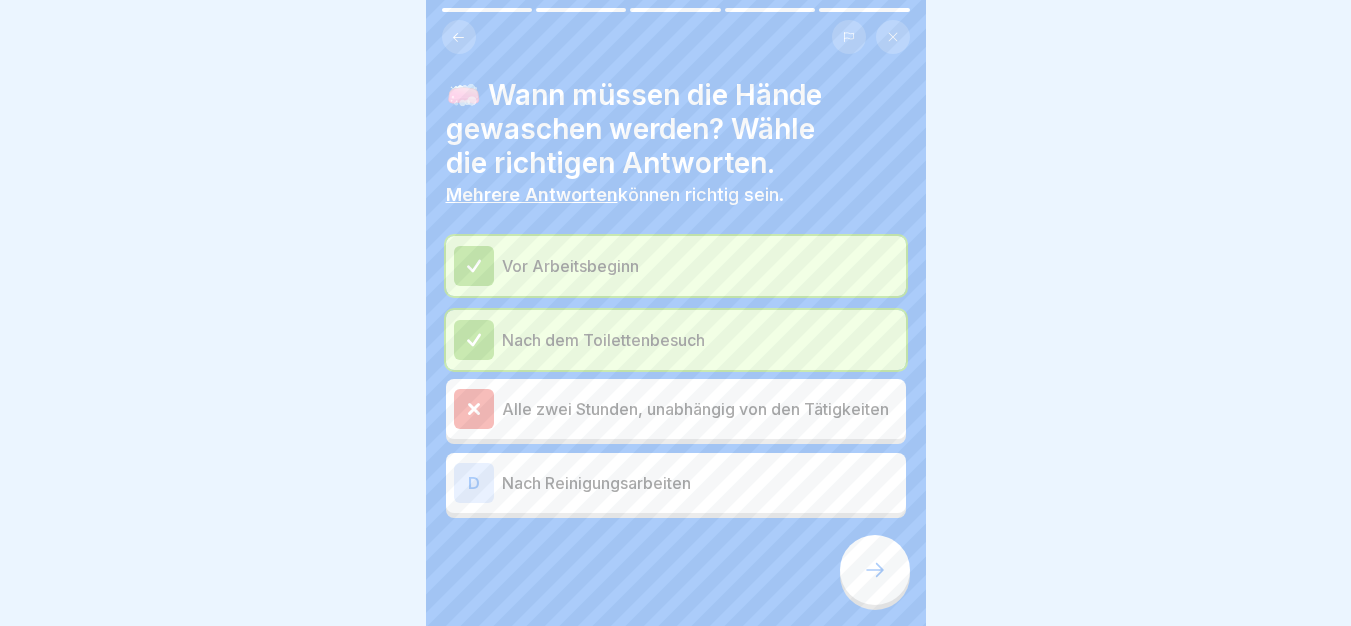 click at bounding box center [875, 570] 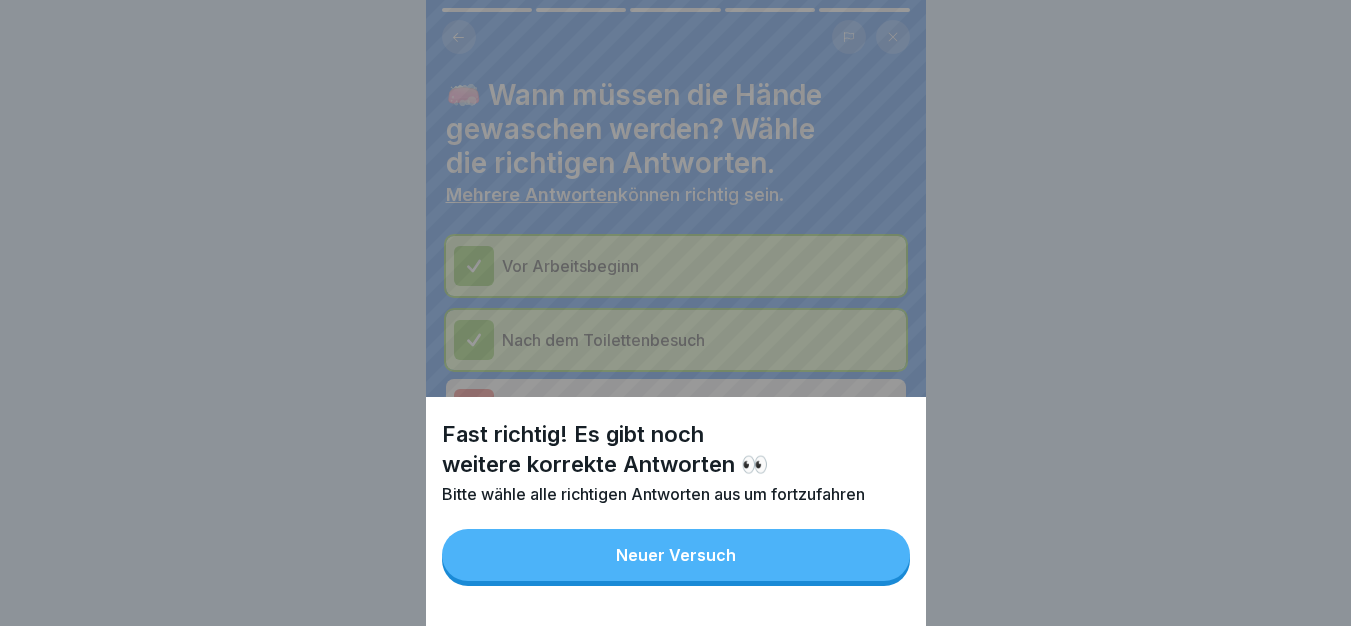 click on "Neuer Versuch" at bounding box center (676, 555) 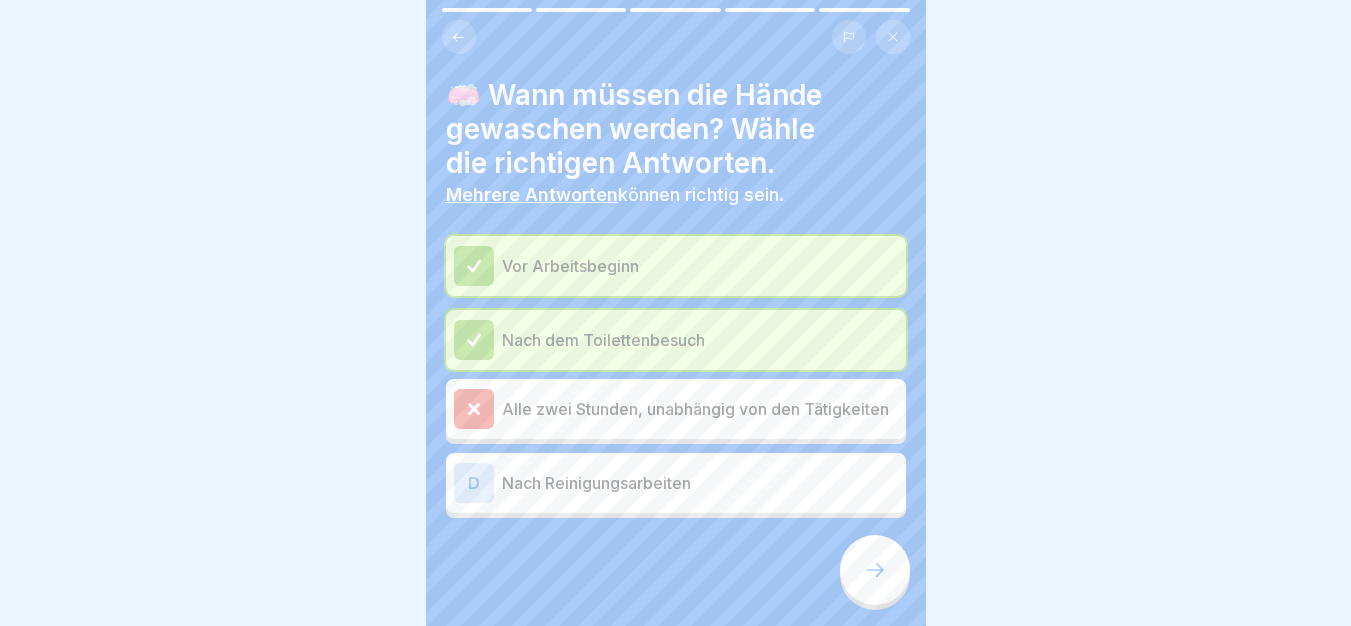 click at bounding box center (875, 570) 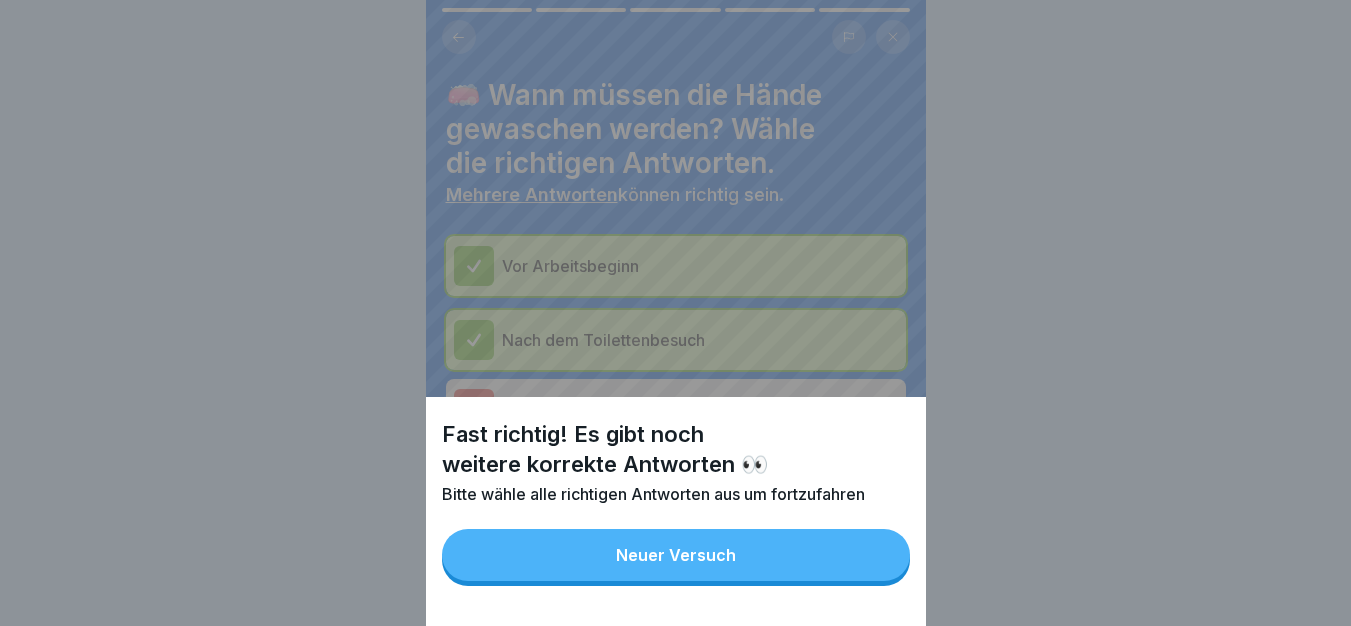 click on "Neuer Versuch" at bounding box center [676, 555] 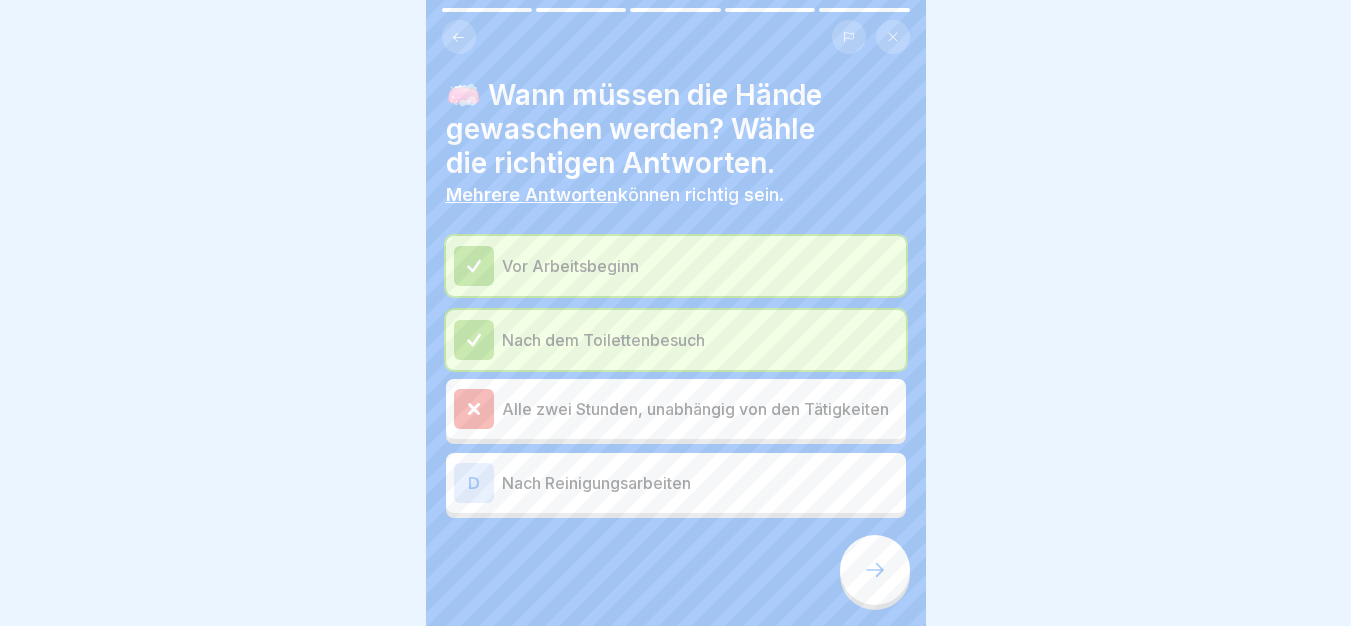 click on "Nach Reinigungsarbeiten" at bounding box center (700, 483) 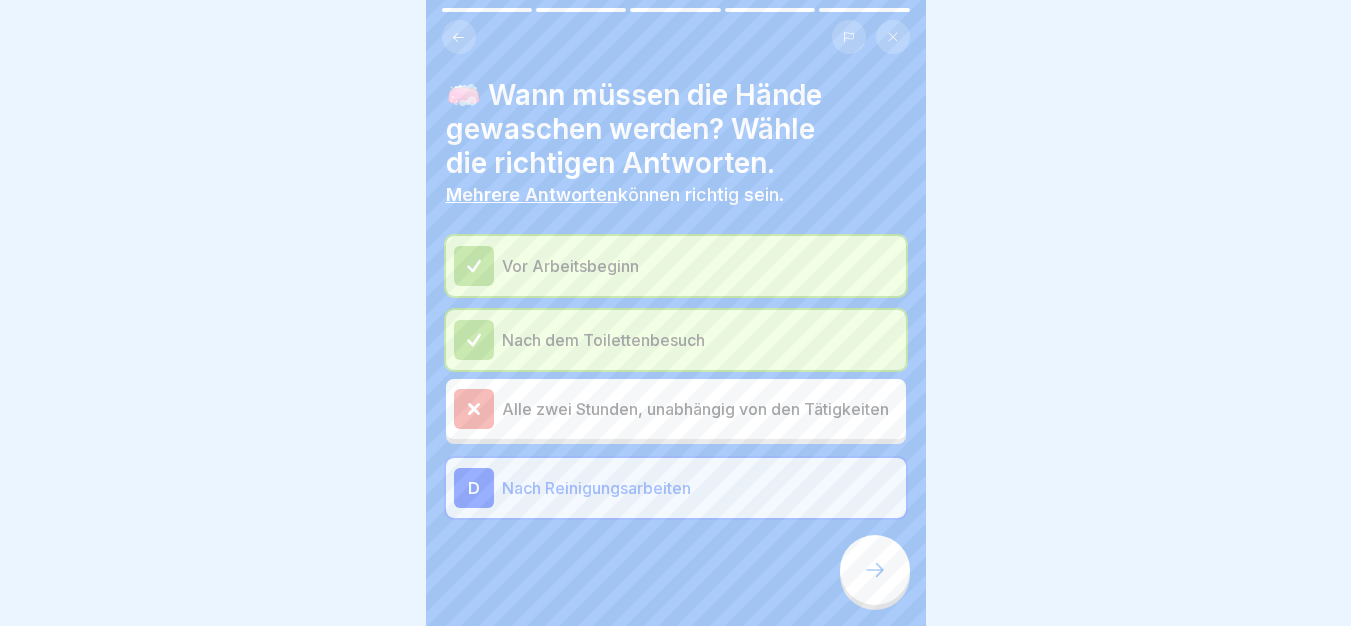 click at bounding box center (875, 570) 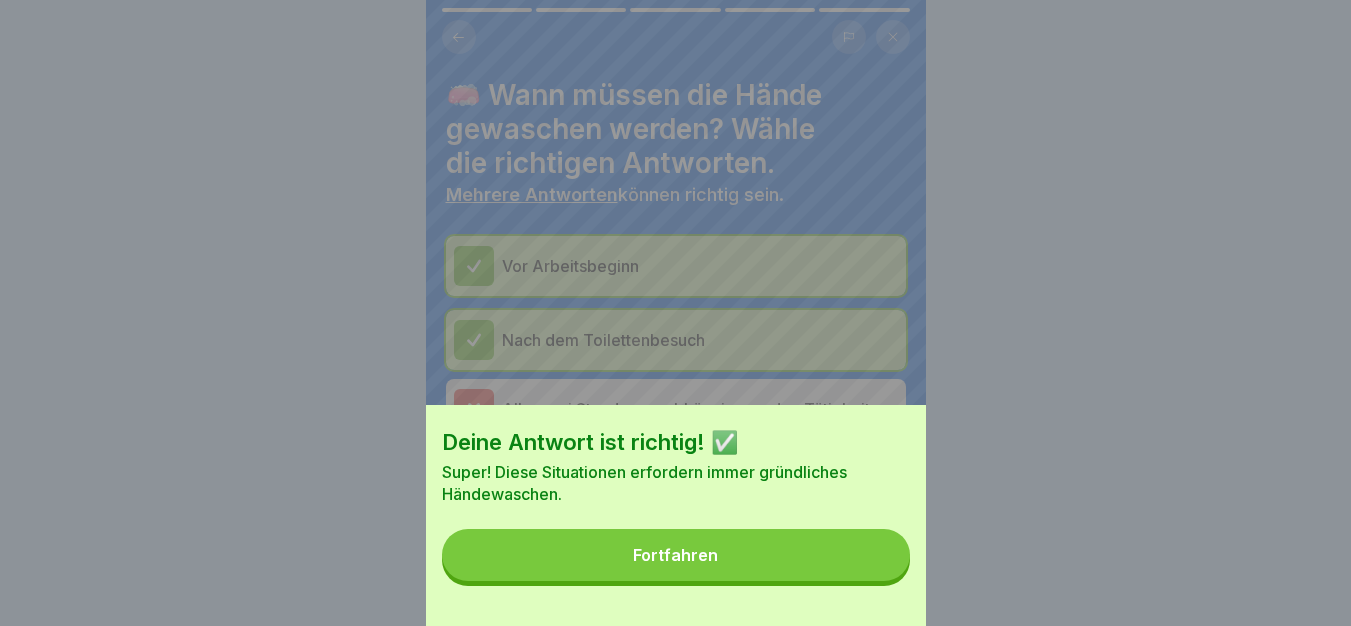 click on "Fortfahren" at bounding box center (676, 555) 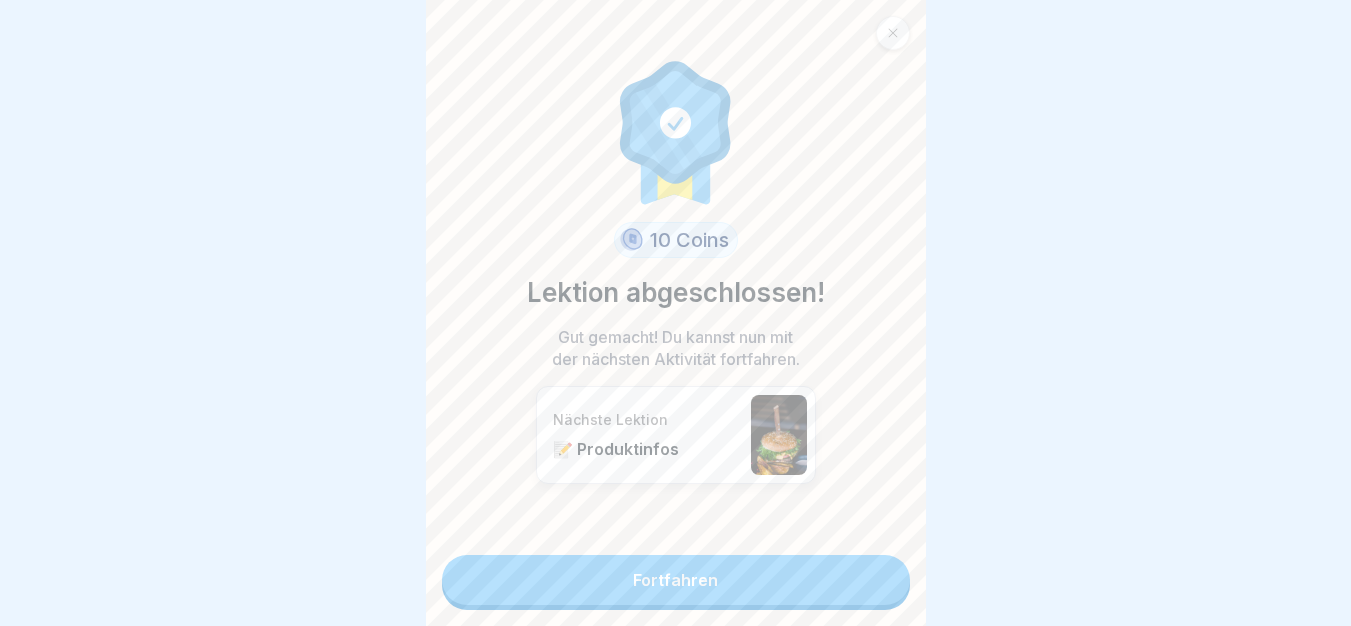 click on "Fortfahren" at bounding box center [676, 580] 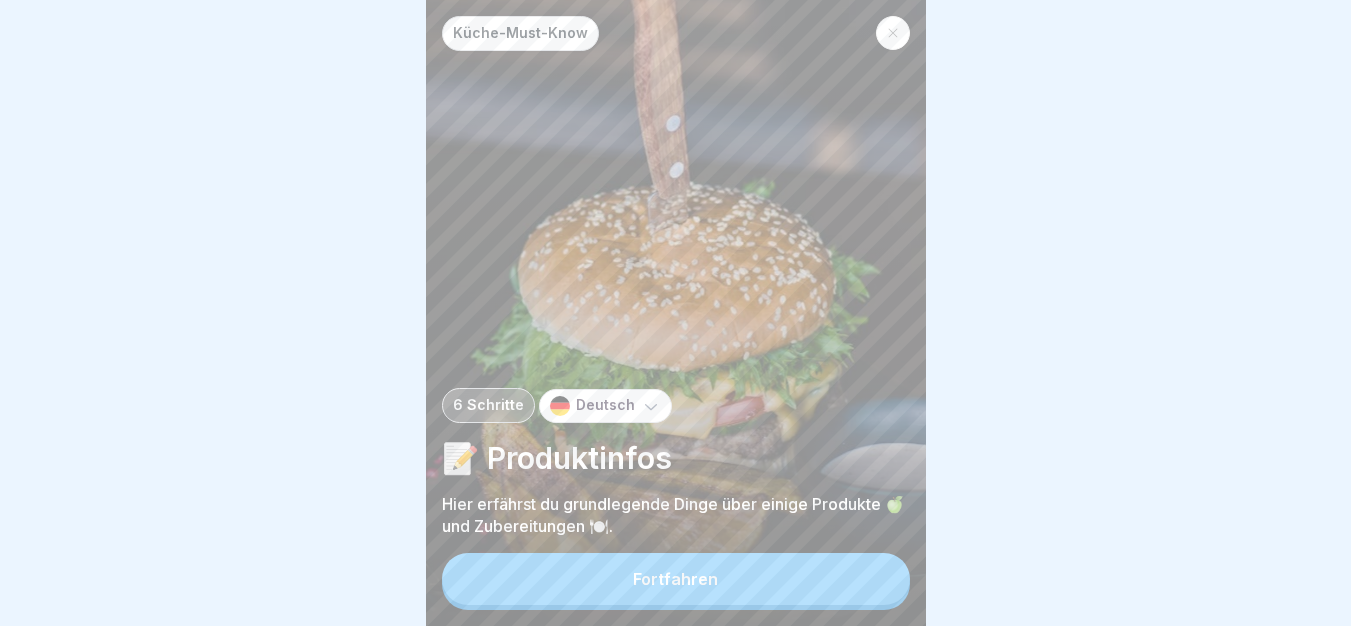click on "Fortfahren" at bounding box center (676, 579) 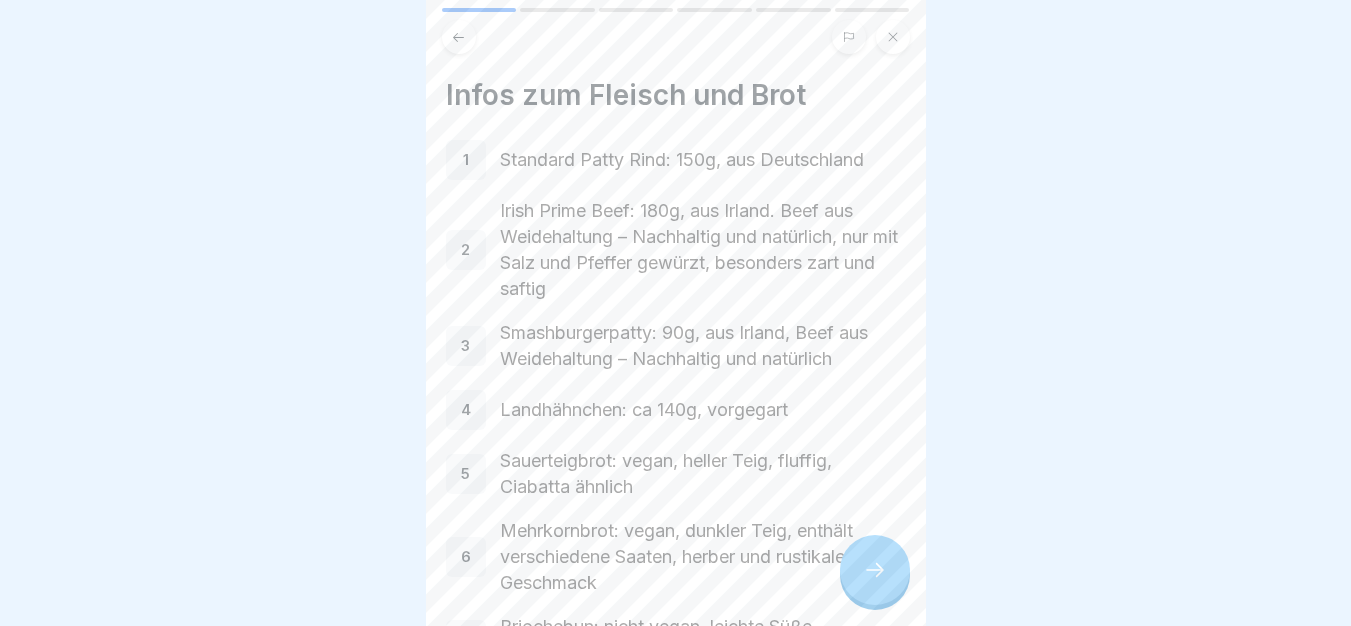 click at bounding box center [875, 570] 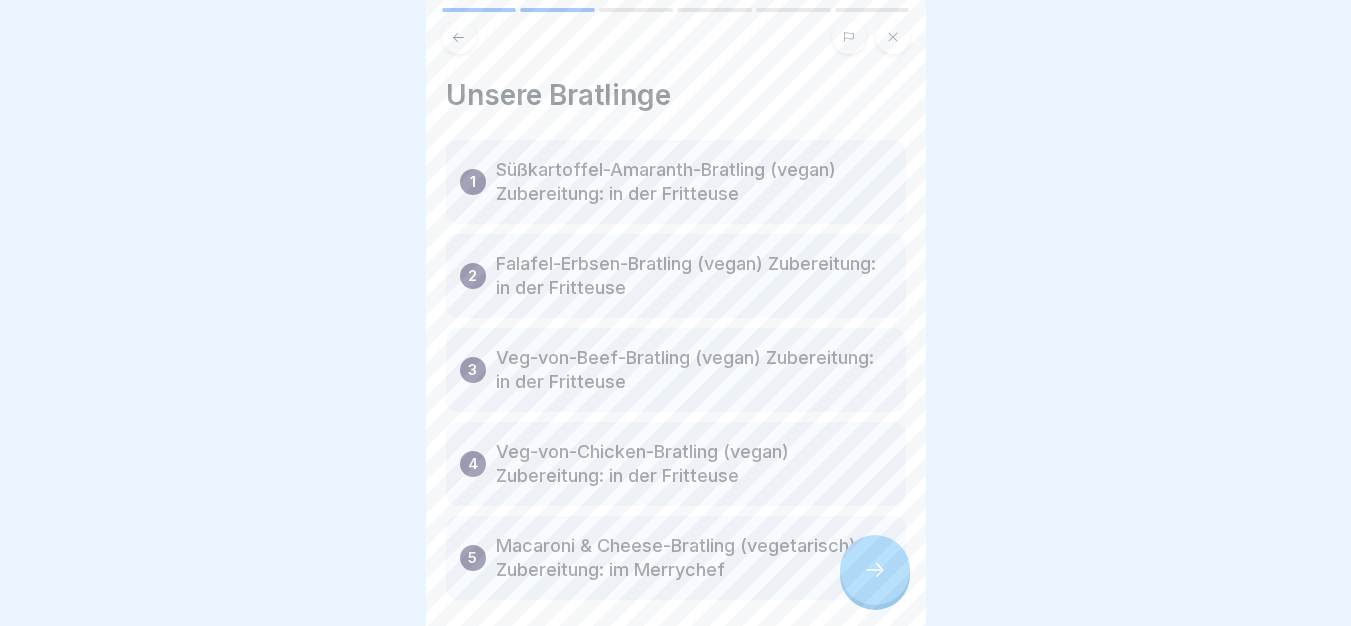 click at bounding box center (875, 570) 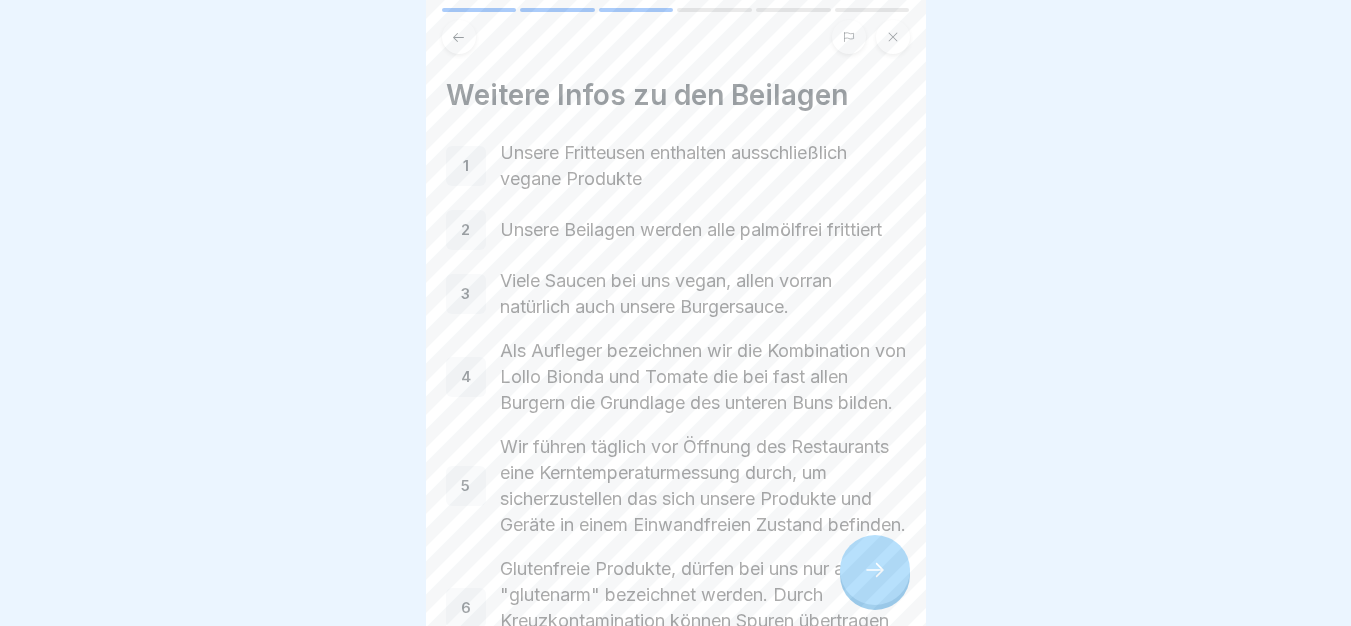 click at bounding box center (875, 570) 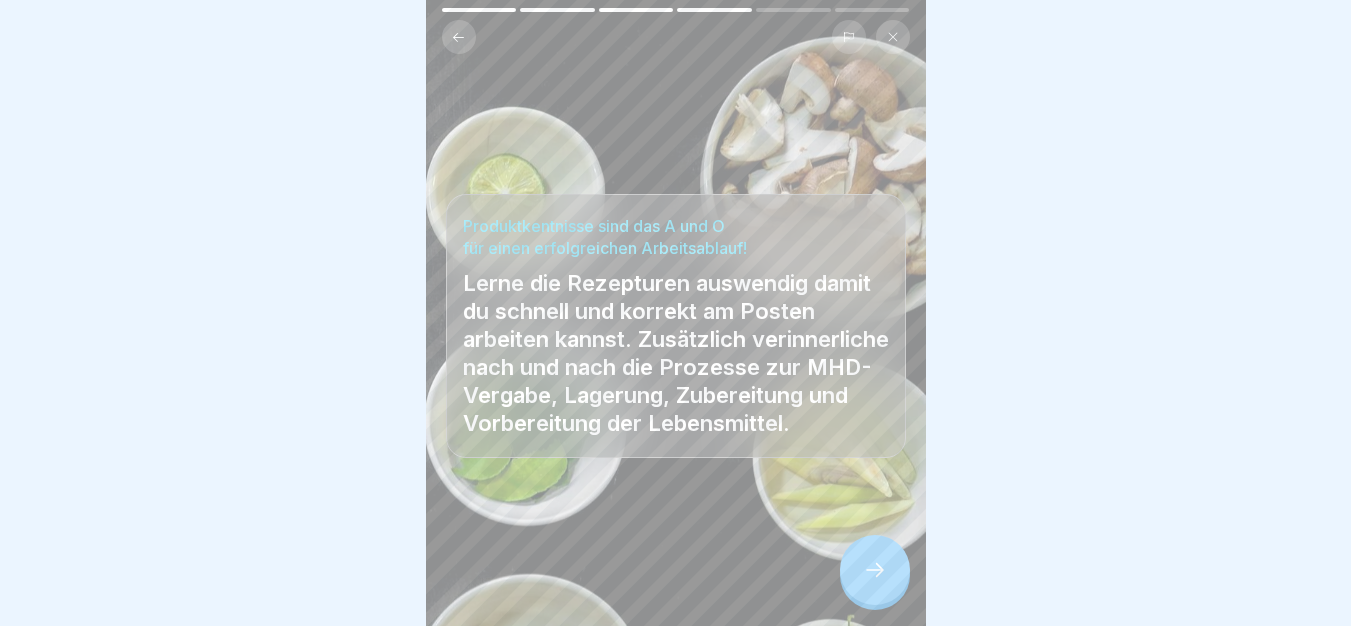 click at bounding box center (875, 570) 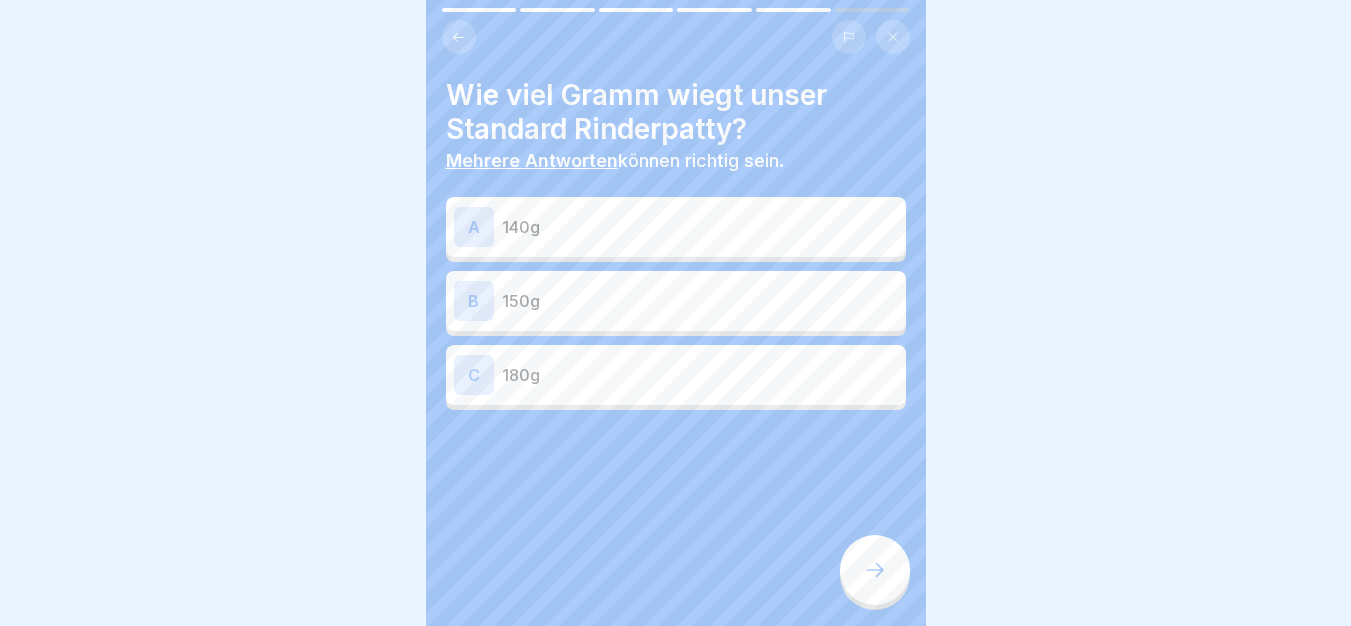 click on "150g" at bounding box center [700, 301] 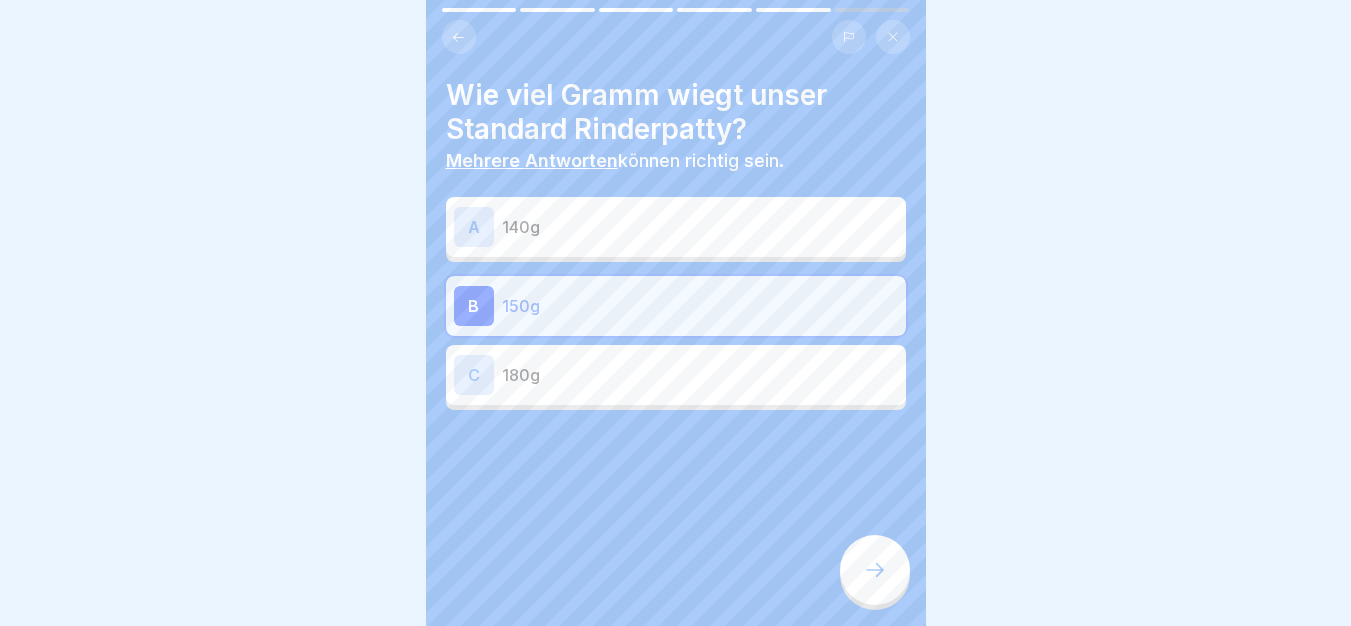 click at bounding box center [875, 570] 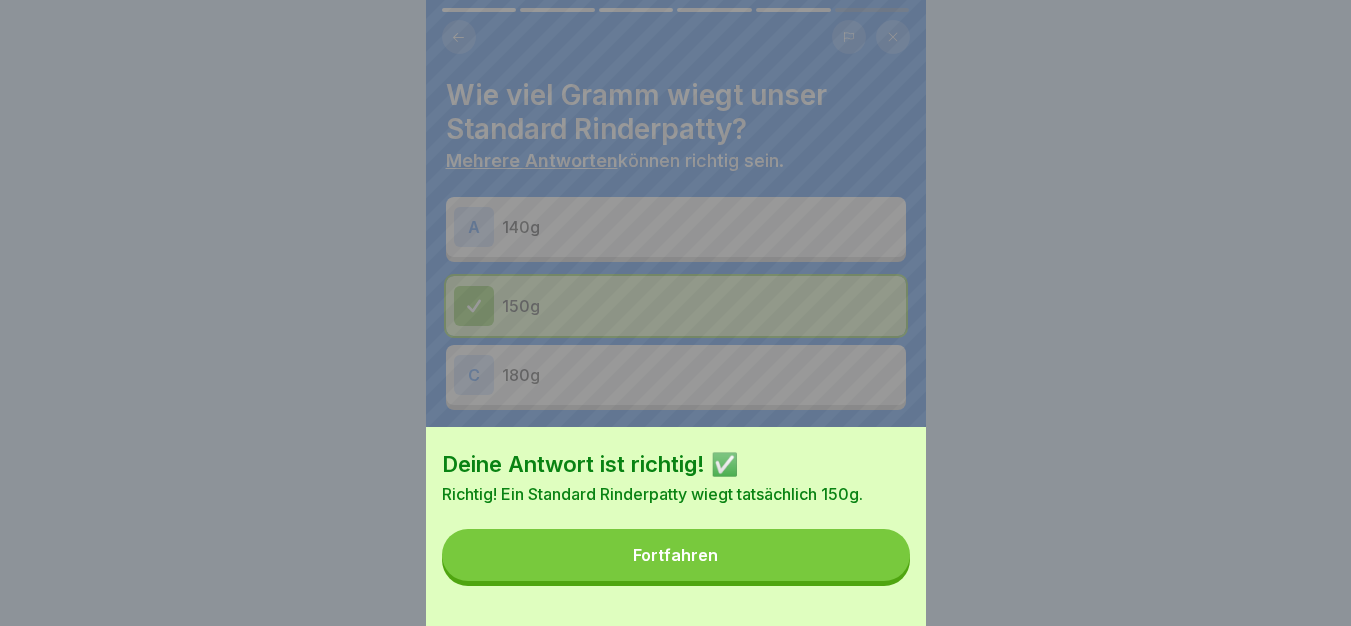 click on "Fortfahren" at bounding box center (676, 555) 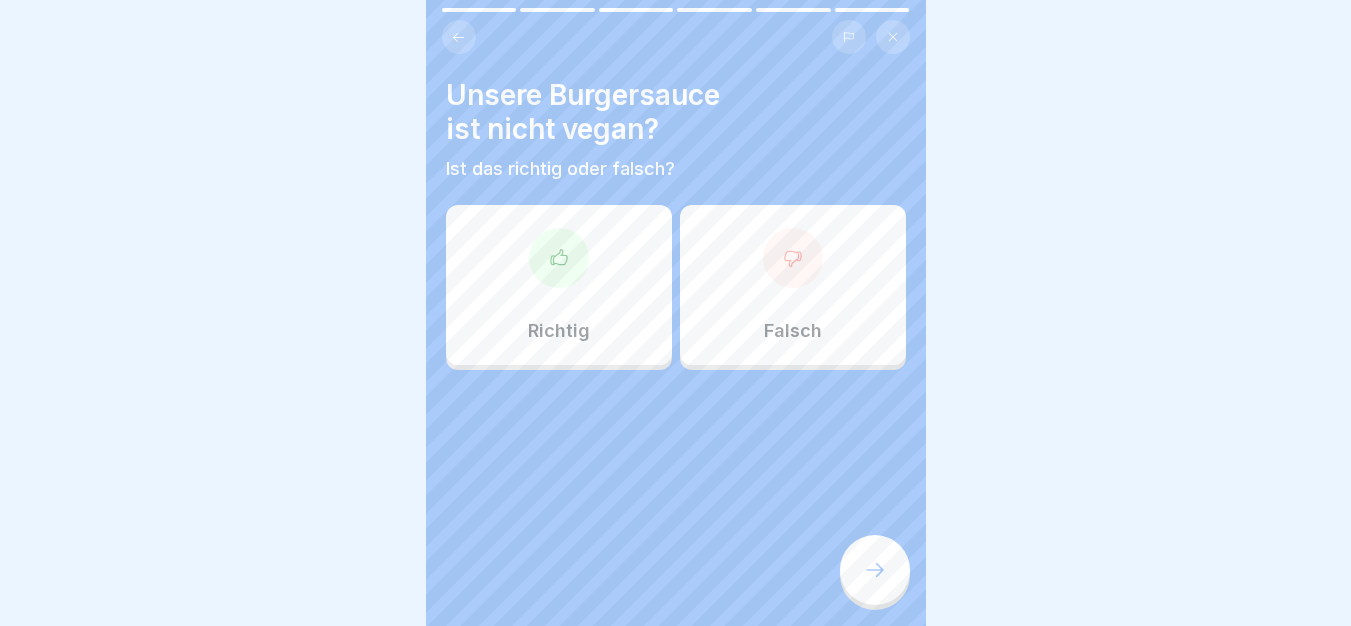 click on "Falsch" at bounding box center [793, 285] 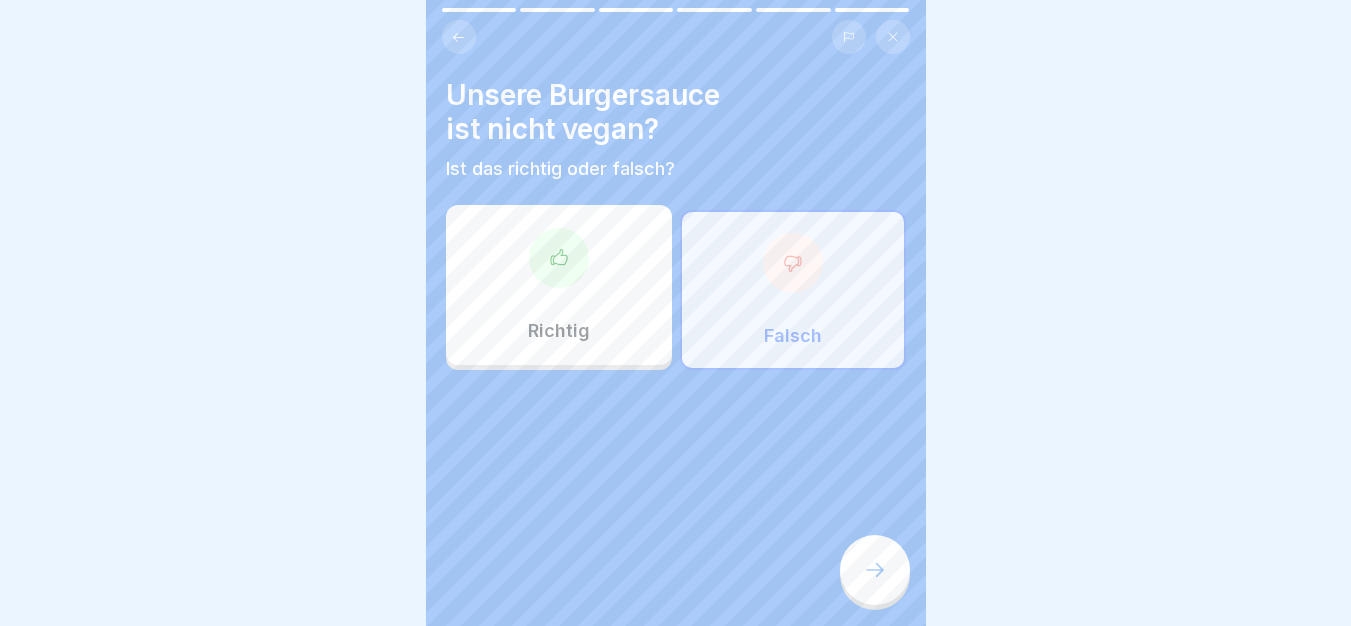 click on "Unsere Burgersauce ist nicht vegan? Ist das richtig oder falsch? Richtig Falsch" at bounding box center (676, 313) 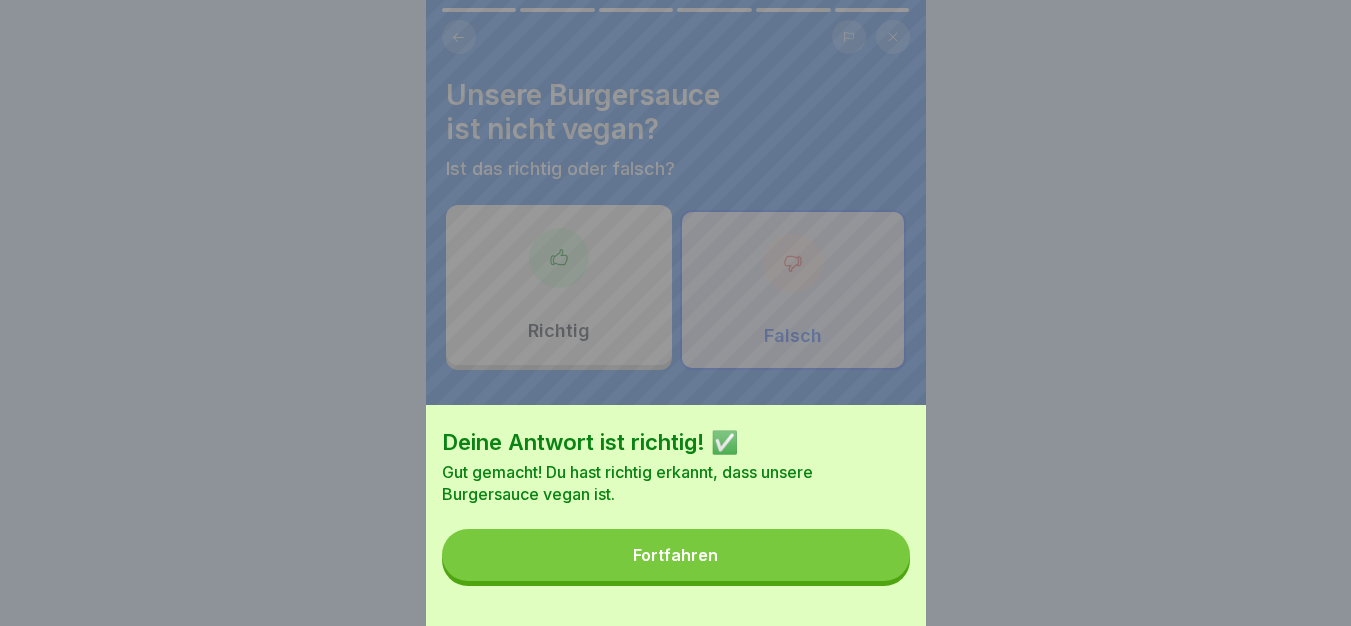 click on "Fortfahren" at bounding box center (676, 555) 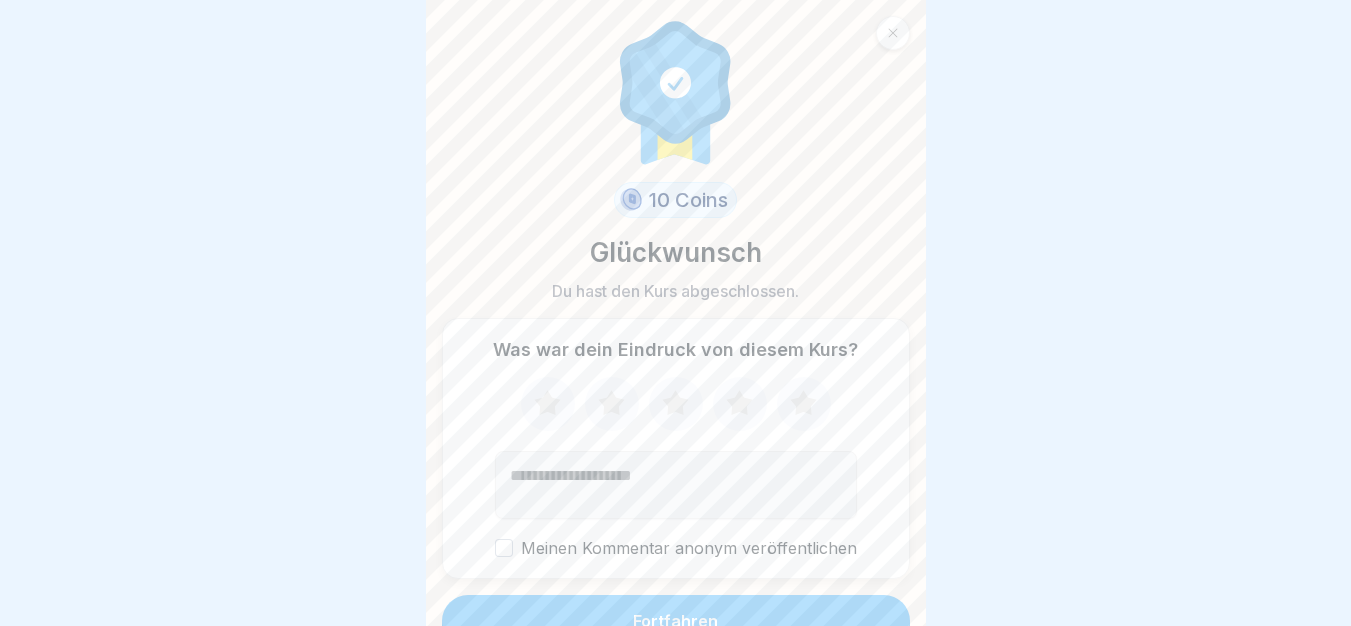 click on "Fortfahren" at bounding box center [676, 621] 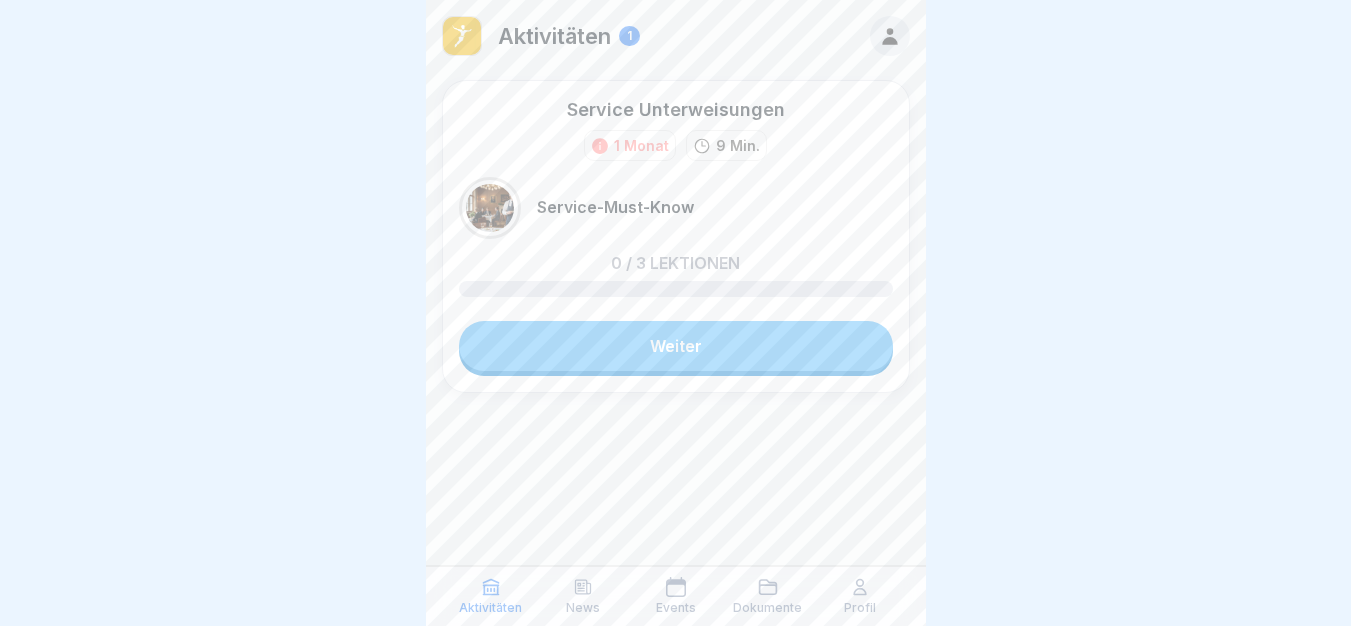 click on "Weiter" at bounding box center (676, 346) 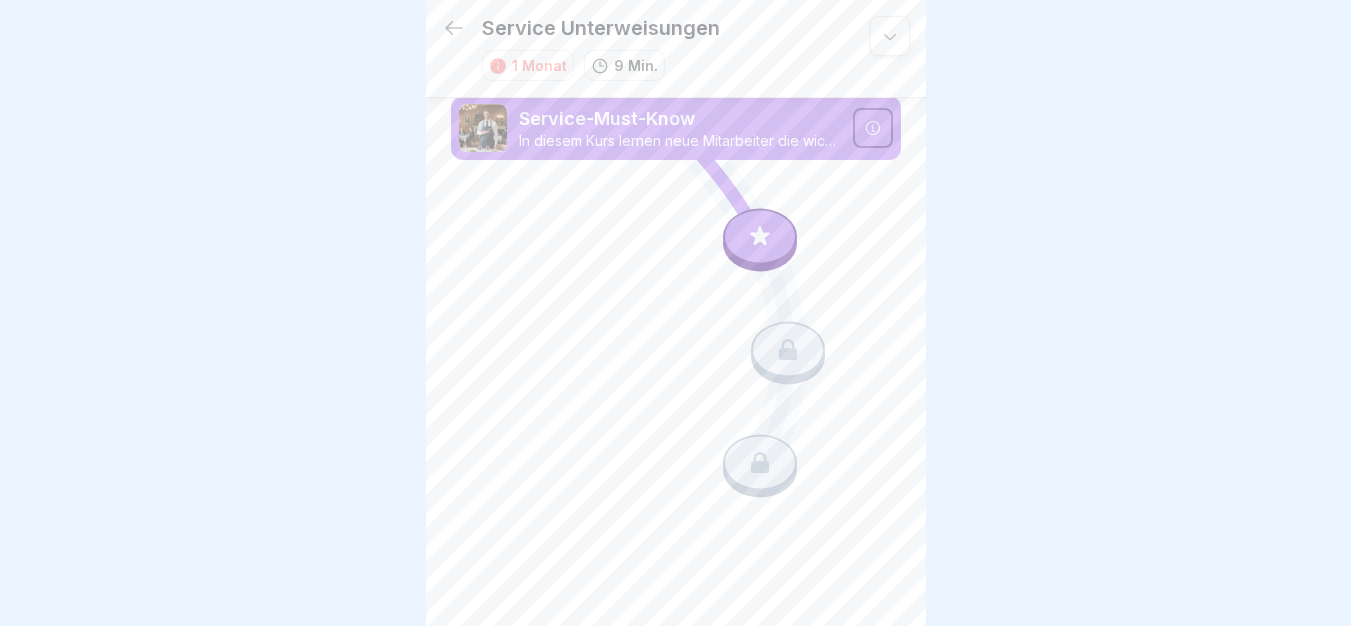 click at bounding box center [760, 237] 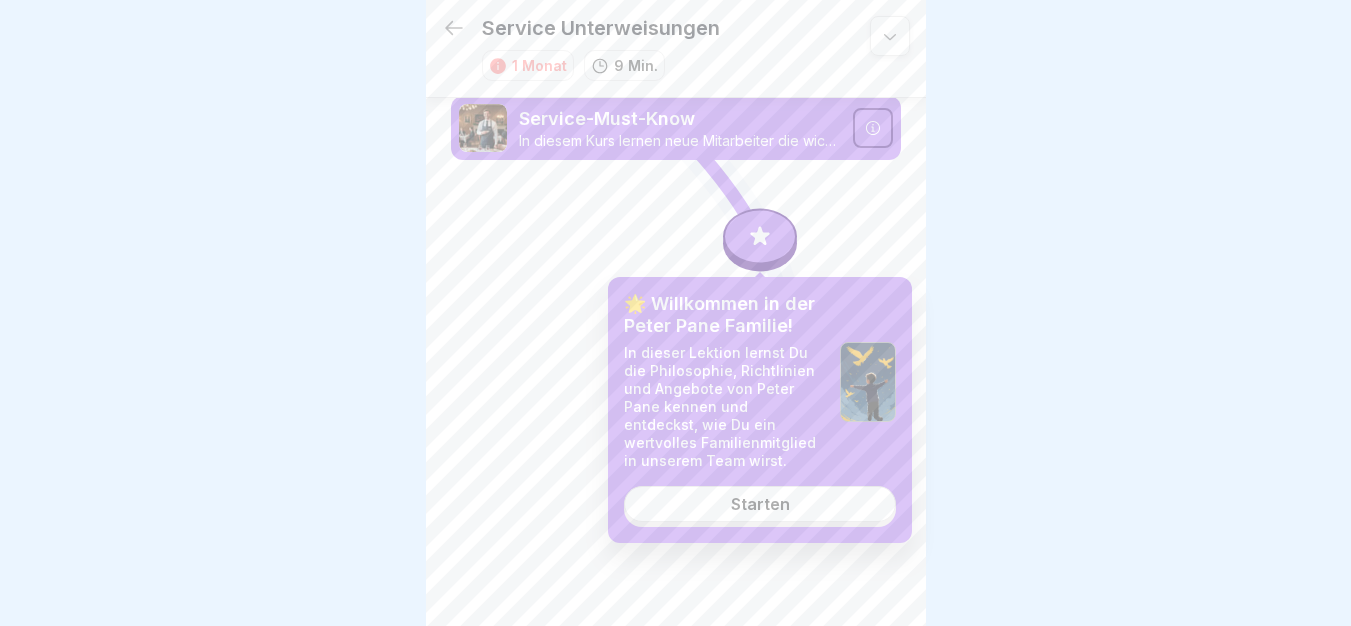 click on "Starten" at bounding box center [760, 504] 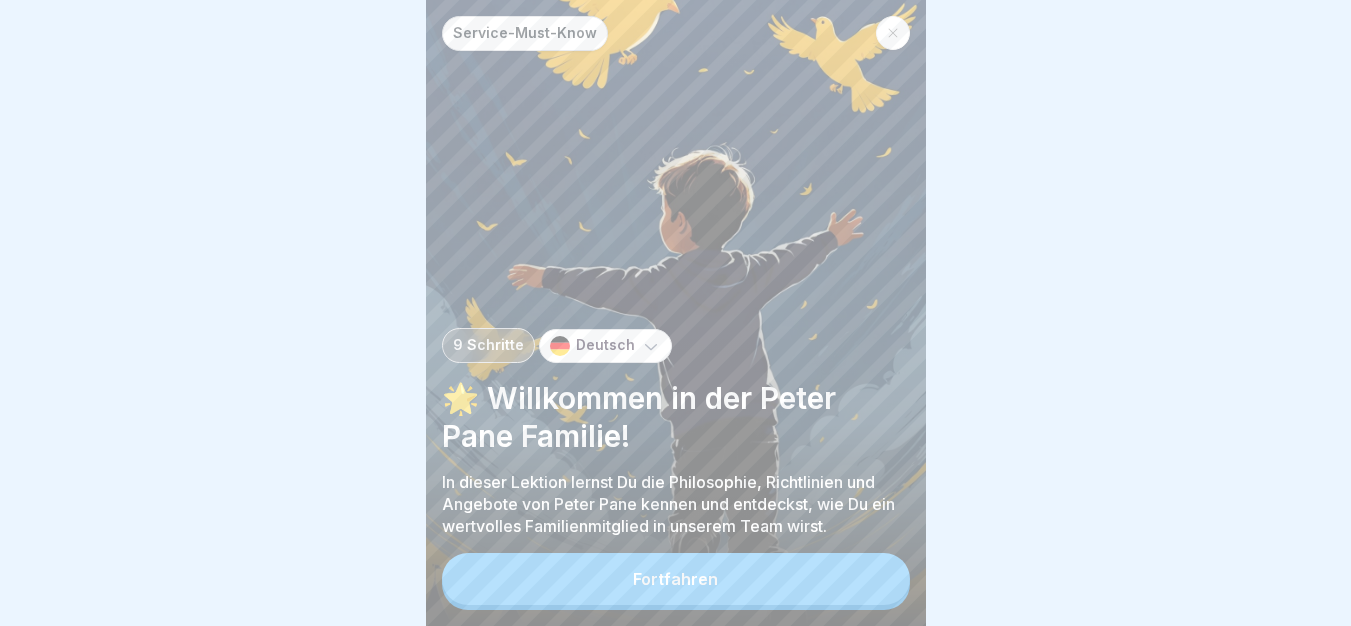click on "Fortfahren" at bounding box center [676, 579] 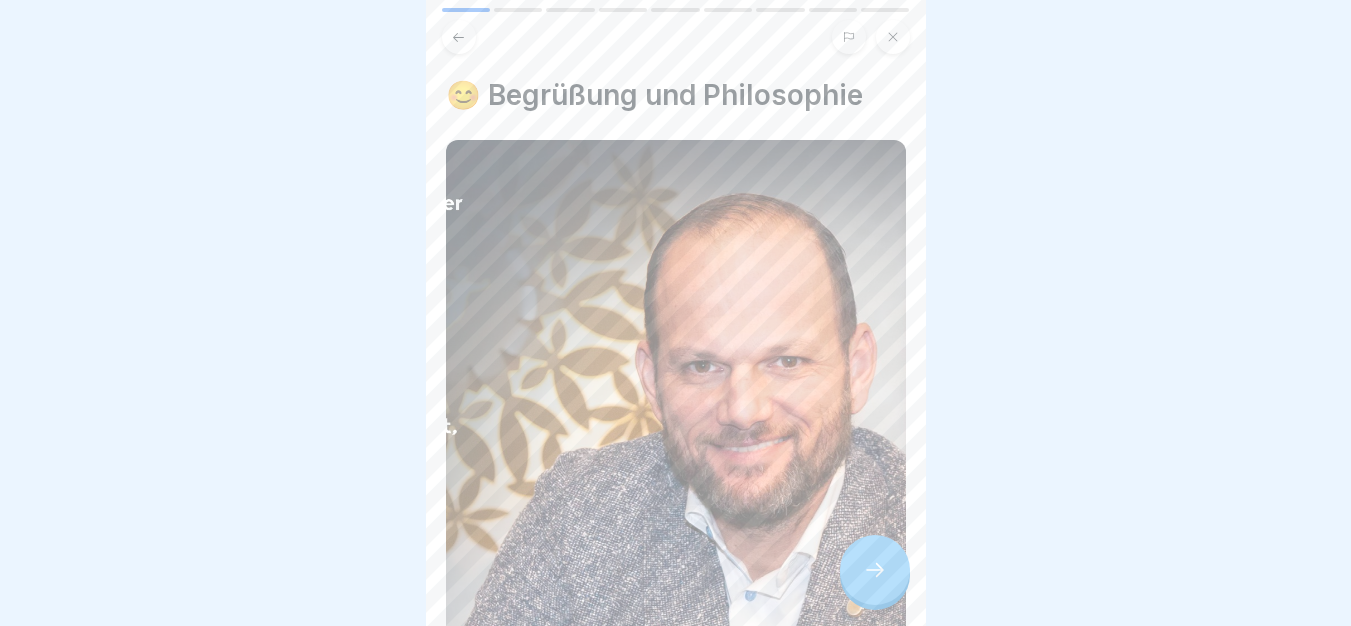 click 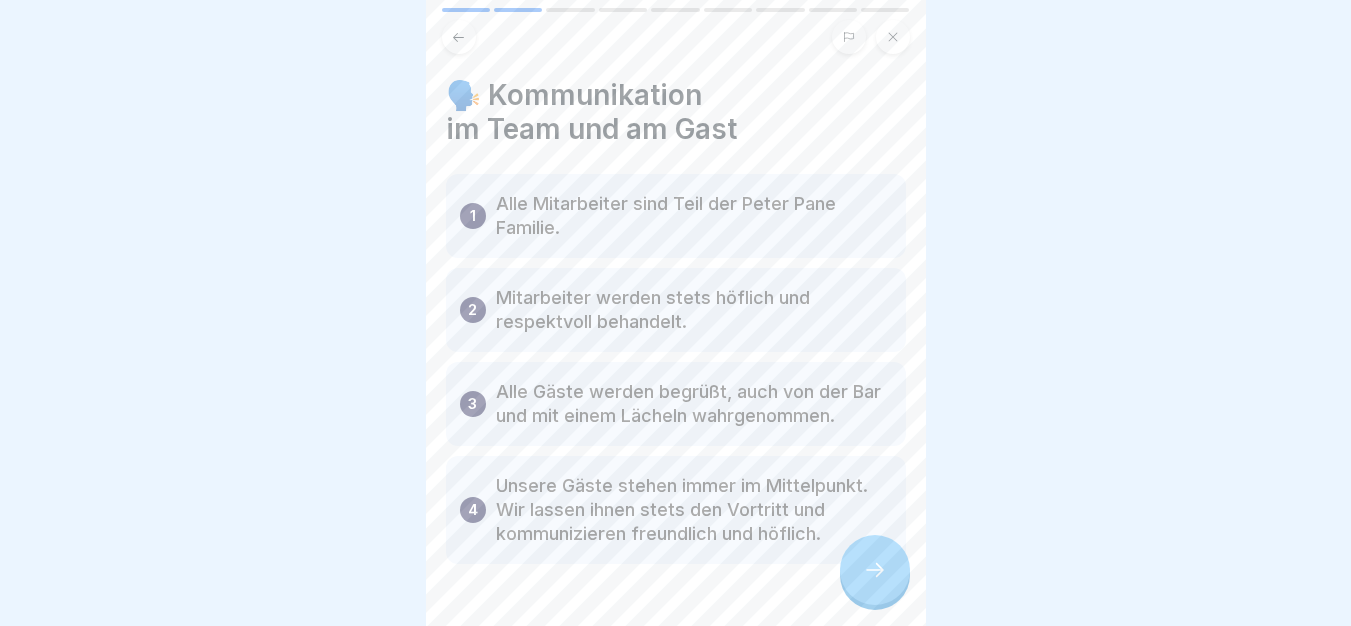 click 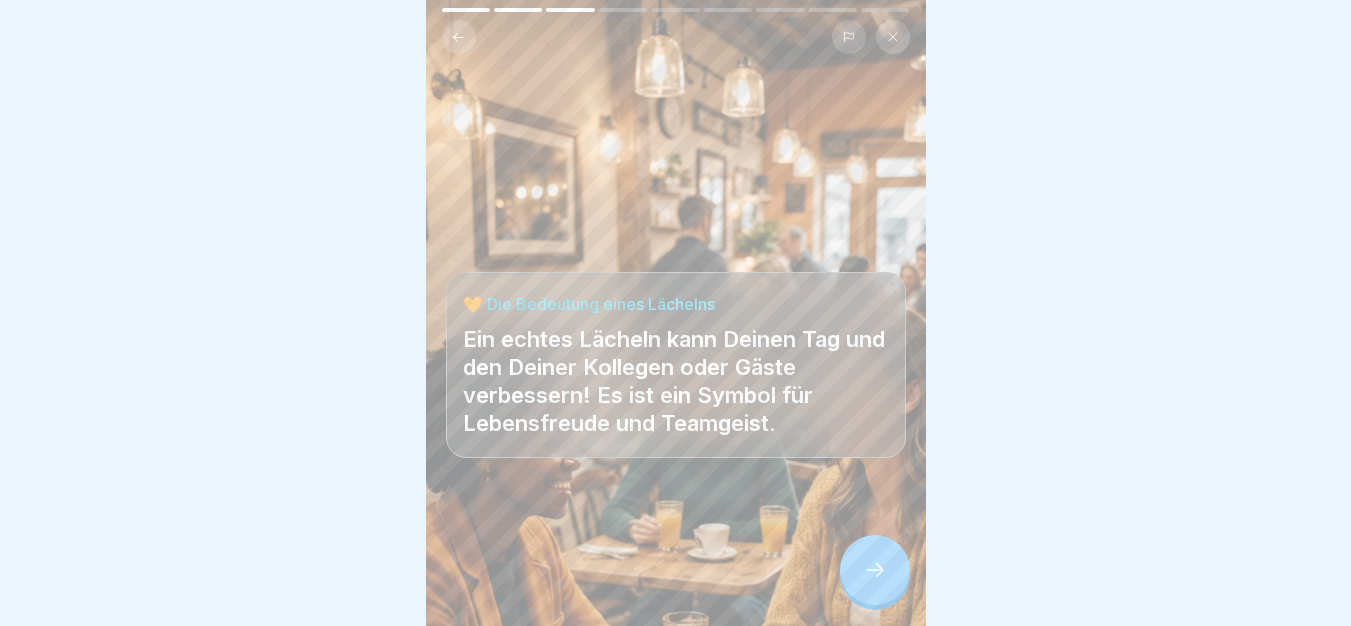 click 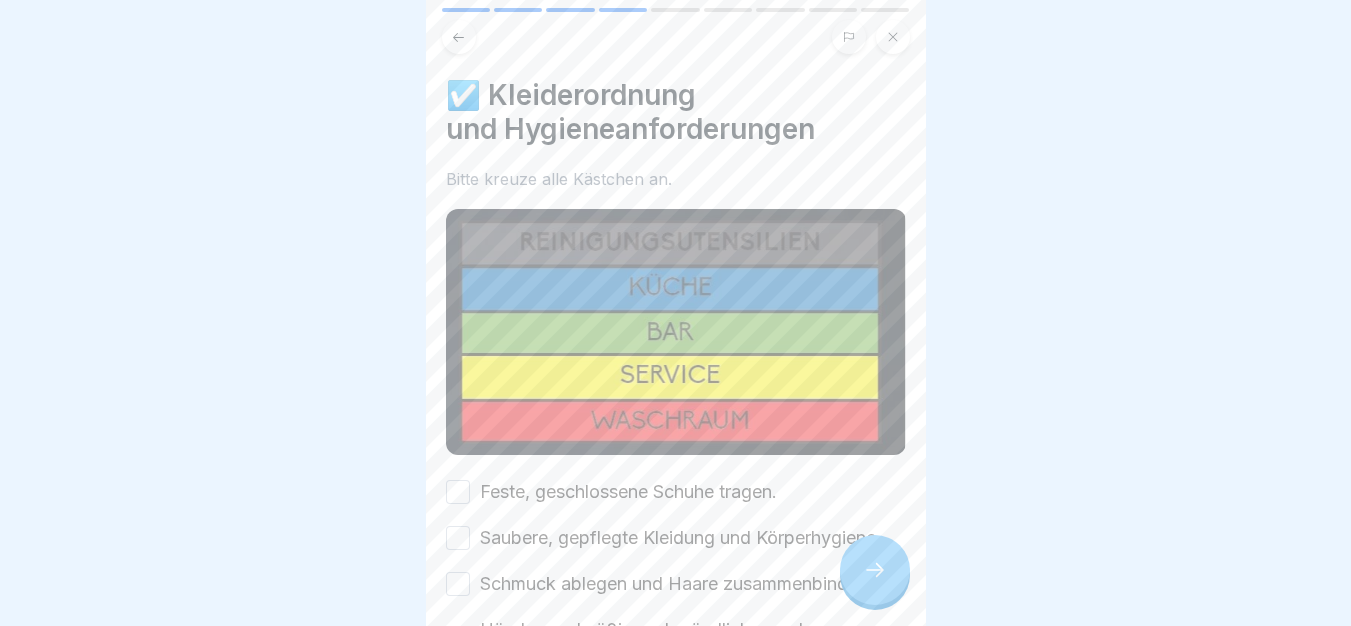 click on "Feste, geschlossene Schuhe tragen." at bounding box center (628, 492) 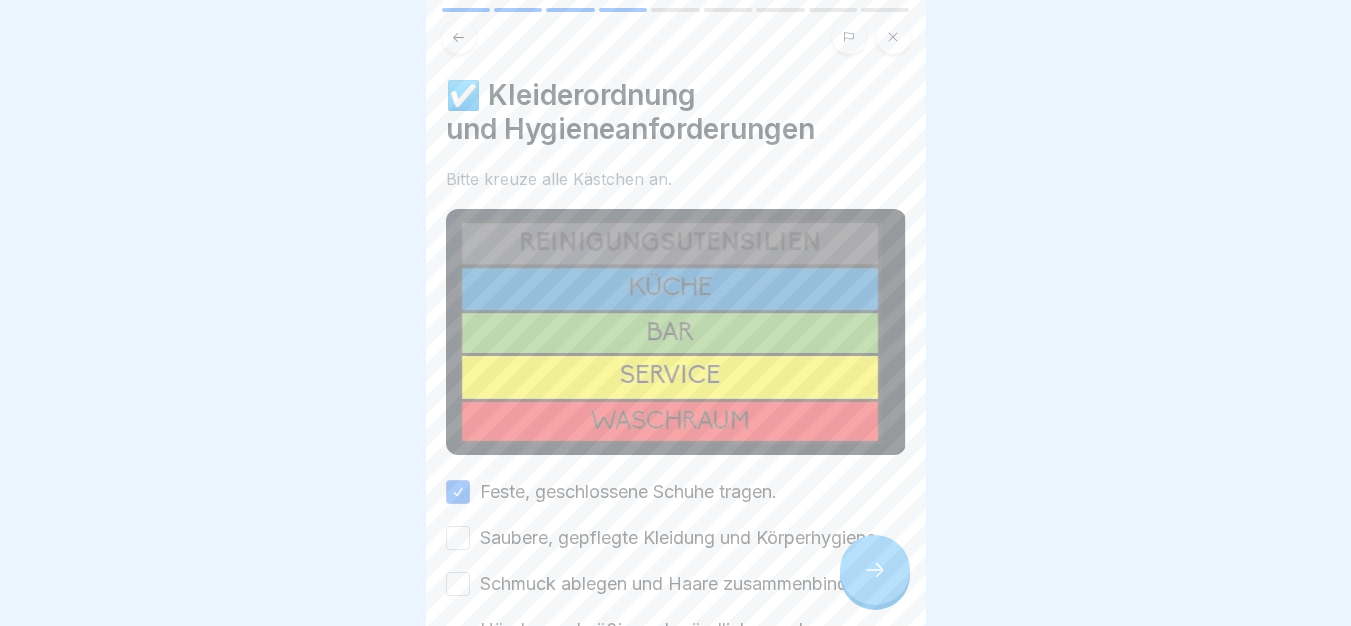 click on "Feste, geschlossene Schuhe tragen. Saubere, gepflegte Kleidung und Körperhygiene. Schmuck ablegen und Haare zusammenbinden. Hände regelmäßig und gründlich waschen, vor allem nach Kontakt mit Bargeld. Flaschenhälse, Gläser und Tassen nur unten und von außen anfassen, Trinkhalme mittig anfassen. Reinigungsutensilien werden dem Arbeitsbereich nach Farbe zugewiesen und müssen getrennt werden: _______rot = WC/Waschraum _______blau = Küche _______________grün = Bar __________gelb = Service" at bounding box center [676, 685] 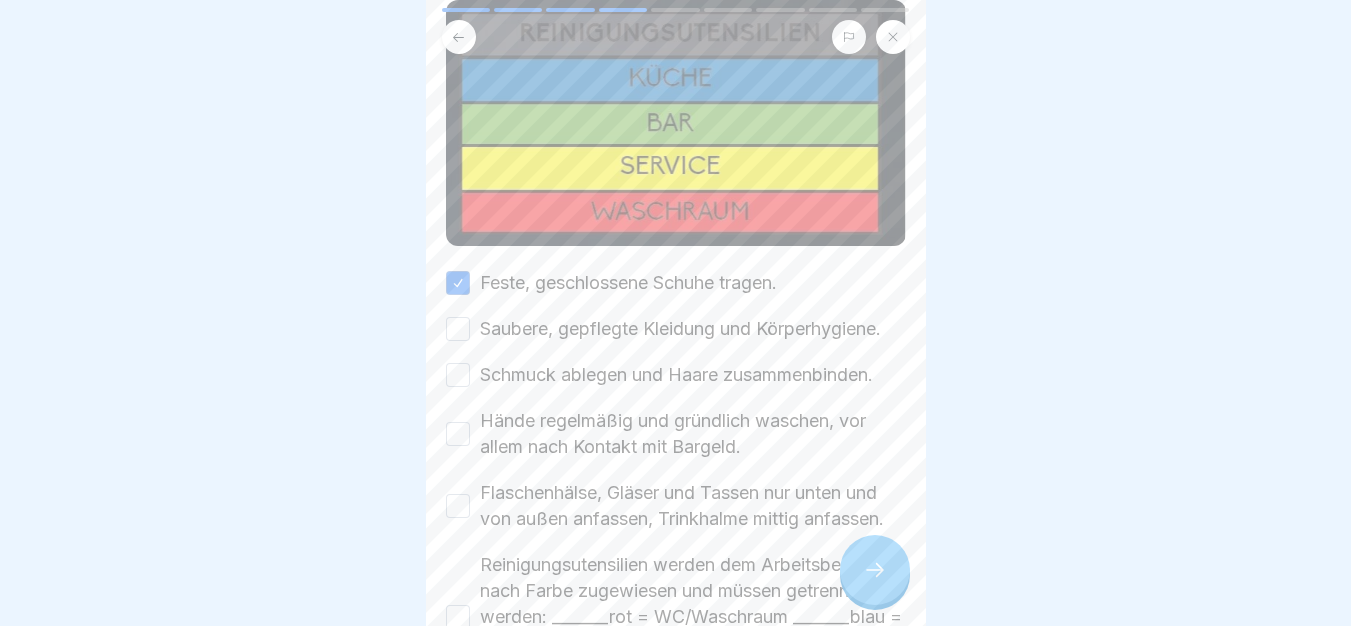 scroll, scrollTop: 220, scrollLeft: 0, axis: vertical 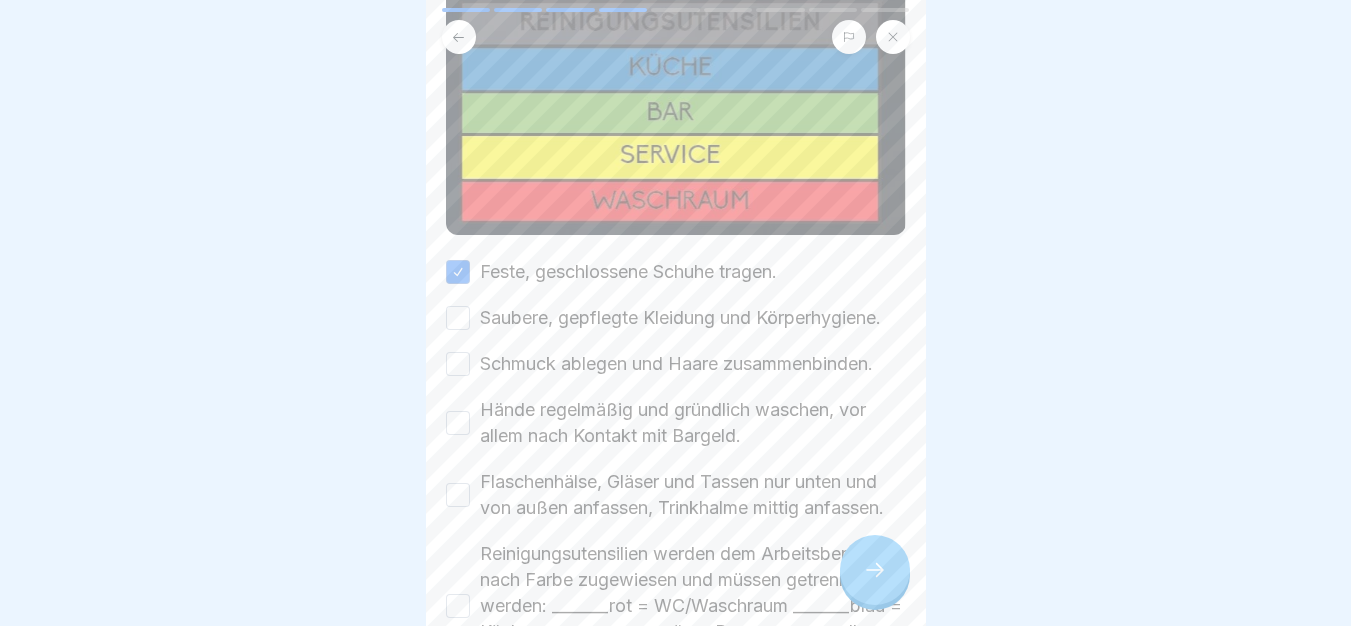 click on "Saubere, gepflegte Kleidung und Körperhygiene." at bounding box center [680, 318] 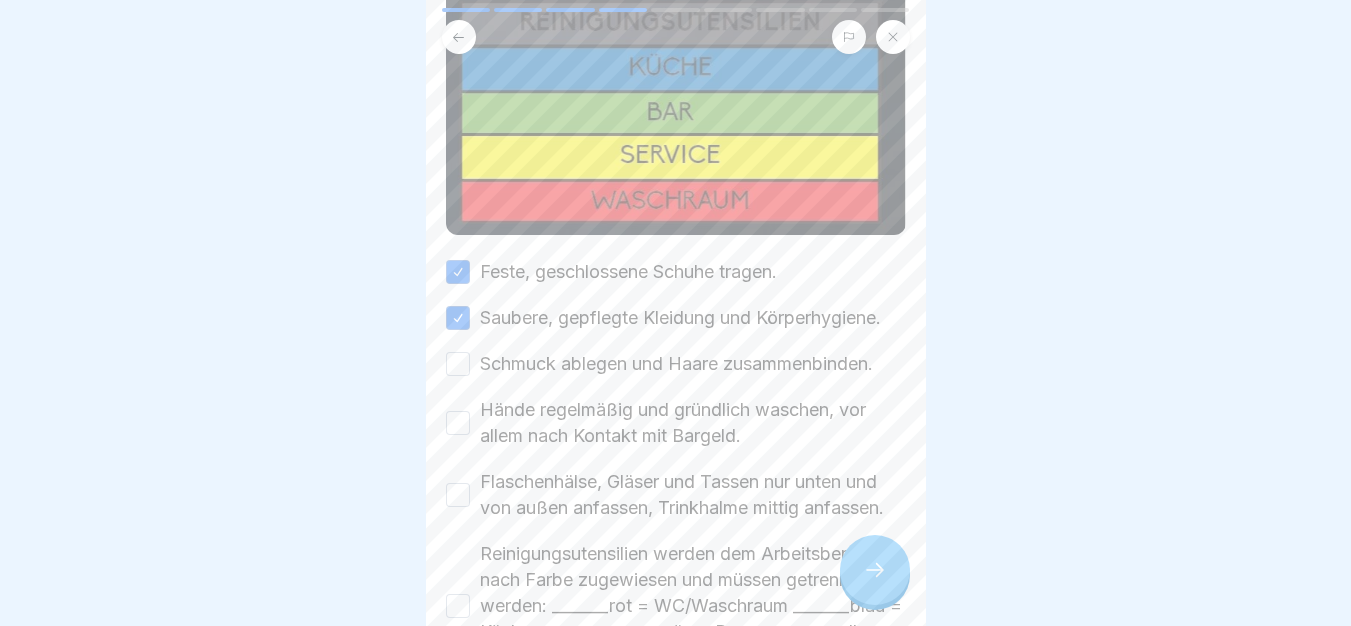 click on "Schmuck ablegen und Haare zusammenbinden." at bounding box center [676, 364] 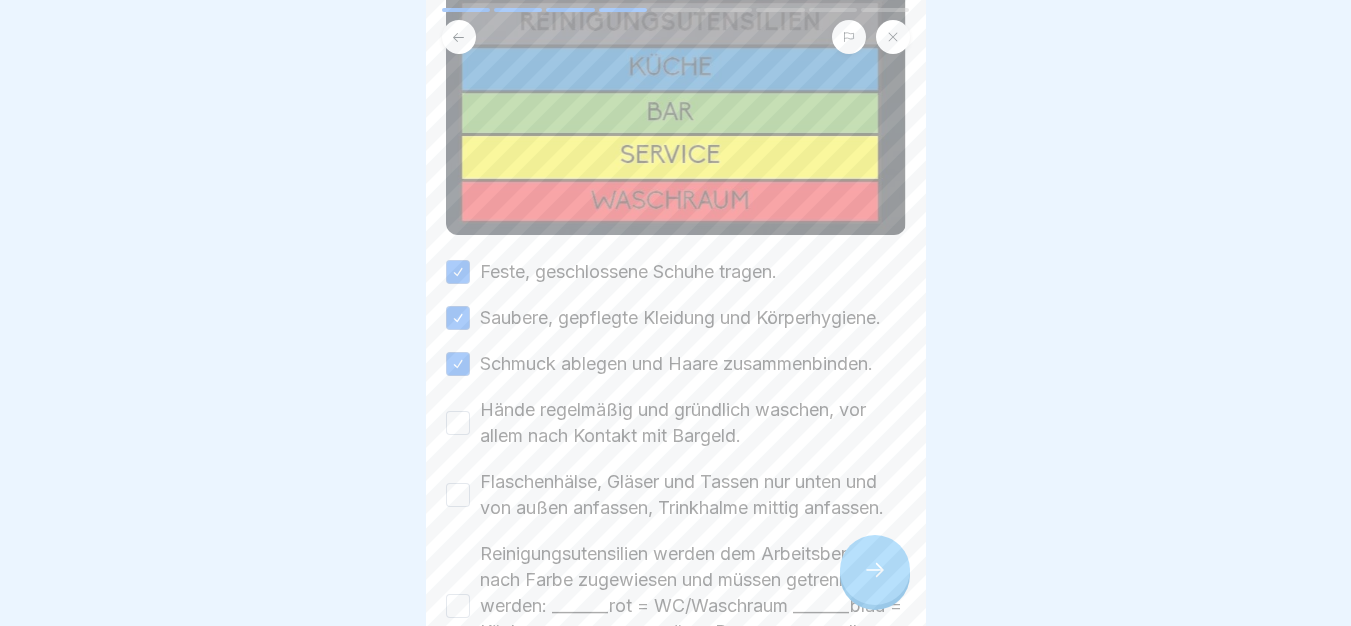 click on "Hände regelmäßig und gründlich waschen, vor allem nach Kontakt mit Bargeld." at bounding box center (693, 423) 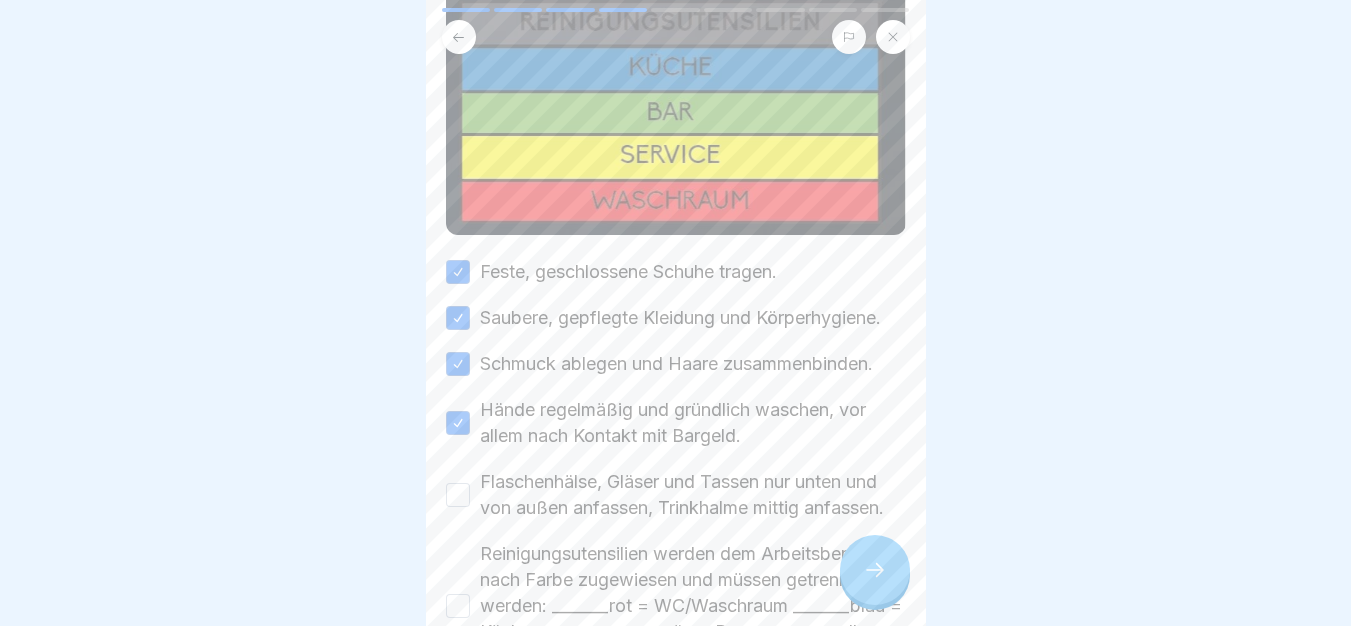 click on "Flaschenhälse, Gläser und Tassen nur unten und von außen anfassen, Trinkhalme mittig anfassen." at bounding box center [693, 495] 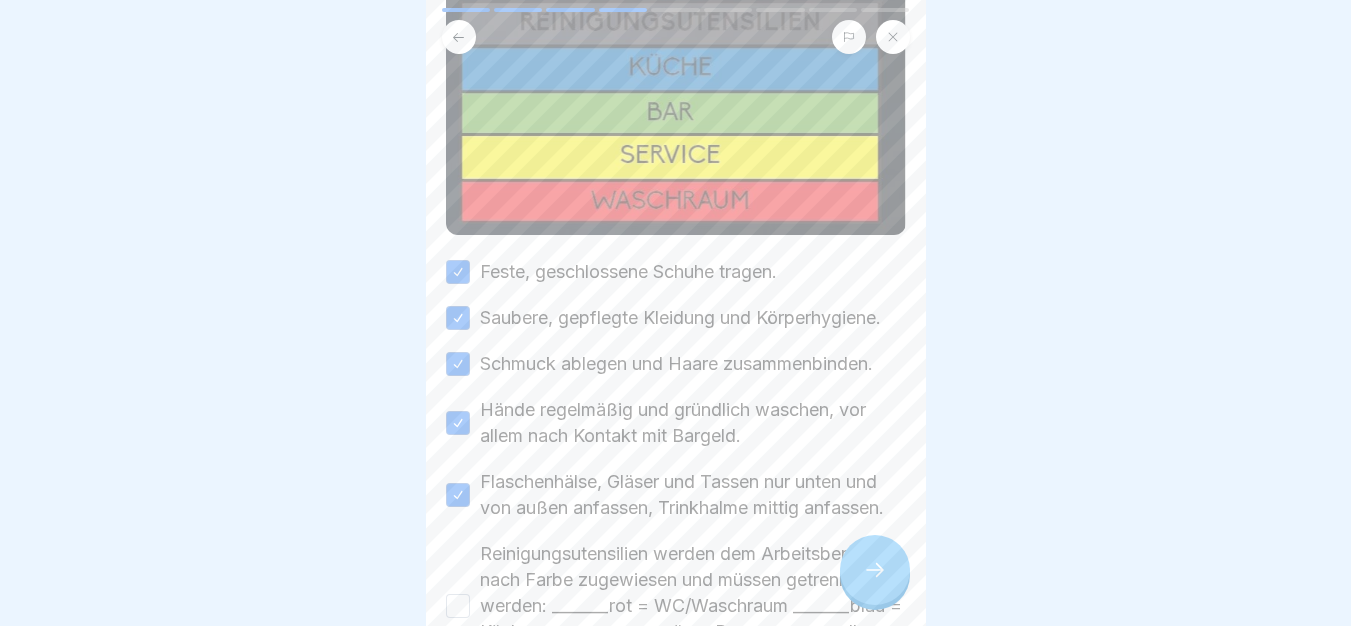scroll, scrollTop: 455, scrollLeft: 0, axis: vertical 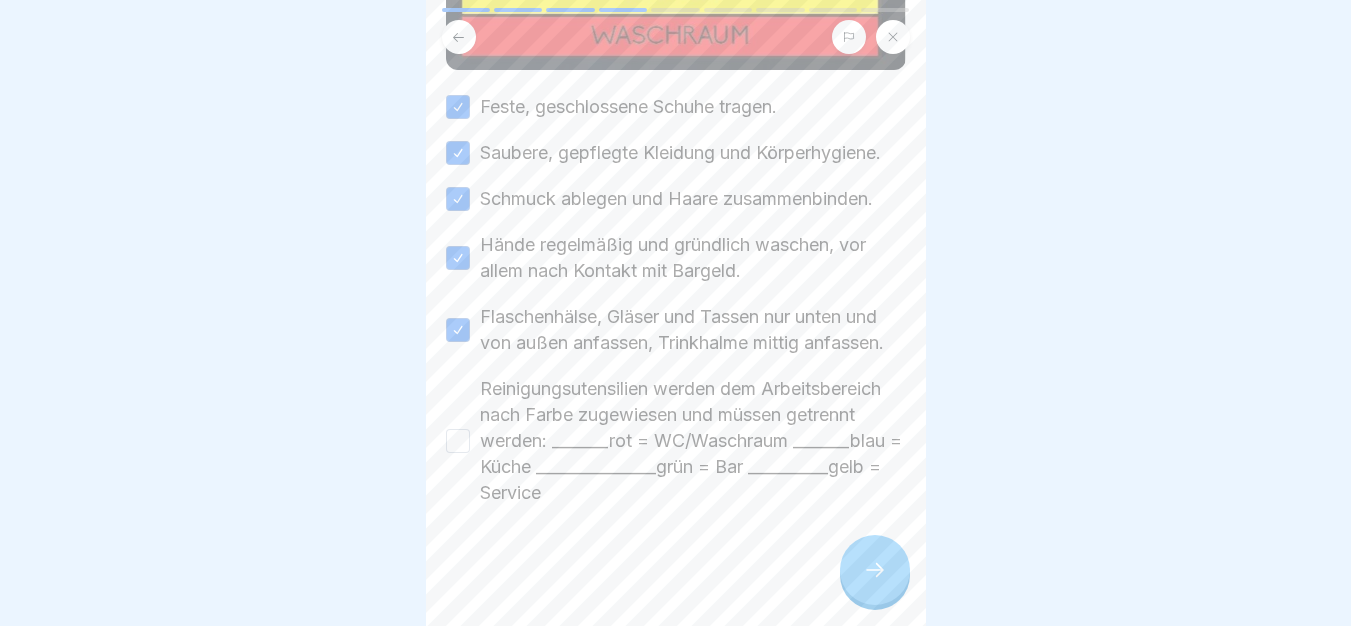click on "Reinigungsutensilien werden dem Arbeitsbereich nach Farbe zugewiesen und müssen getrennt werden: _______rot = WC/Waschraum _______blau = Küche _______________grün = Bar __________gelb = Service" at bounding box center [693, 441] 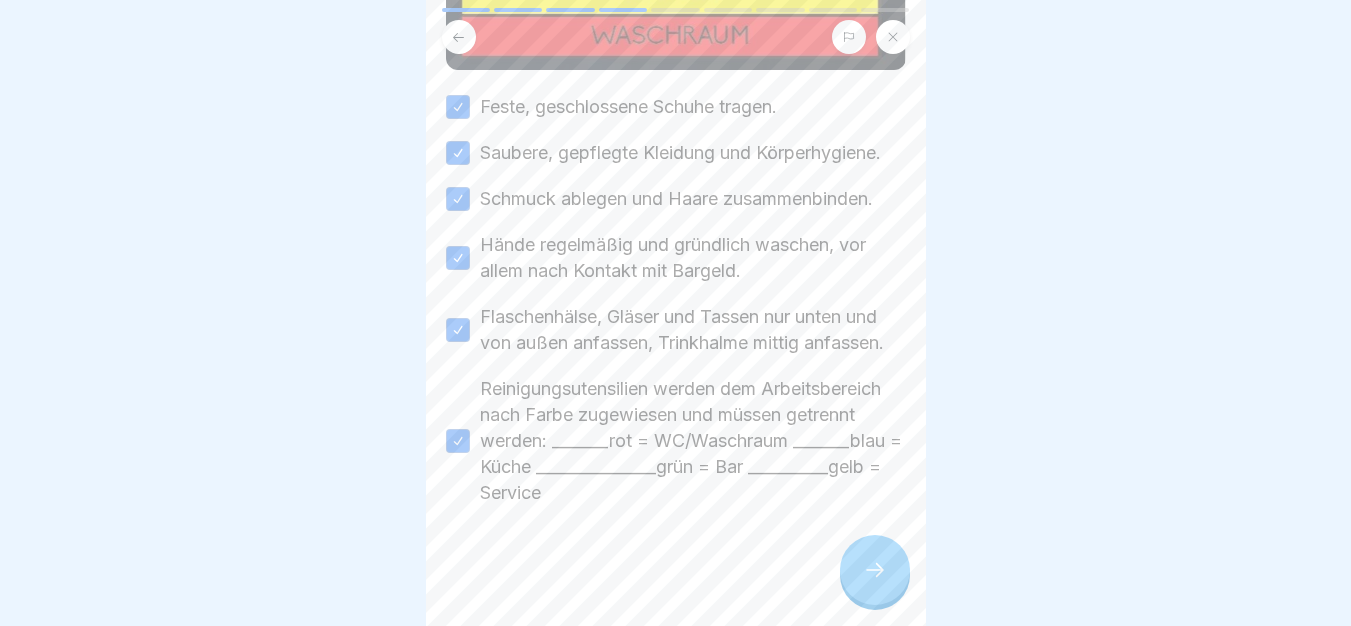 click at bounding box center [875, 570] 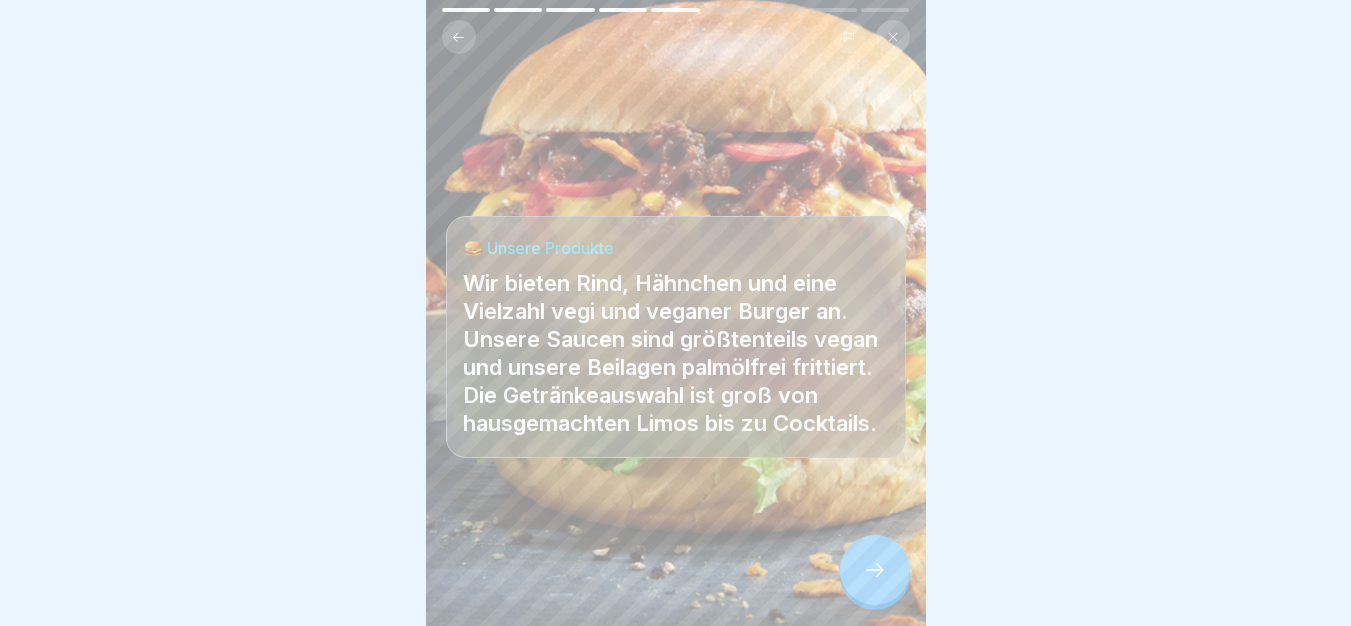 click at bounding box center [875, 570] 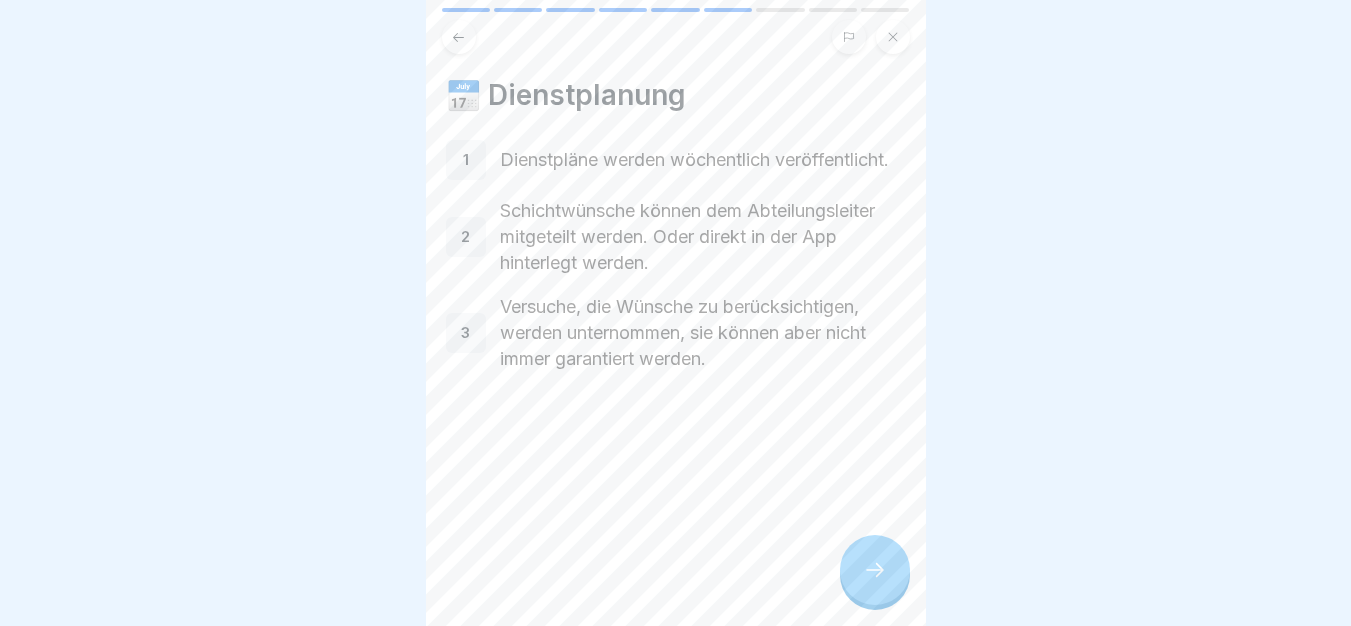 click at bounding box center (875, 570) 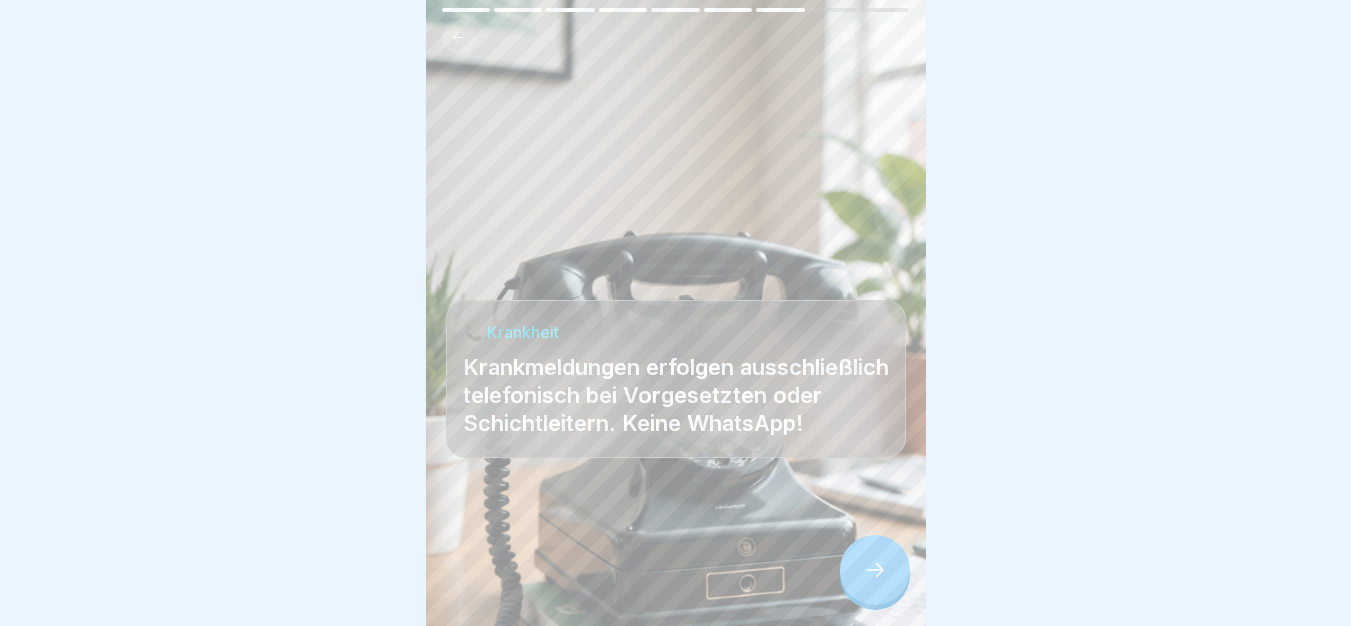 click at bounding box center (875, 570) 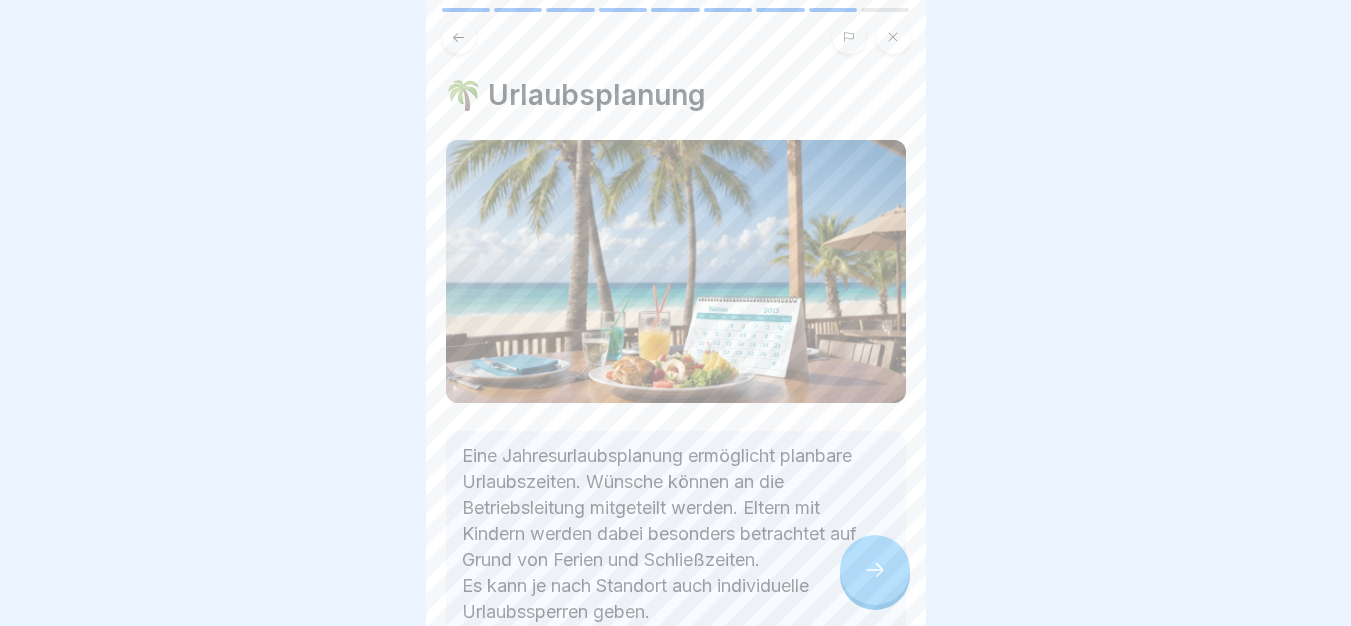 click at bounding box center [875, 570] 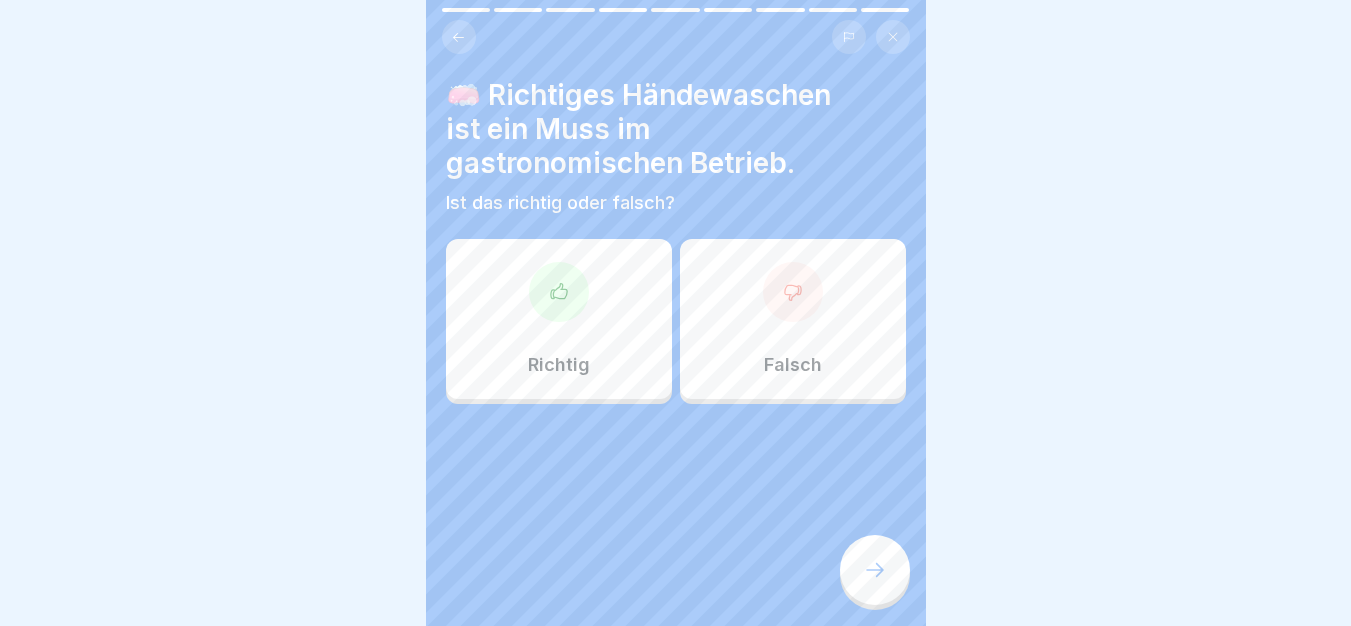 click on "Richtig" at bounding box center (559, 319) 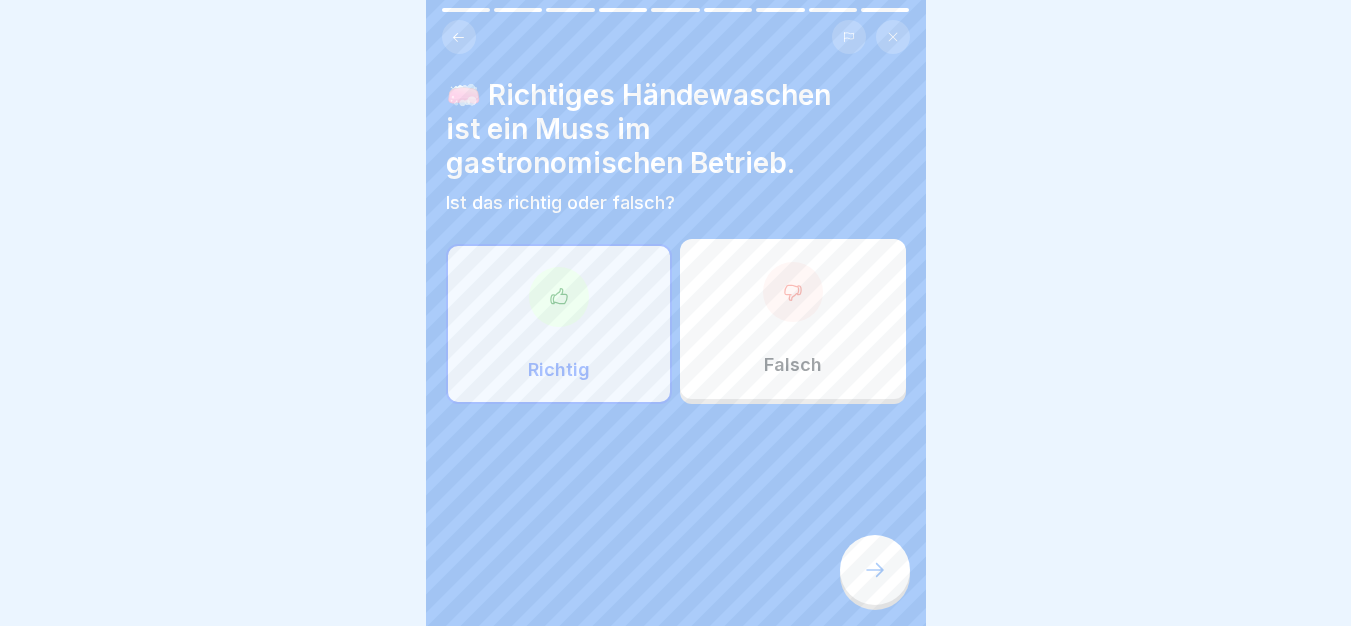 click 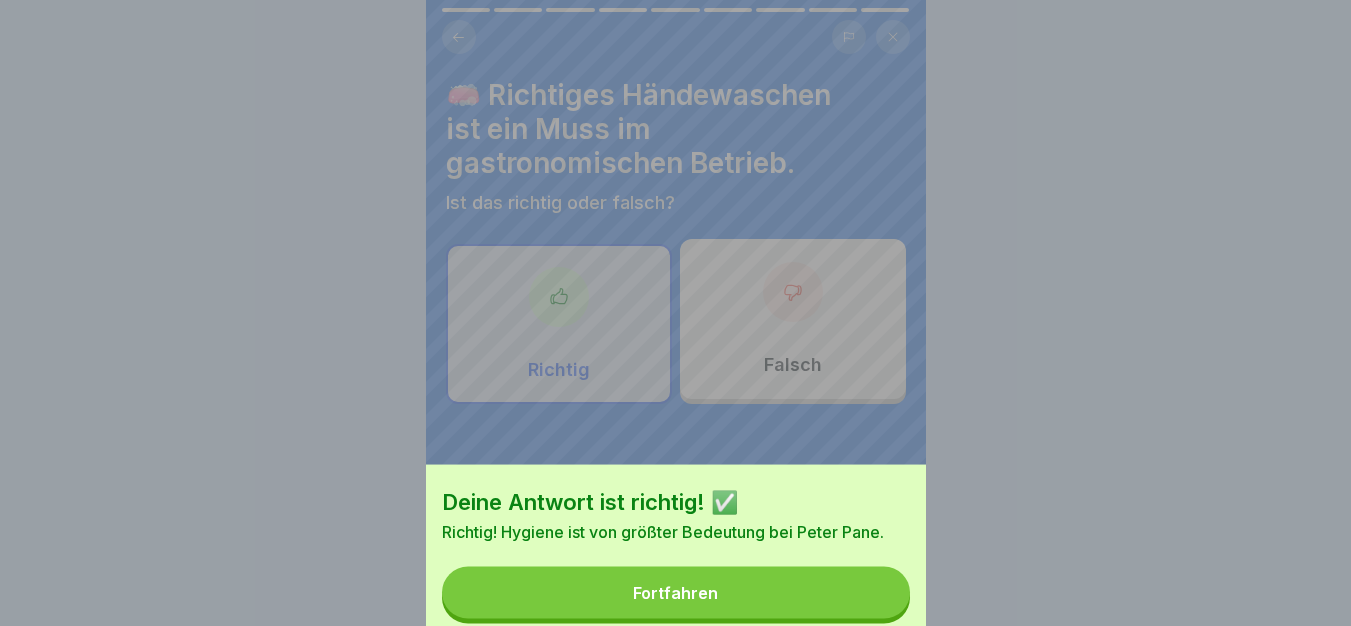 click on "Fortfahren" at bounding box center [676, 593] 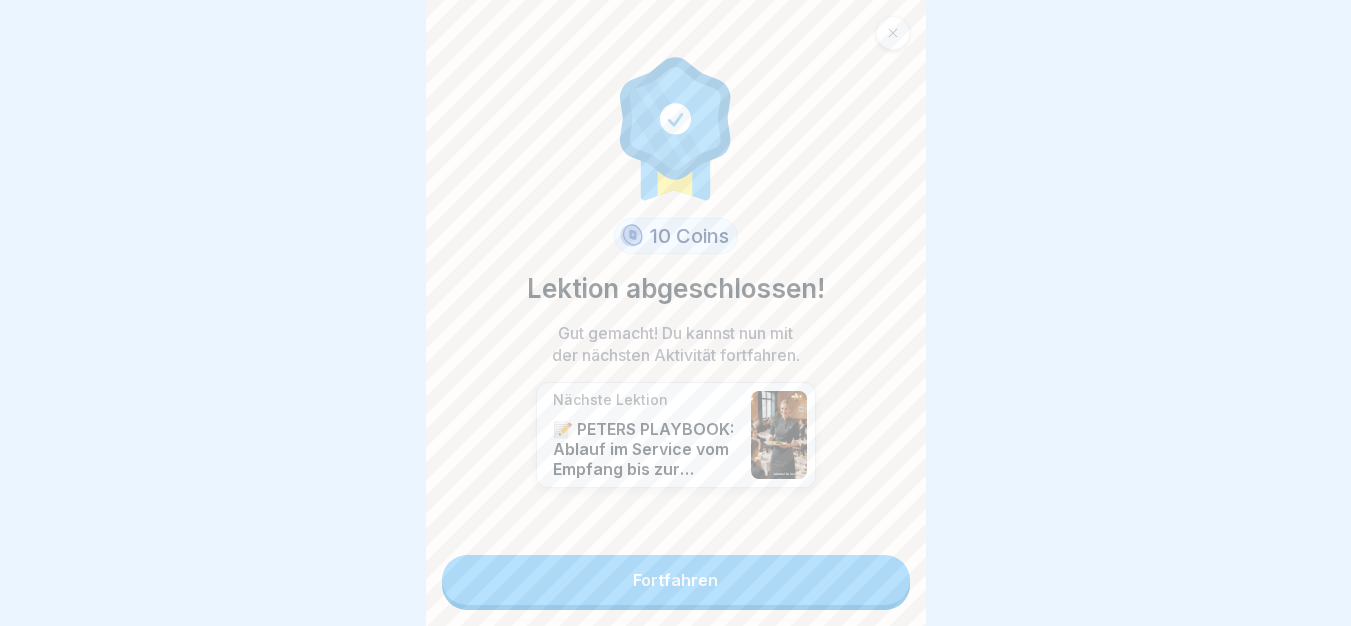 click on "Fortfahren" at bounding box center [676, 580] 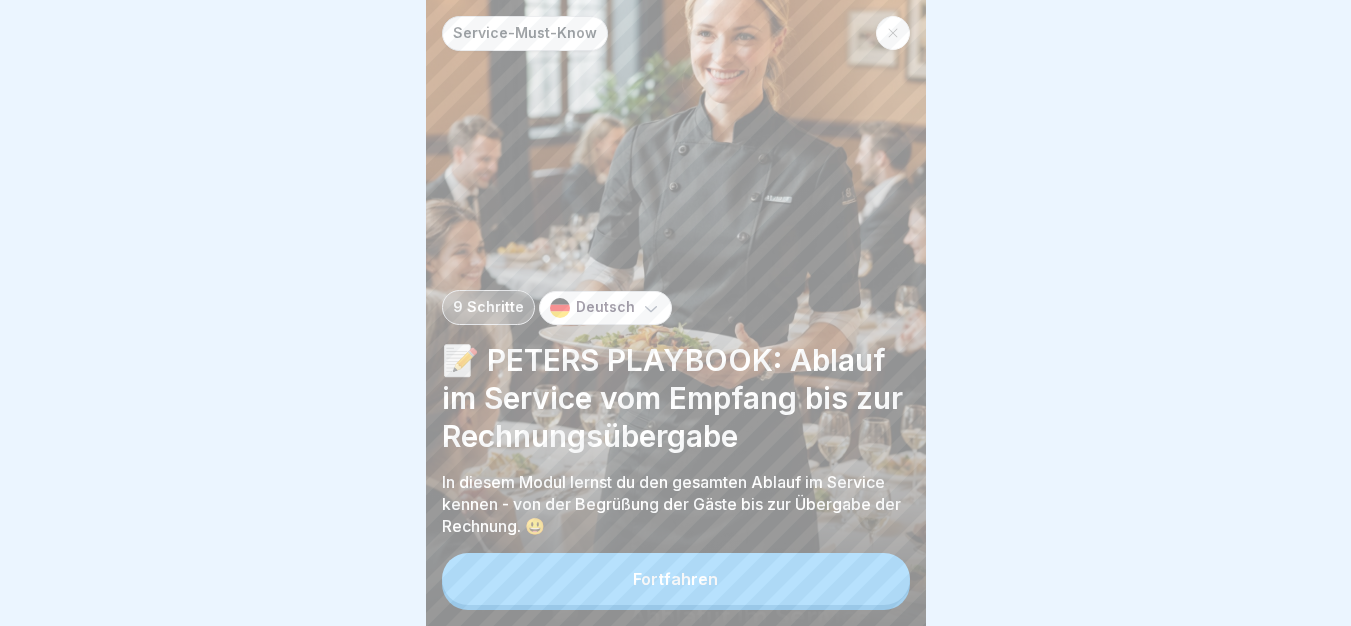 click on "Fortfahren" at bounding box center (676, 579) 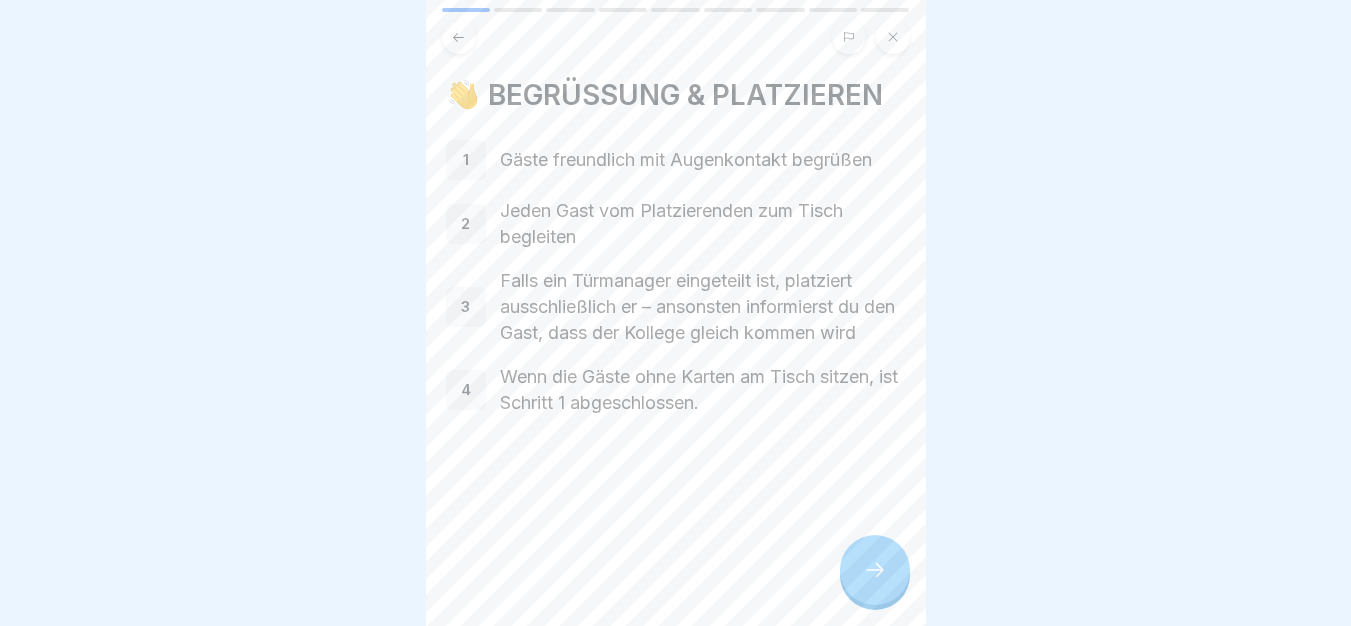 click at bounding box center [875, 570] 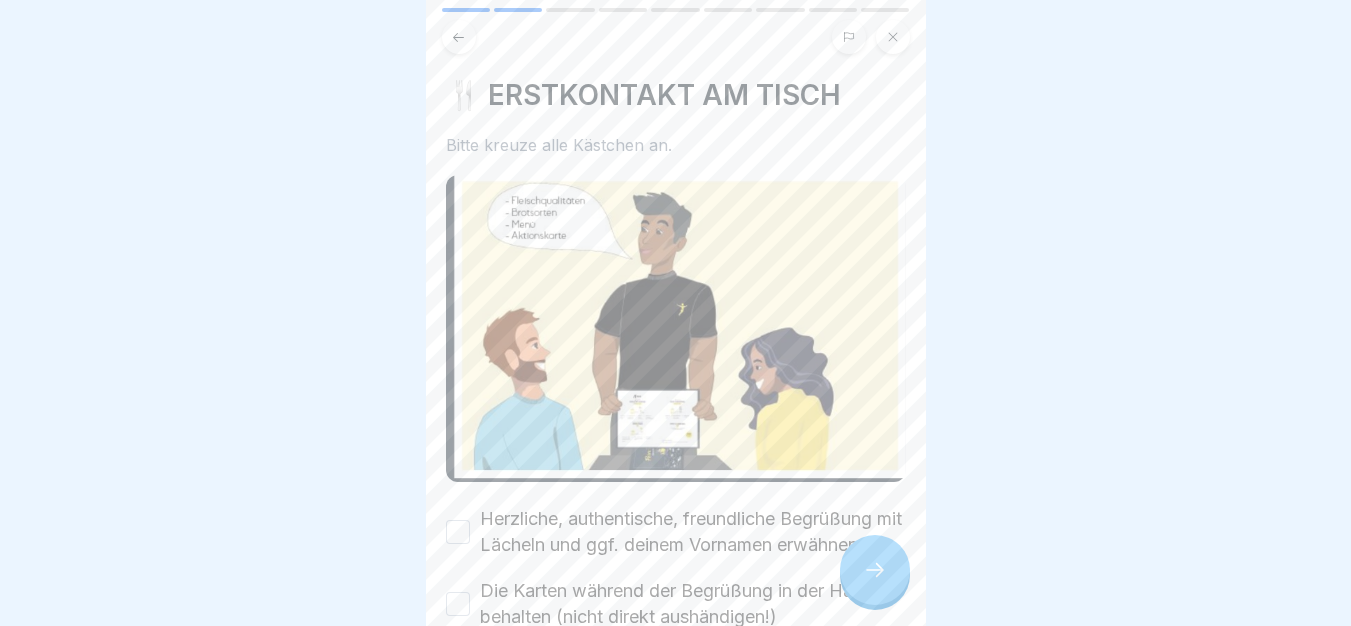 click at bounding box center [875, 570] 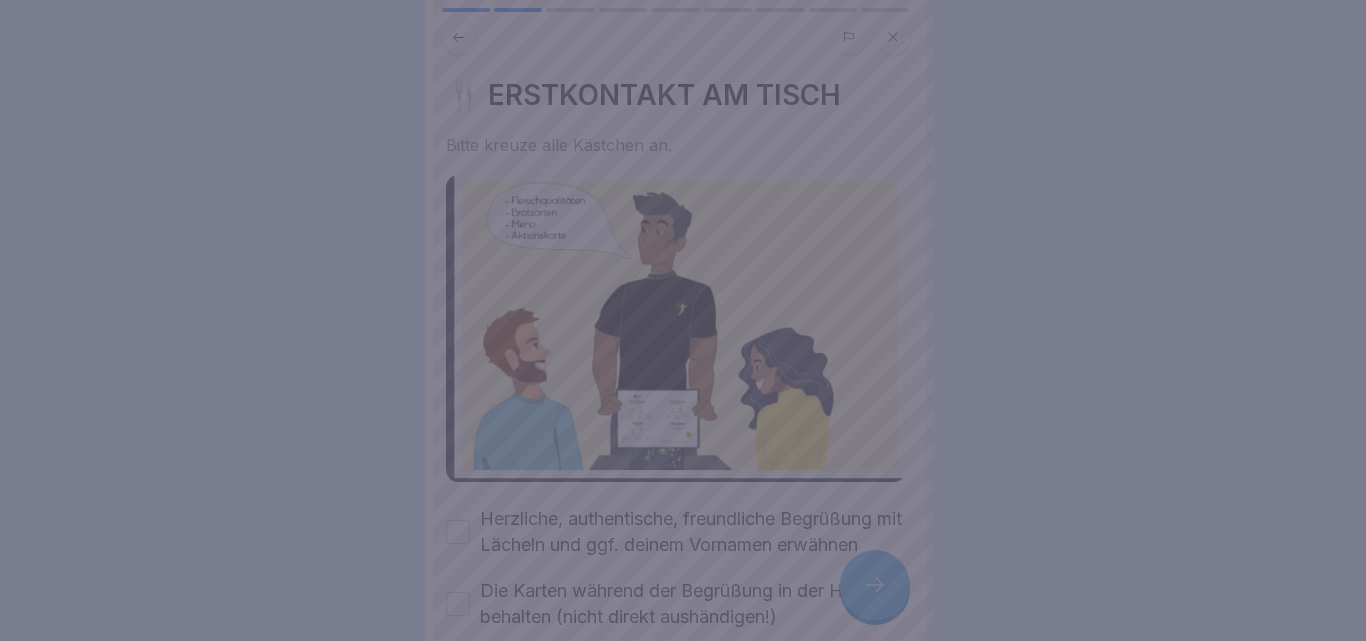 click at bounding box center [683, 320] 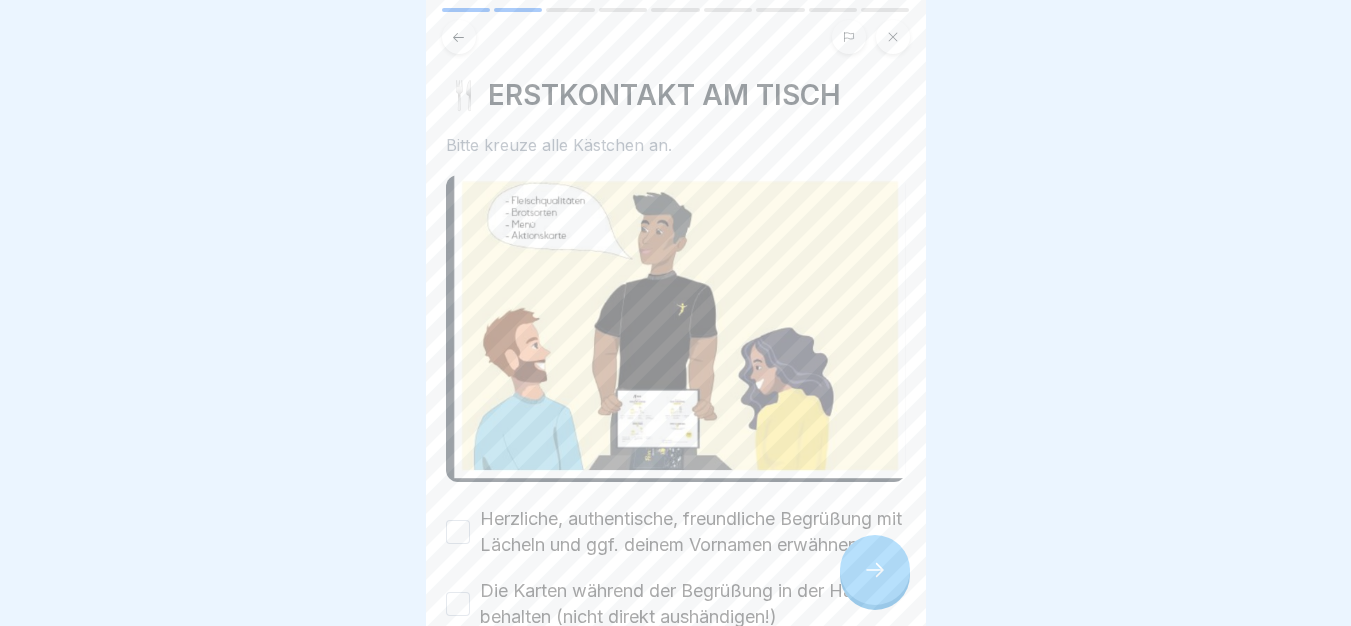 click on "Herzliche, authentische, freundliche Begrüßung mit Lächeln und ggf. deinem Vornamen erwähnen" at bounding box center [693, 532] 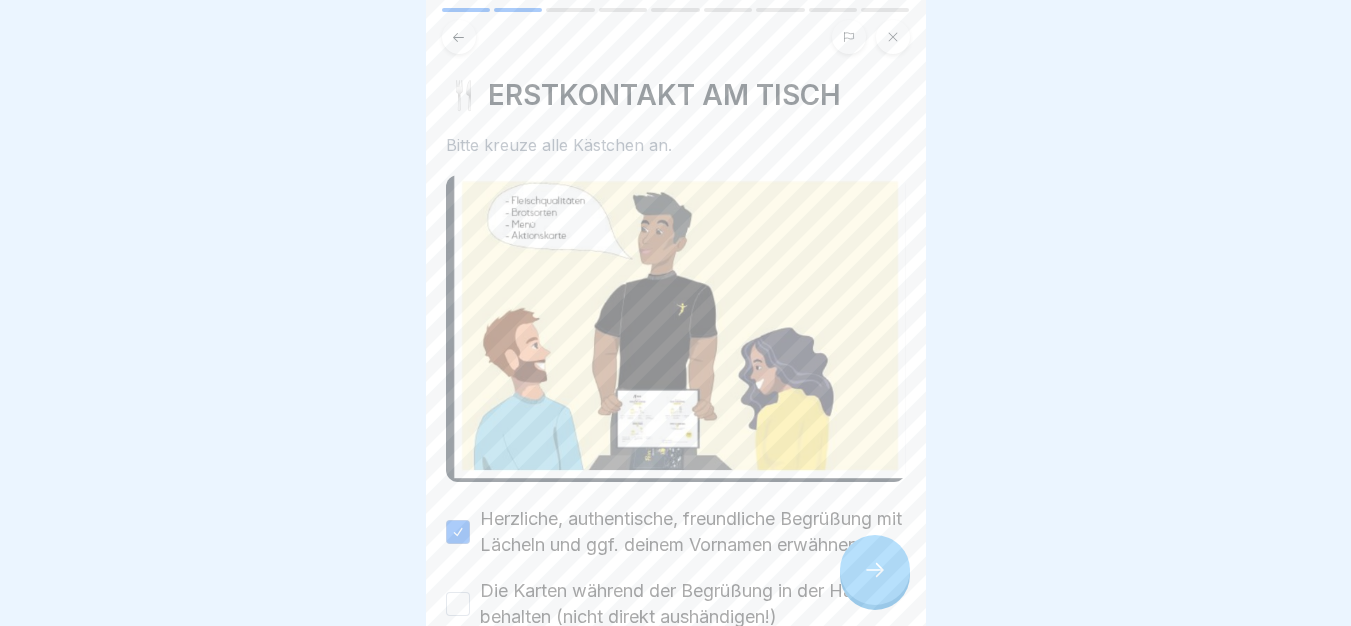 click on "Die Karten während der Begrüßung in der Hand behalten (nicht direkt aushändigen!)" at bounding box center (693, 604) 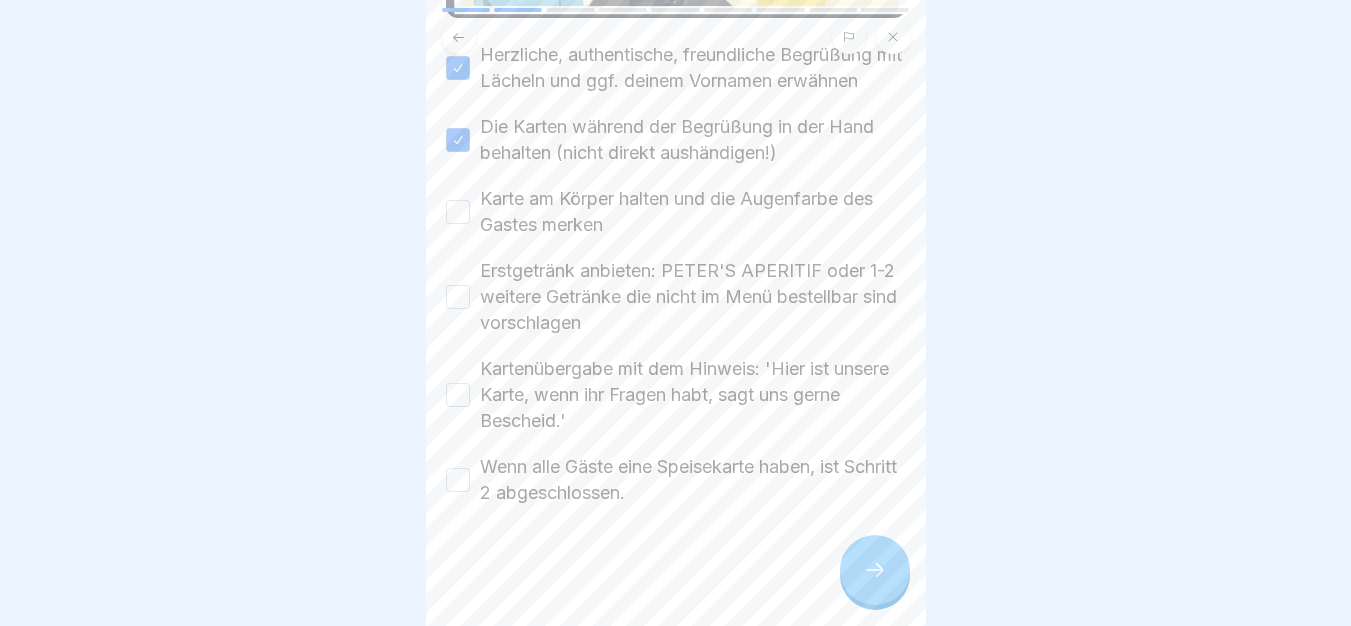 scroll, scrollTop: 480, scrollLeft: 0, axis: vertical 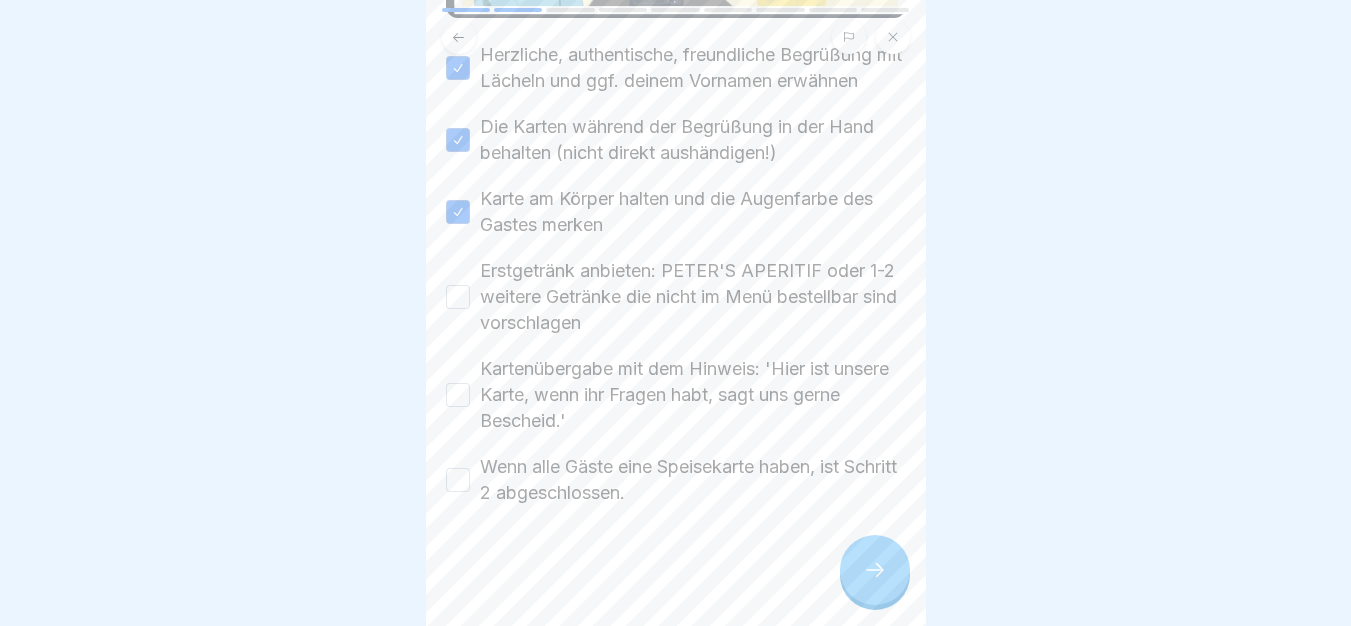 click on "Erstgetränk anbieten: PETER'S APERITIF oder 1-2 weitere Getränke die nicht im Menü bestellbar sind vorschlagen" at bounding box center [693, 297] 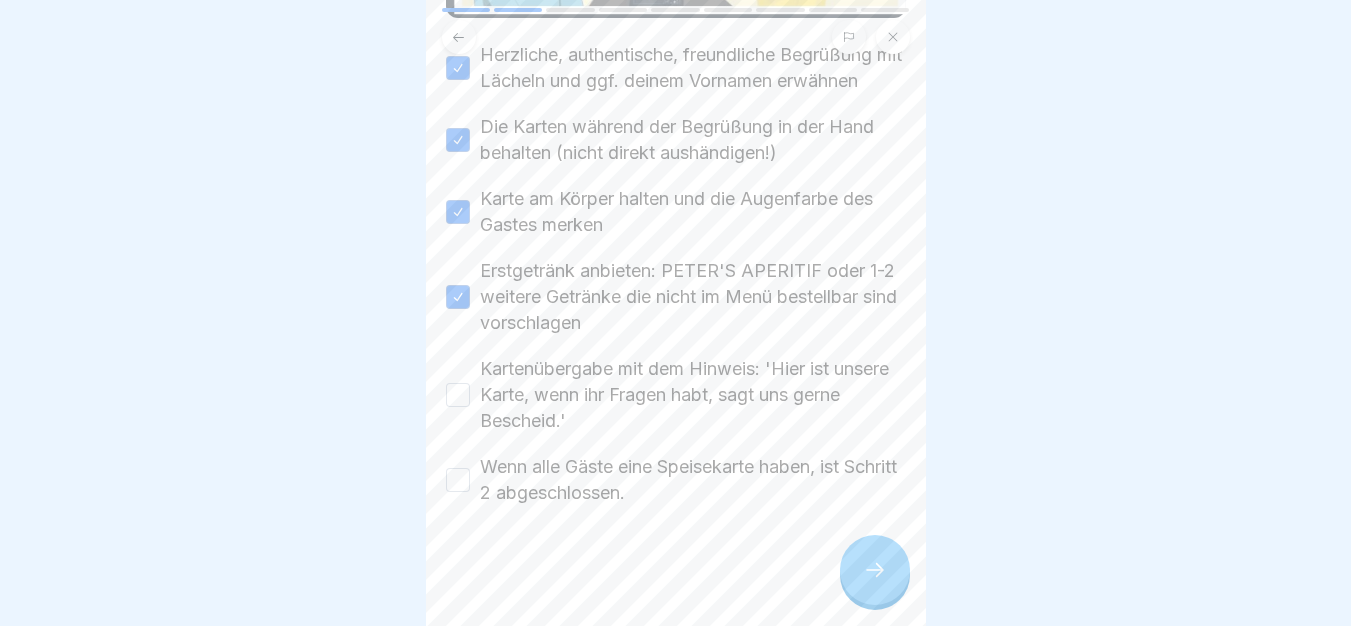 click on "Kartenübergabe mit dem Hinweis: 'Hier ist unsere Karte, wenn ihr Fragen habt, sagt uns gerne Bescheid.'" at bounding box center (693, 395) 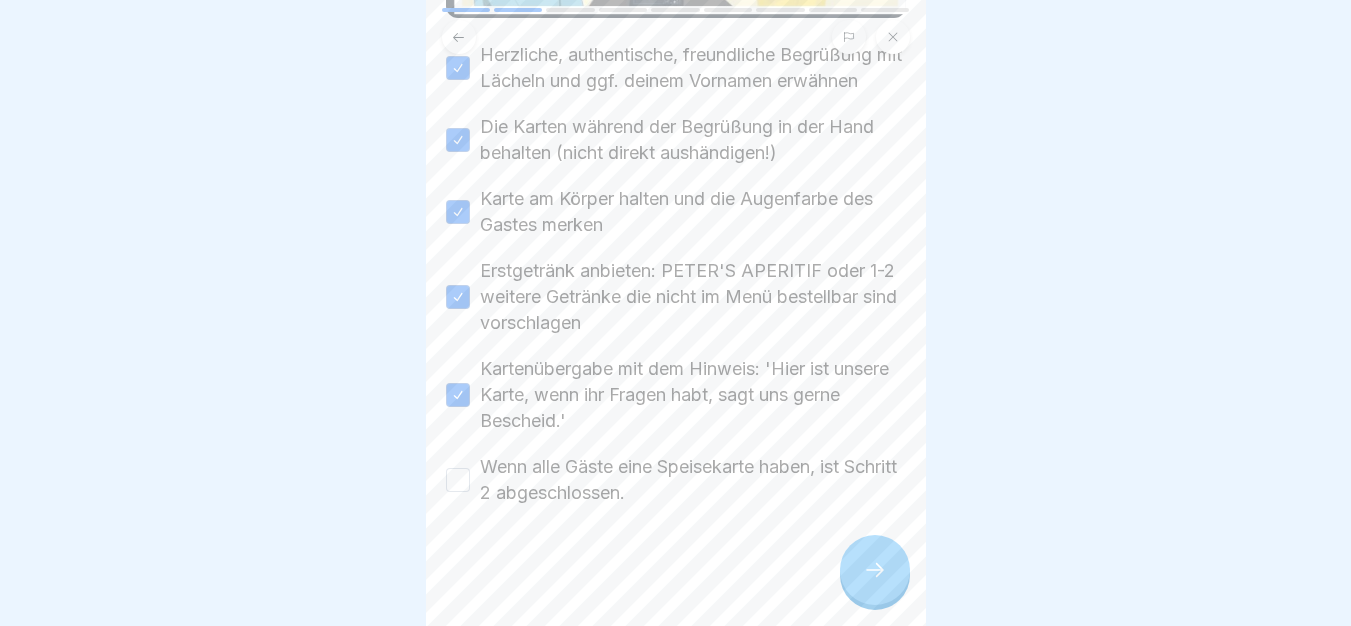 click on "Wenn alle Gäste eine Speisekarte haben, ist Schritt 2 abgeschlossen." at bounding box center [693, 480] 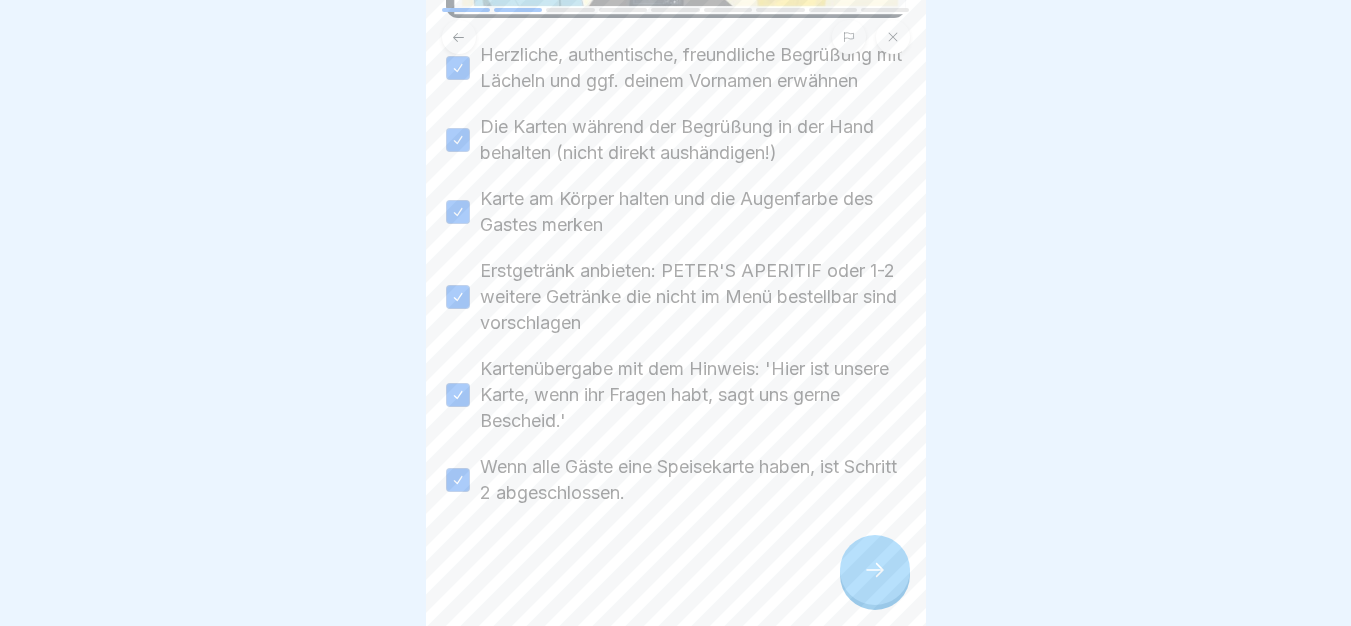 click at bounding box center [875, 570] 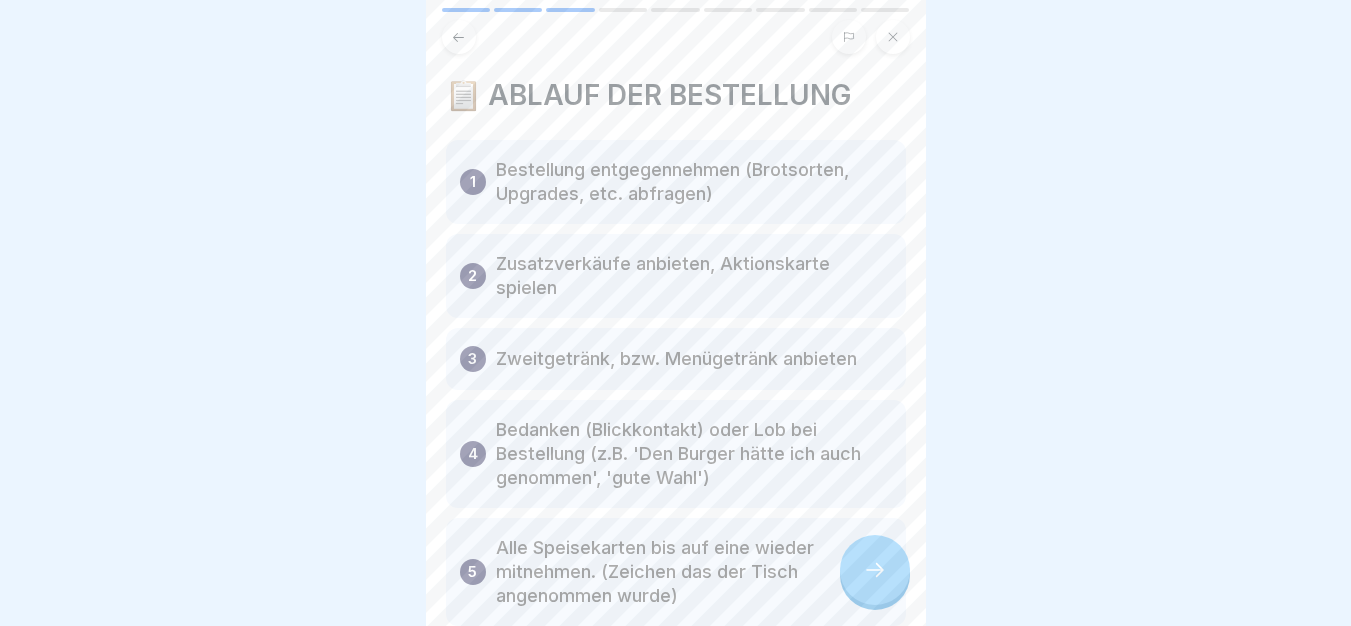 click at bounding box center [875, 570] 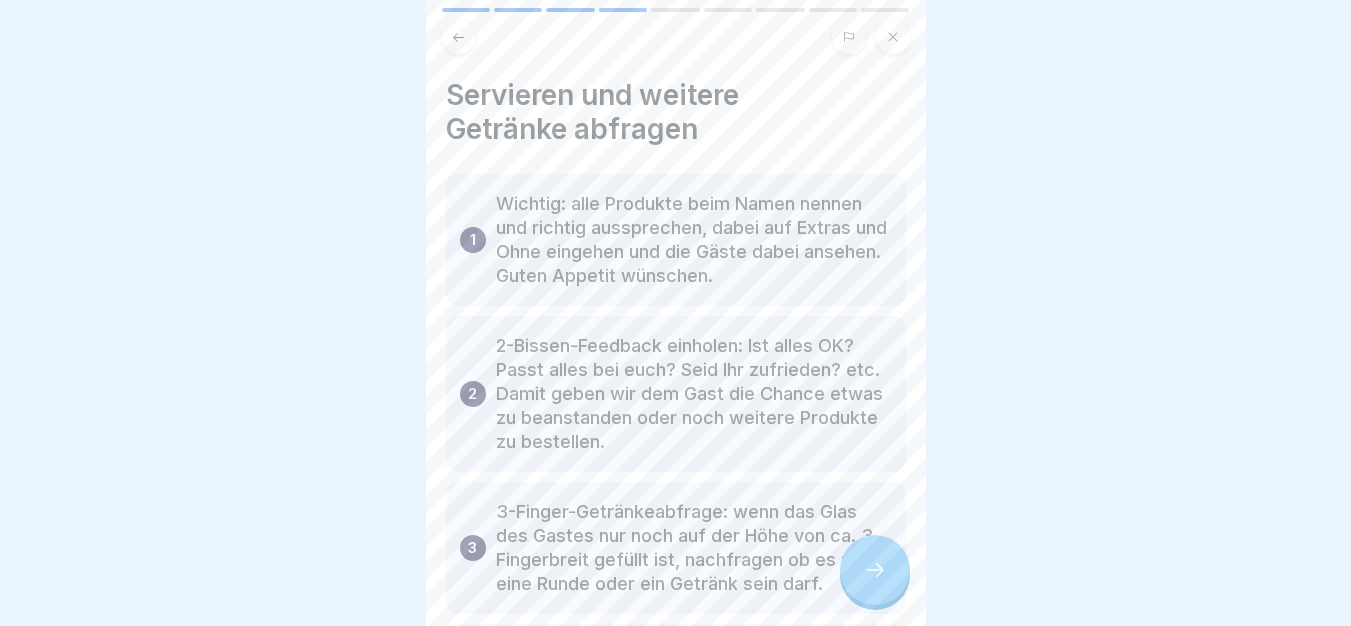 click at bounding box center [875, 570] 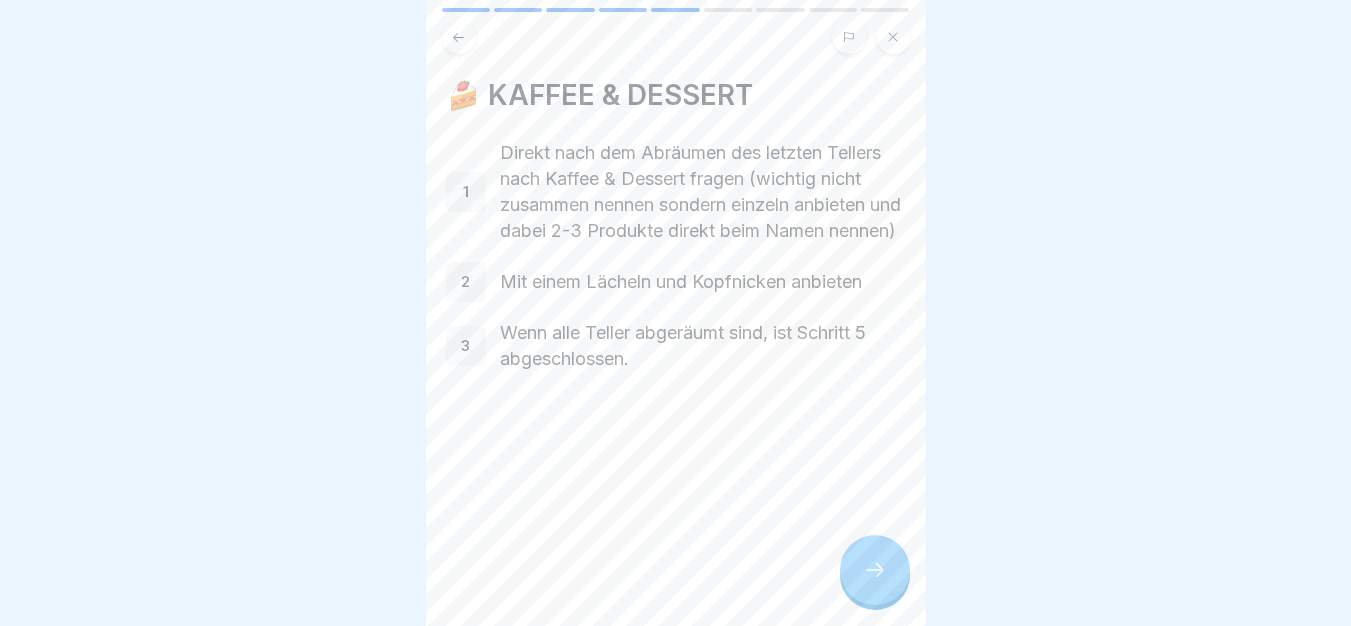 click at bounding box center [875, 570] 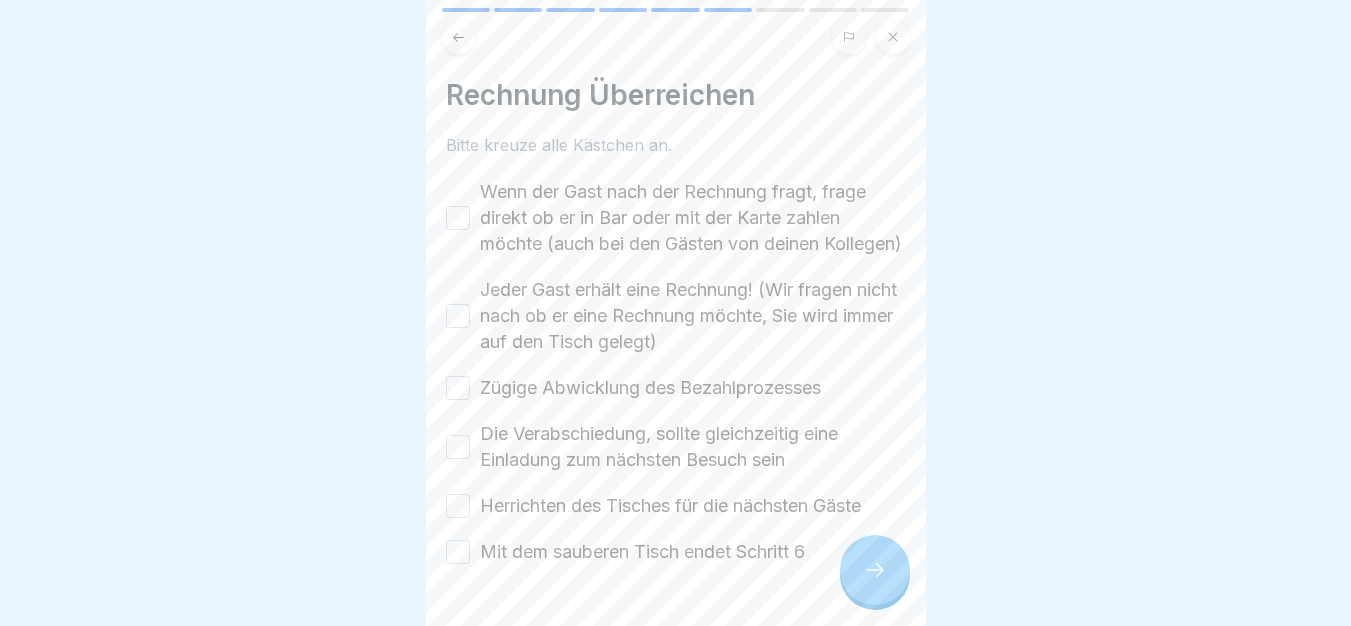 click at bounding box center (875, 570) 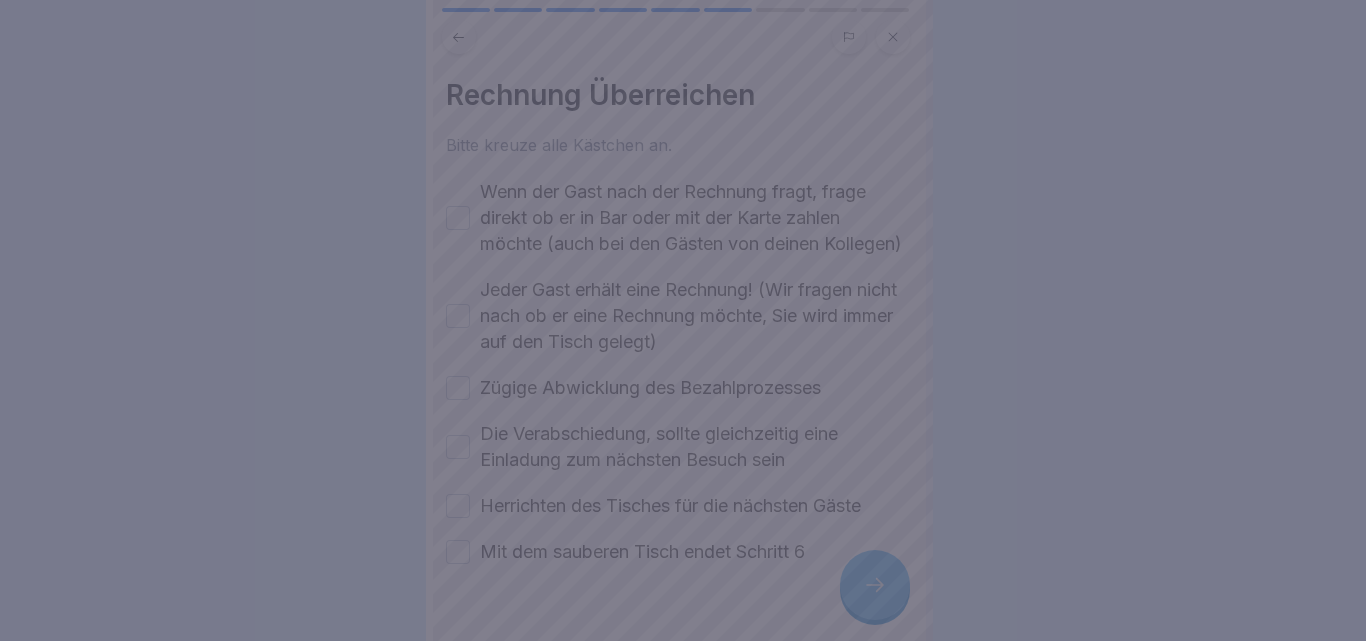 click at bounding box center (683, 320) 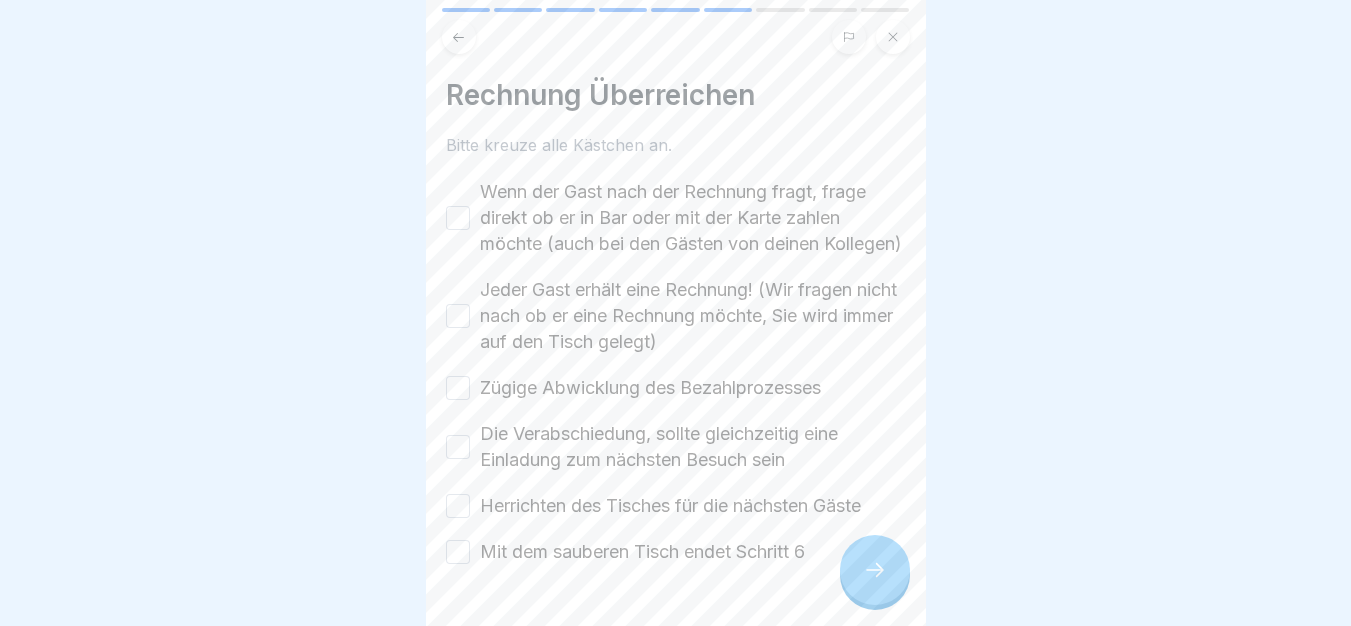 drag, startPoint x: 648, startPoint y: 230, endPoint x: 648, endPoint y: 241, distance: 11 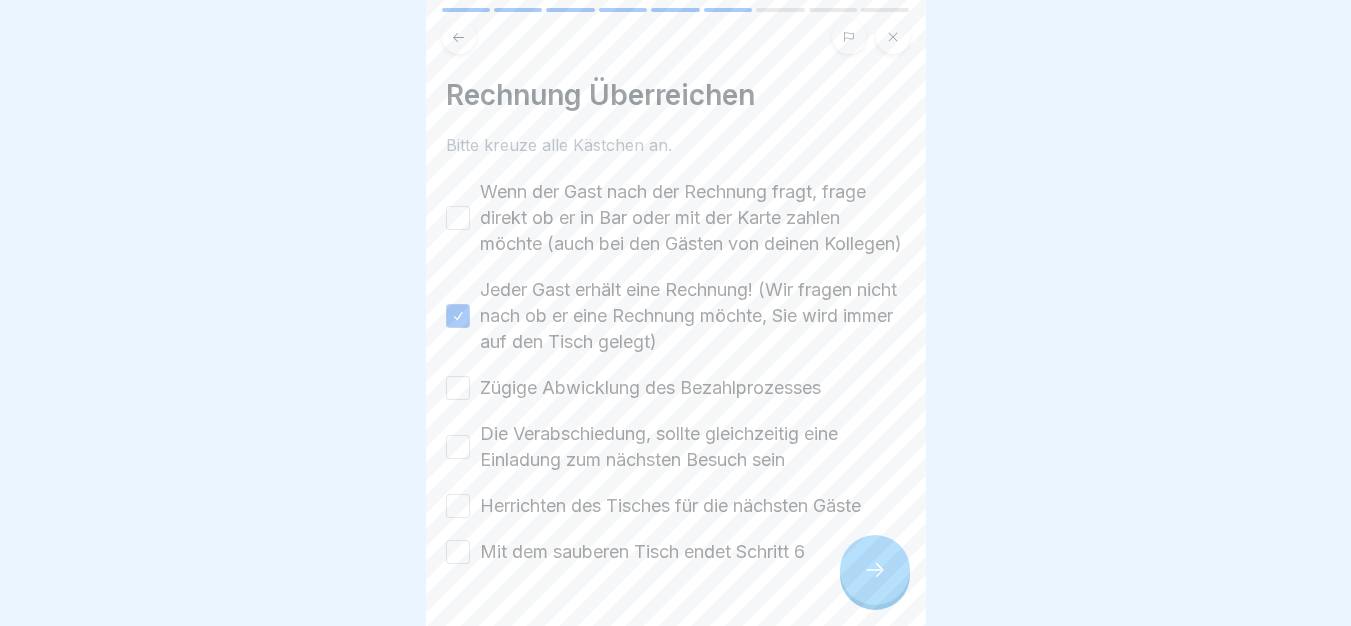 click on "Wenn der Gast nach der Rechnung fragt, frage direkt ob er in Bar oder mit der Karte zahlen möchte (auch bei den Gästen von deinen Kollegen)" at bounding box center [693, 218] 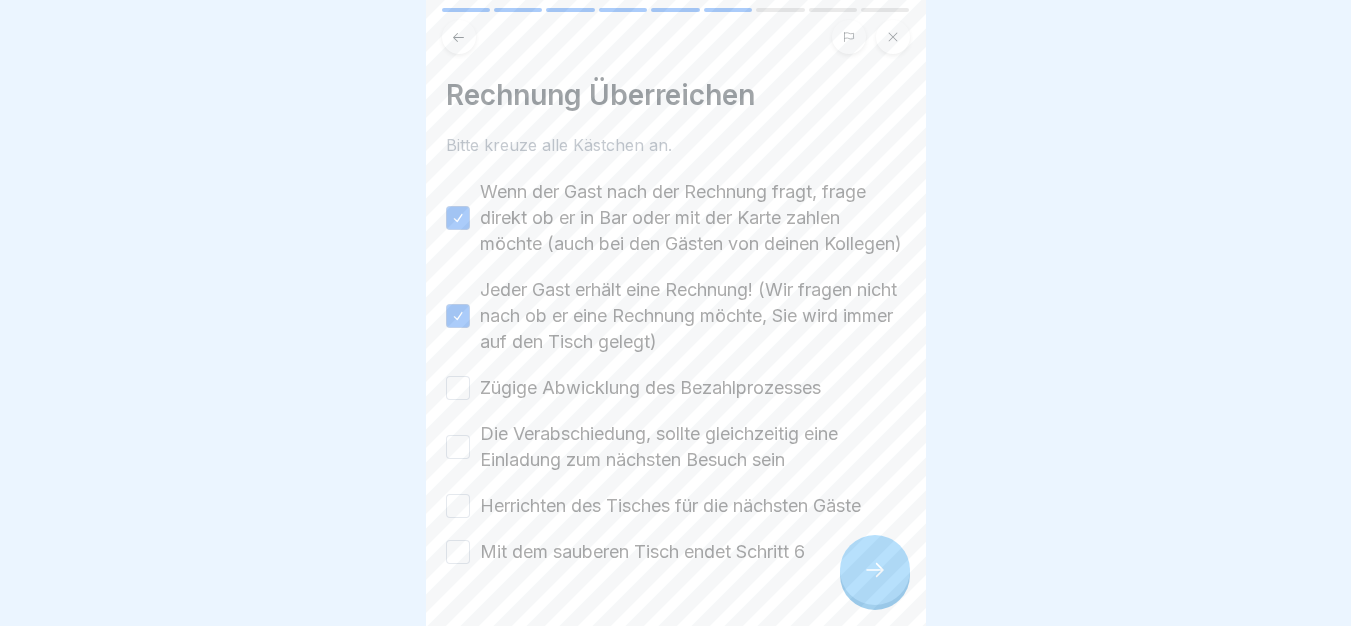 click on "Zügige Abwicklung des Bezahlprozesses" at bounding box center (650, 388) 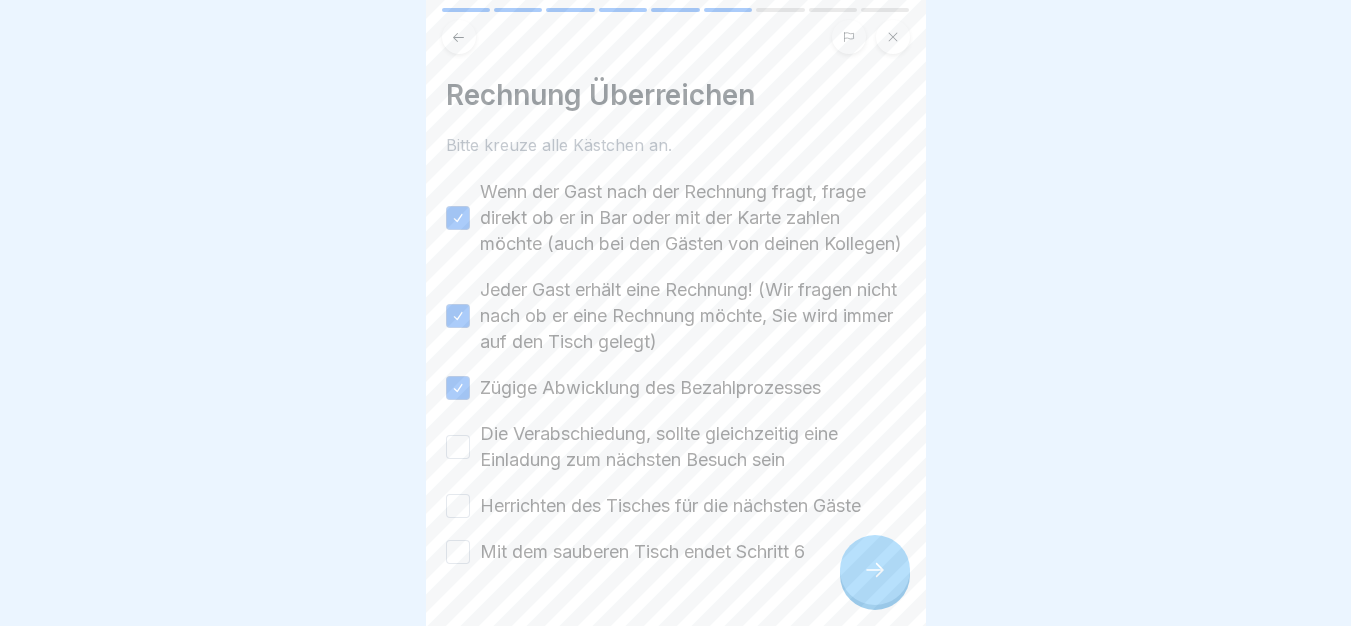 click on "Die Verabschiedung, sollte gleichzeitig eine Einladung zum nächsten Besuch sein" at bounding box center (693, 447) 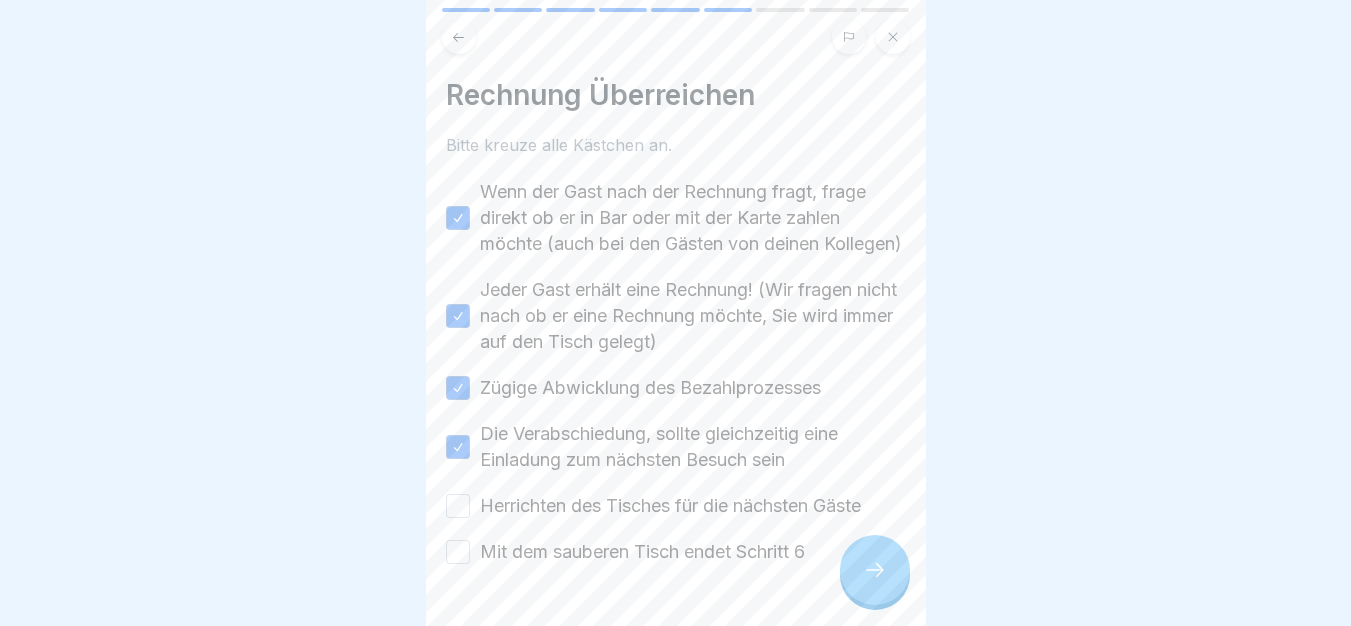 click on "Herrichten des Tisches für die nächsten Gäste" at bounding box center [670, 506] 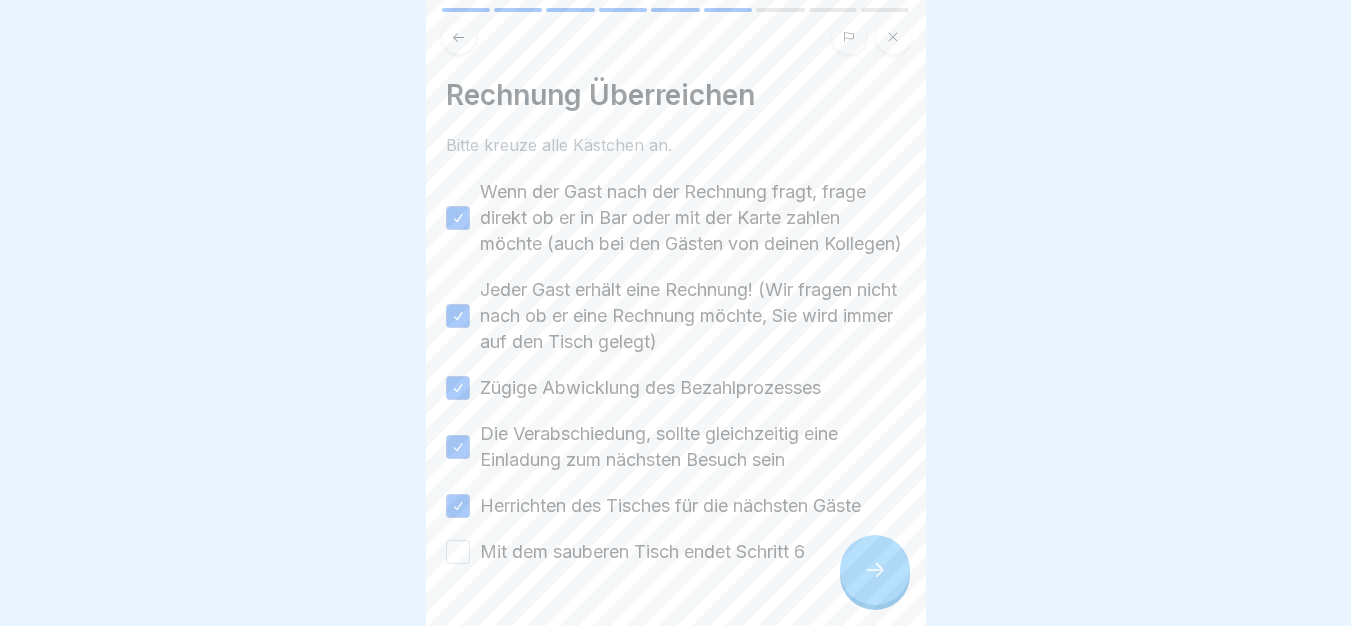 click on "Mit dem sauberen Tisch endet Schritt 6" at bounding box center (642, 552) 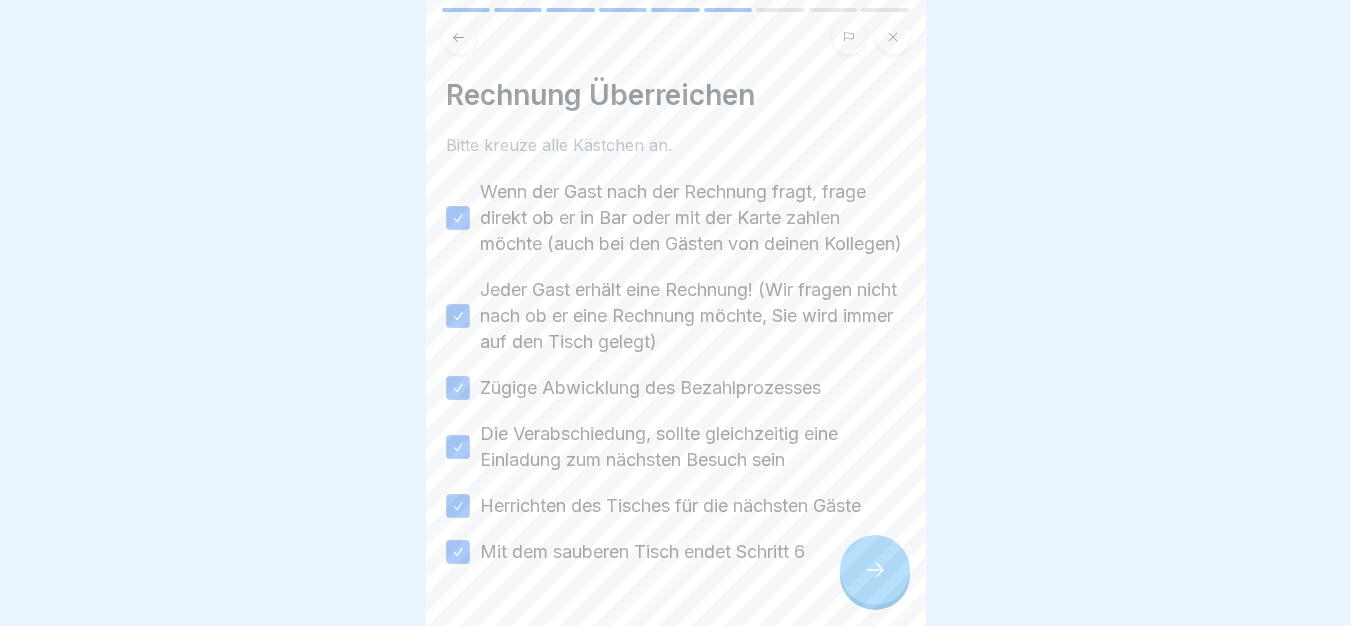 scroll, scrollTop: 85, scrollLeft: 0, axis: vertical 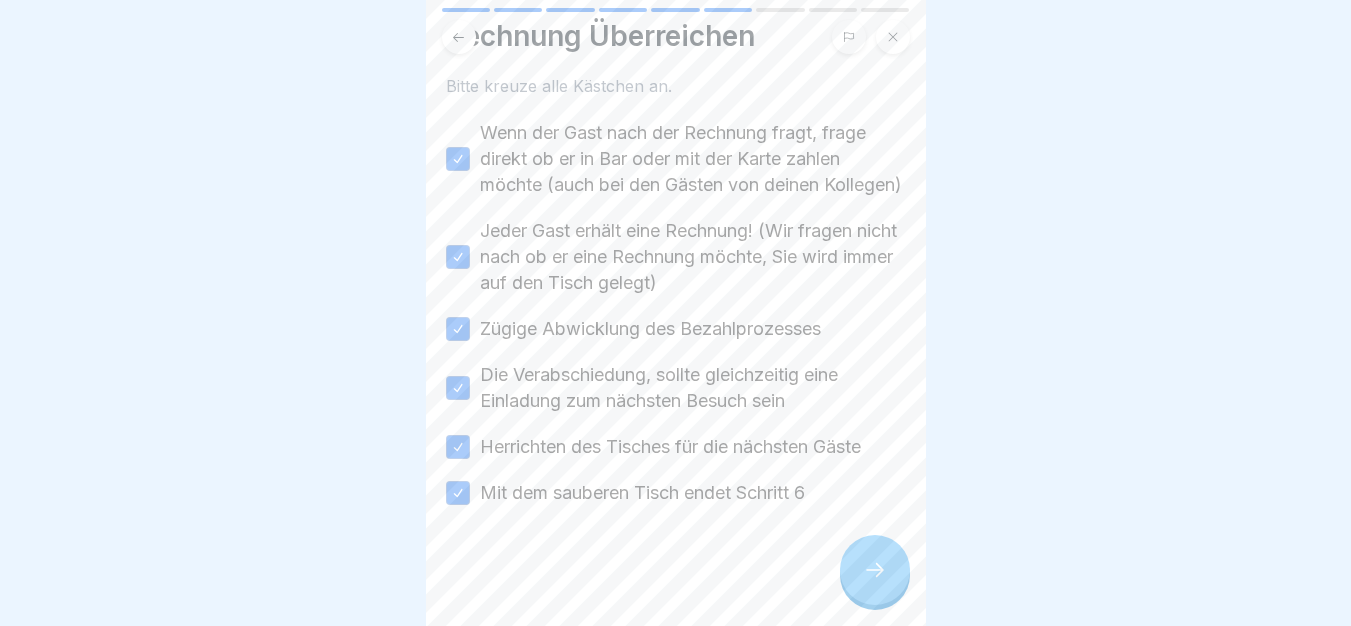 click 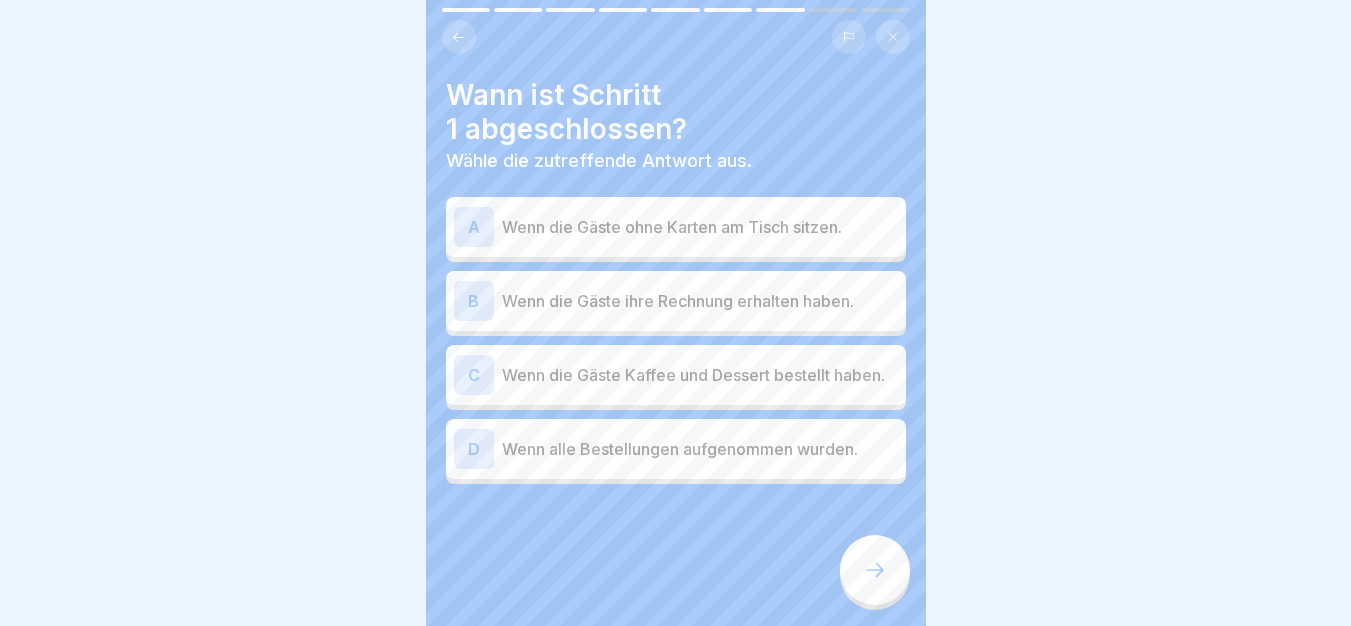 click 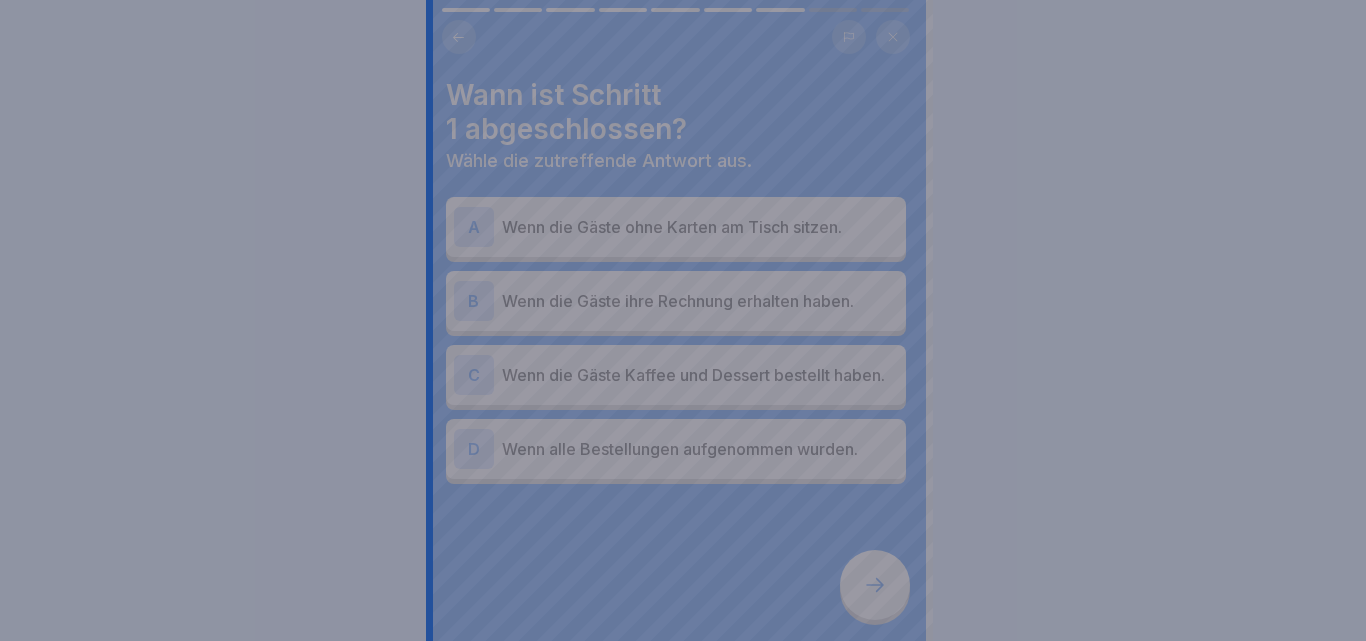 click at bounding box center [683, 320] 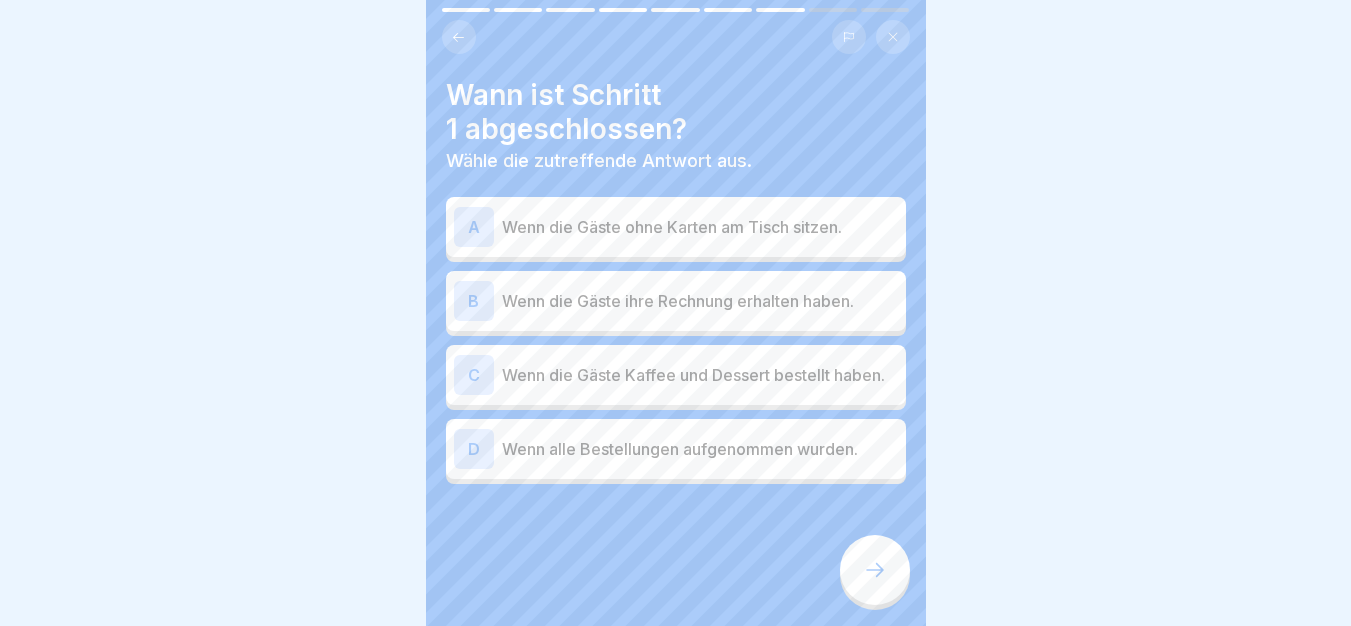 click on "Wenn die Gäste ohne Karten am Tisch sitzen." at bounding box center [700, 227] 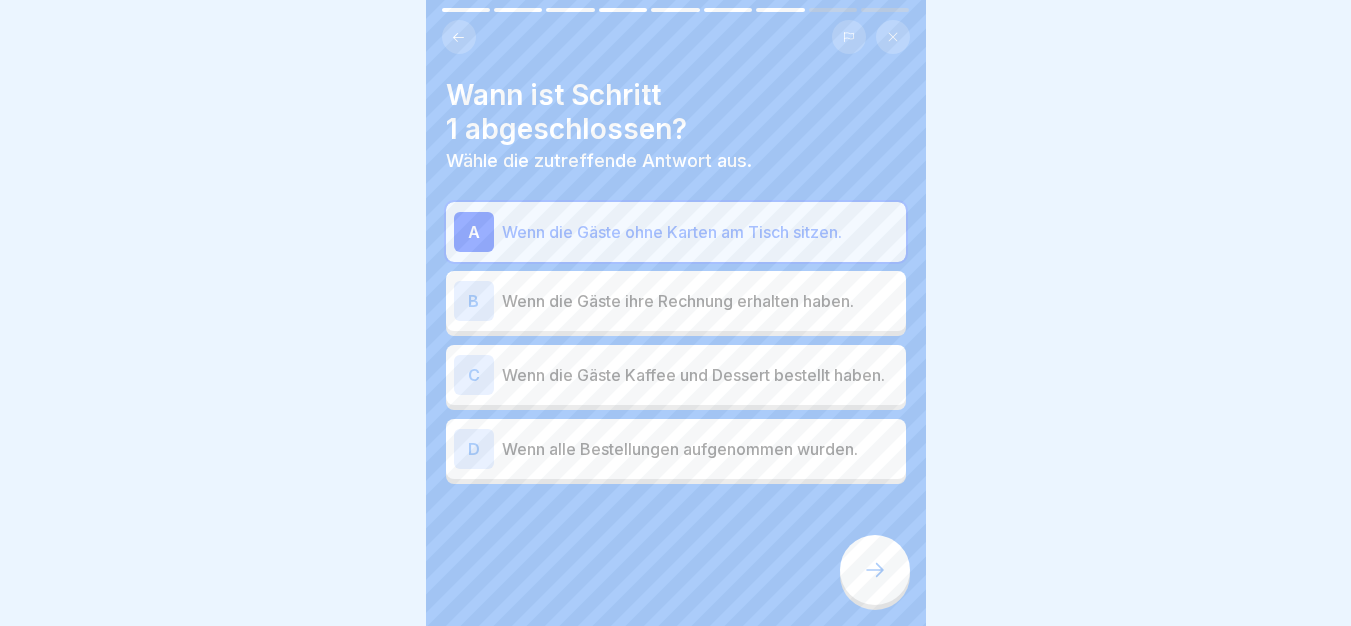 click at bounding box center [676, 544] 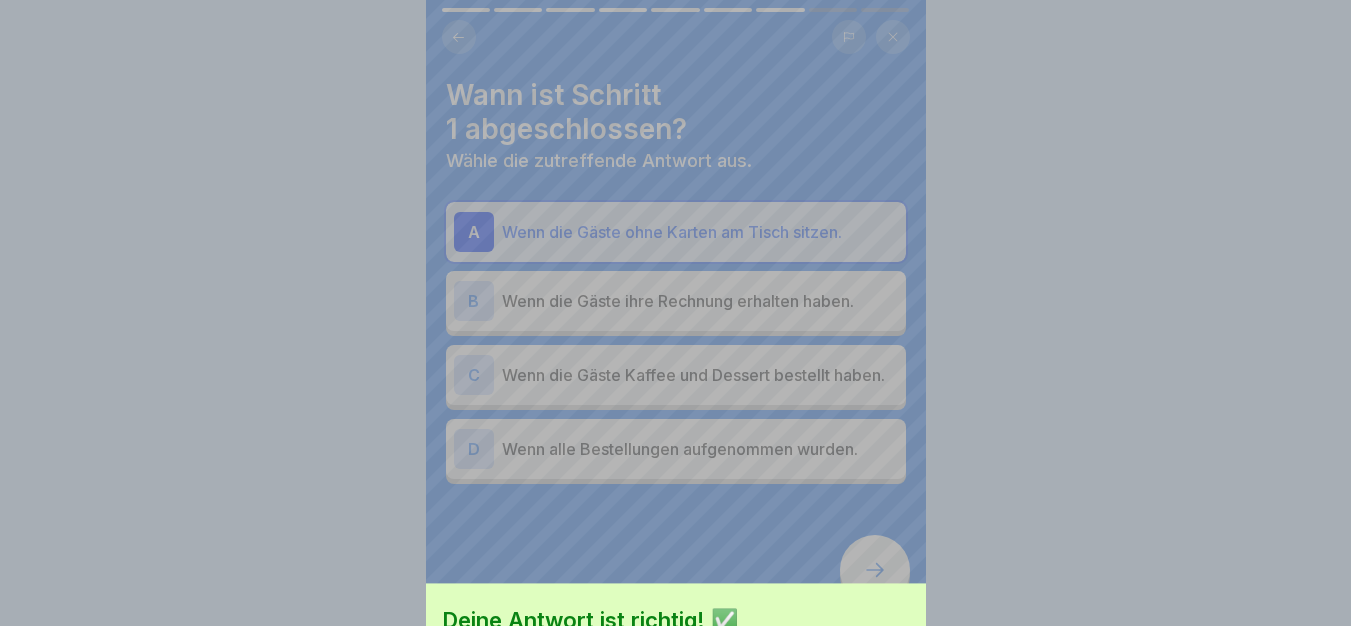 click on "Fortfahren" at bounding box center (676, 733) 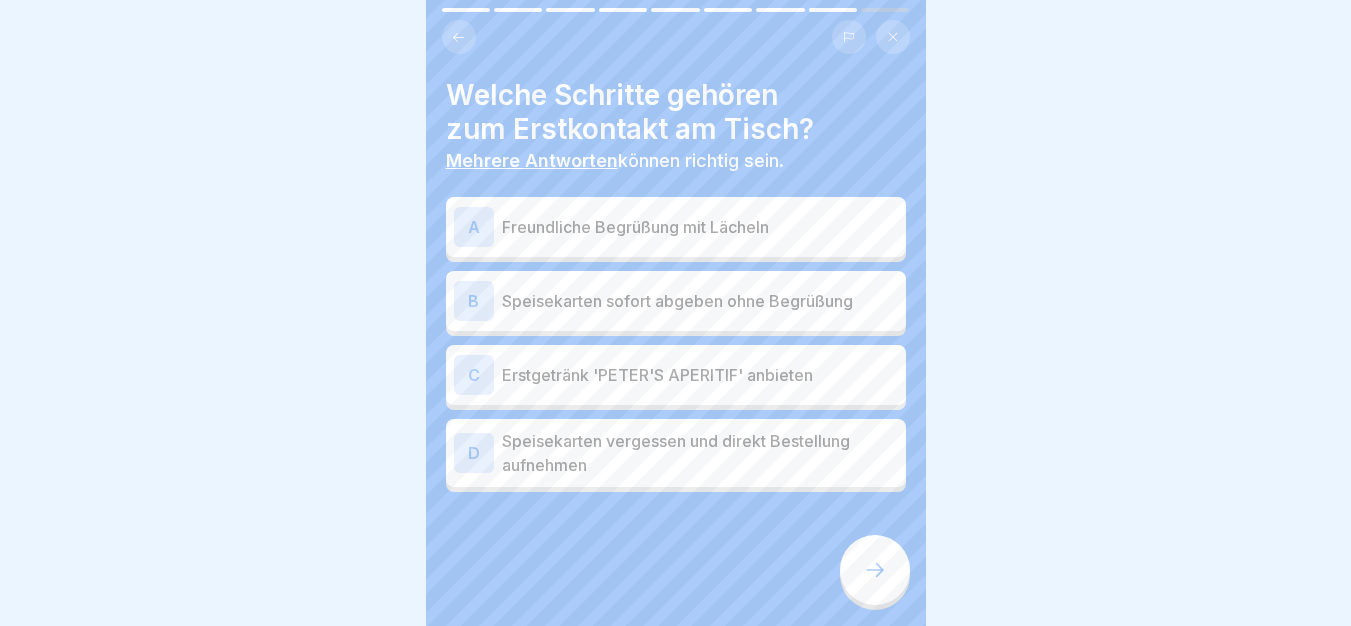 click on "Freundliche Begrüßung mit Lächeln" at bounding box center [700, 227] 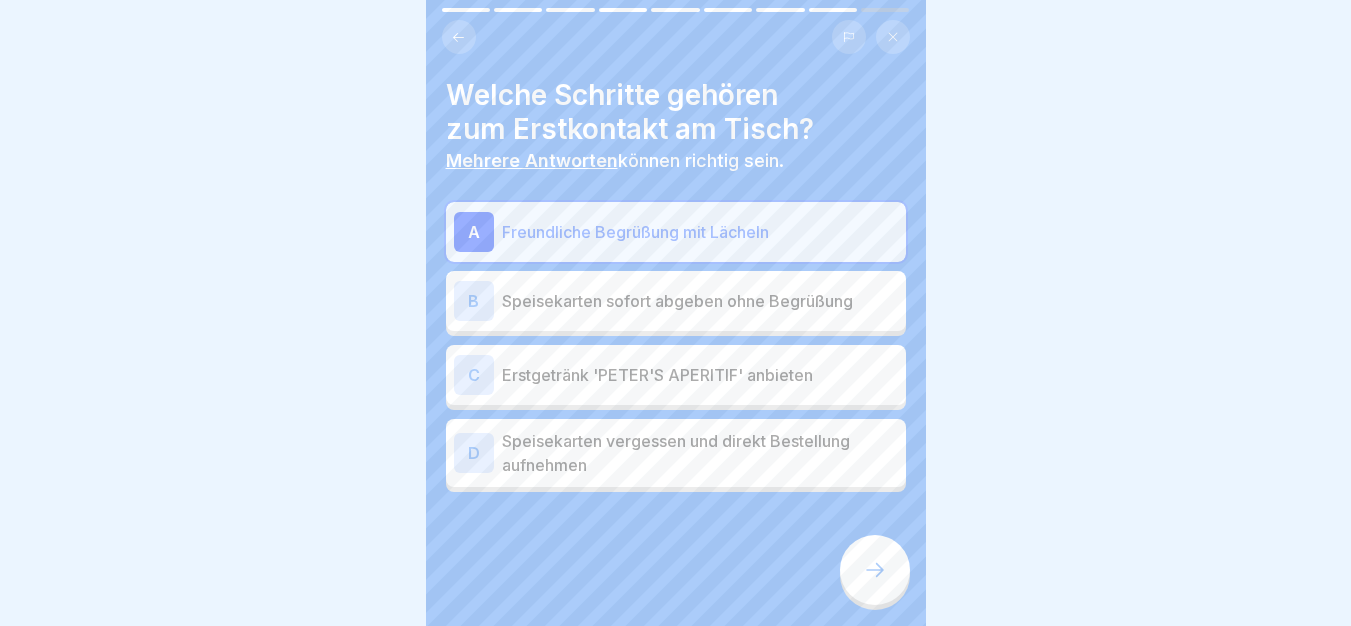 click on "Erstgetränk 'PETER'S APERITIF' anbieten" at bounding box center (700, 375) 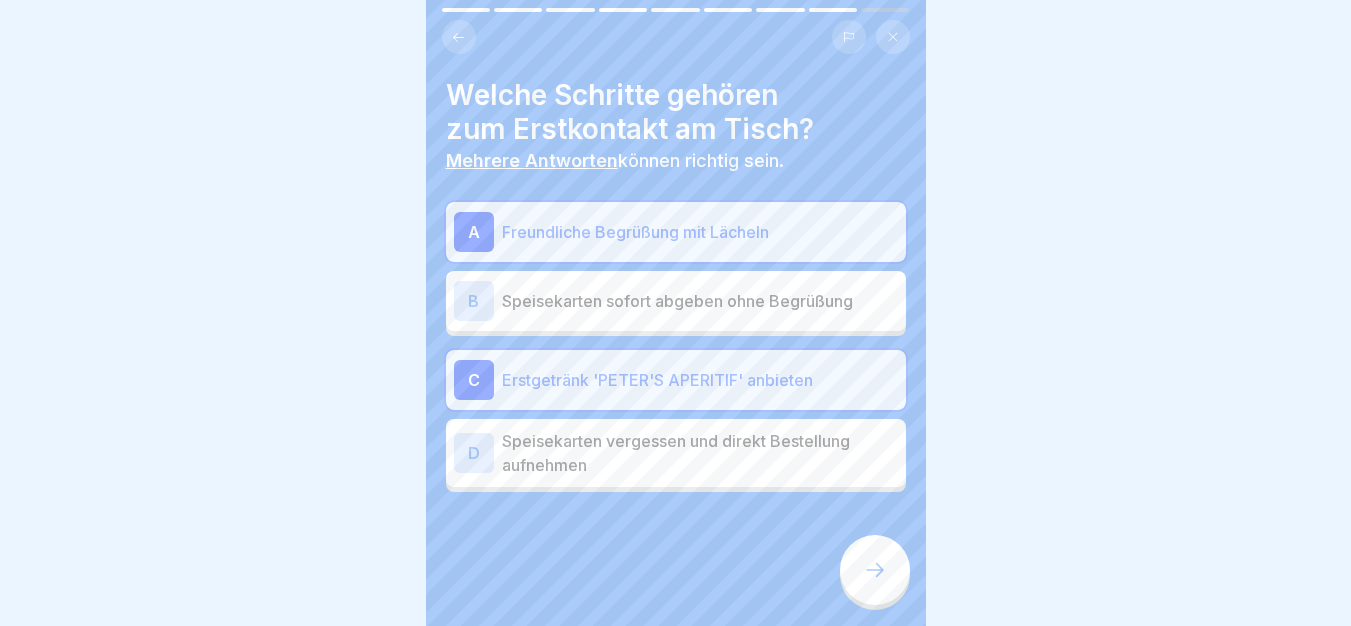 click at bounding box center (875, 570) 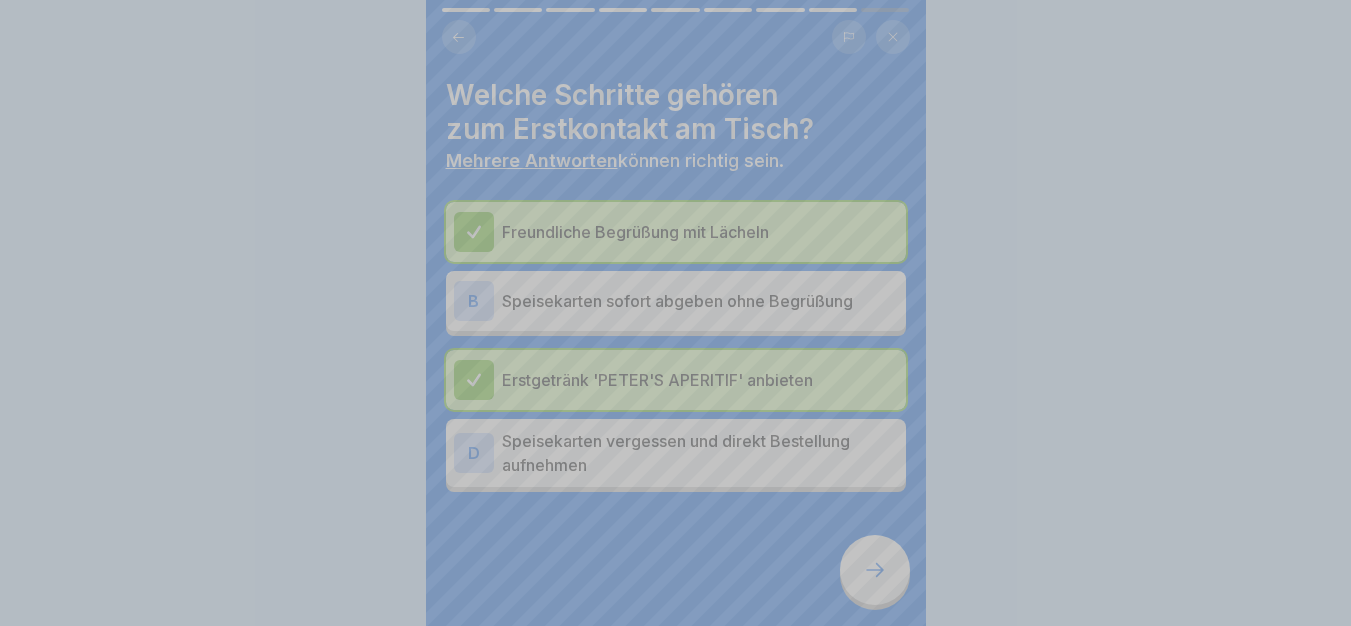 click on "Fortfahren" at bounding box center [676, 824] 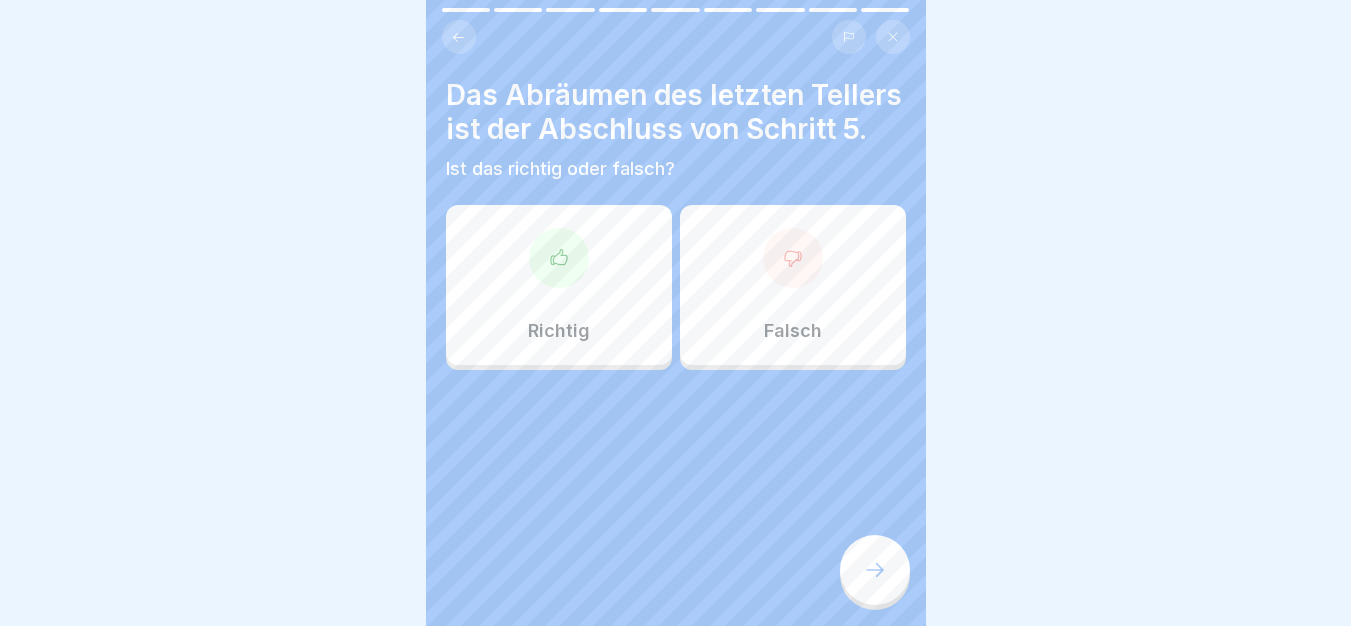 click on "Richtig" at bounding box center [559, 285] 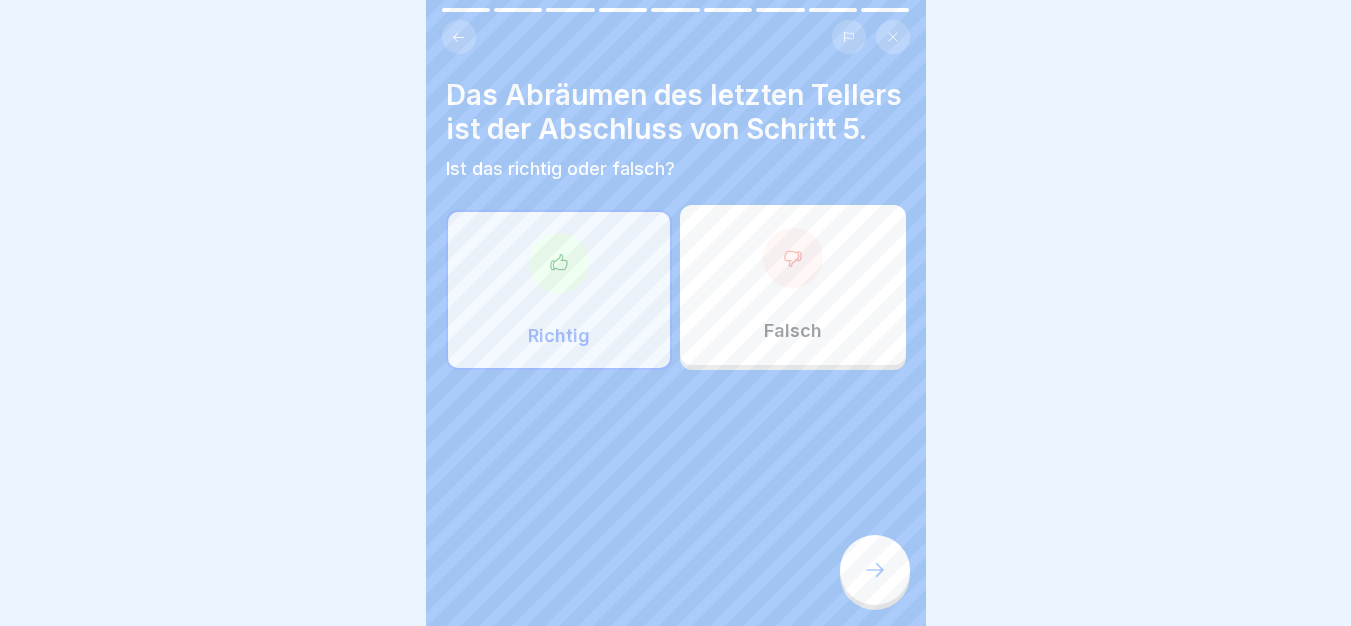 click 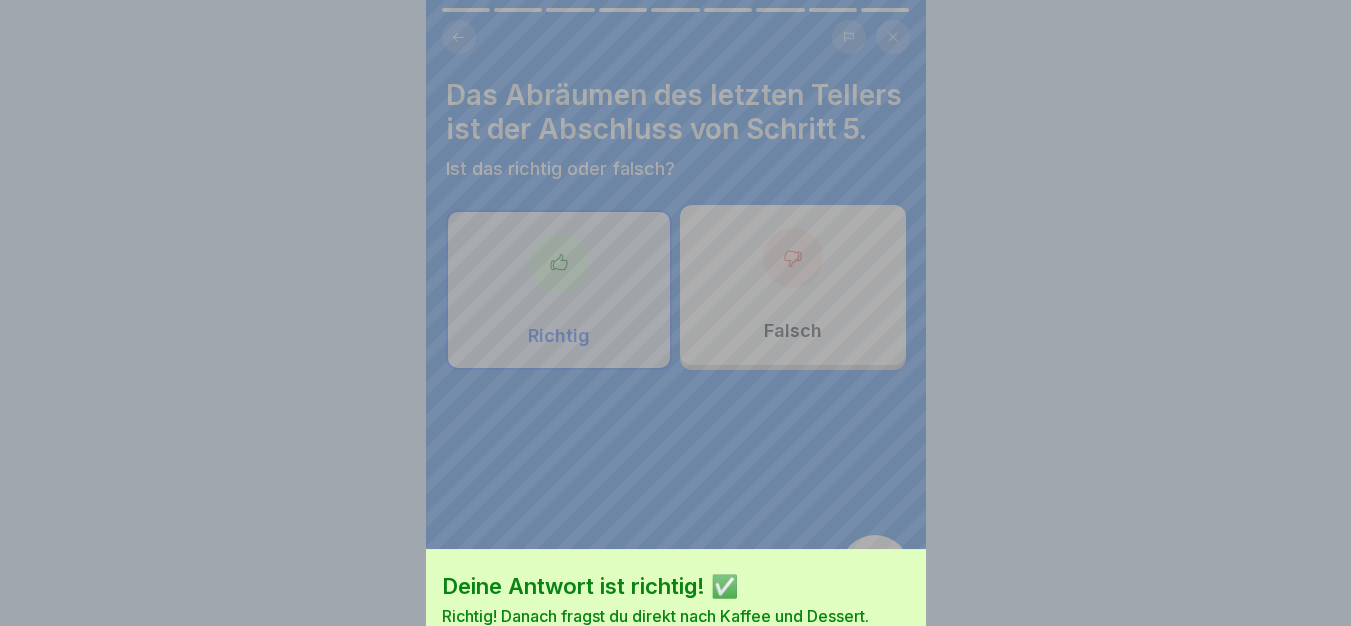 click on "Fortfahren" at bounding box center [676, 677] 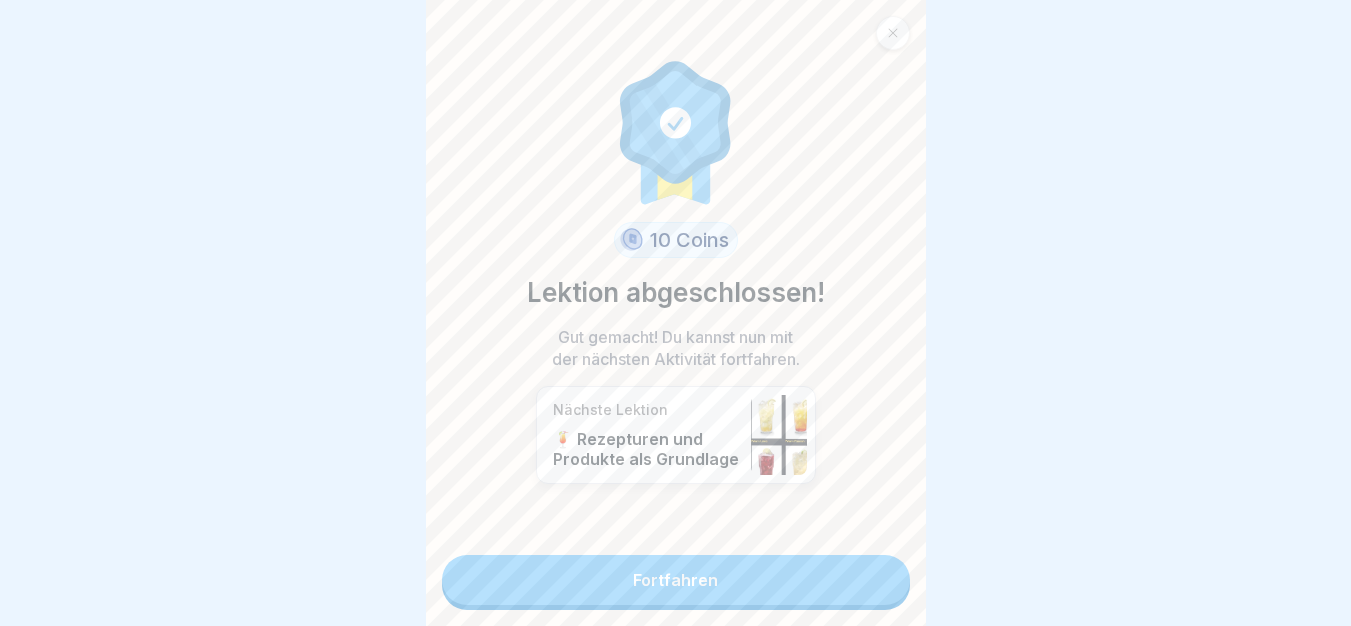 click on "Fortfahren" at bounding box center [676, 580] 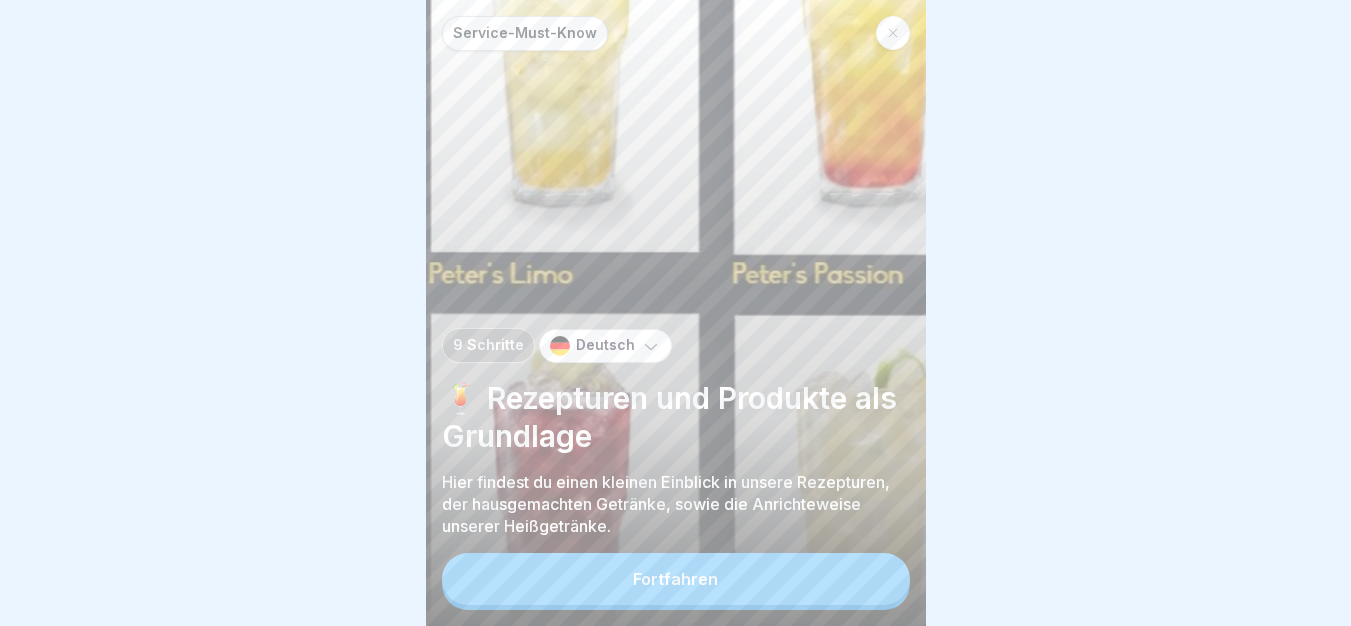 click on "Fortfahren" at bounding box center (676, 579) 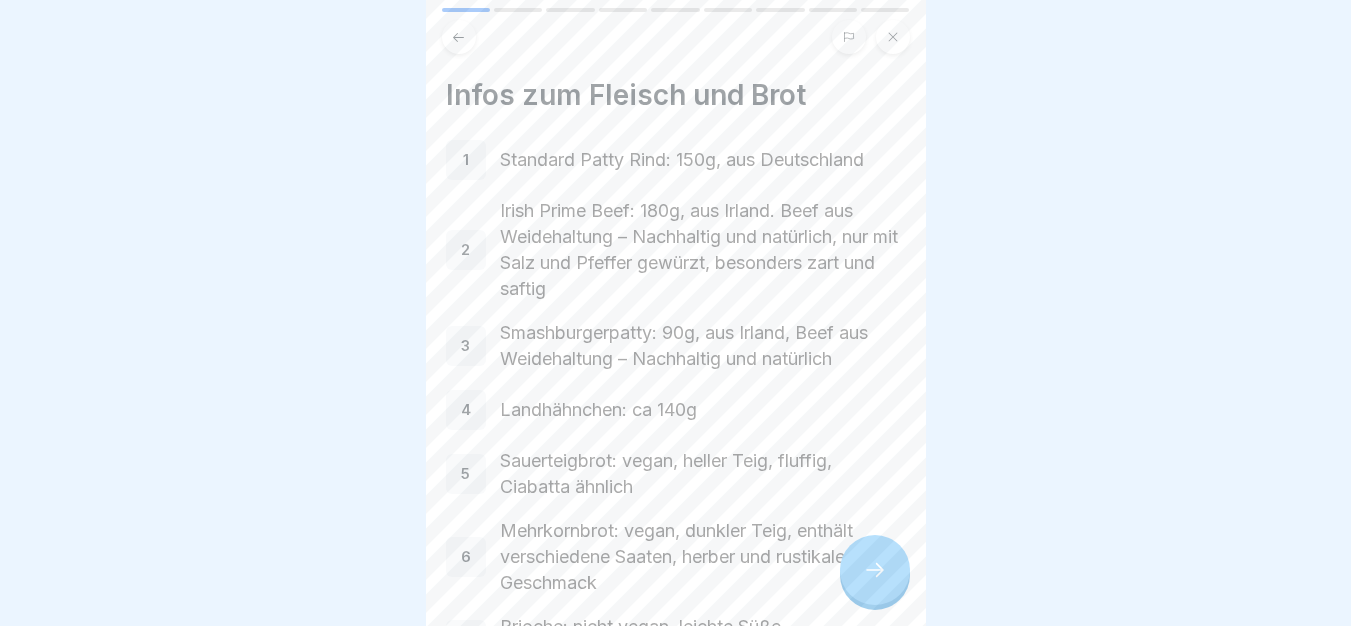 click at bounding box center (875, 570) 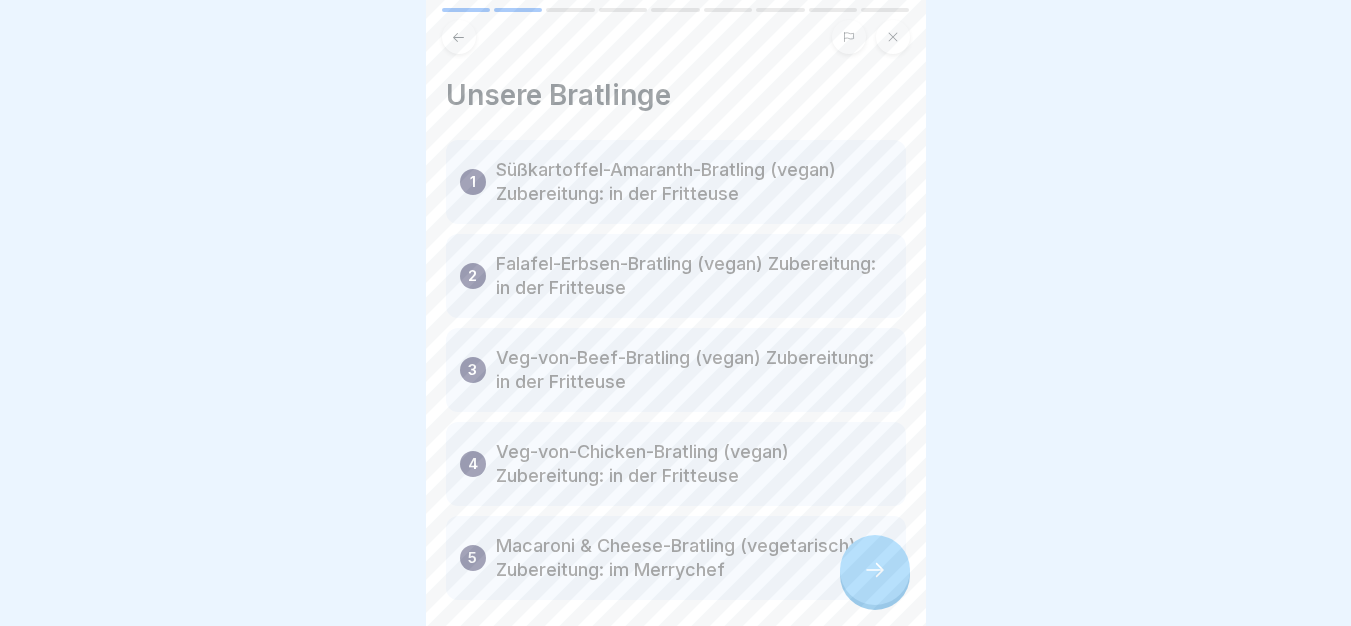 click at bounding box center [875, 570] 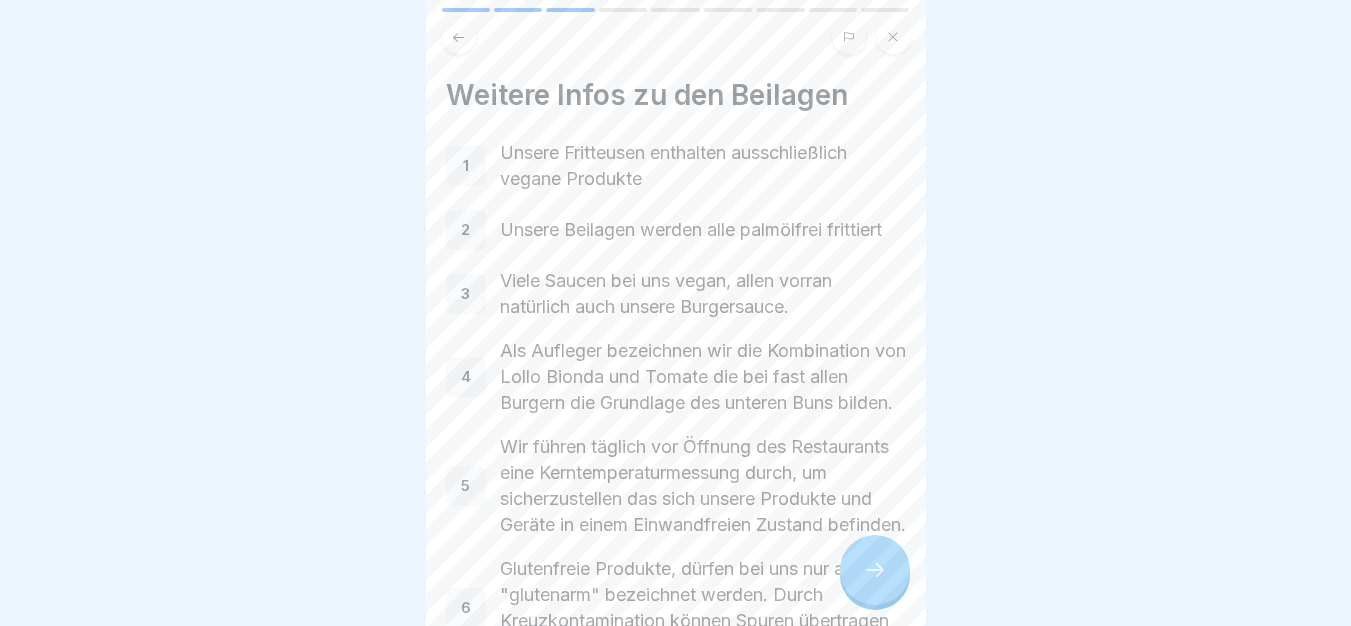 click at bounding box center [875, 570] 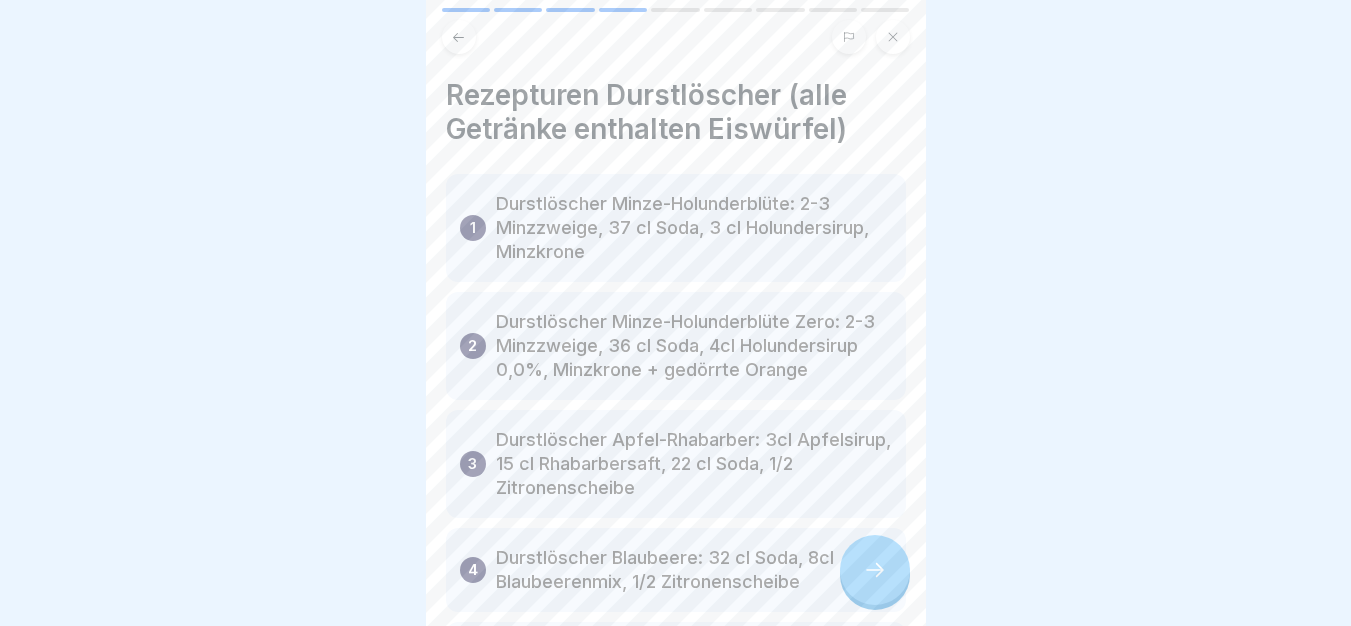 click at bounding box center (875, 570) 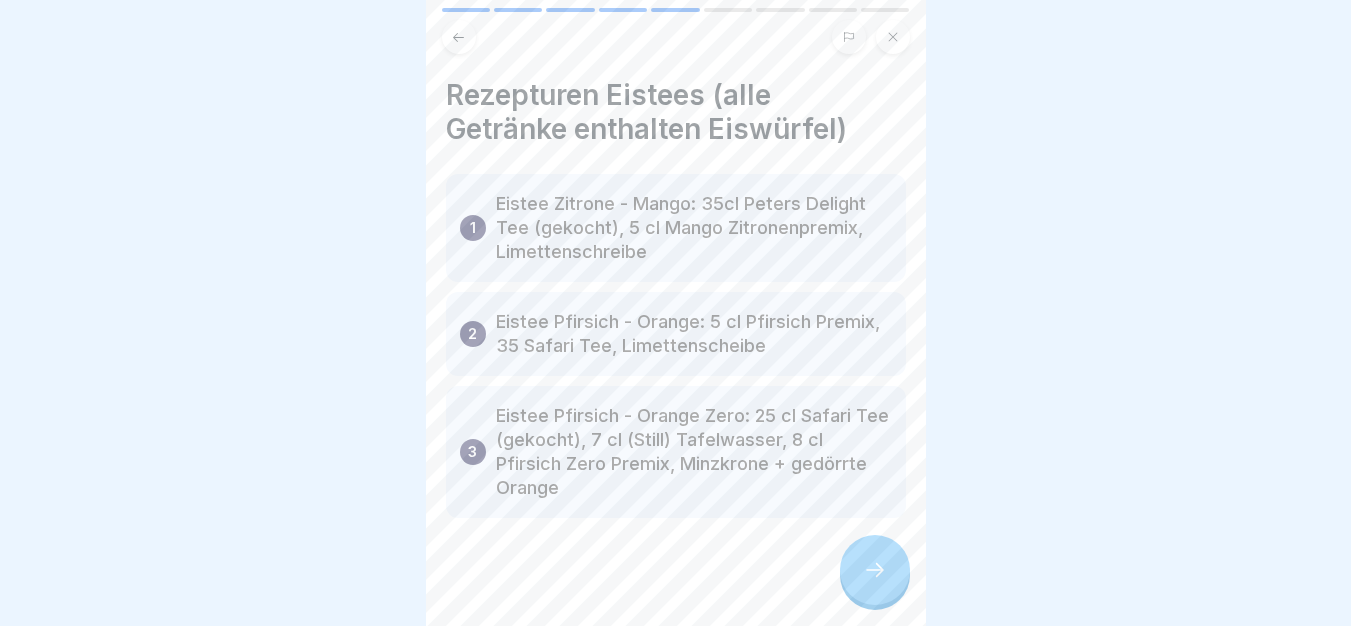 click at bounding box center (875, 570) 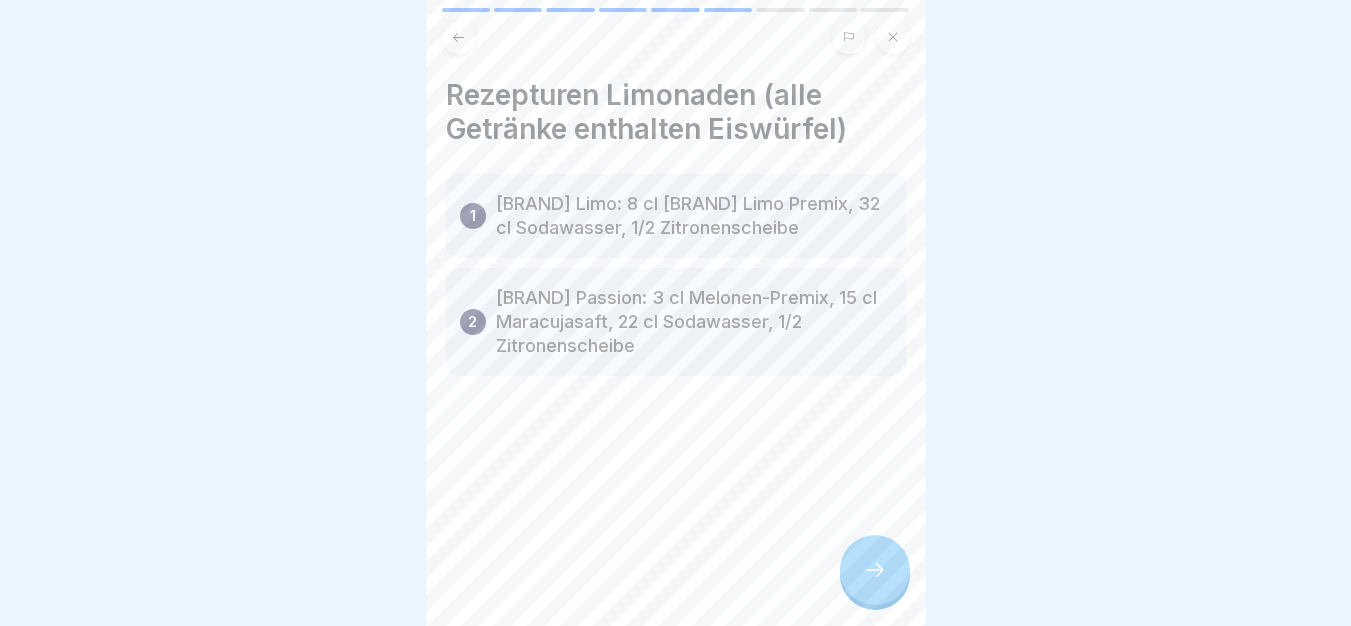 click at bounding box center [875, 570] 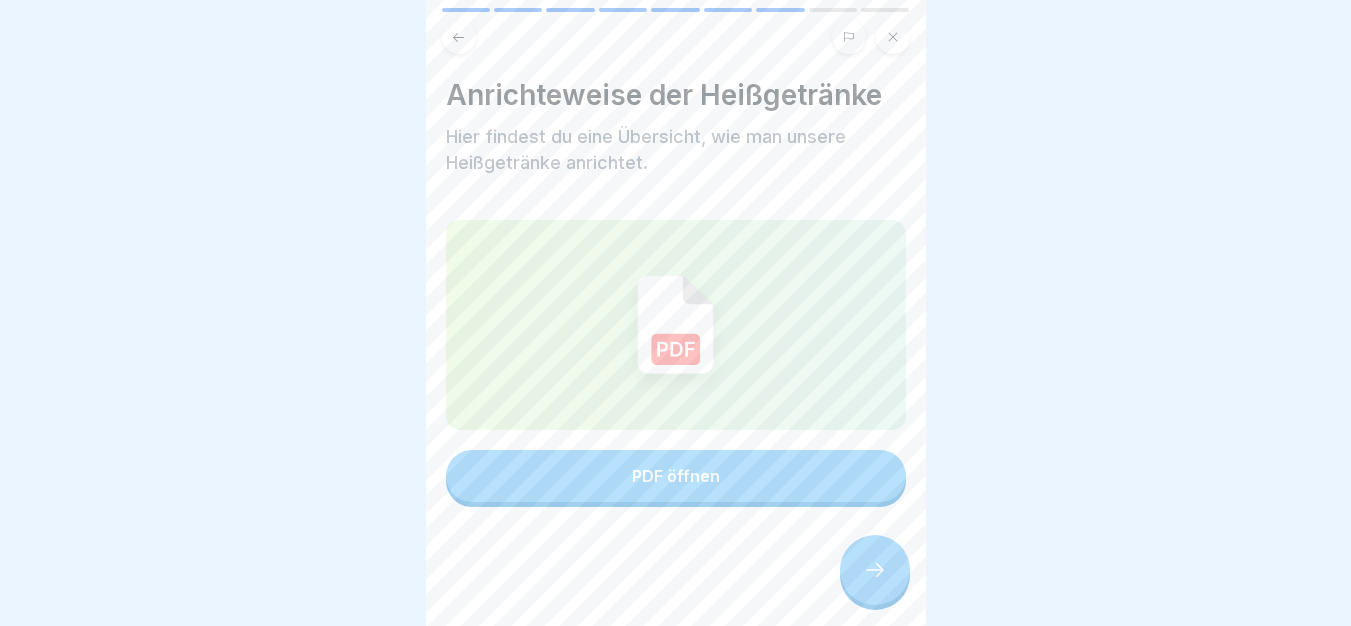 click at bounding box center (875, 570) 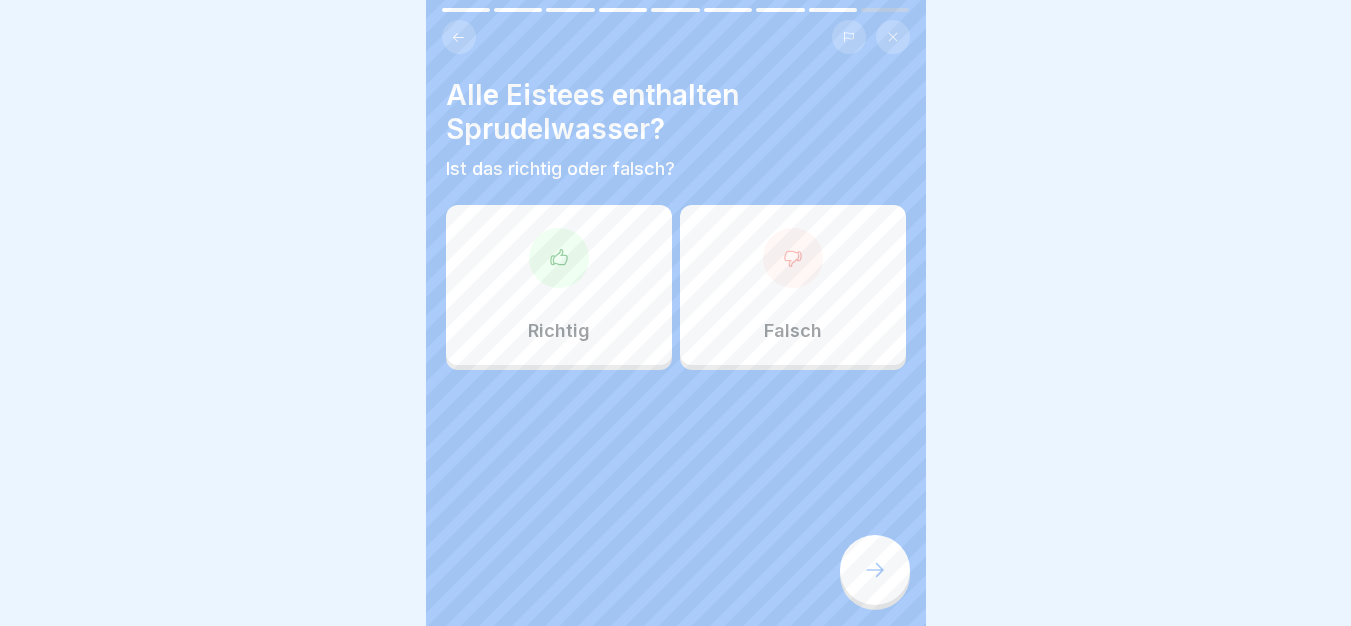 click at bounding box center [875, 570] 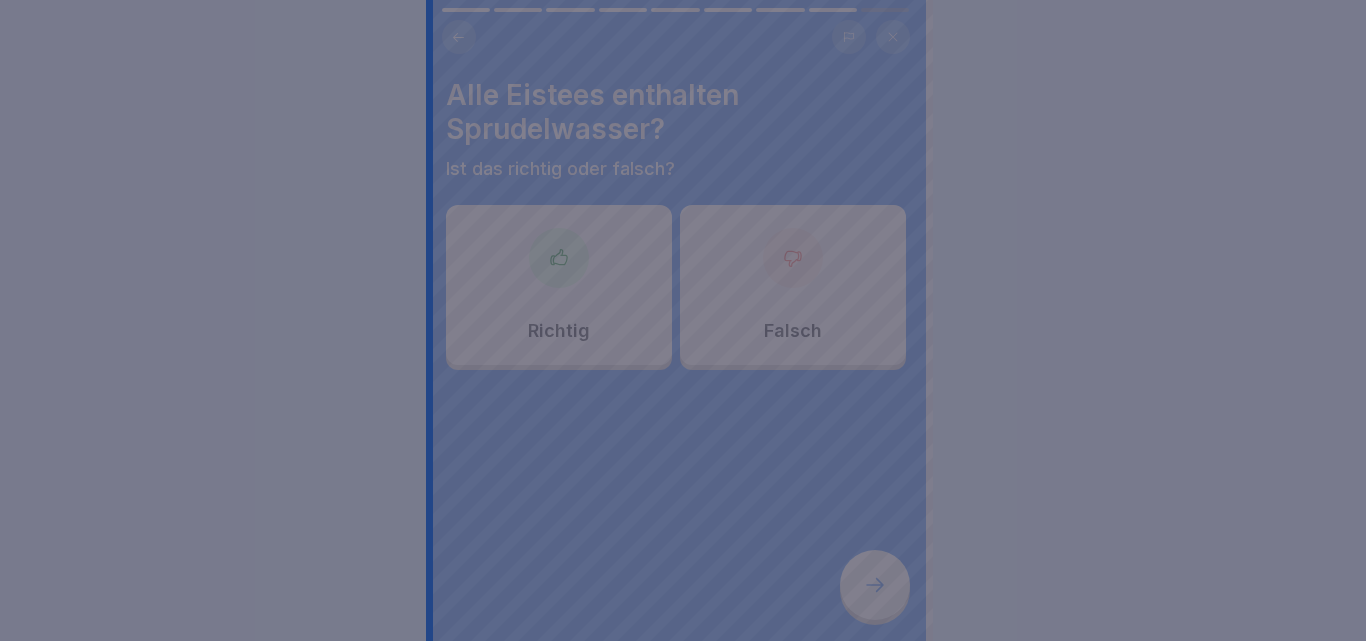 click at bounding box center (683, 320) 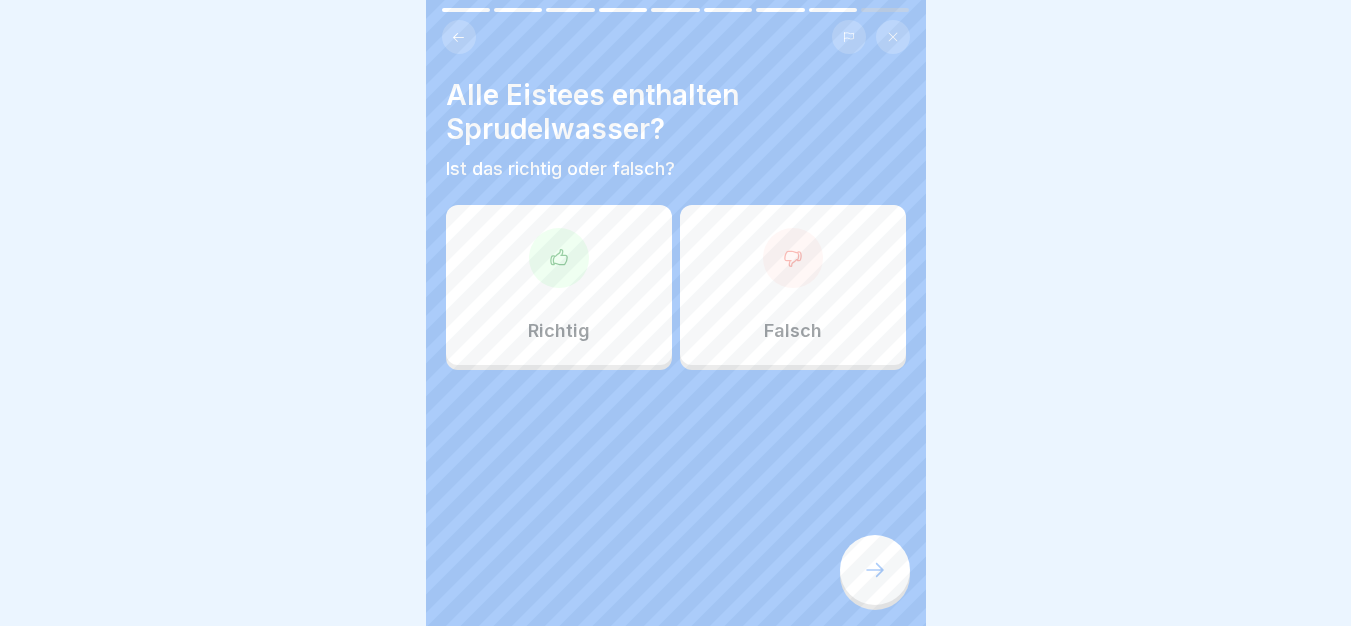 click on "Falsch" at bounding box center (793, 285) 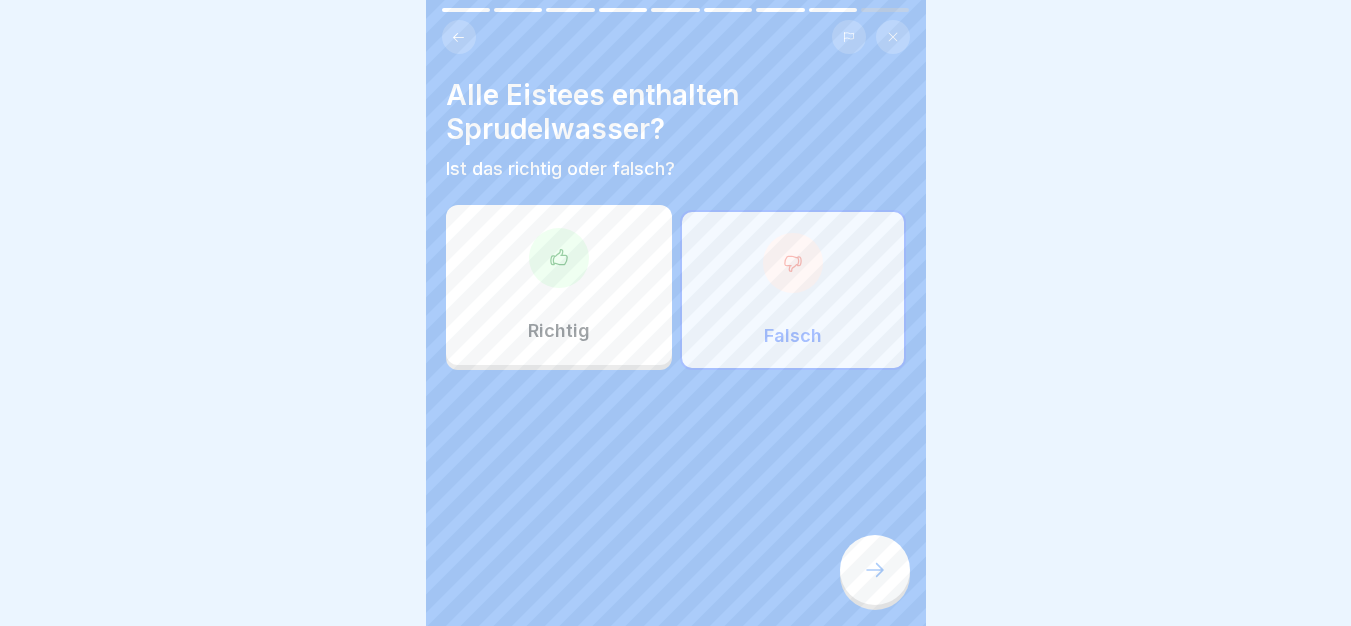 click at bounding box center (875, 570) 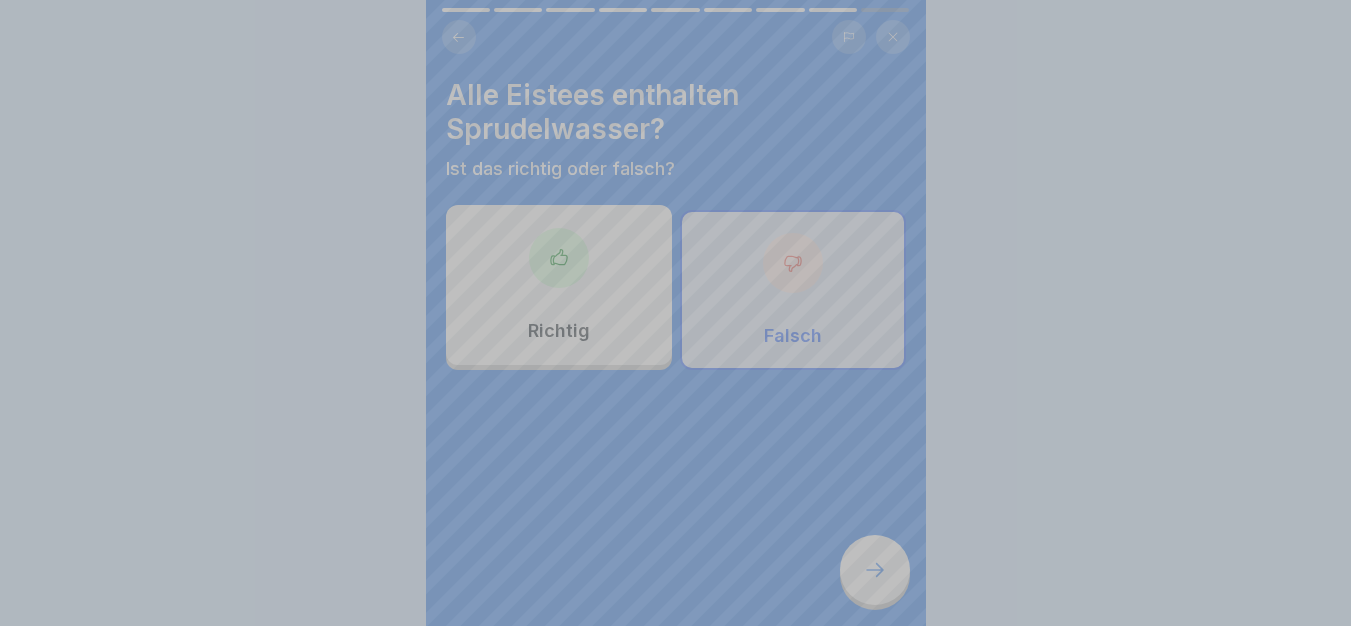 click on "Fortfahren" at bounding box center (676, 802) 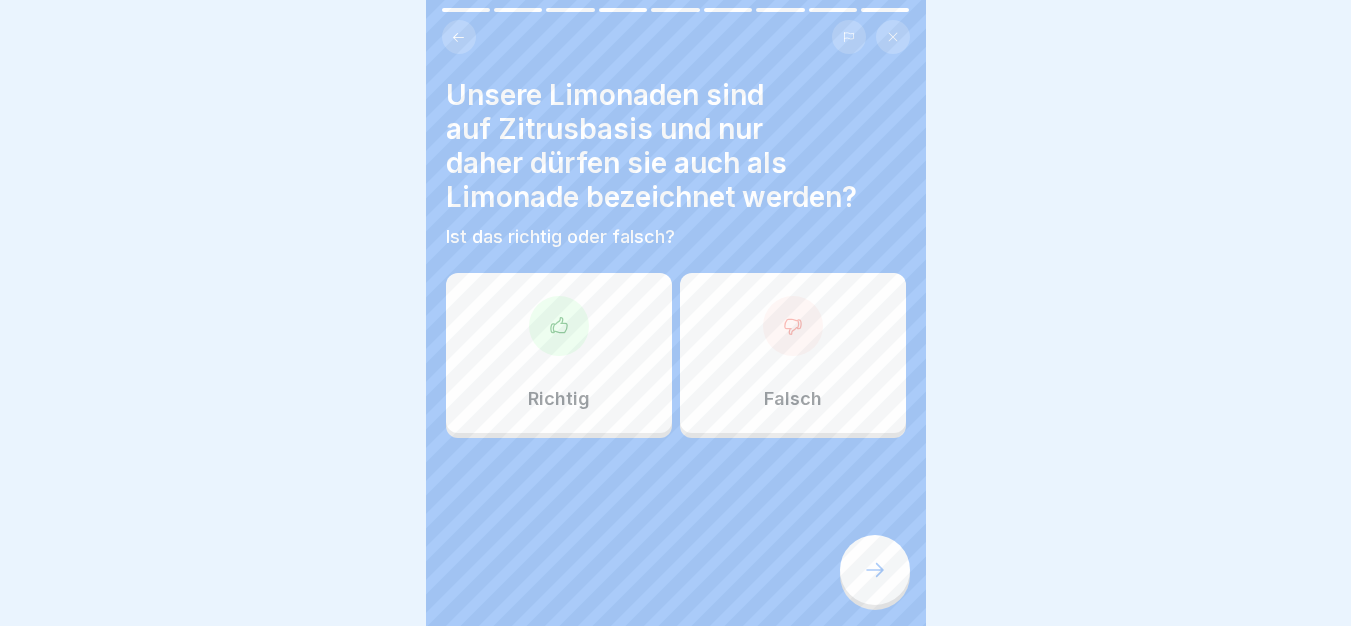 click at bounding box center (875, 570) 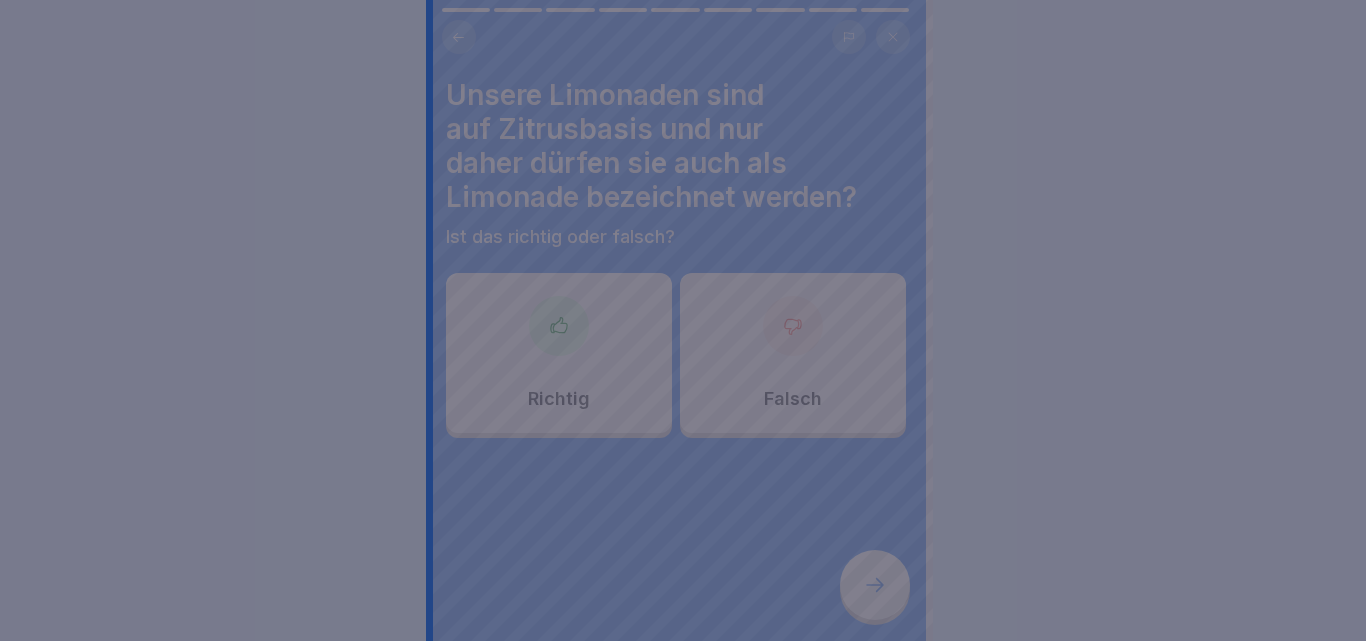 click at bounding box center [683, 320] 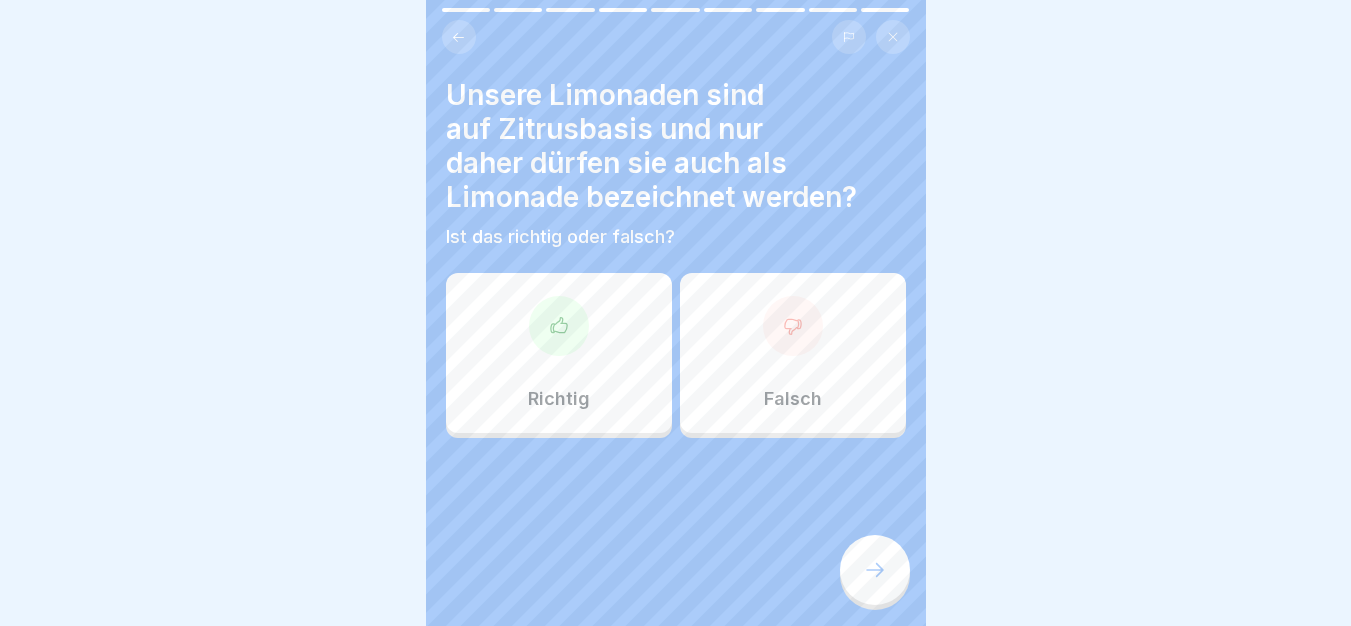 click on "Richtig" at bounding box center [559, 353] 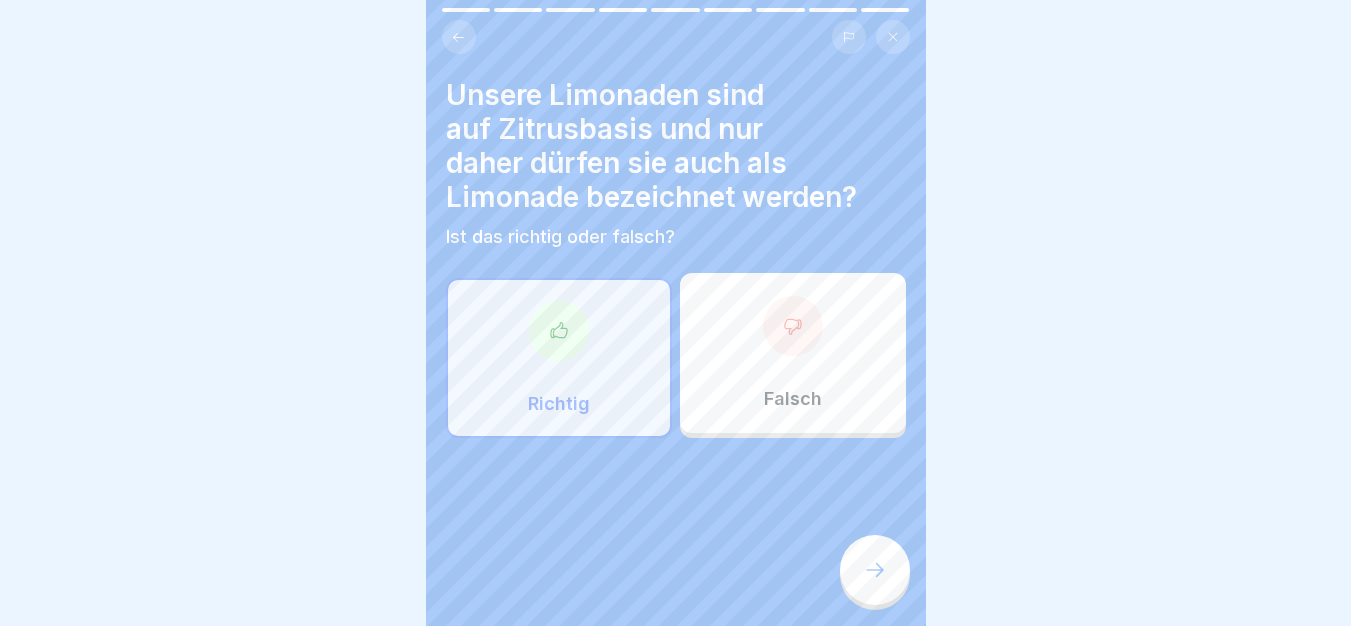 click at bounding box center (676, 498) 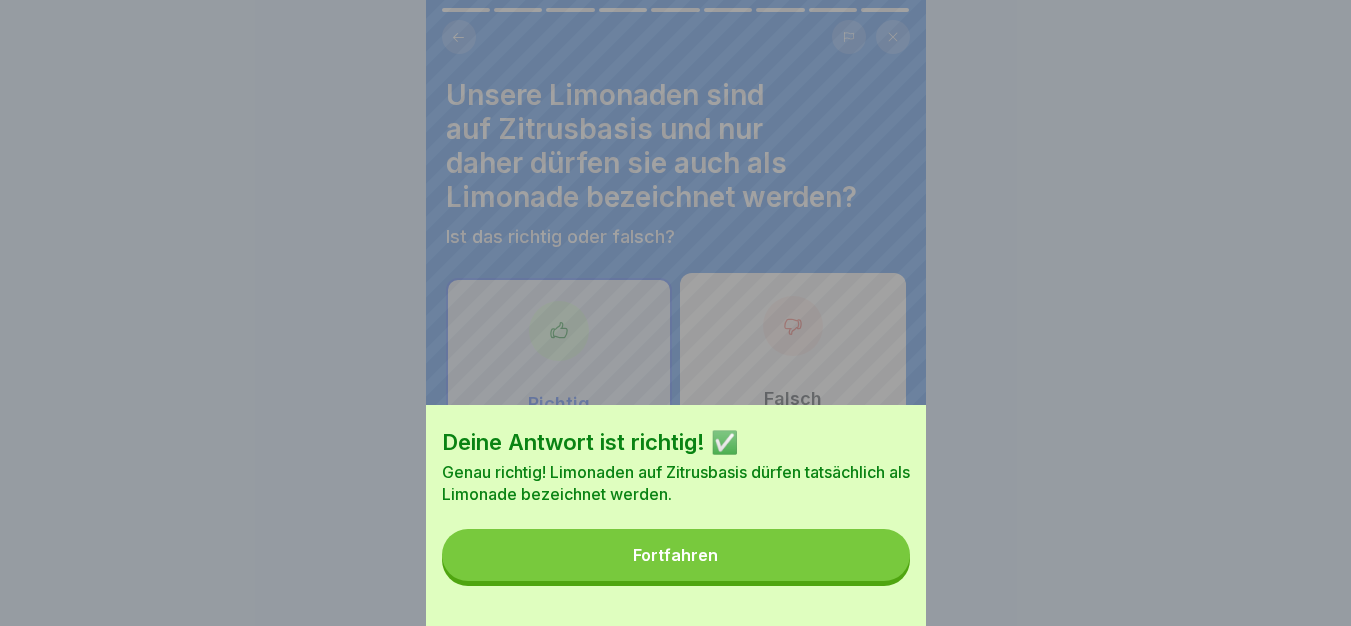 click on "Fortfahren" at bounding box center [676, 555] 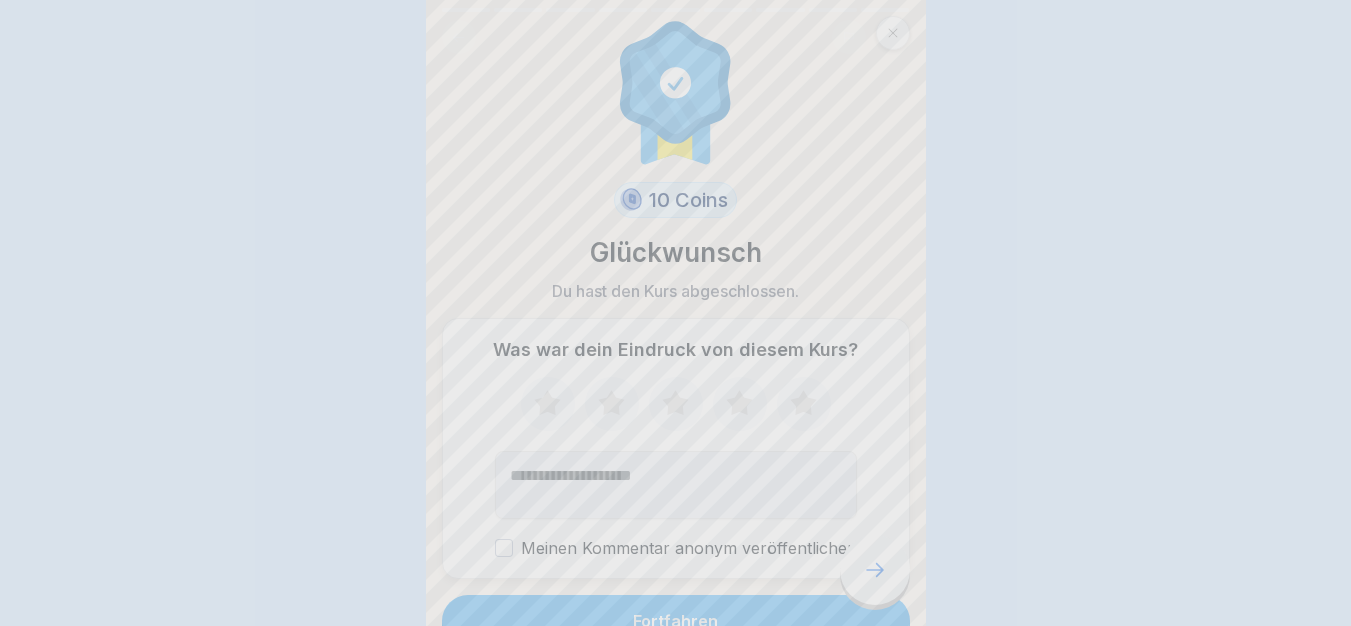 click on "Was war dein Eindruck von diesem Kurs? Meinen Kommentar anonym veröffentlichen" at bounding box center [676, 448] 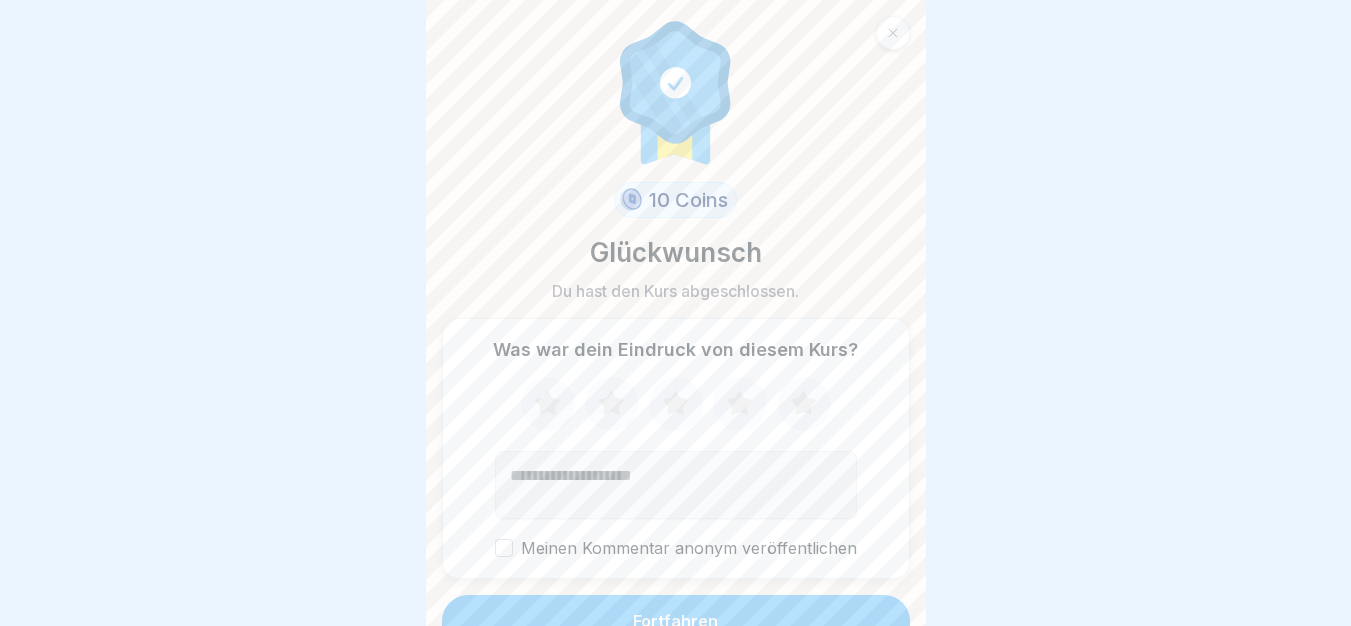 click on "Was war dein Eindruck von diesem Kurs? Meinen Kommentar anonym veröffentlichen" at bounding box center (676, 448) 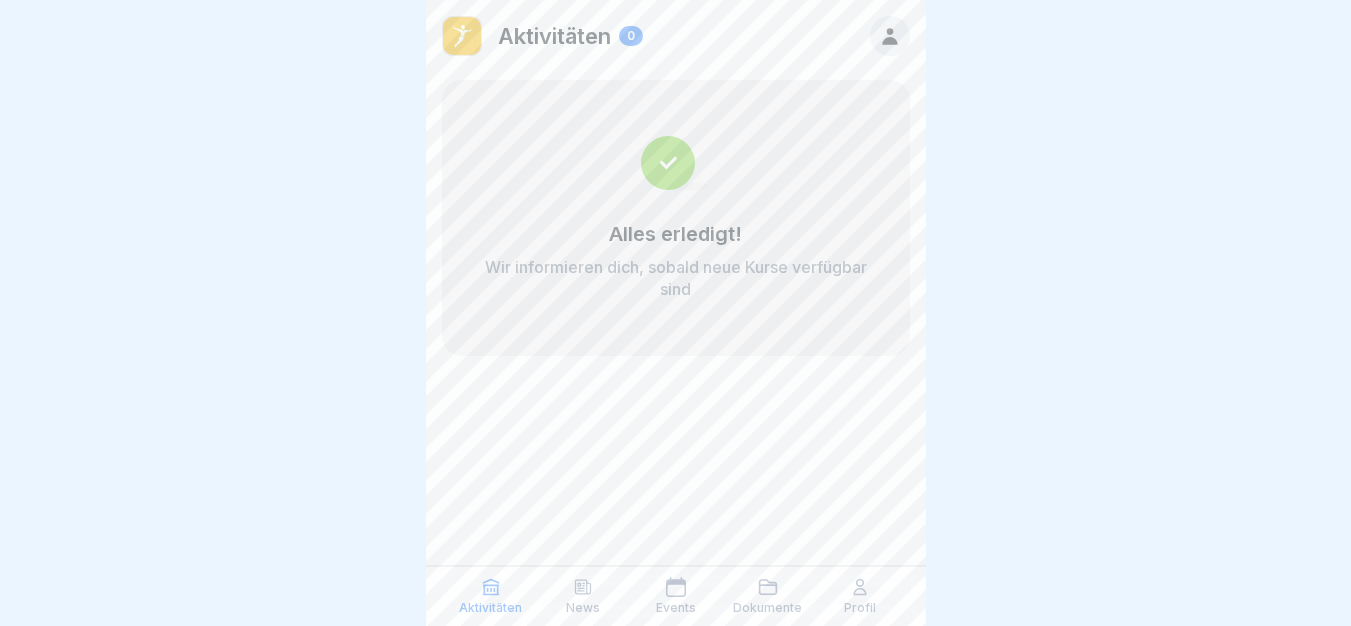 scroll, scrollTop: 15, scrollLeft: 0, axis: vertical 